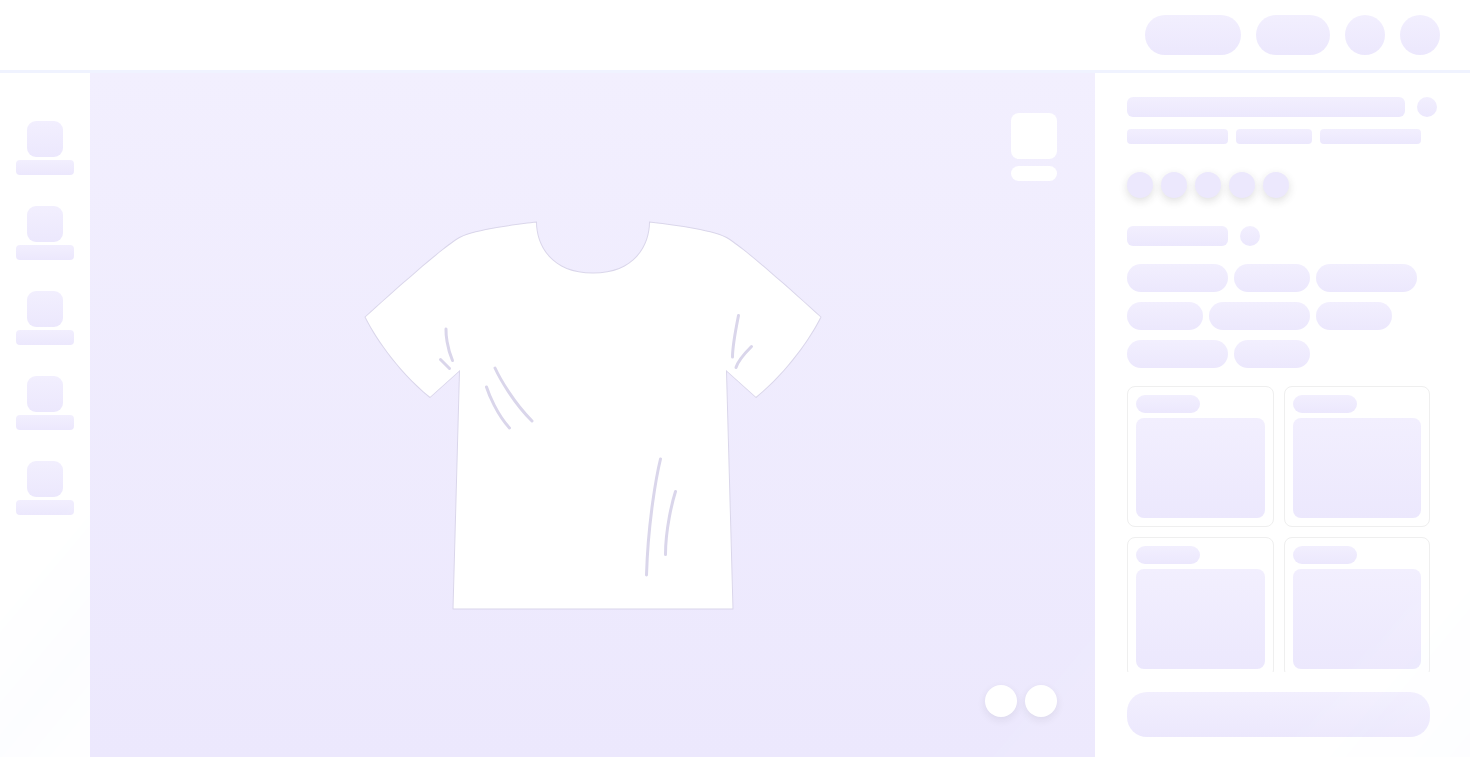 scroll, scrollTop: 0, scrollLeft: 0, axis: both 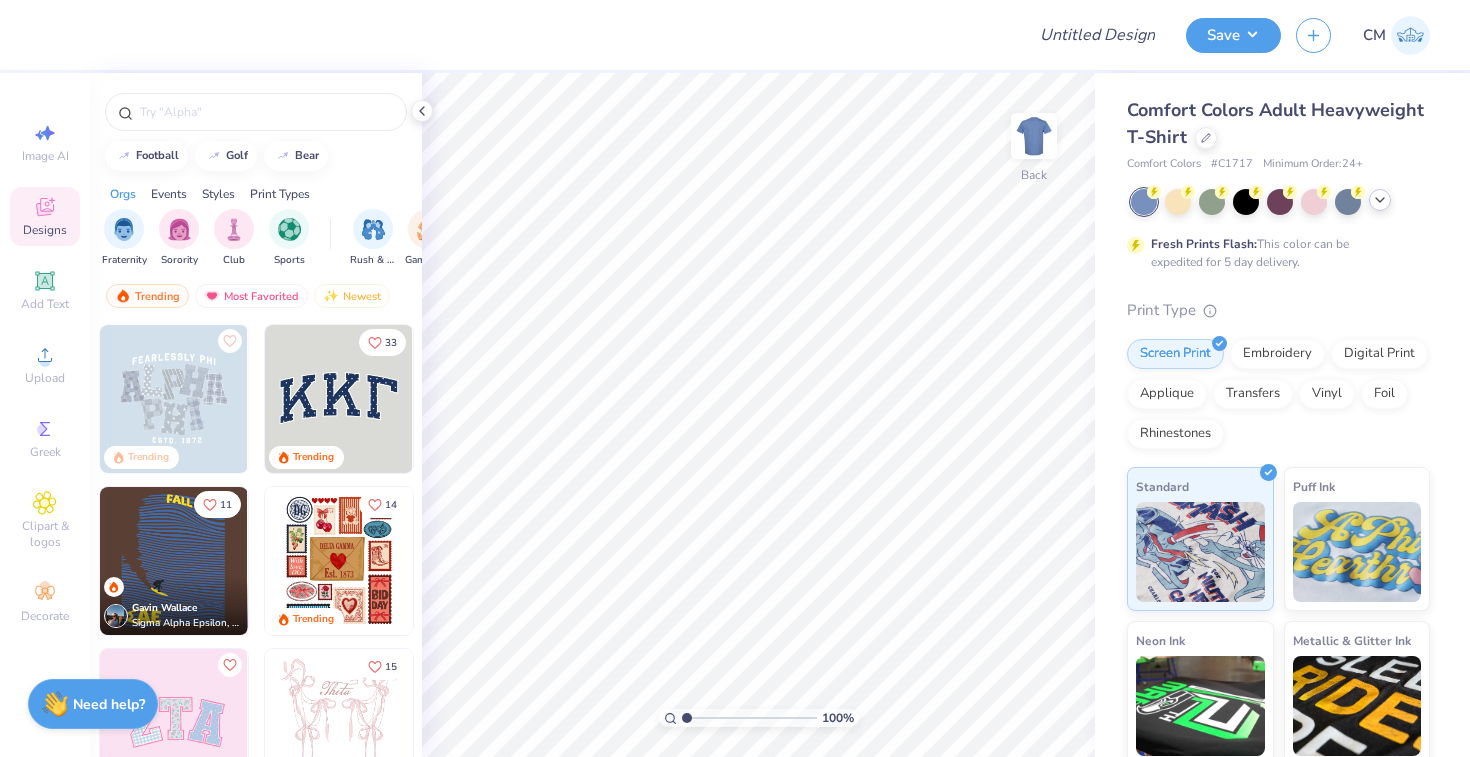click 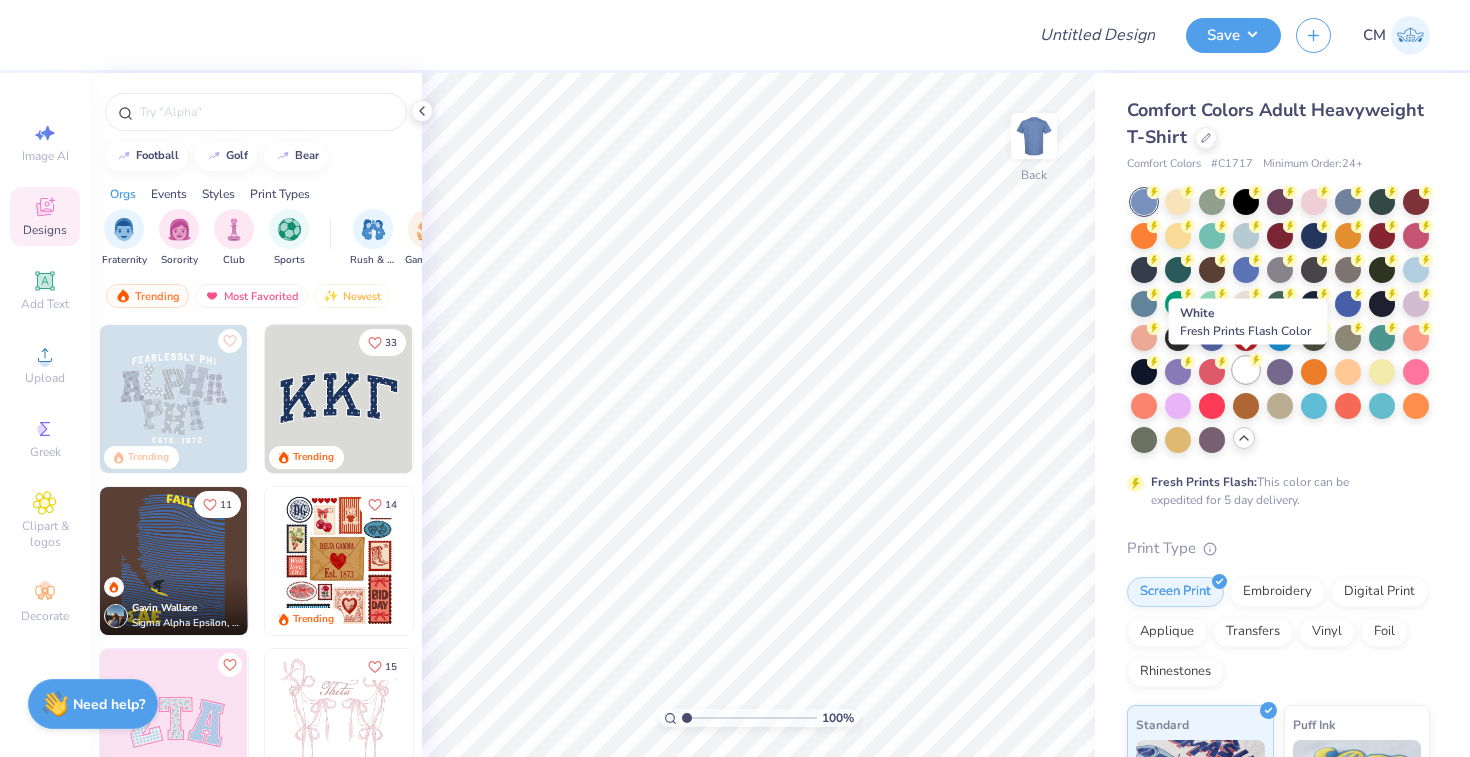 click at bounding box center [1246, 370] 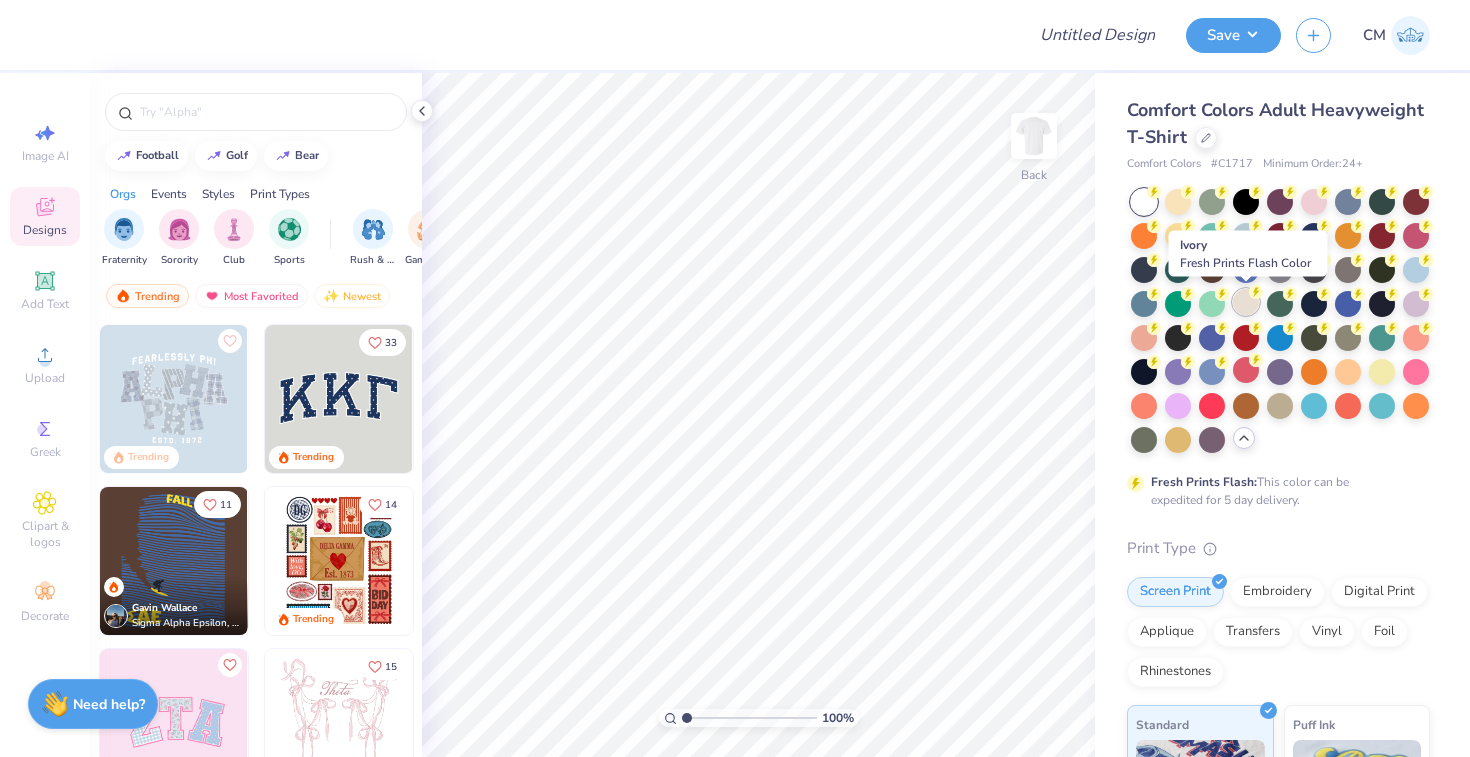 click 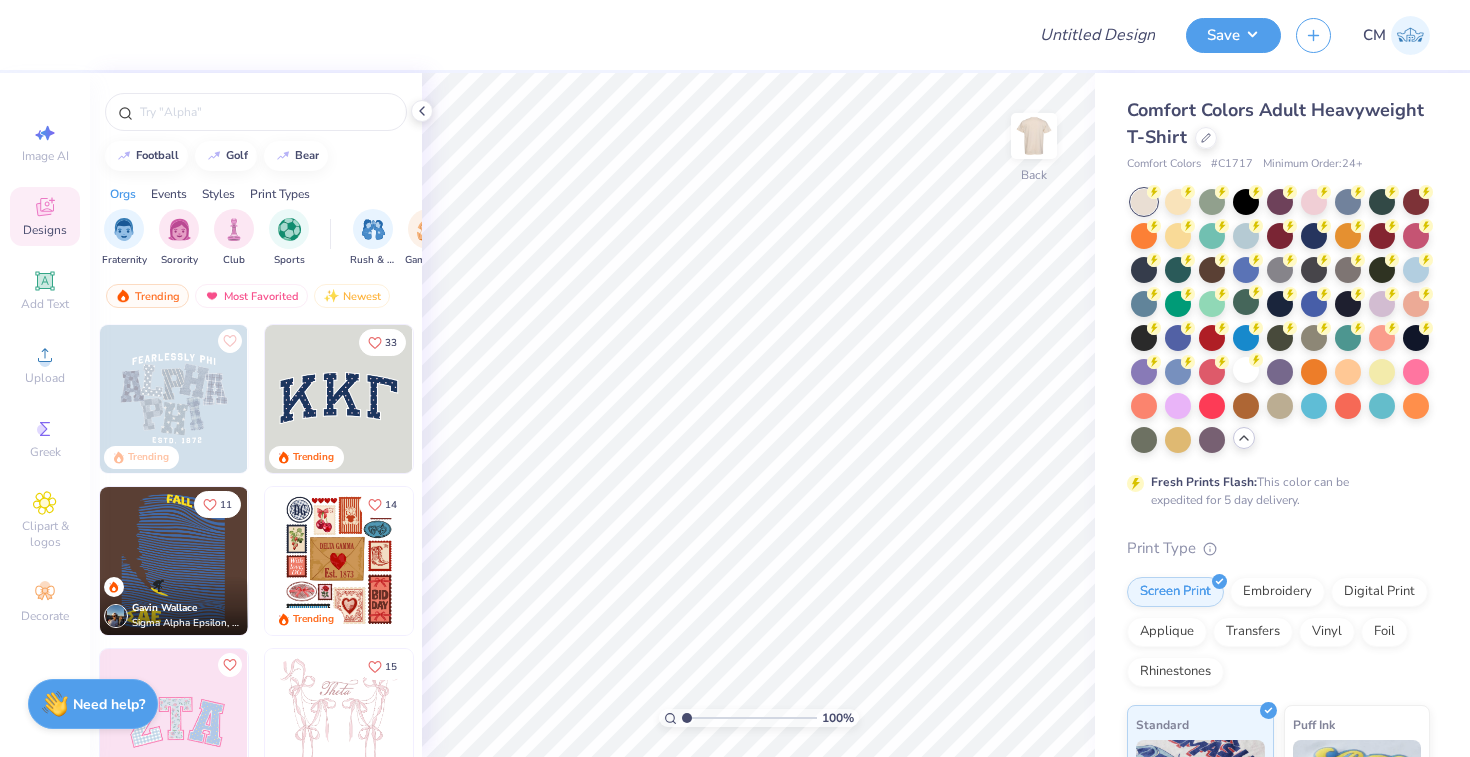 click at bounding box center [1410, 35] 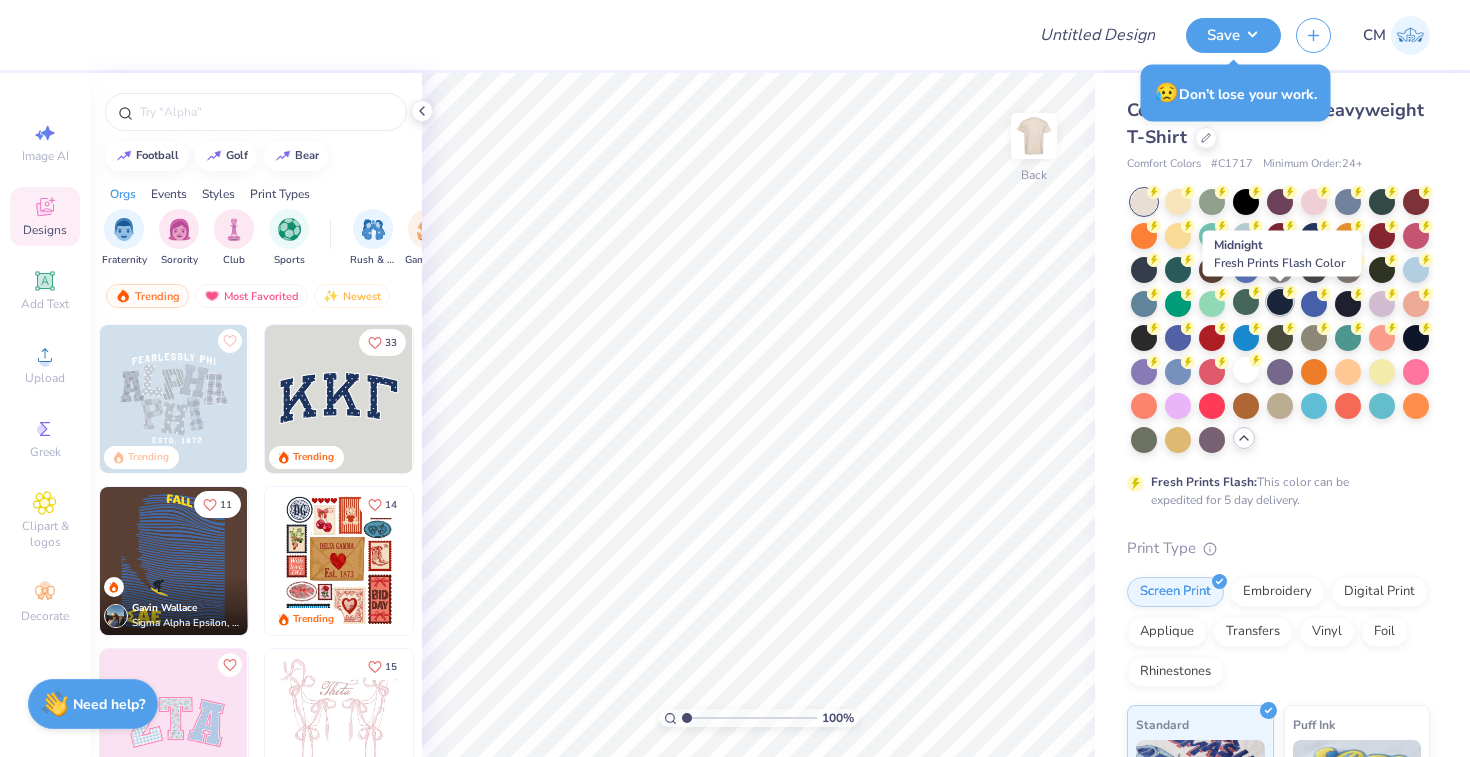 click at bounding box center (1280, 302) 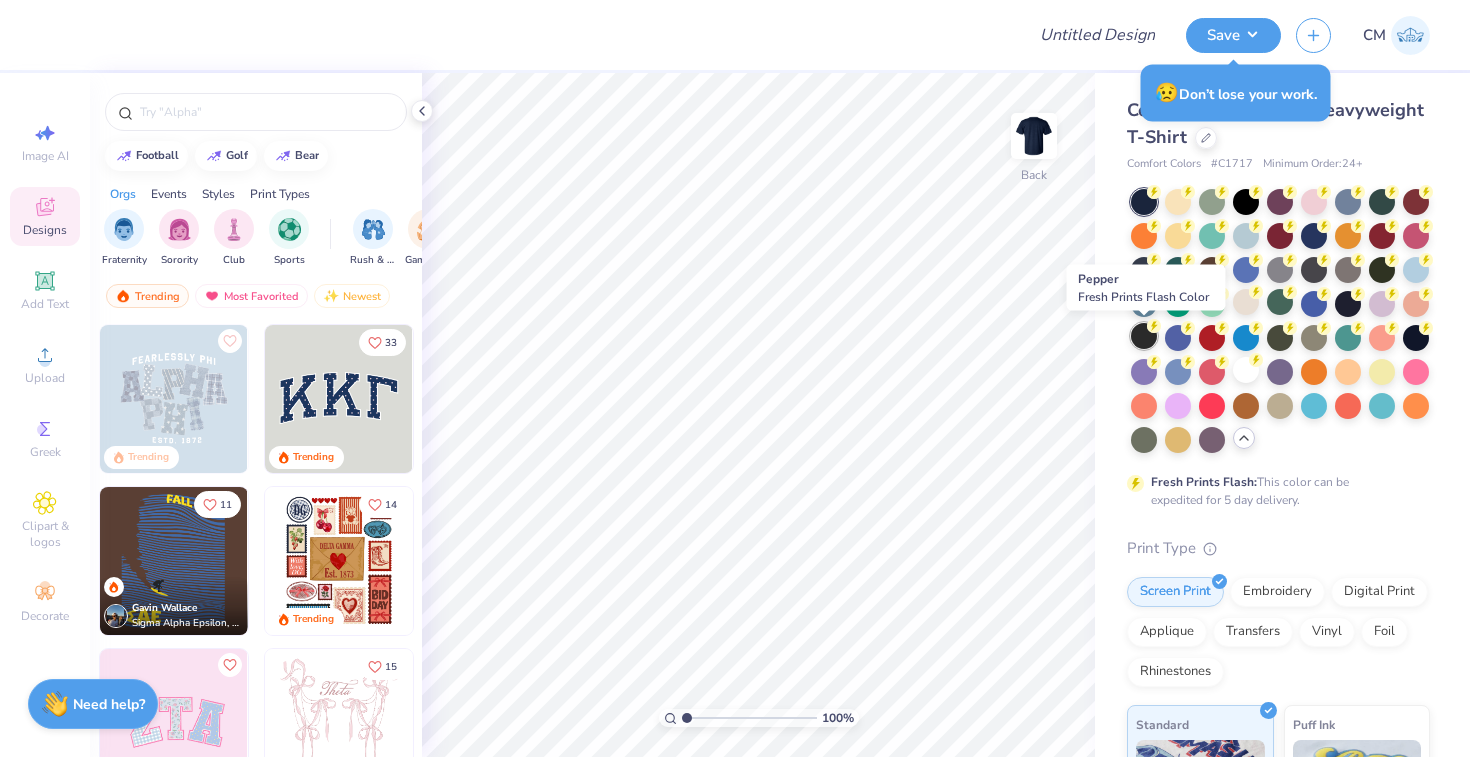 click at bounding box center [1144, 336] 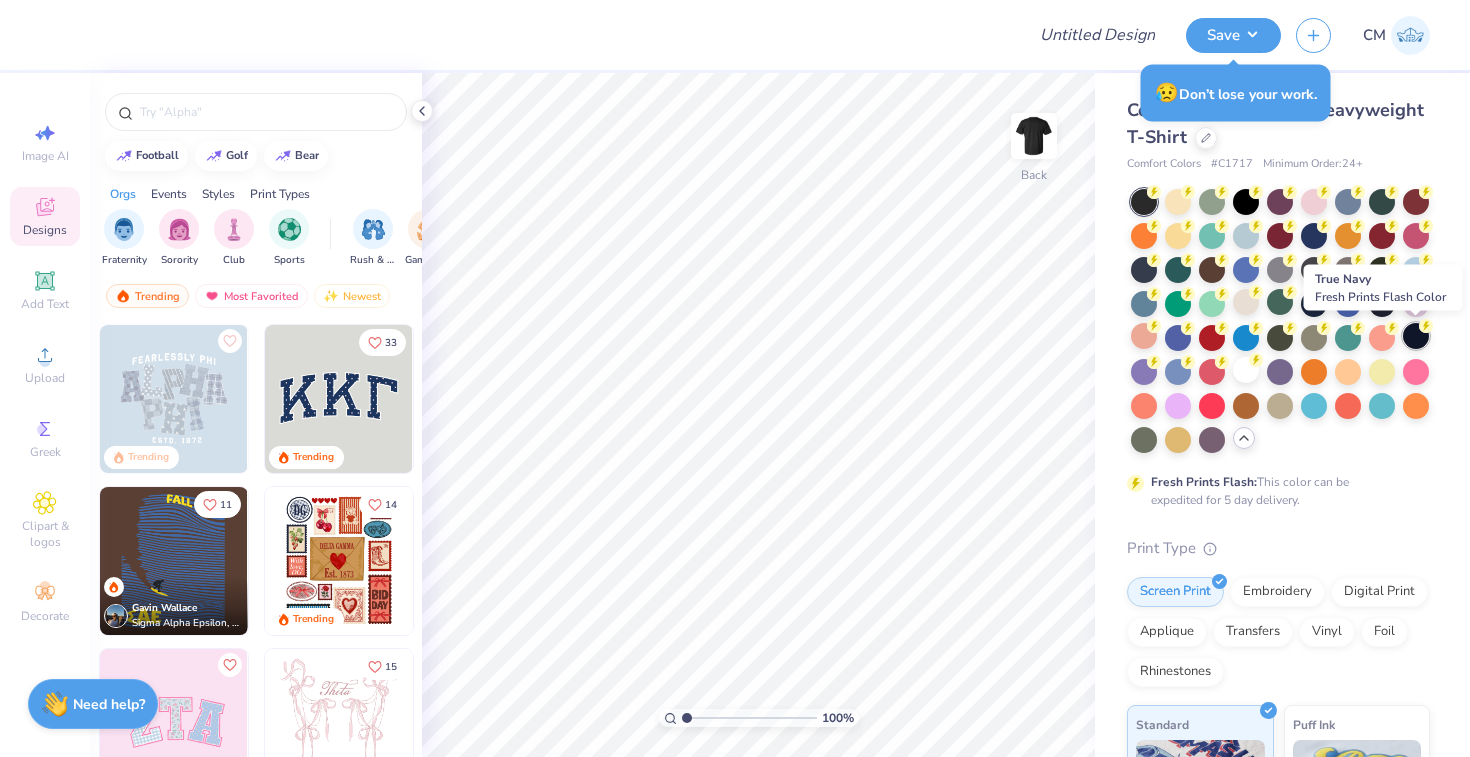 click at bounding box center (1416, 336) 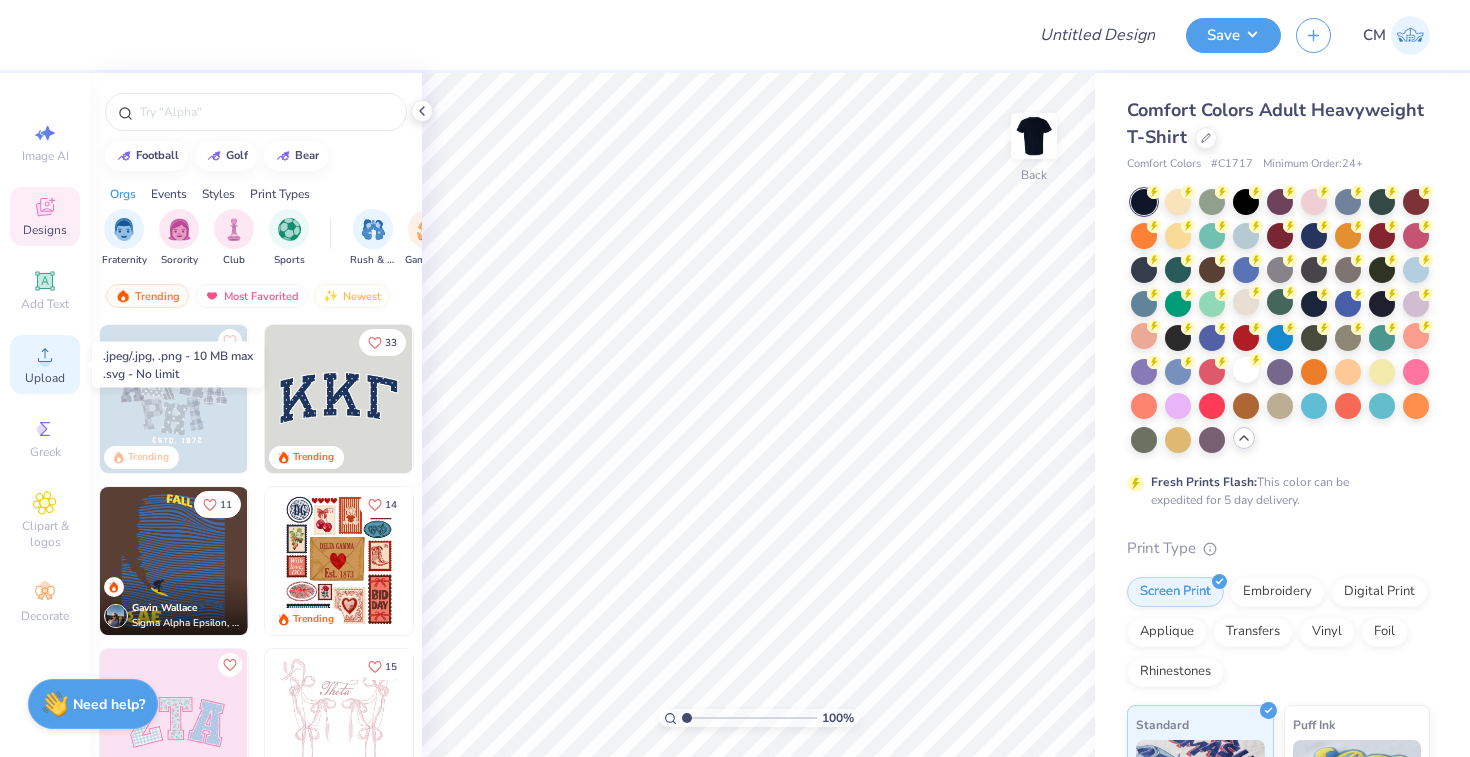 click on "Upload" at bounding box center (45, 378) 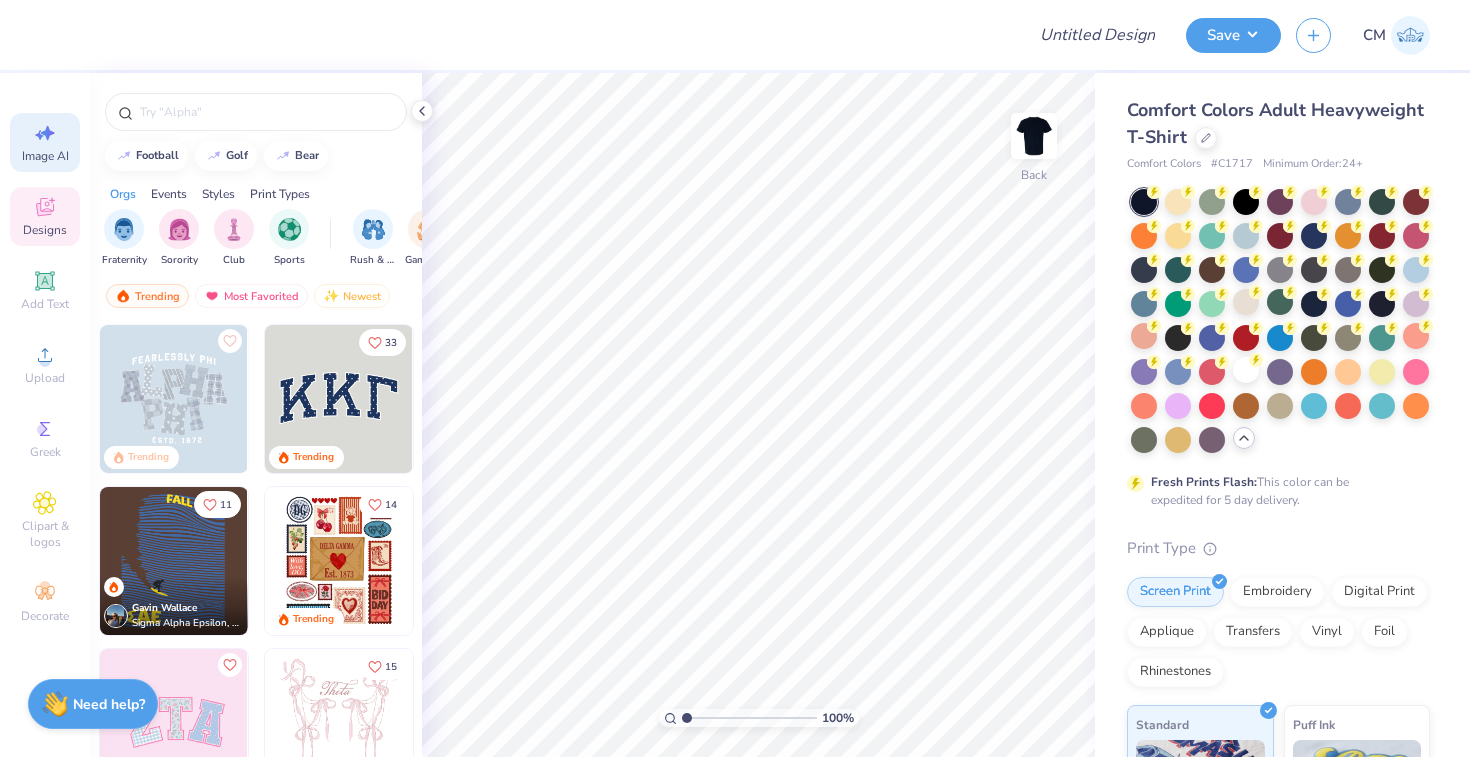 click 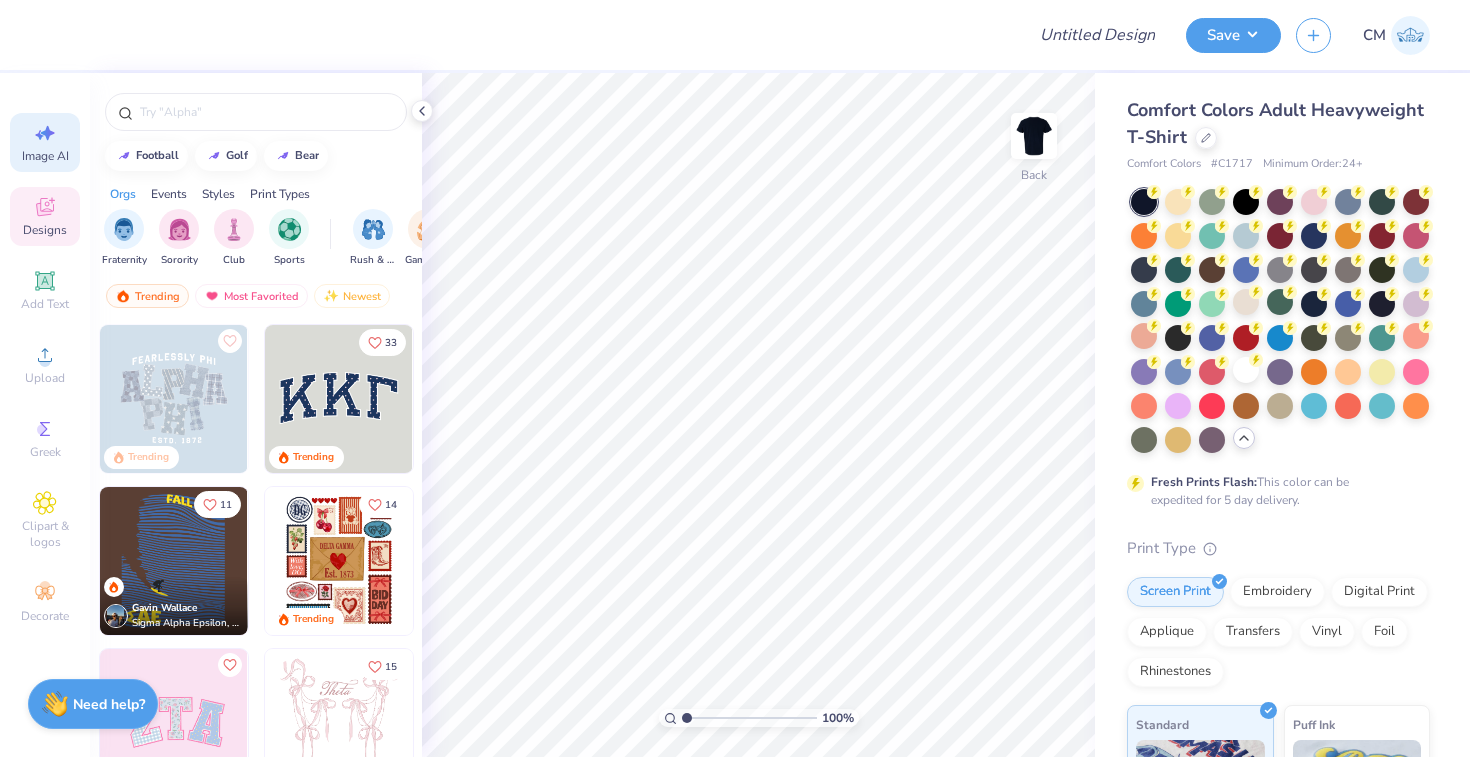 select on "4" 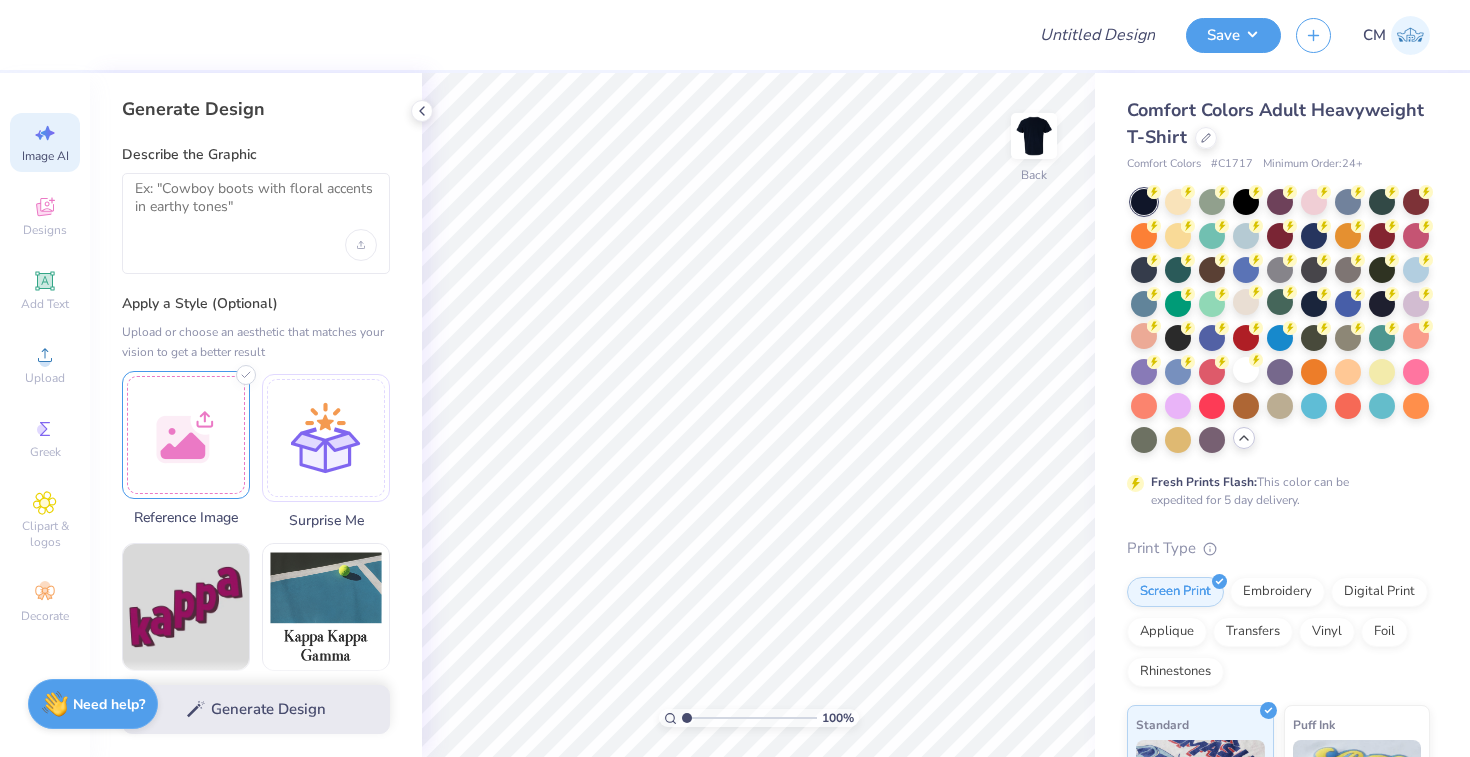 click at bounding box center [186, 435] 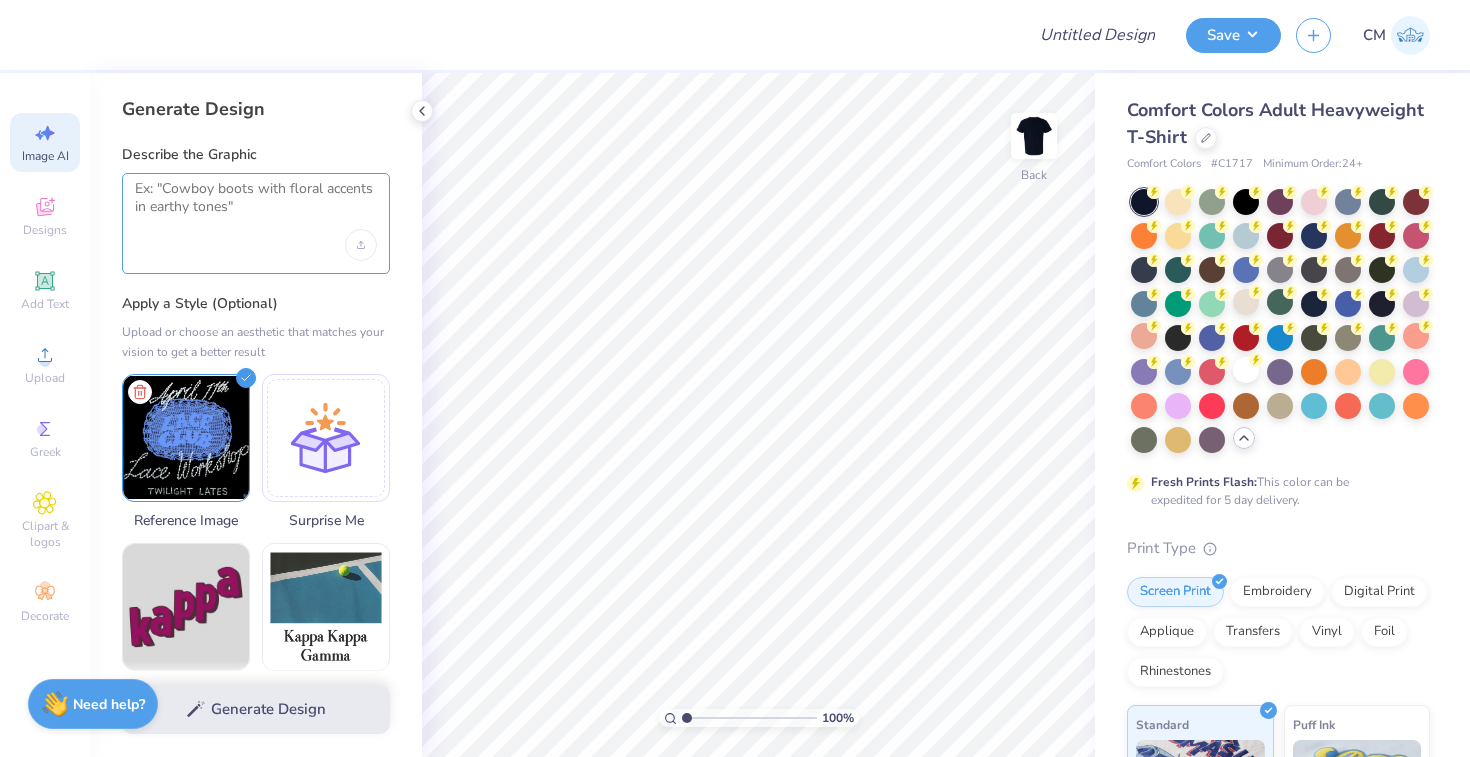 click at bounding box center [256, 205] 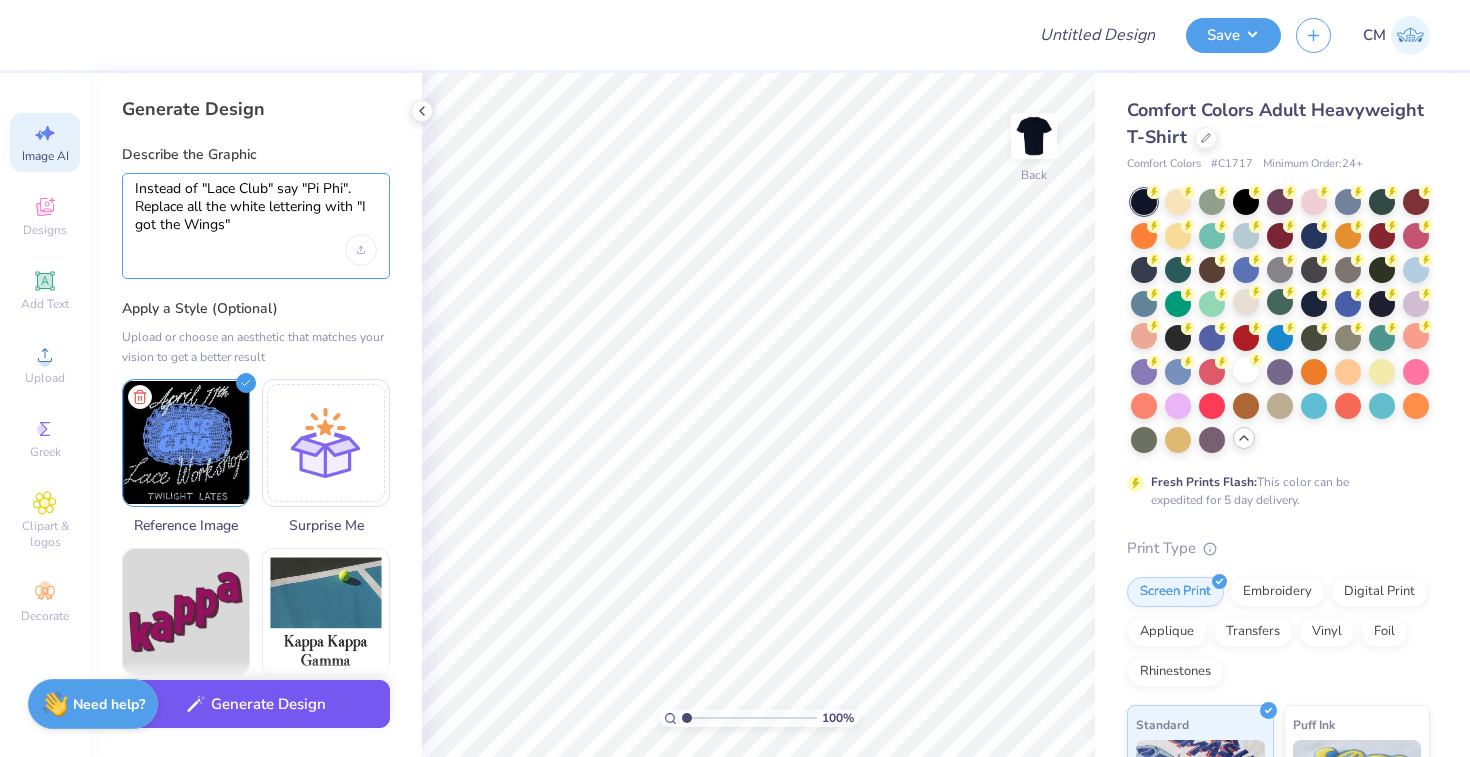 type on "Instead of "Lace Club" say "Pi Phi". Replace all the white lettering with "I got the Wings"" 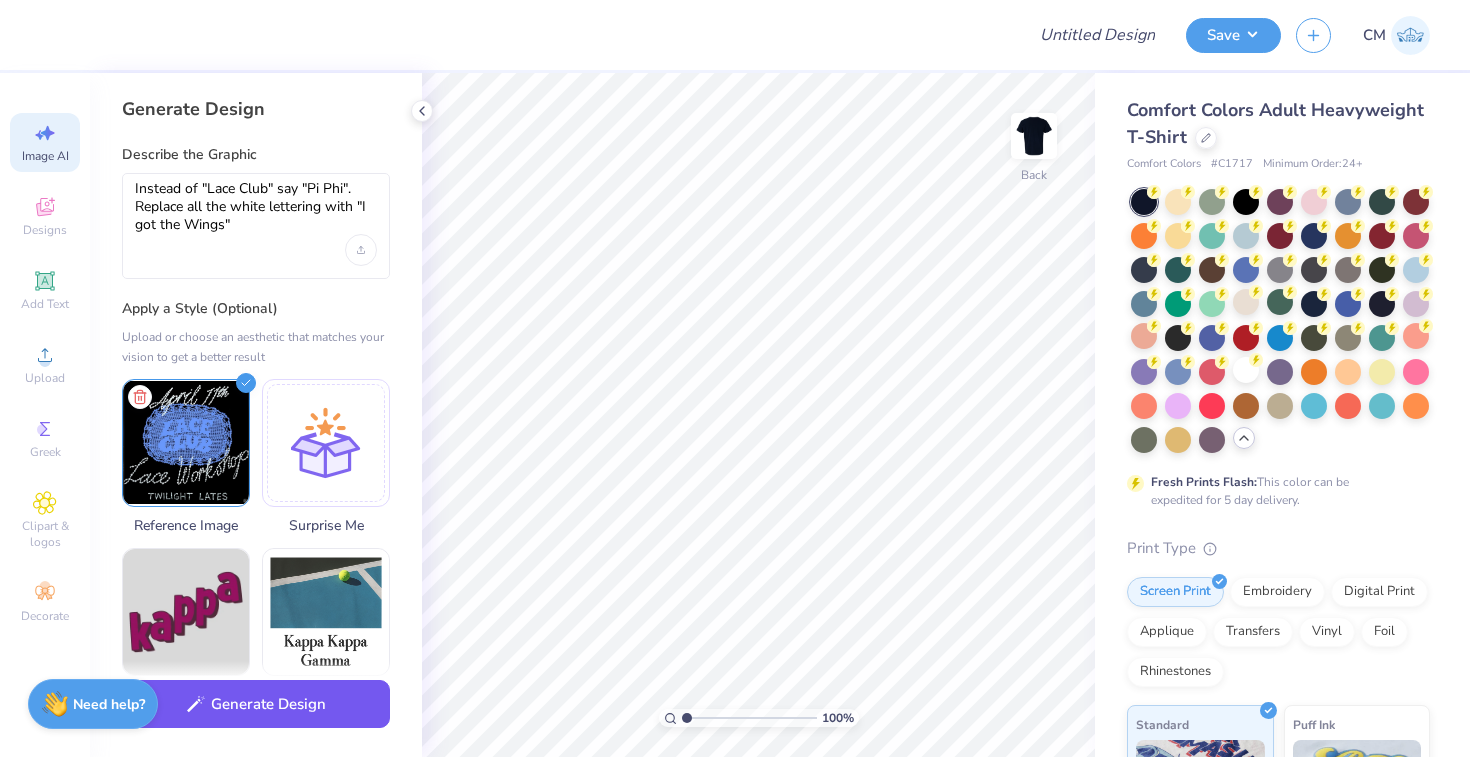 click on "Generate Design" at bounding box center [256, 704] 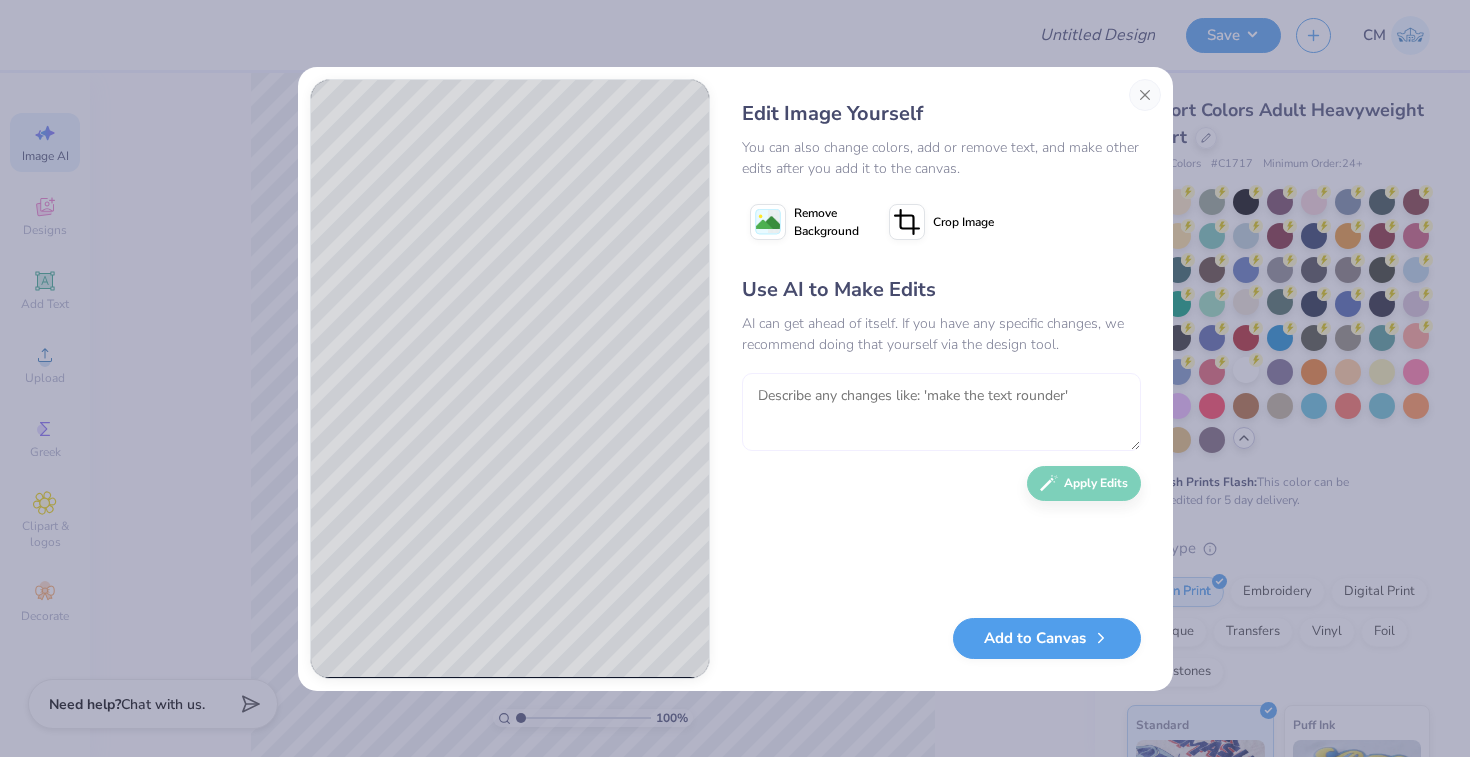 click at bounding box center [941, 412] 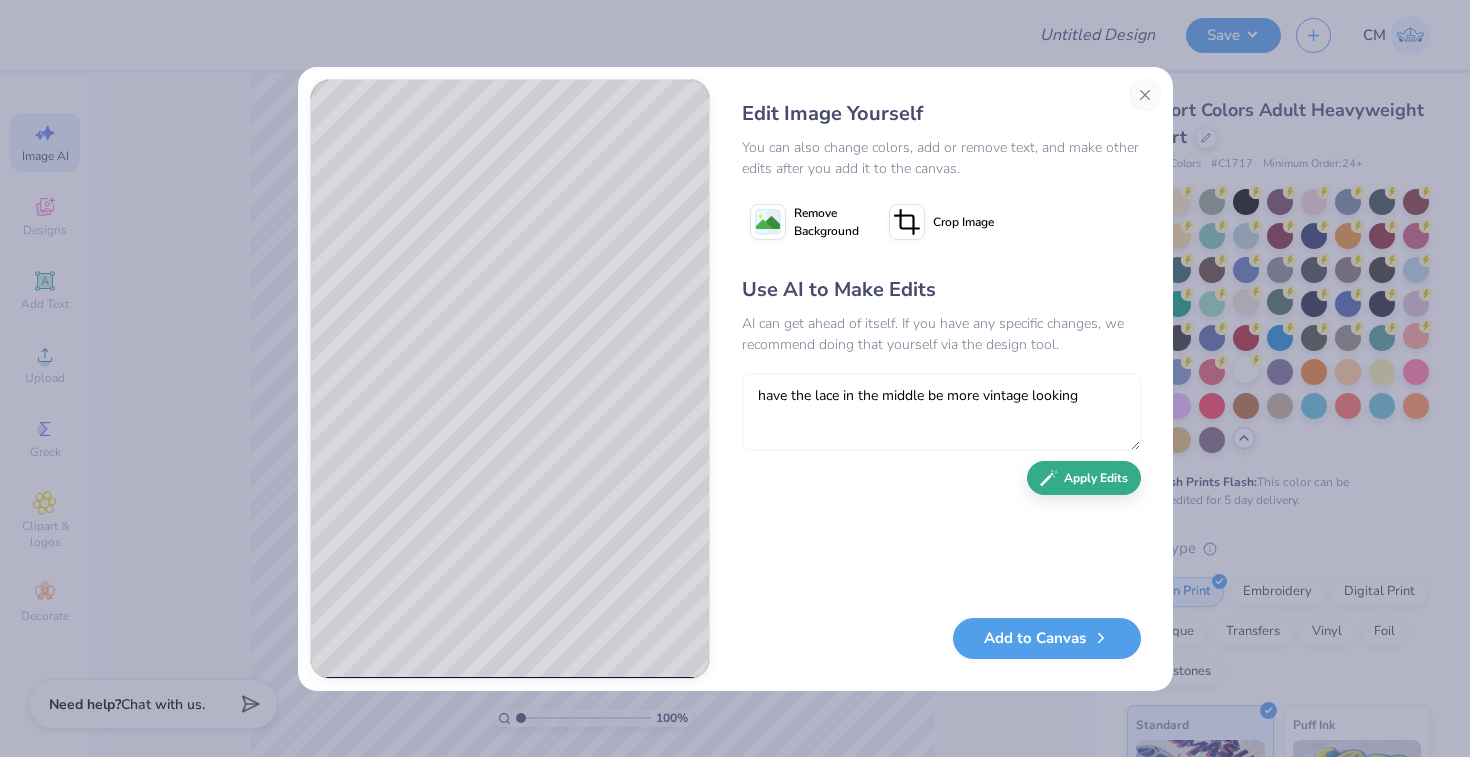 type on "have the lace in the middle be more vintage looking" 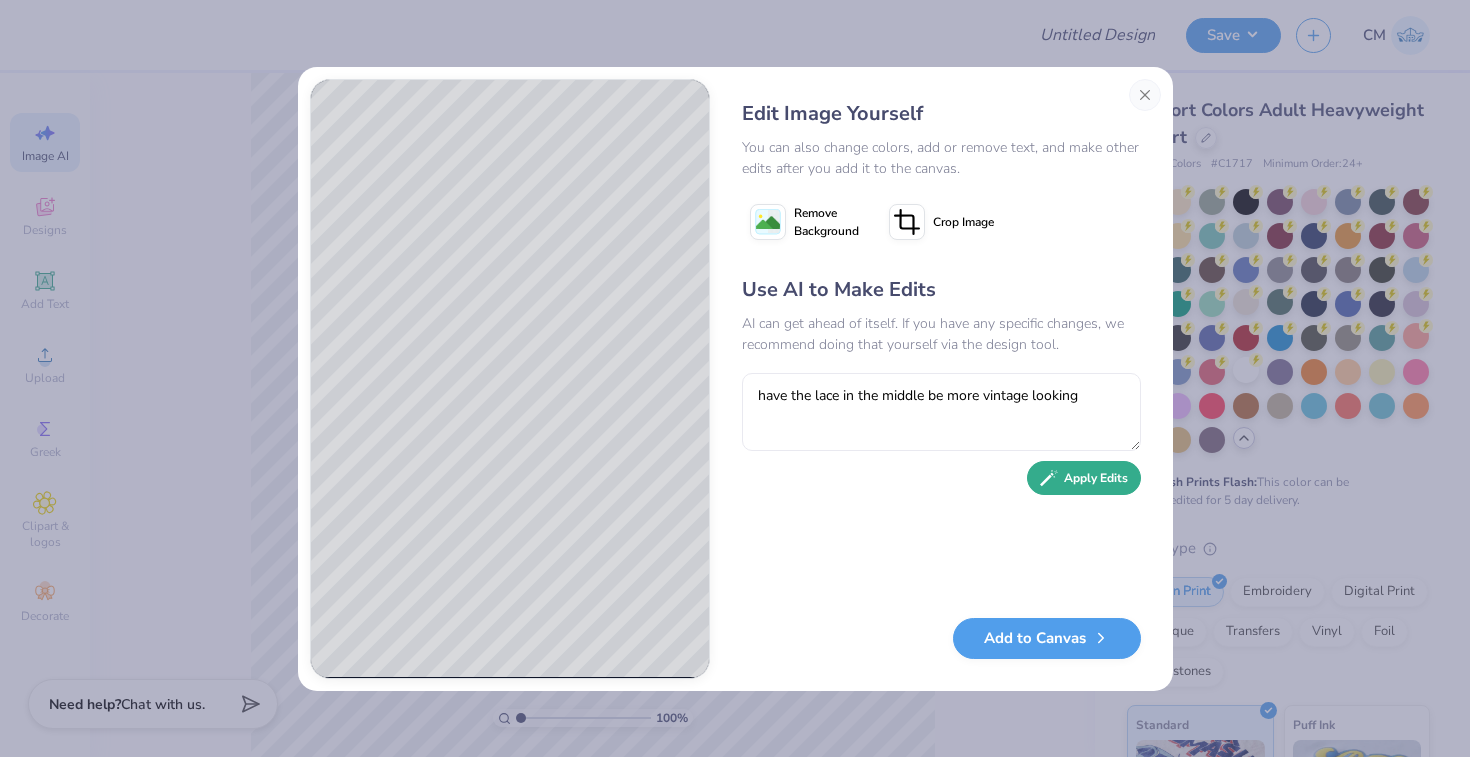 click on "Apply Edits" at bounding box center (1084, 478) 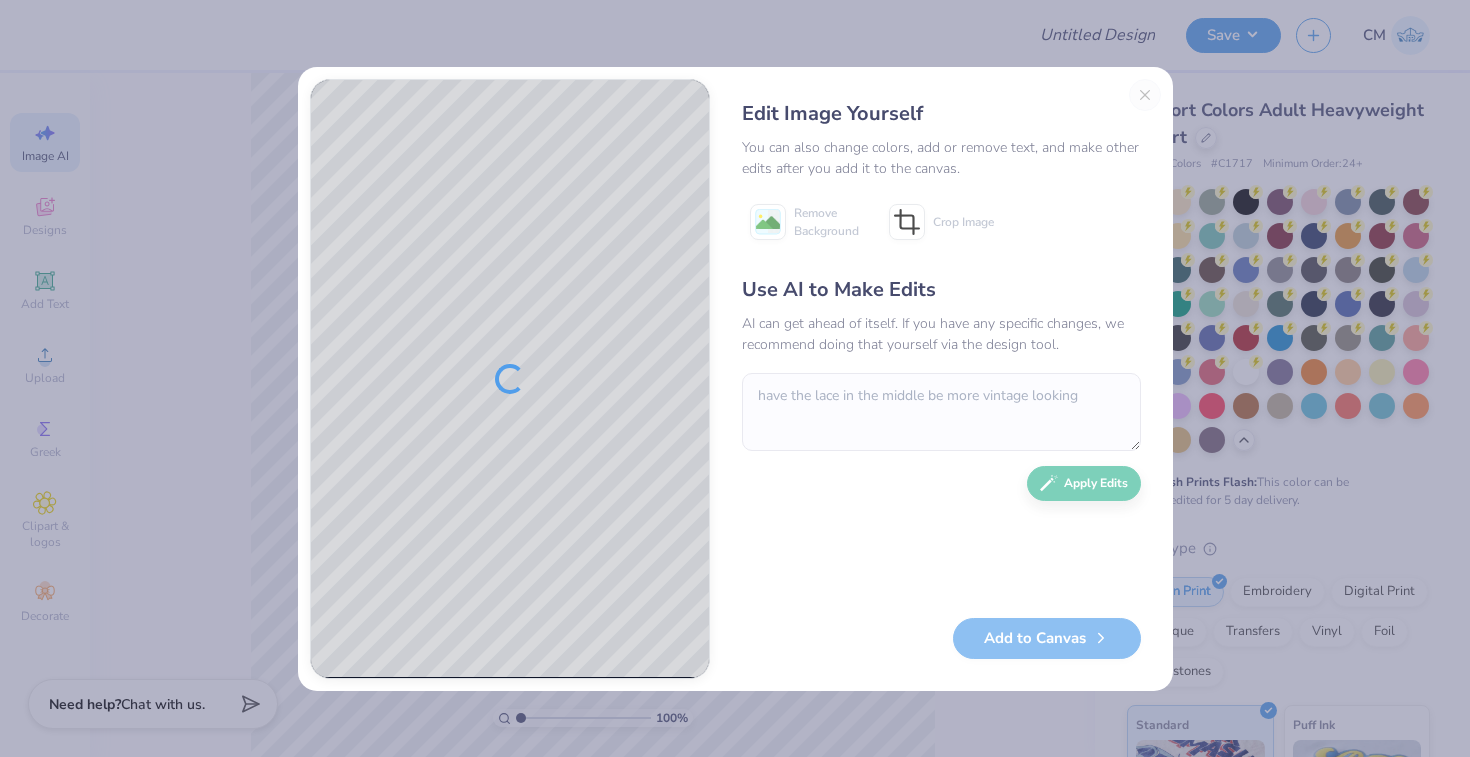 scroll, scrollTop: 0, scrollLeft: 0, axis: both 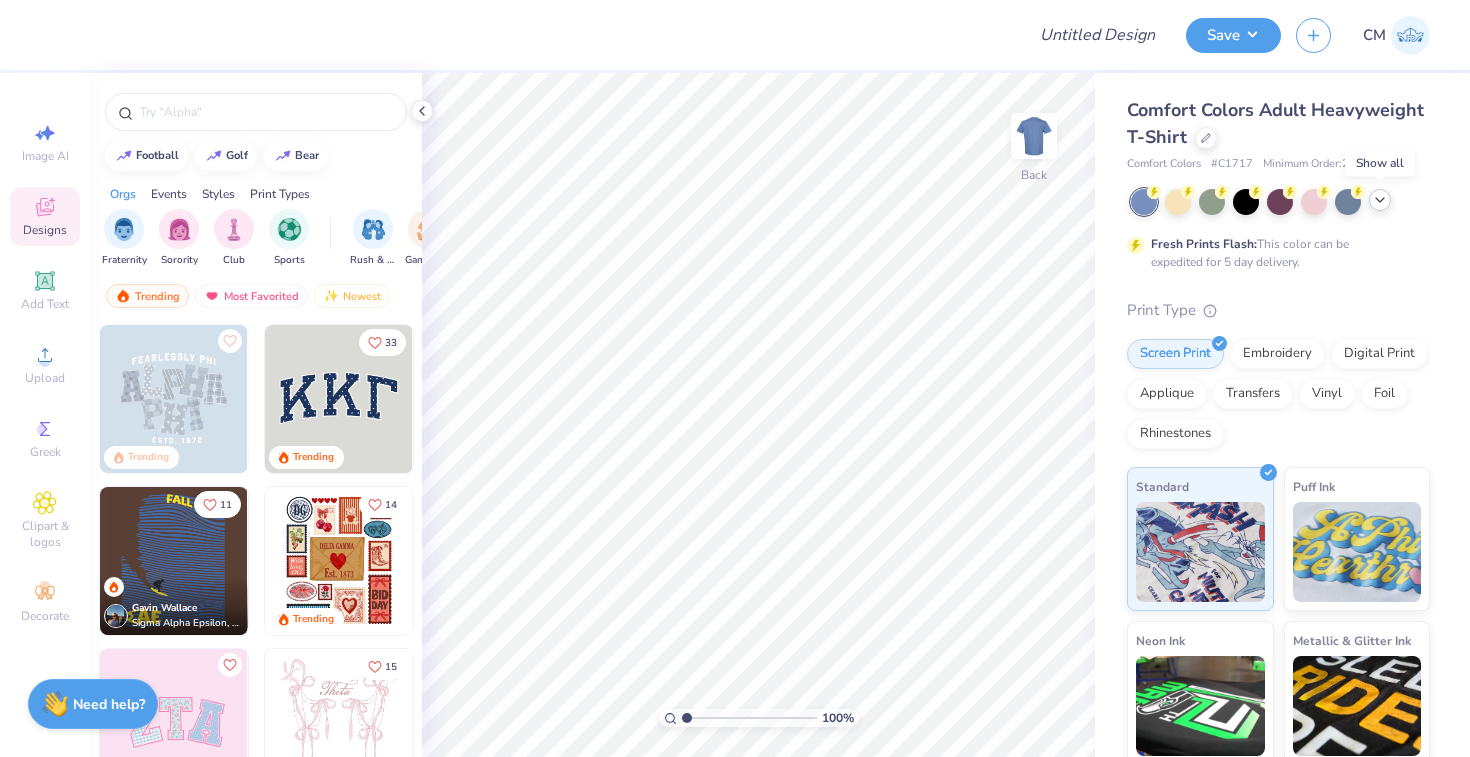 click 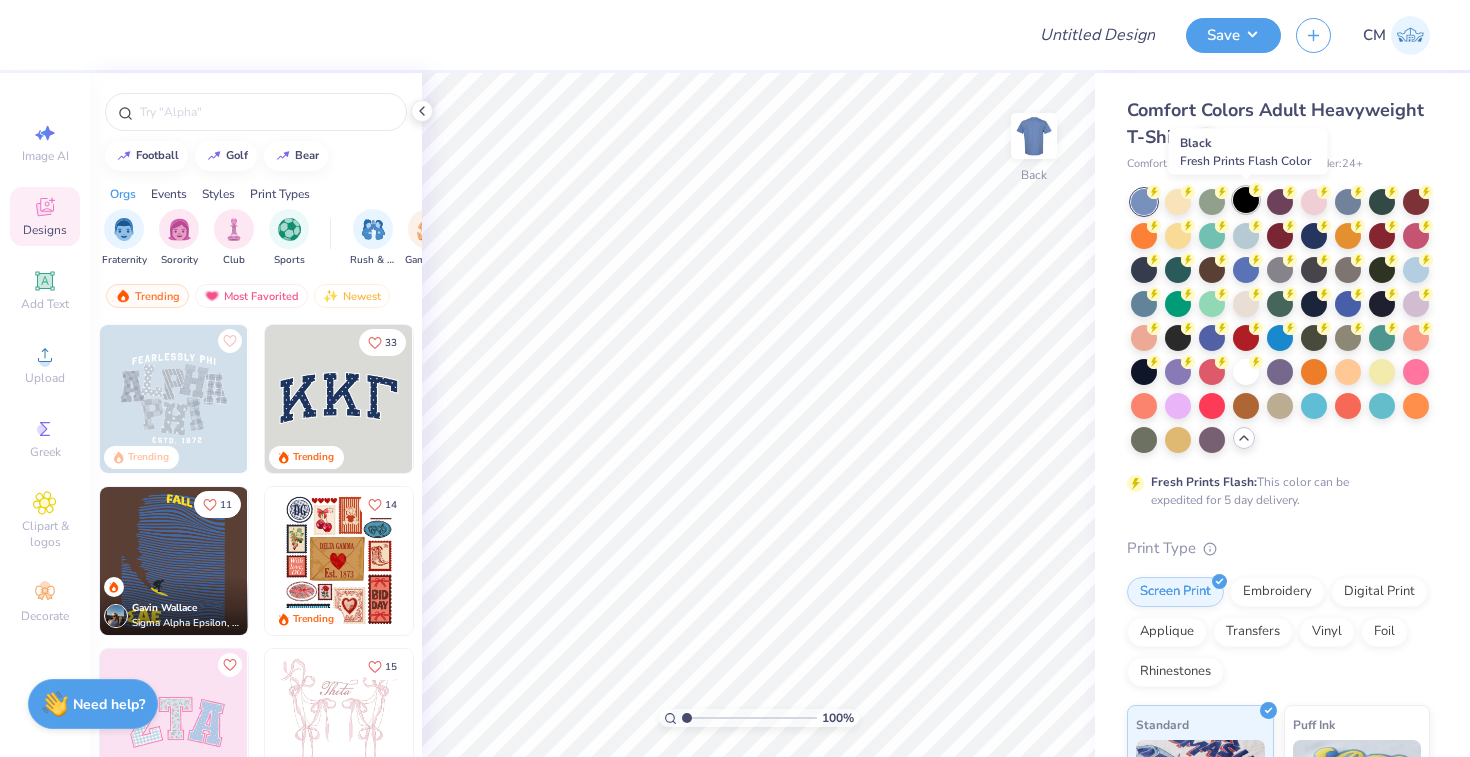 click at bounding box center [1246, 200] 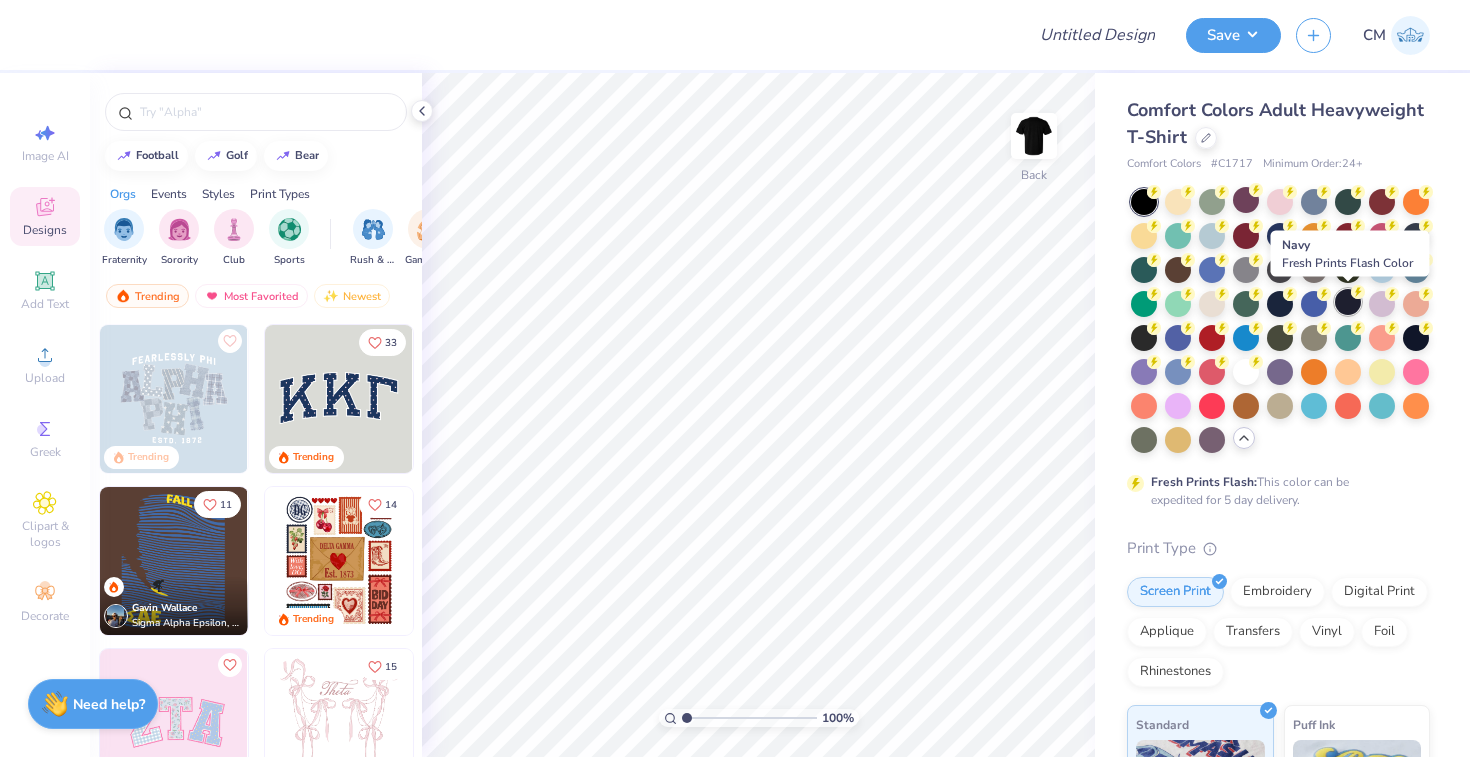click at bounding box center (1348, 302) 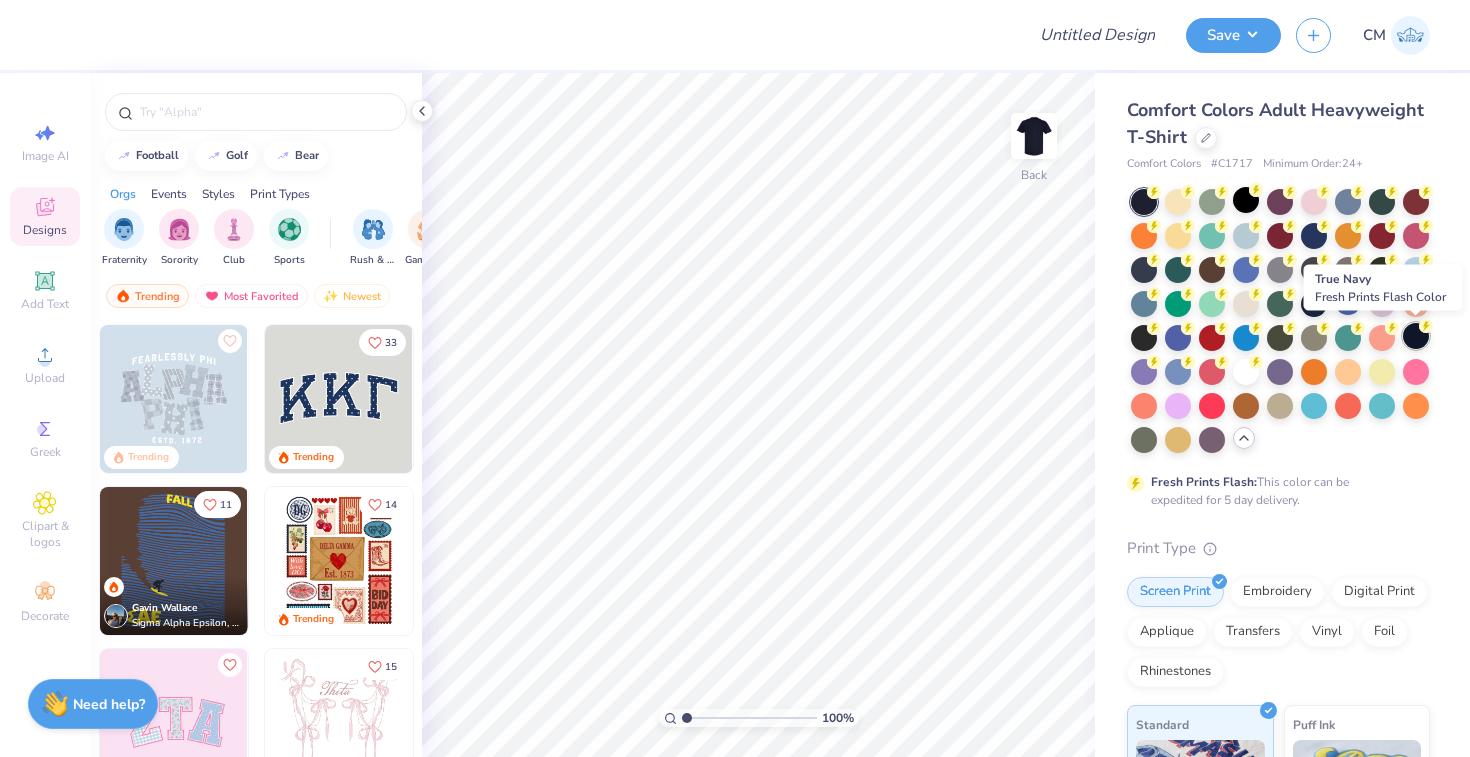 click at bounding box center (1416, 336) 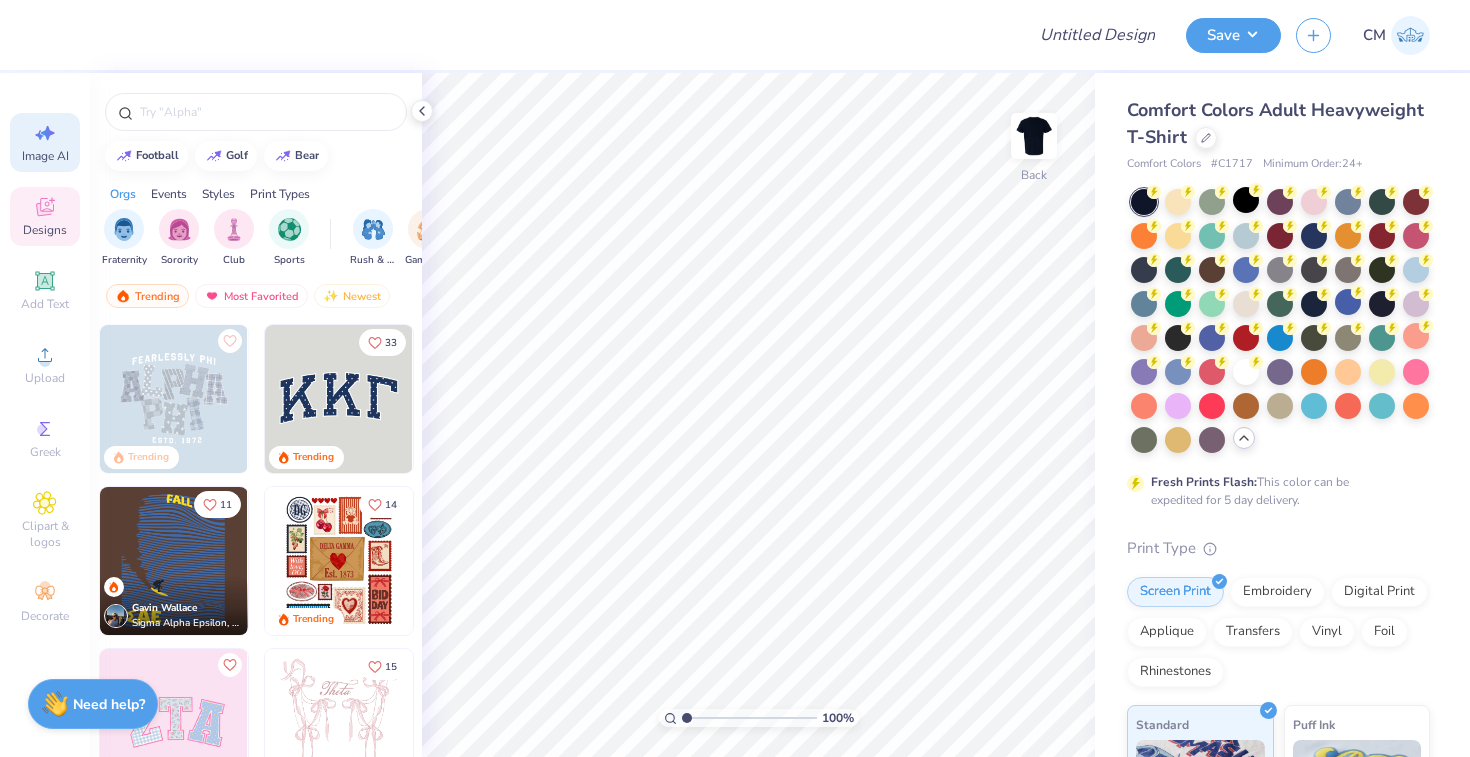 click on "Image AI" at bounding box center [45, 156] 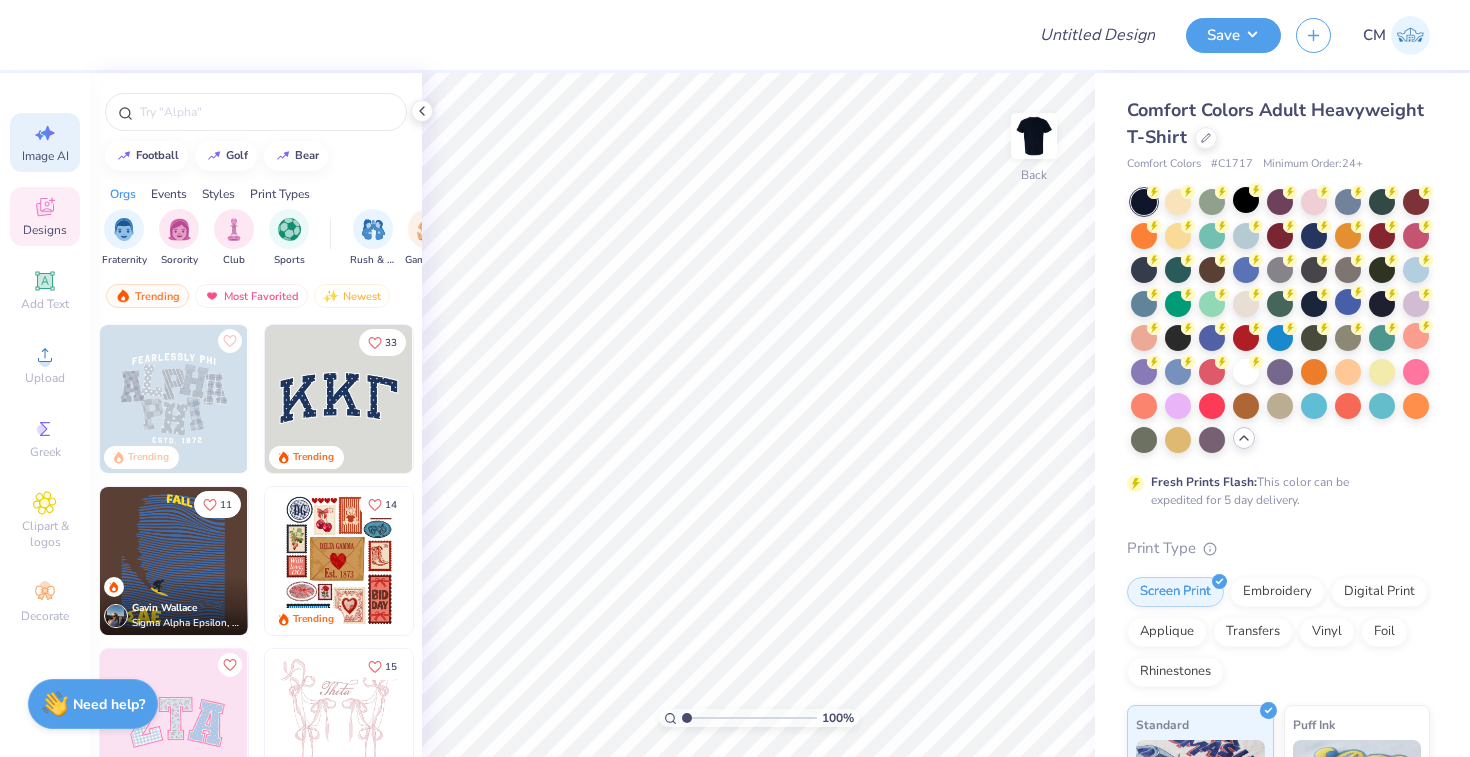 select on "4" 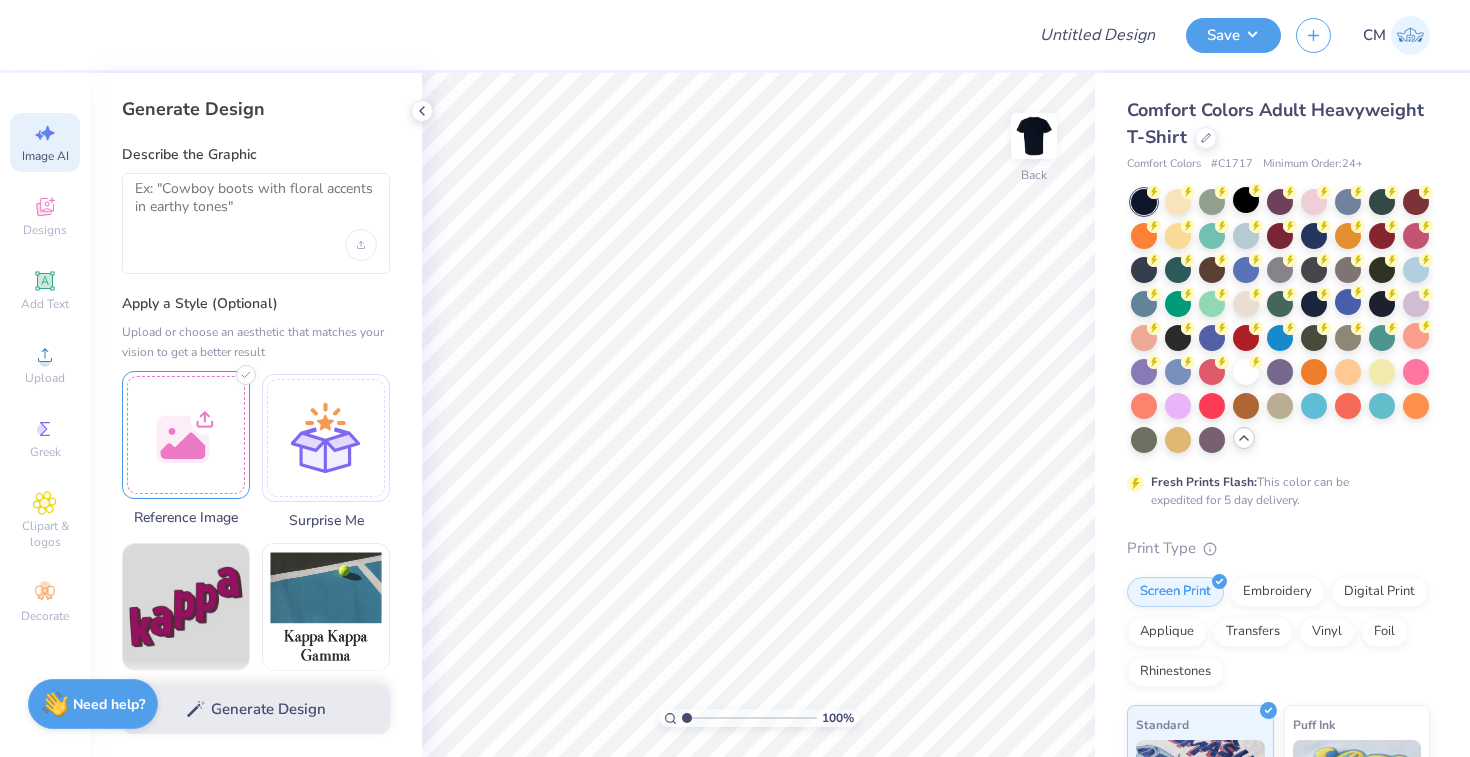click at bounding box center (186, 435) 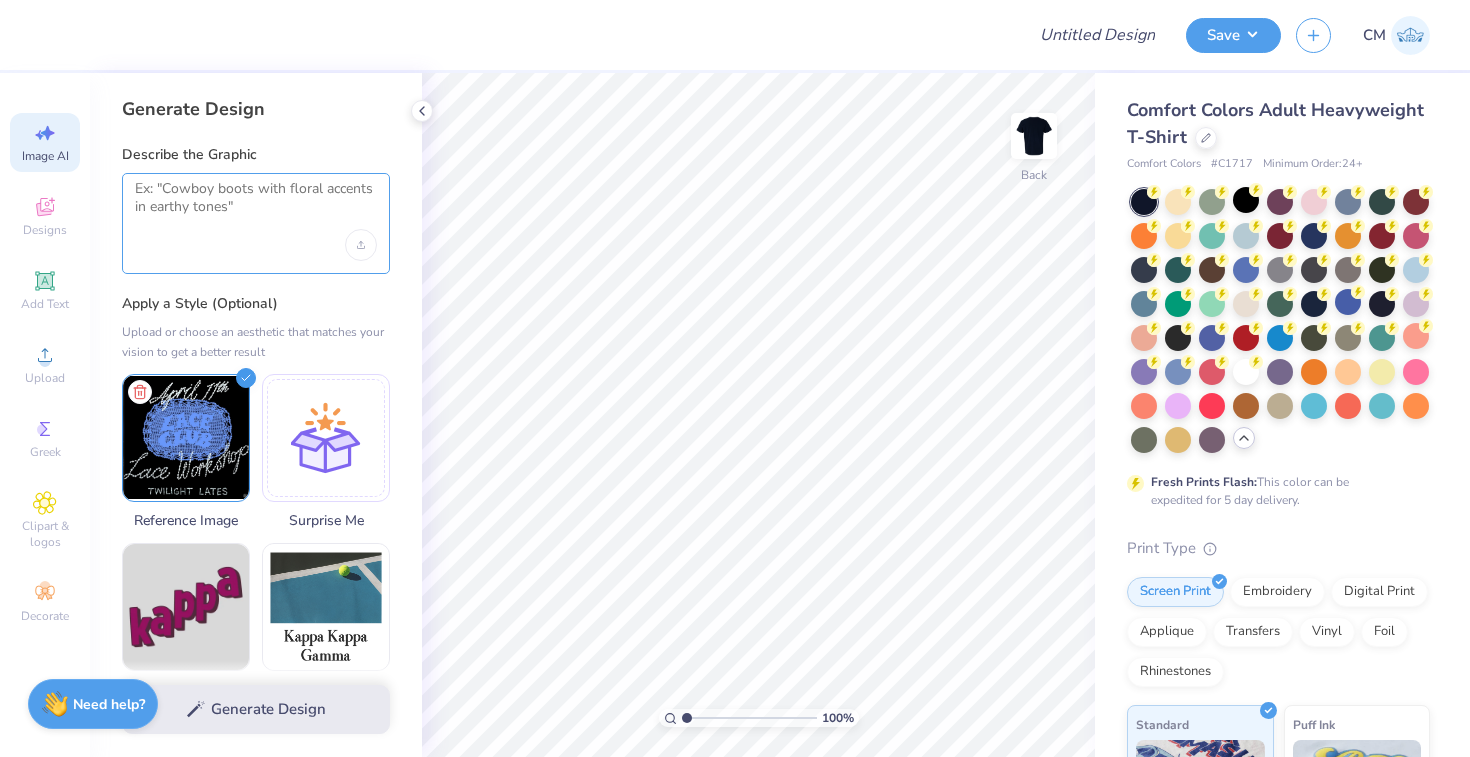 click at bounding box center [256, 205] 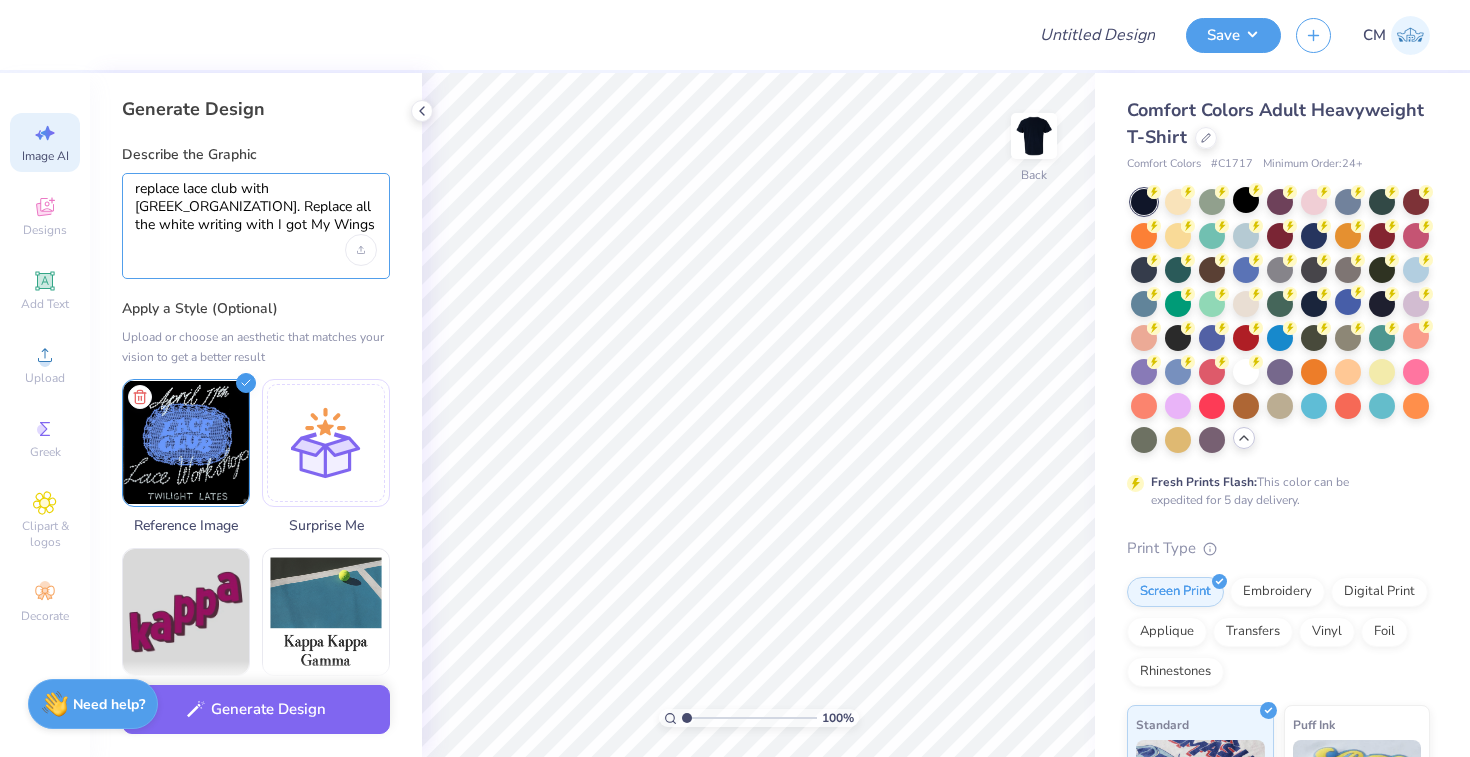 click on "replace lace club with Phi Phi. Replace all the white writing with I got My Wings" at bounding box center (256, 207) 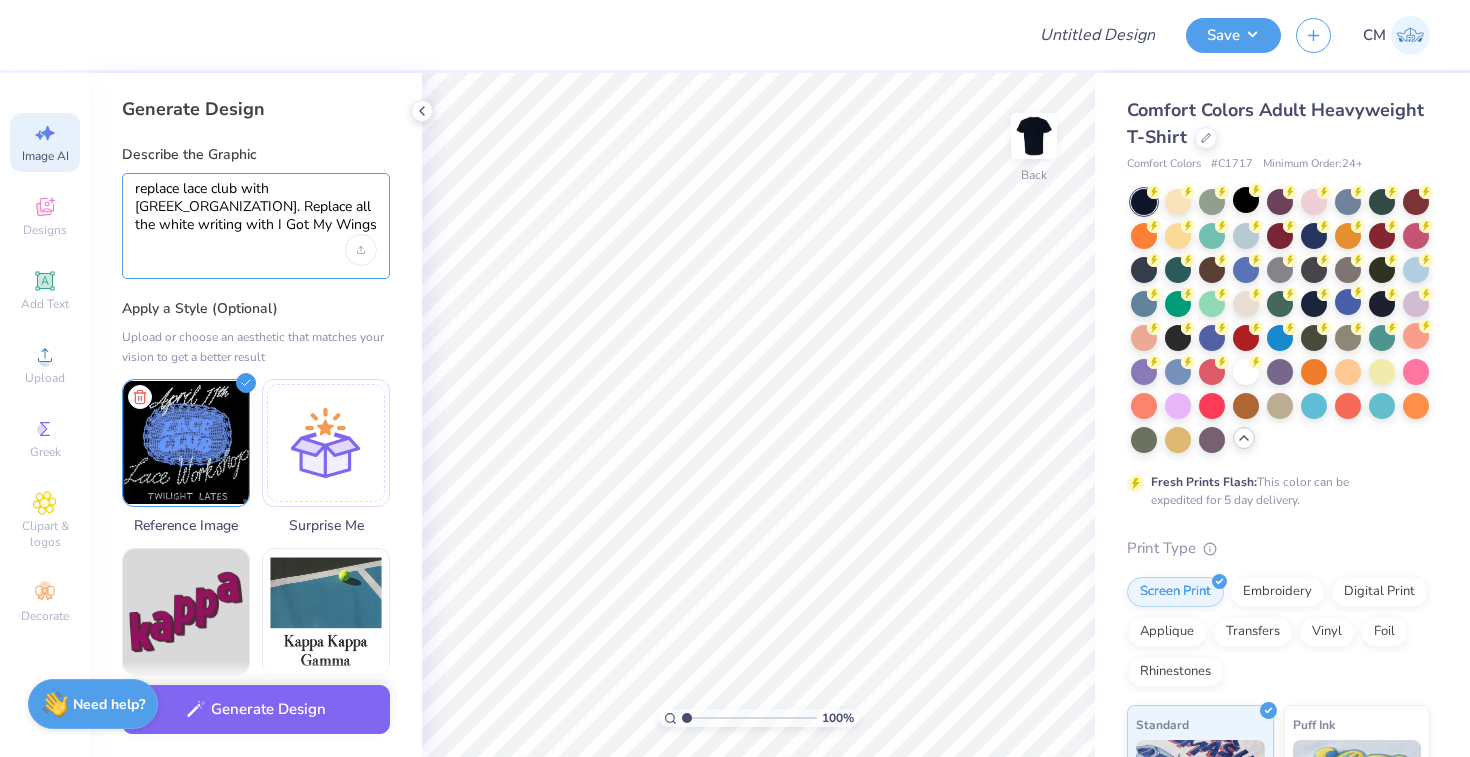 click on "replace lace club with Phi Phi. Replace all the white writing with I Got My Wings" at bounding box center (256, 207) 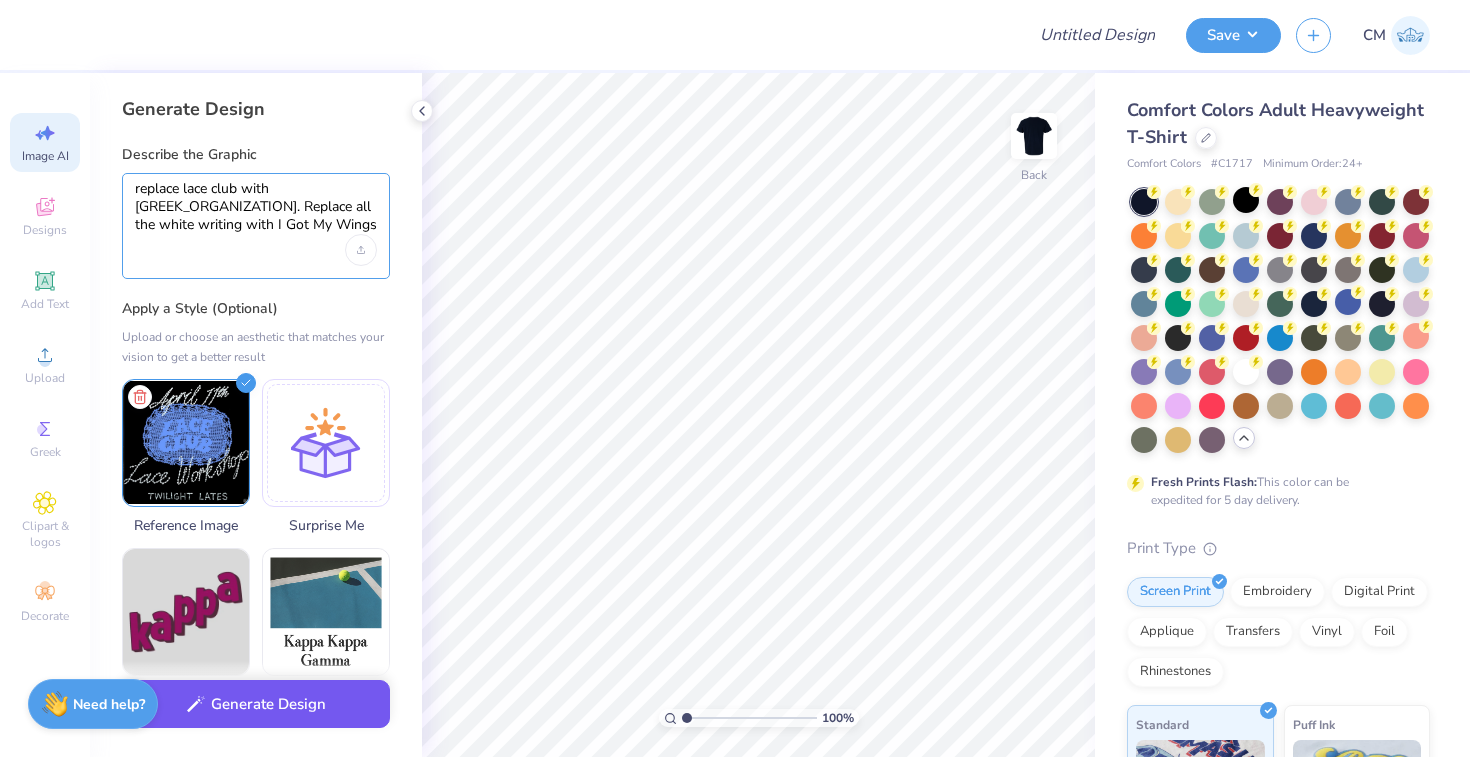 type on "replace lace club with Phi Phi. Replace all the white writing with I Got My Wings" 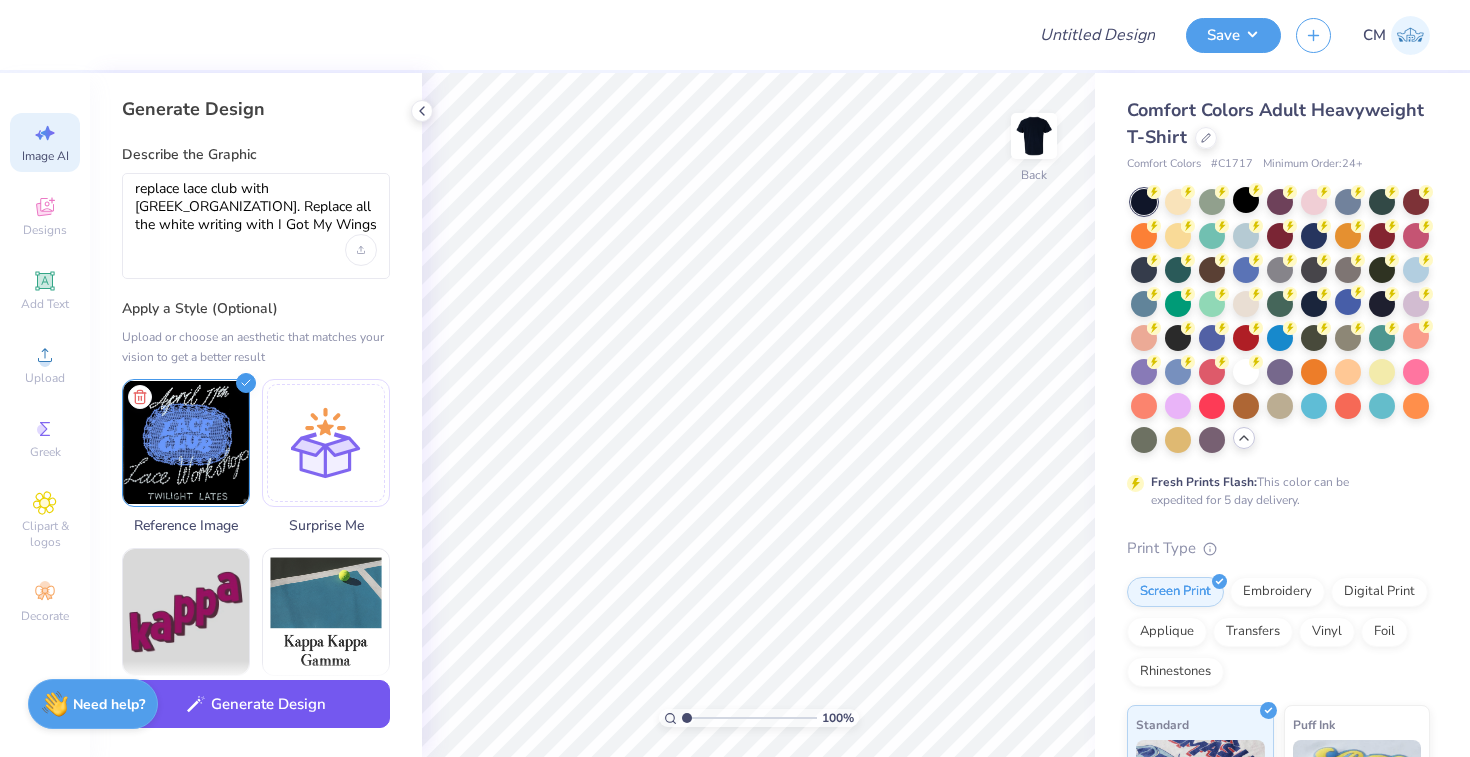 click on "Generate Design" at bounding box center [256, 704] 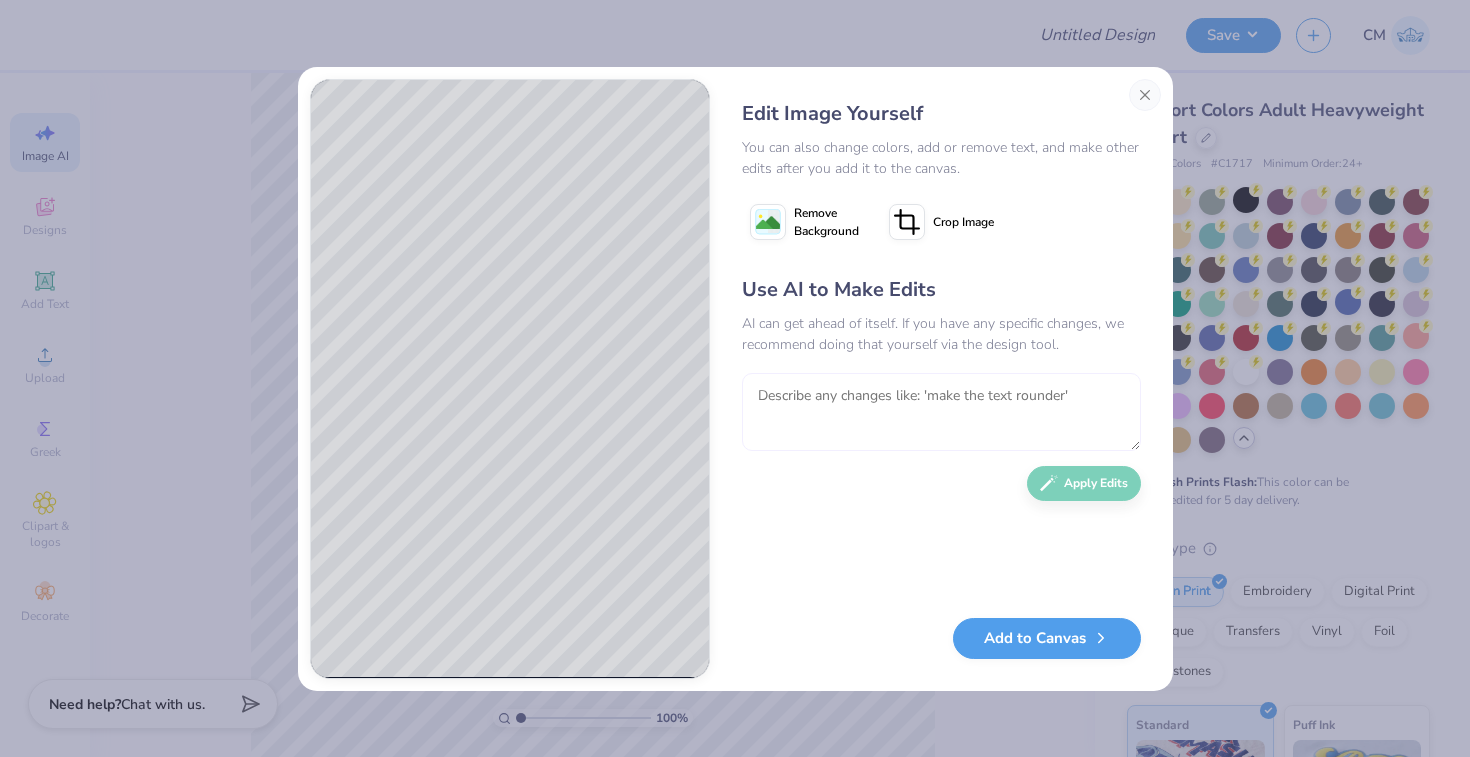 click at bounding box center [941, 412] 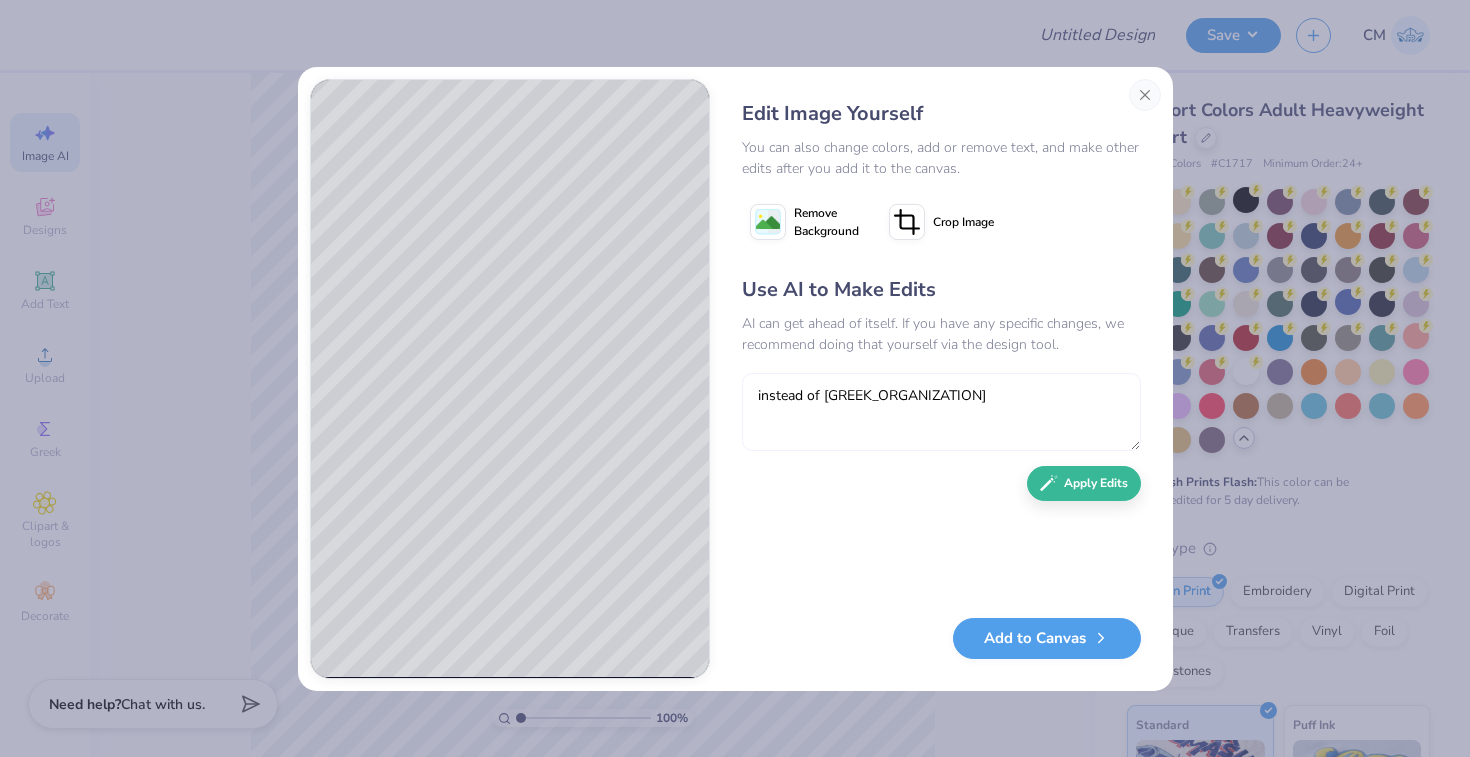 click on "instead of Pi Phi" at bounding box center (941, 412) 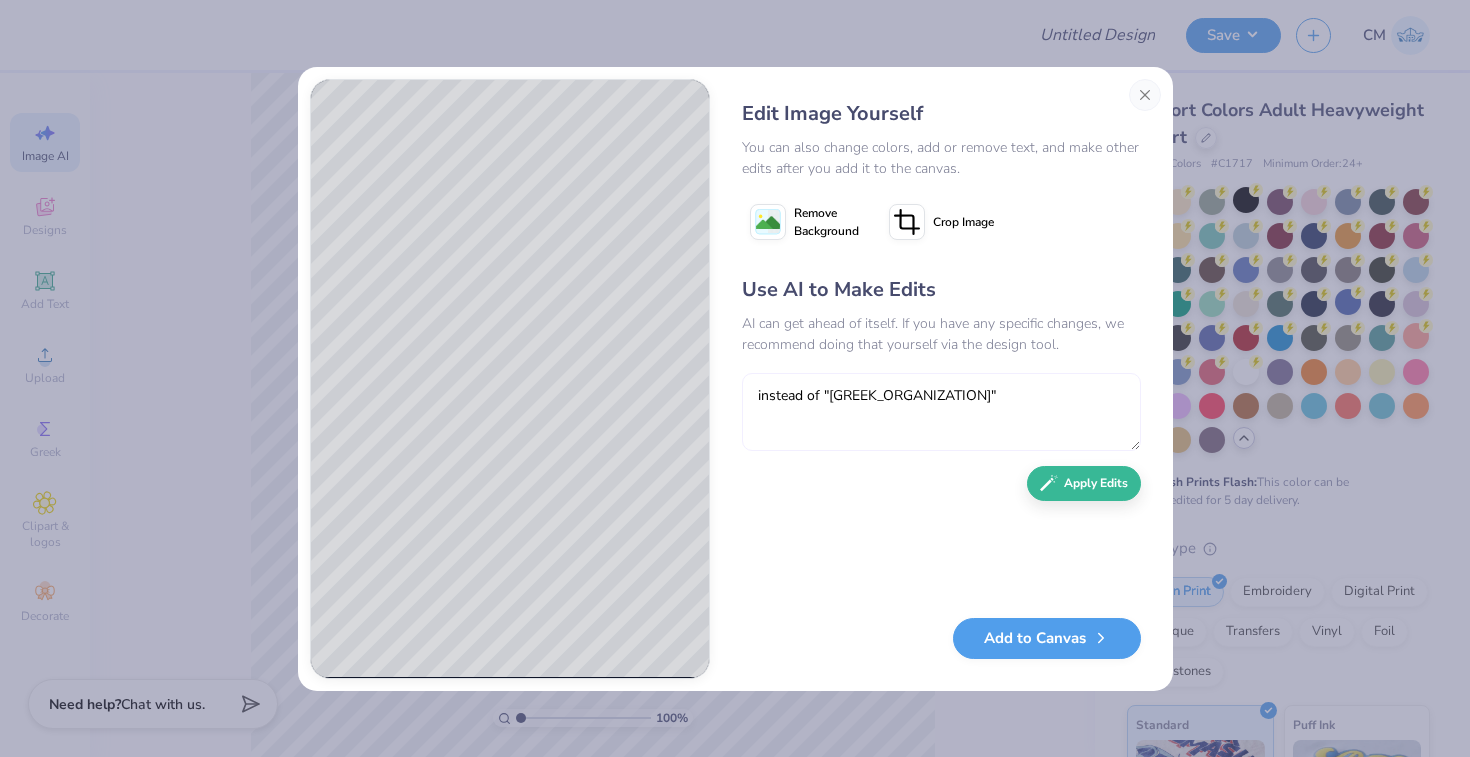 click on "instead of Phi Phi"" at bounding box center (941, 412) 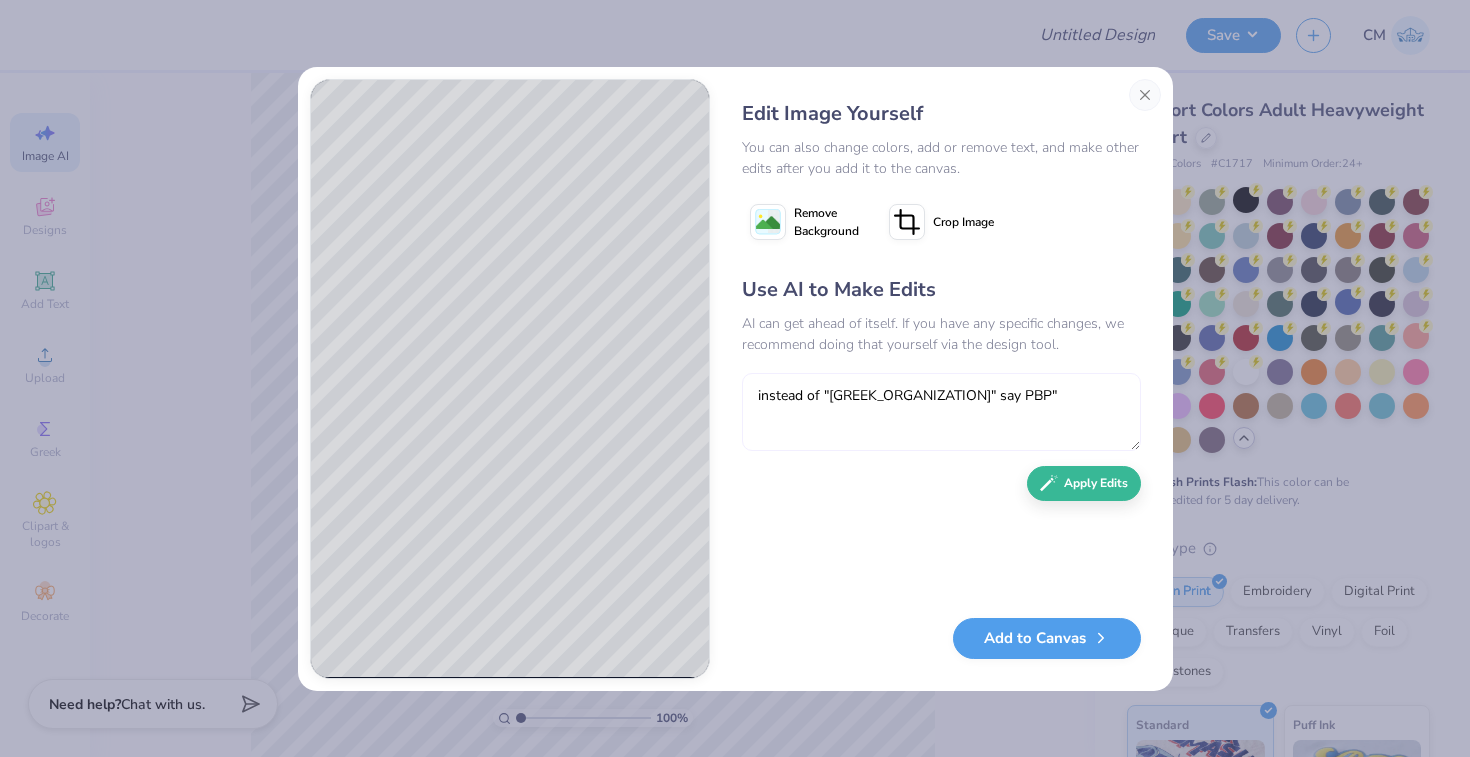 click on "instead of "Phi Phi" say PBP"" at bounding box center [941, 412] 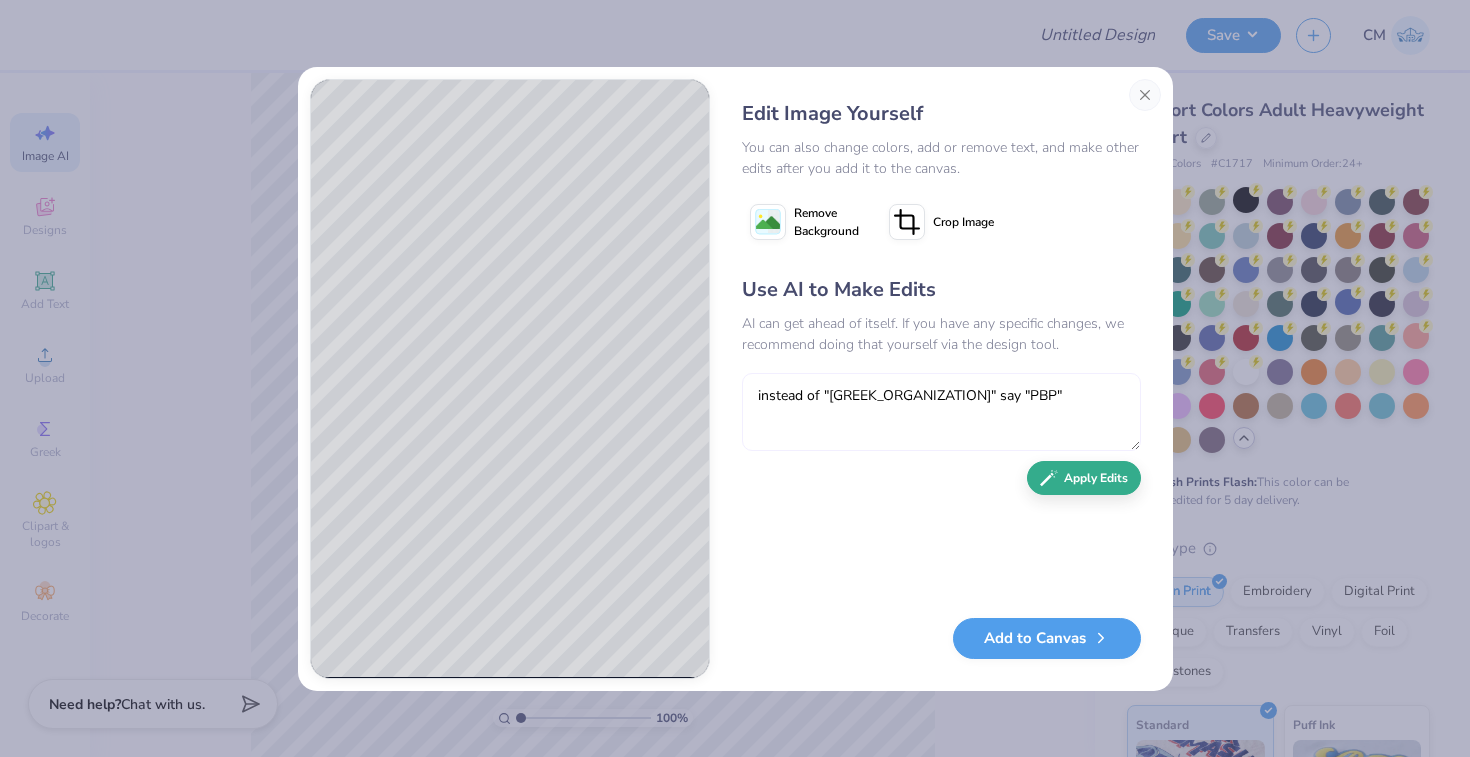type on "instead of "Phi Phi" say "PBP"" 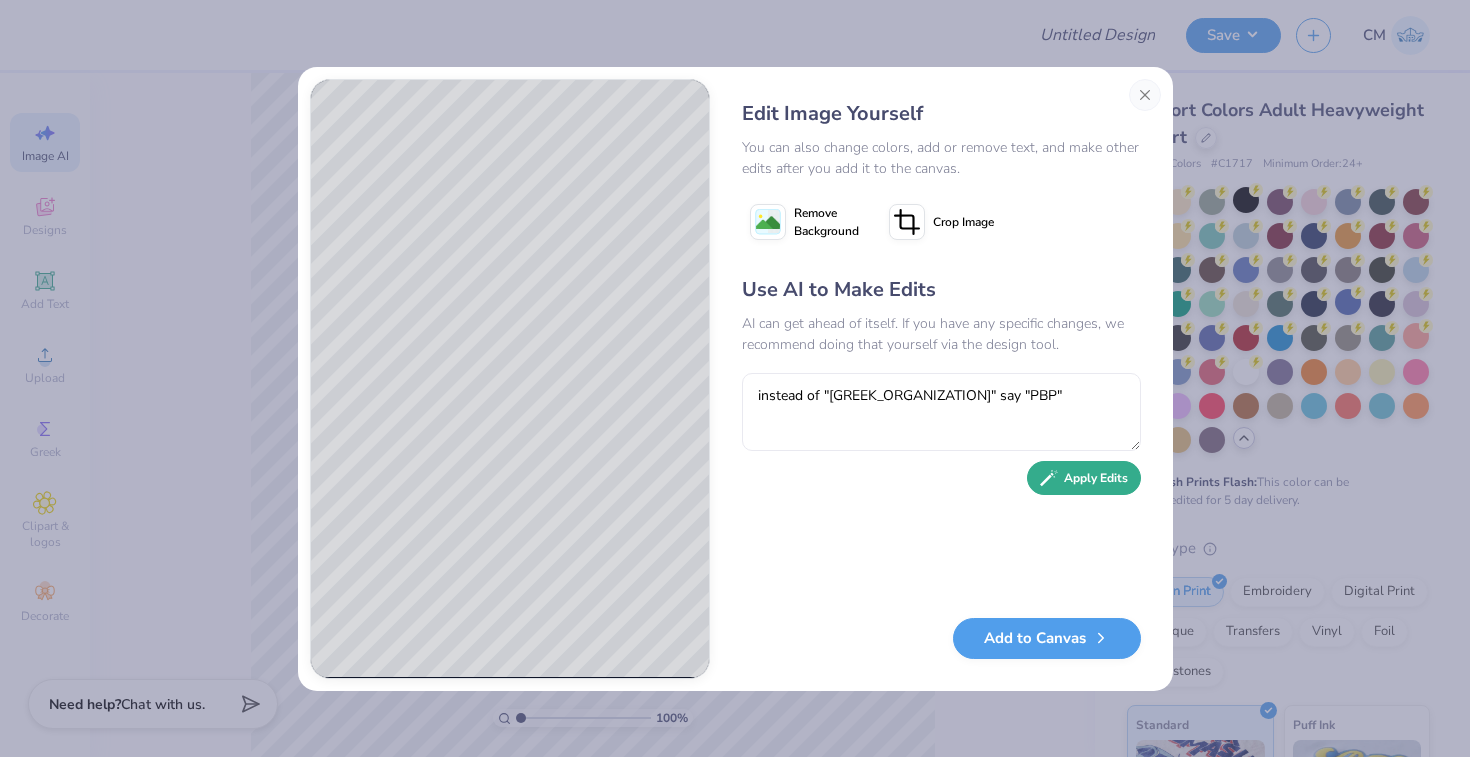 click on "Apply Edits" at bounding box center [1084, 478] 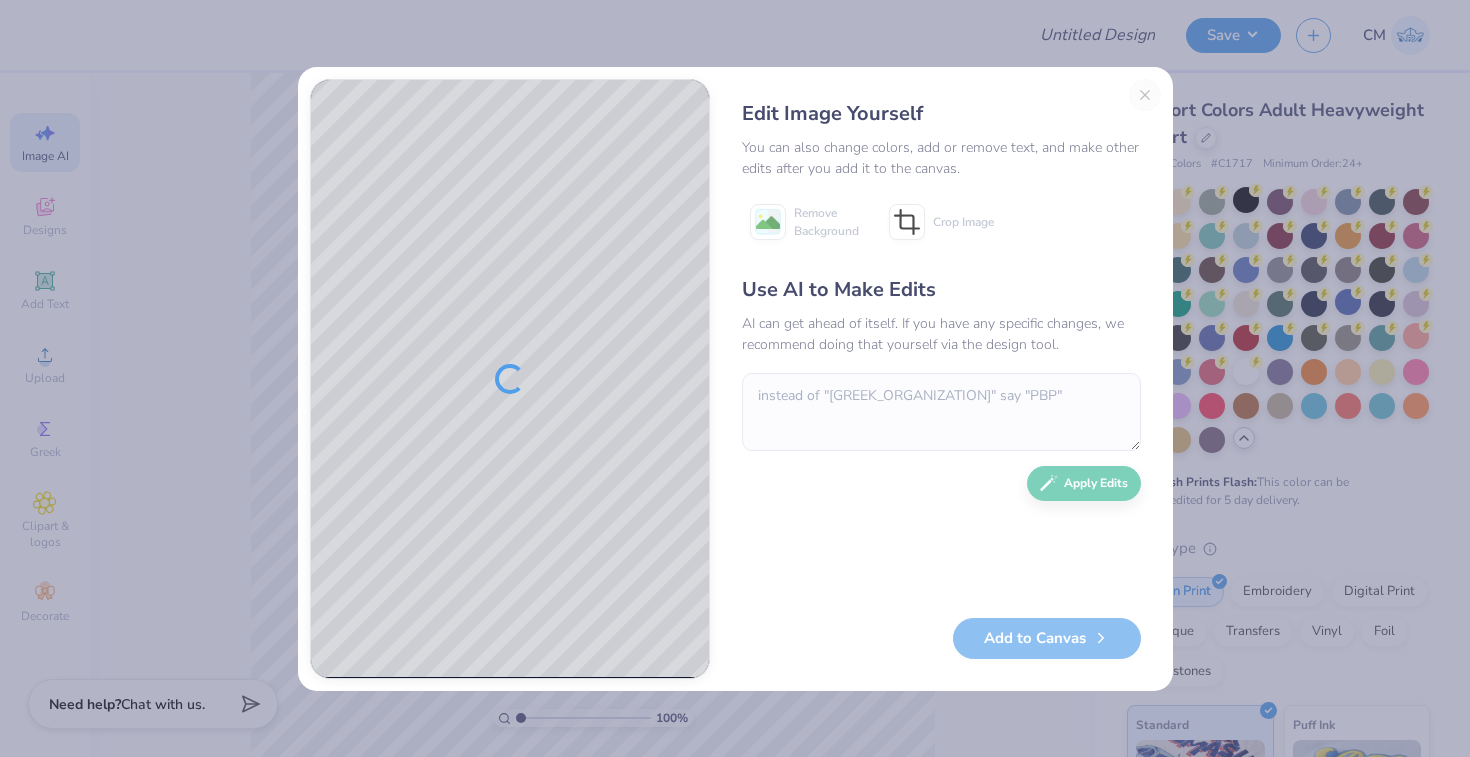 type 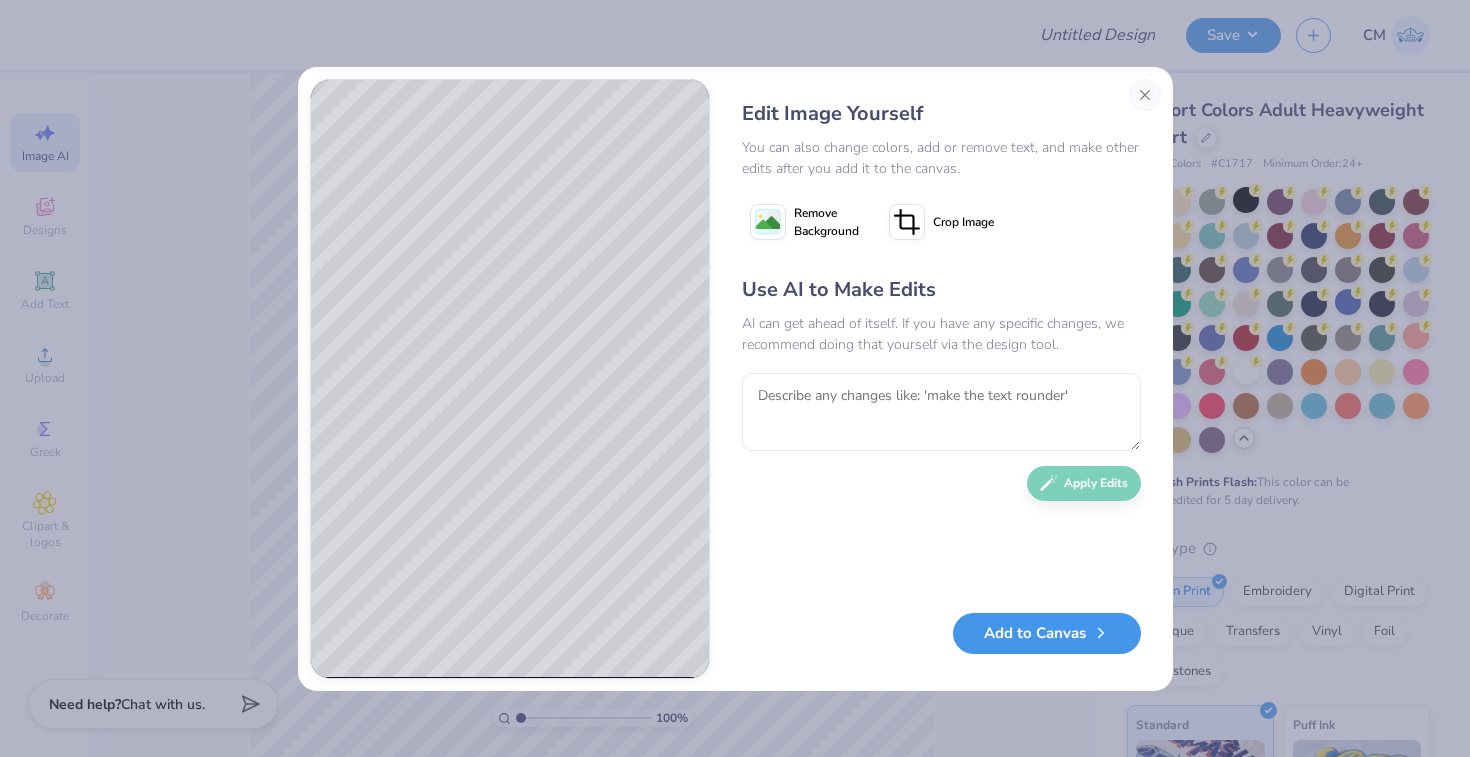 click on "Add to Canvas" at bounding box center [1047, 633] 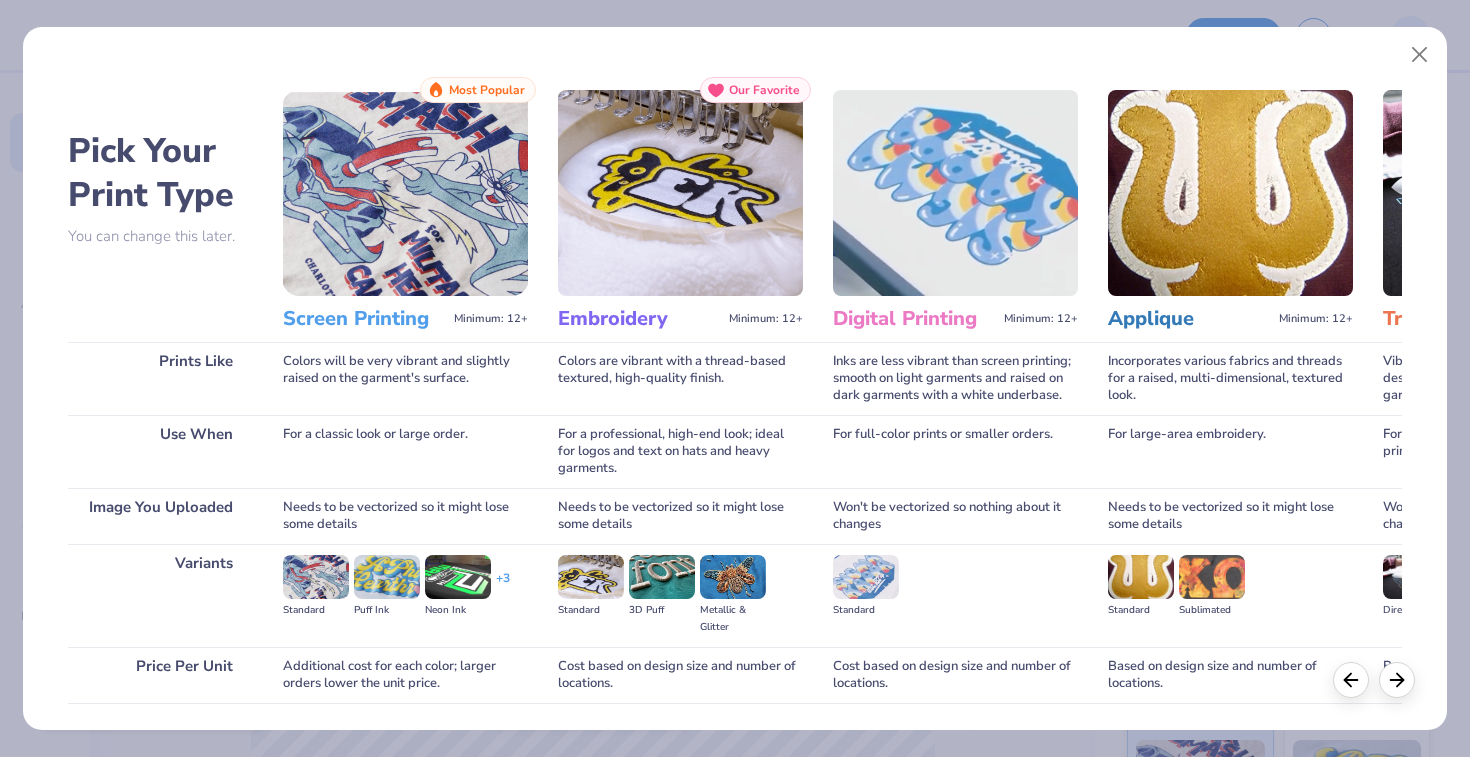 scroll, scrollTop: 140, scrollLeft: 0, axis: vertical 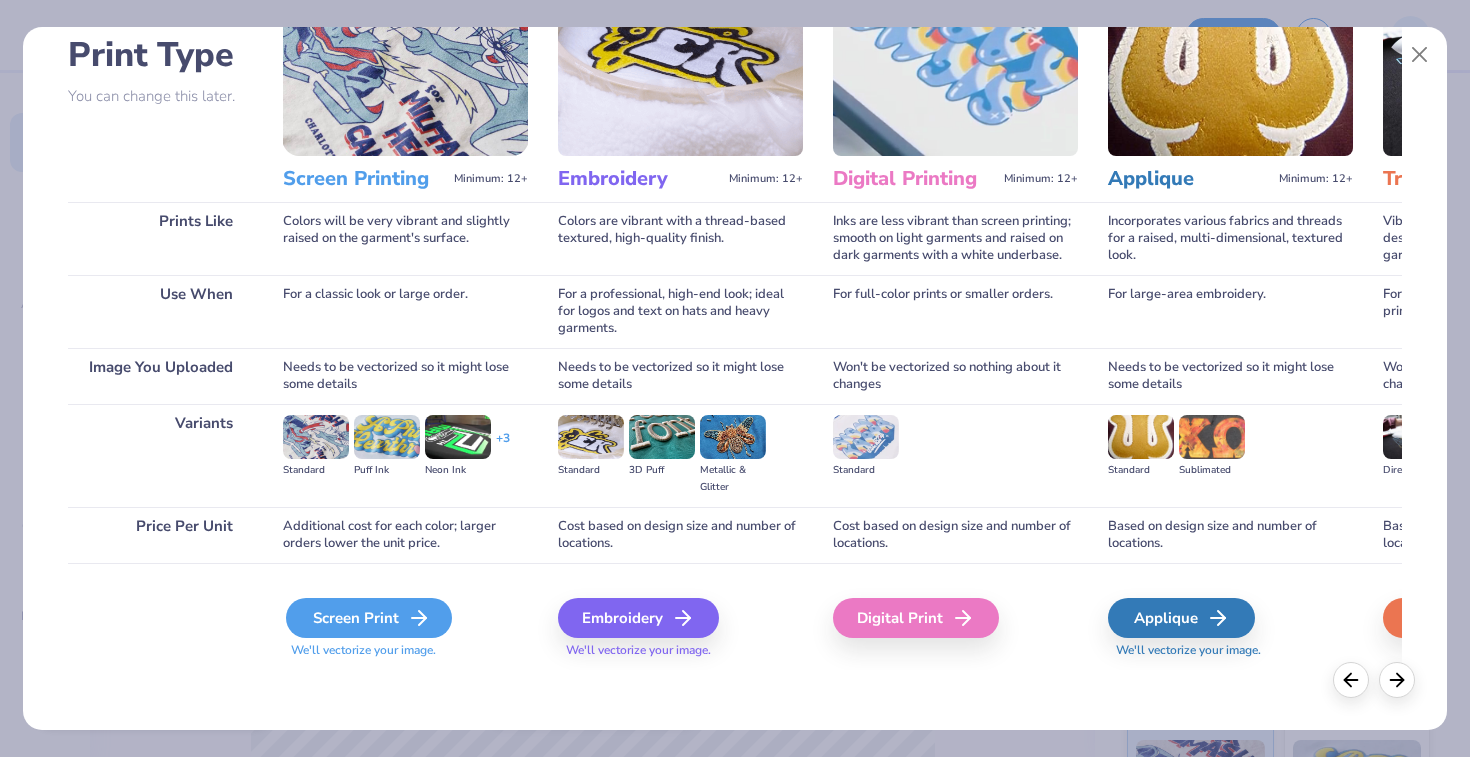 click on "Screen Print" at bounding box center [369, 618] 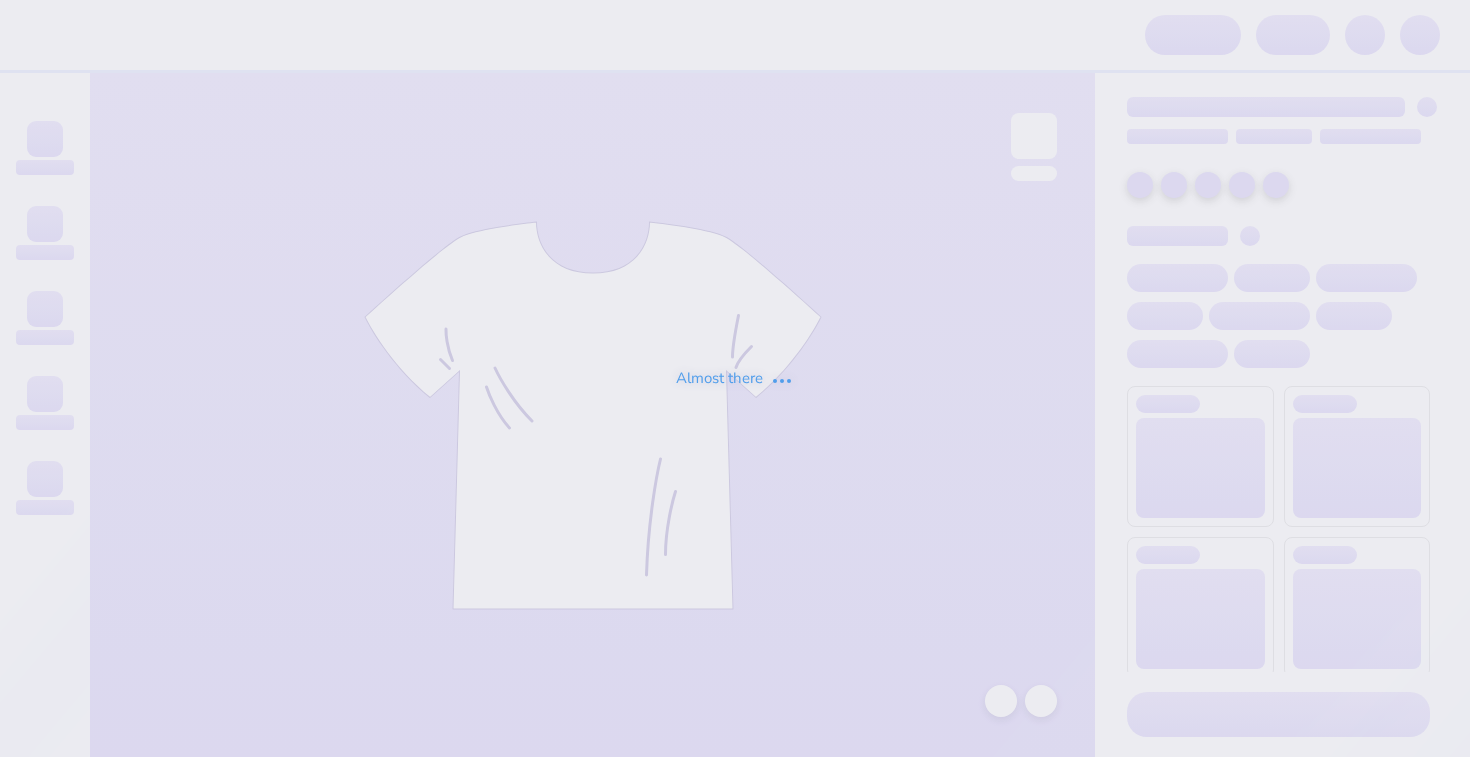 scroll, scrollTop: 0, scrollLeft: 0, axis: both 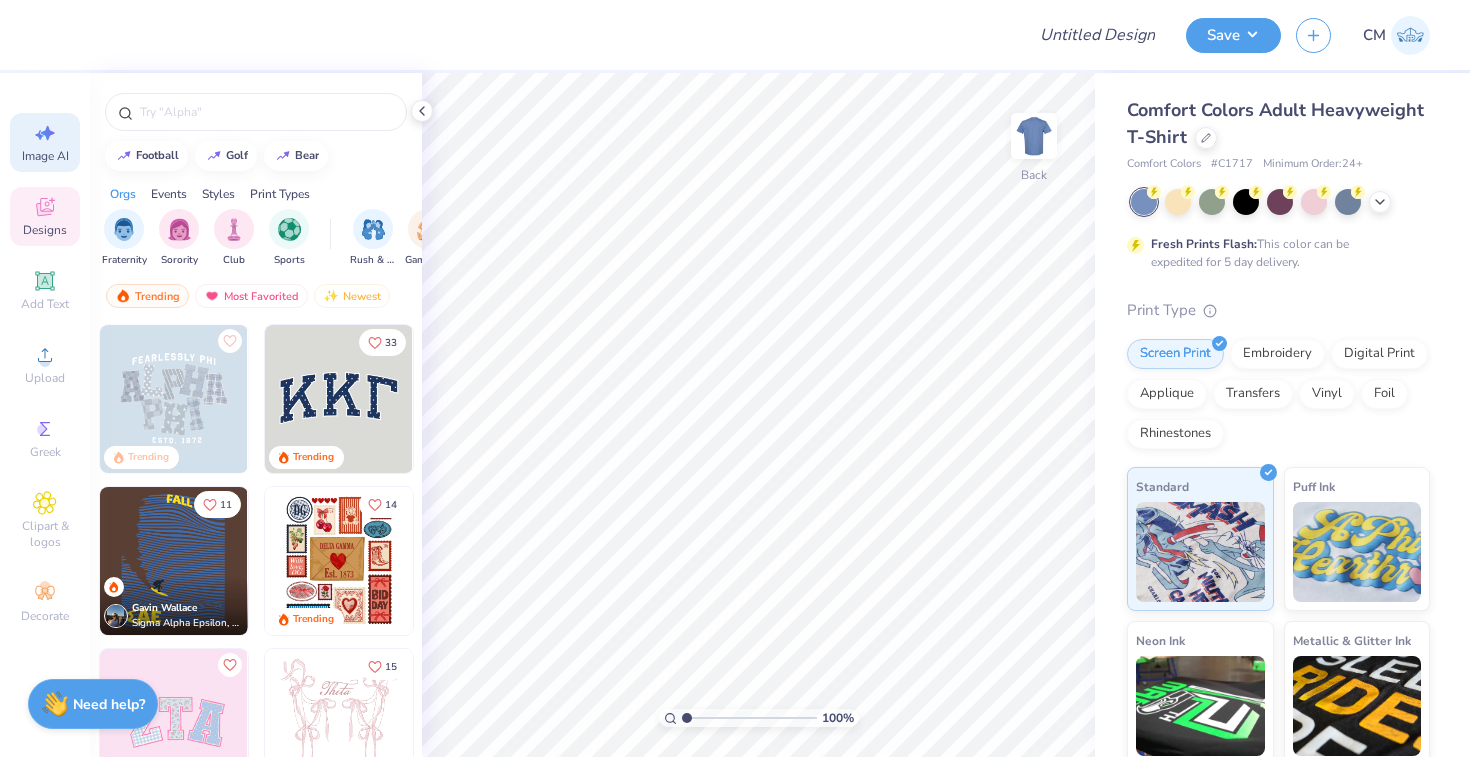 click on "Image AI" at bounding box center [45, 156] 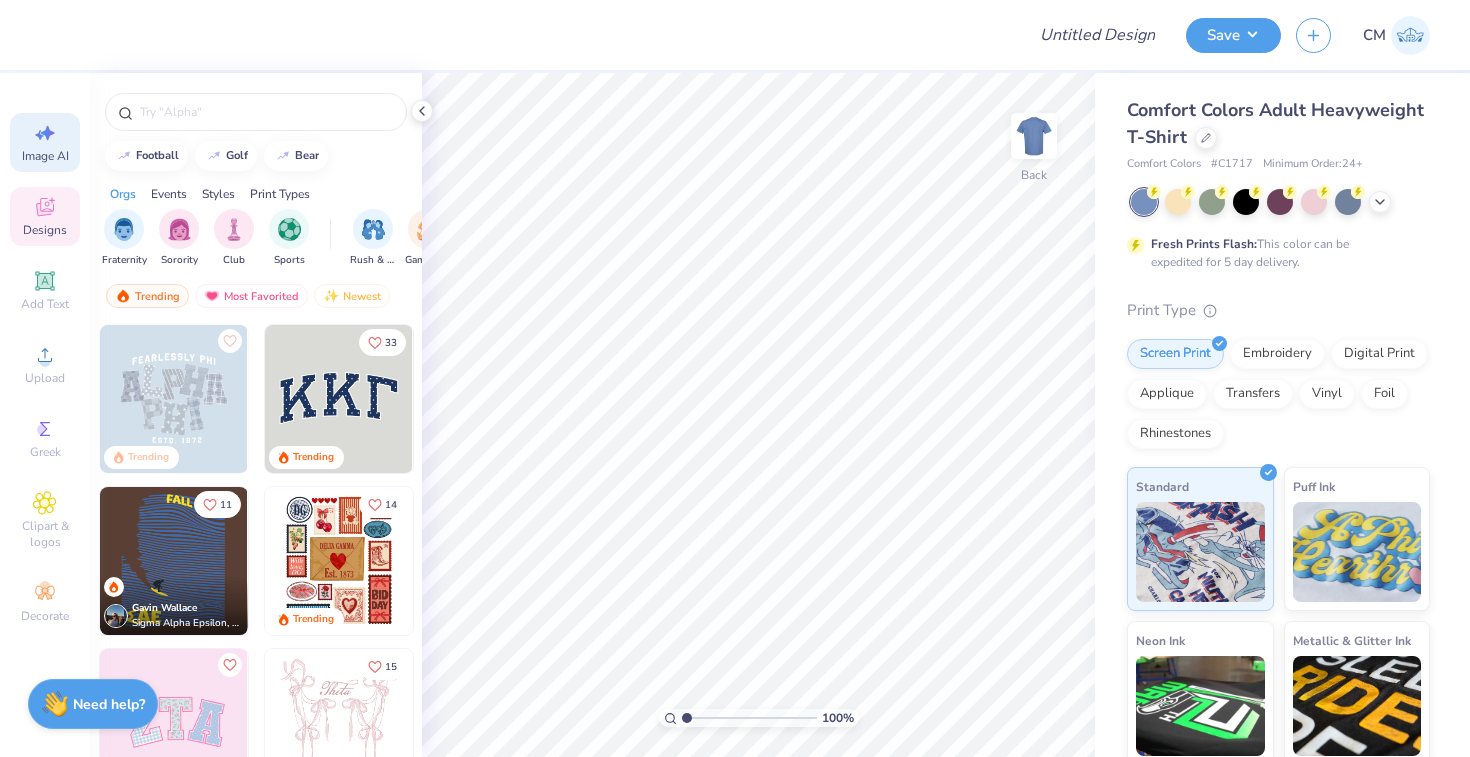 select on "4" 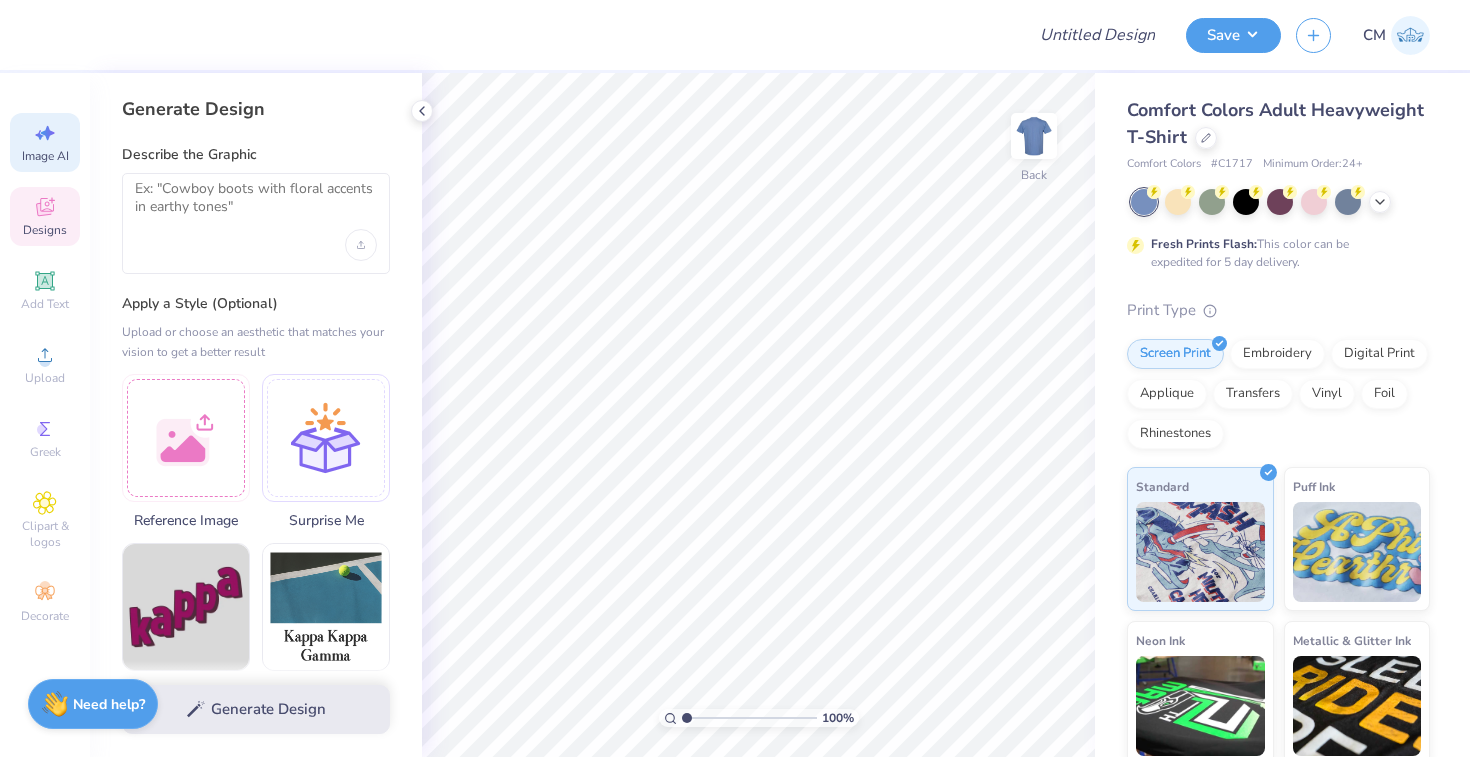 click on "Designs" at bounding box center (45, 230) 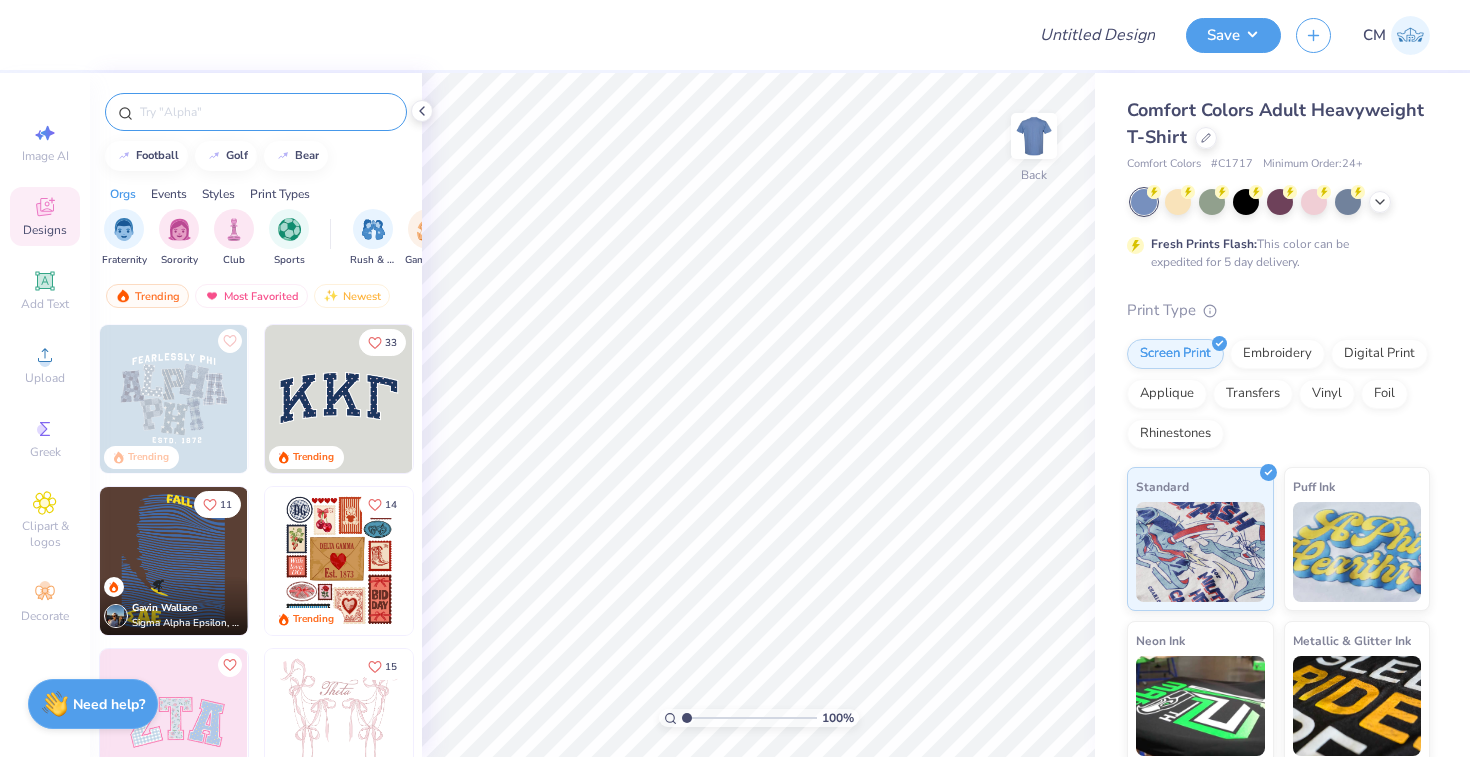click at bounding box center (266, 112) 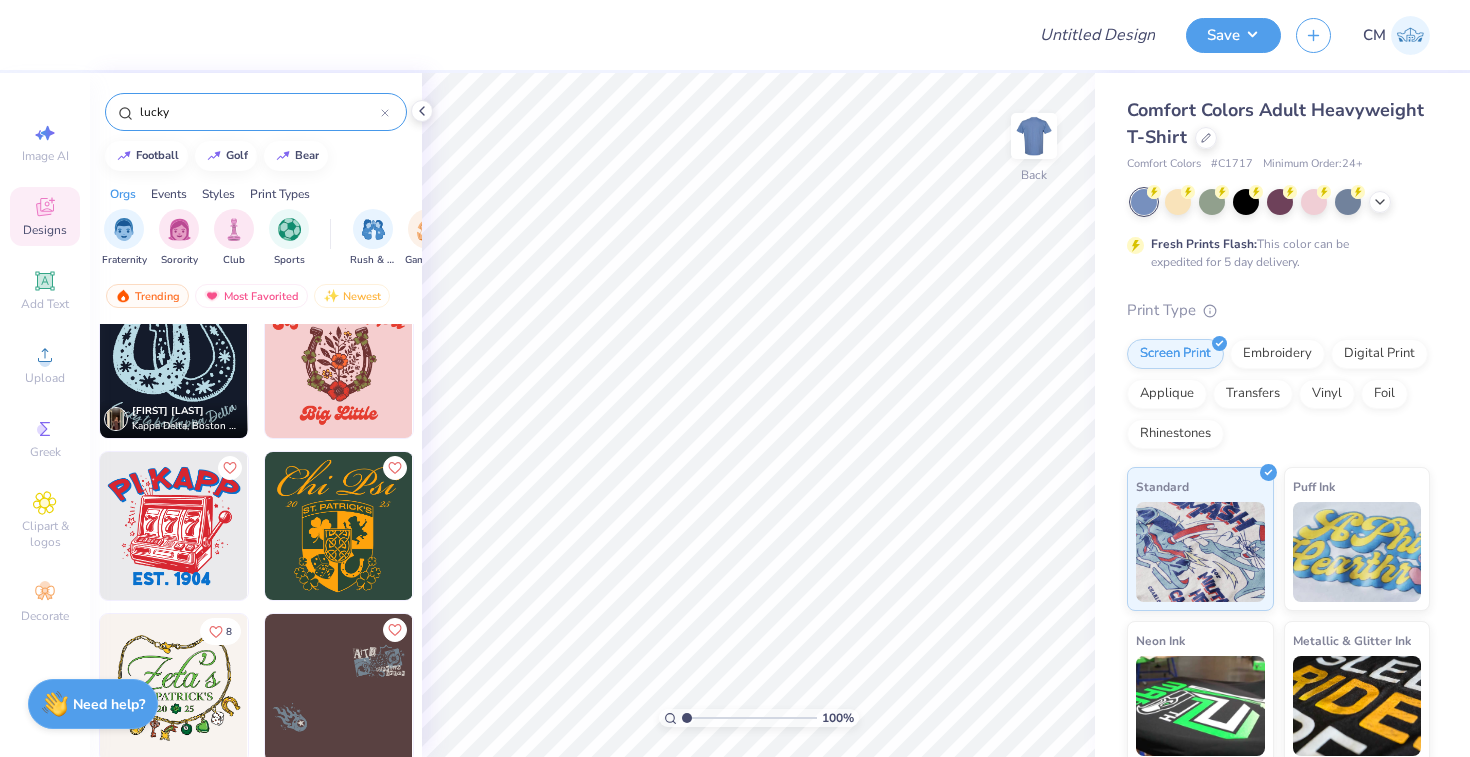 scroll, scrollTop: 516, scrollLeft: 0, axis: vertical 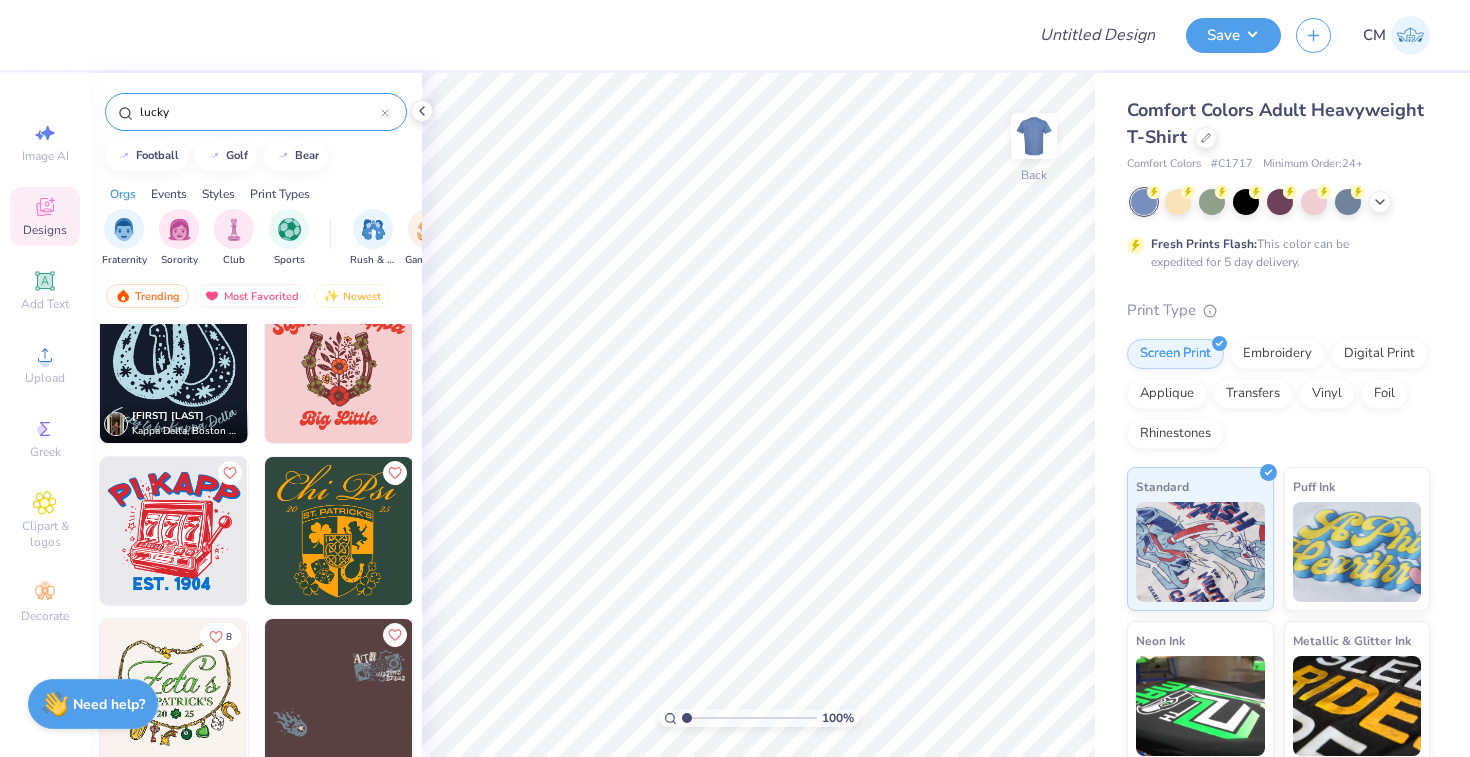 type on "lucky" 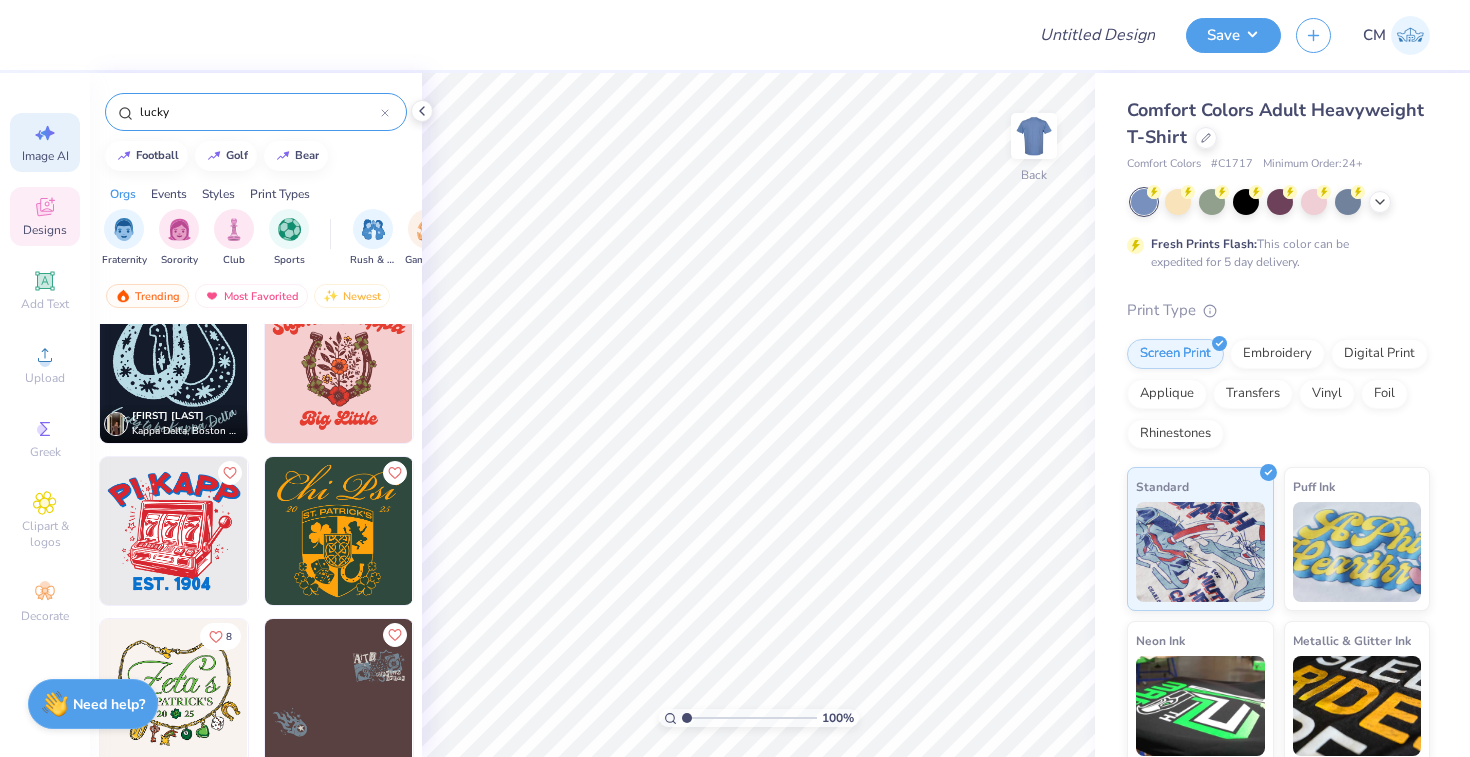click on "Image AI" at bounding box center [45, 156] 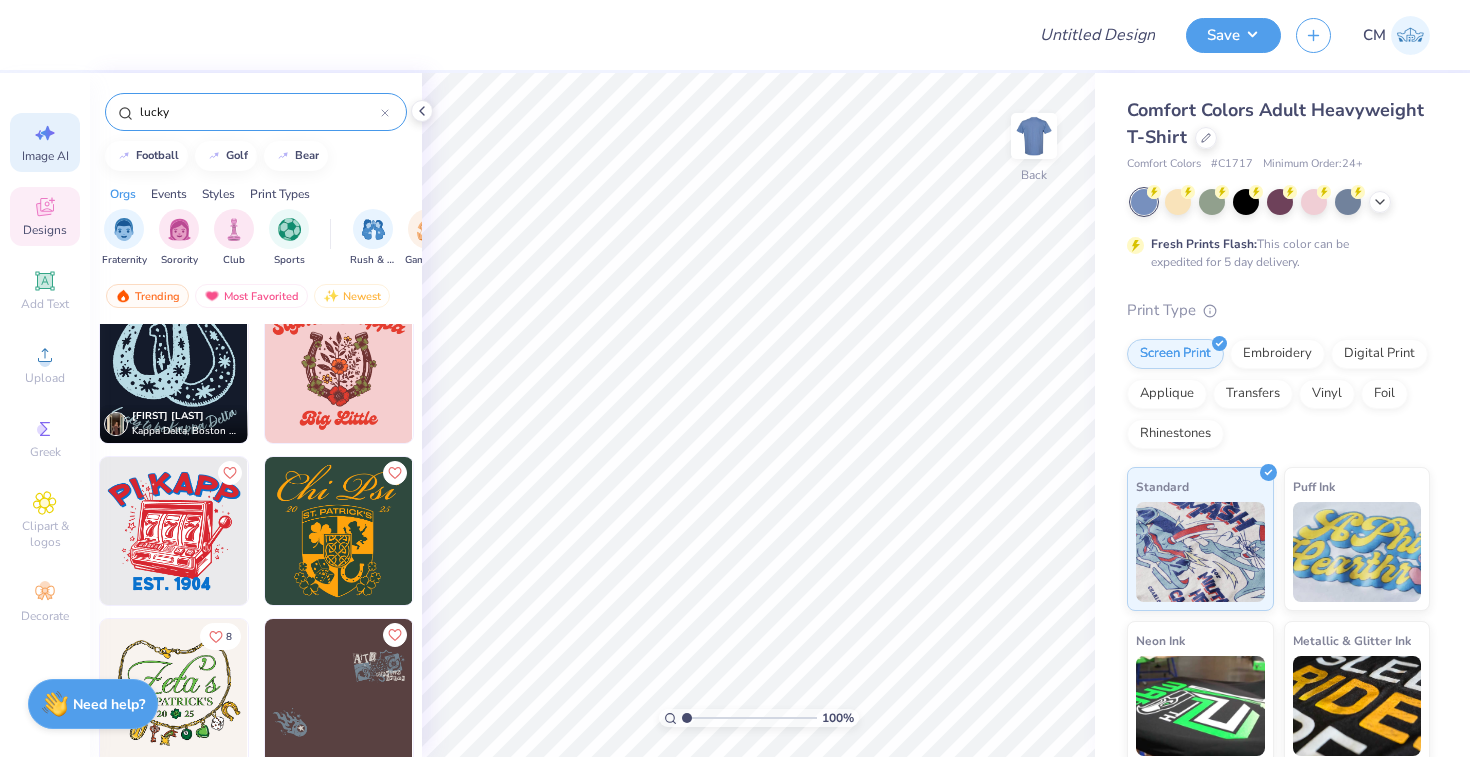 select on "4" 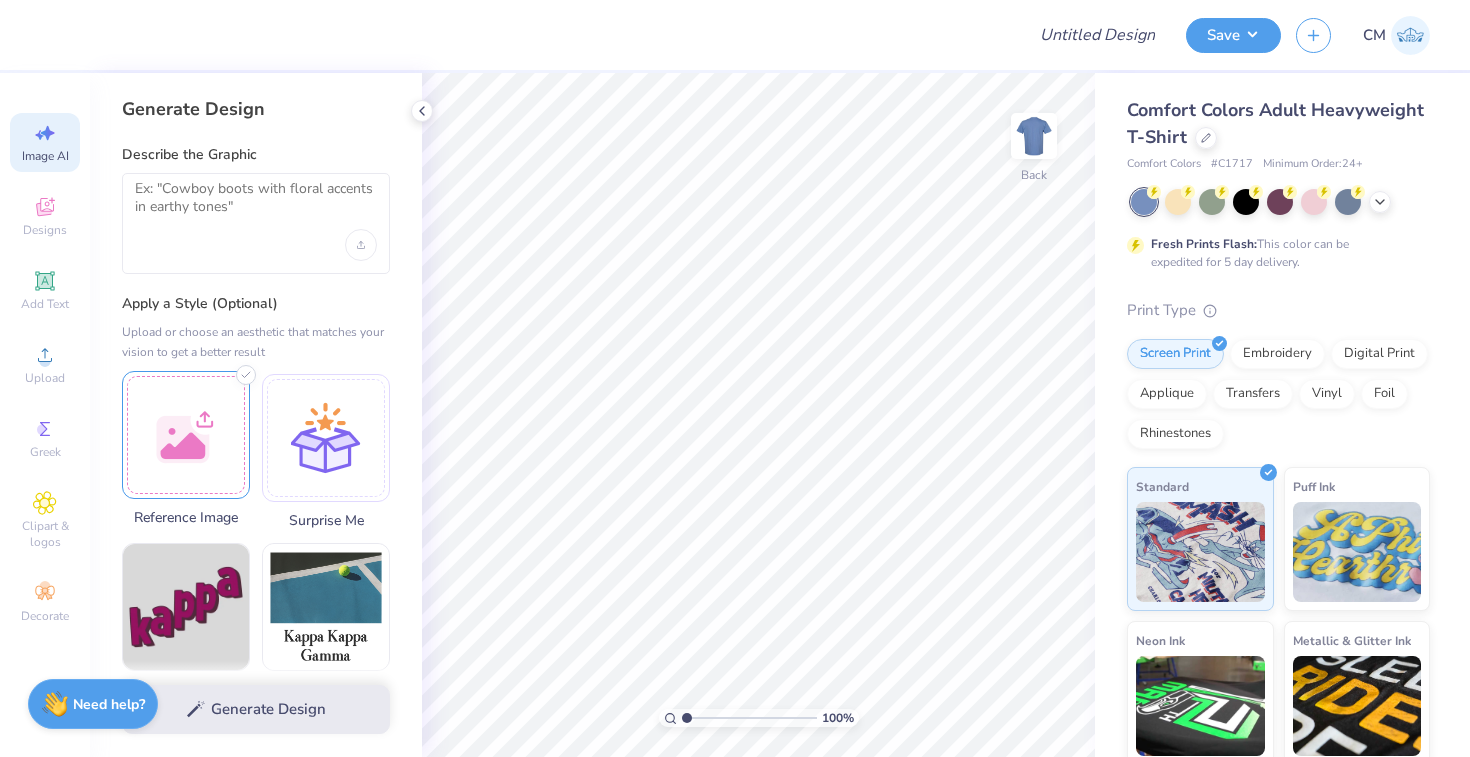 click at bounding box center [186, 435] 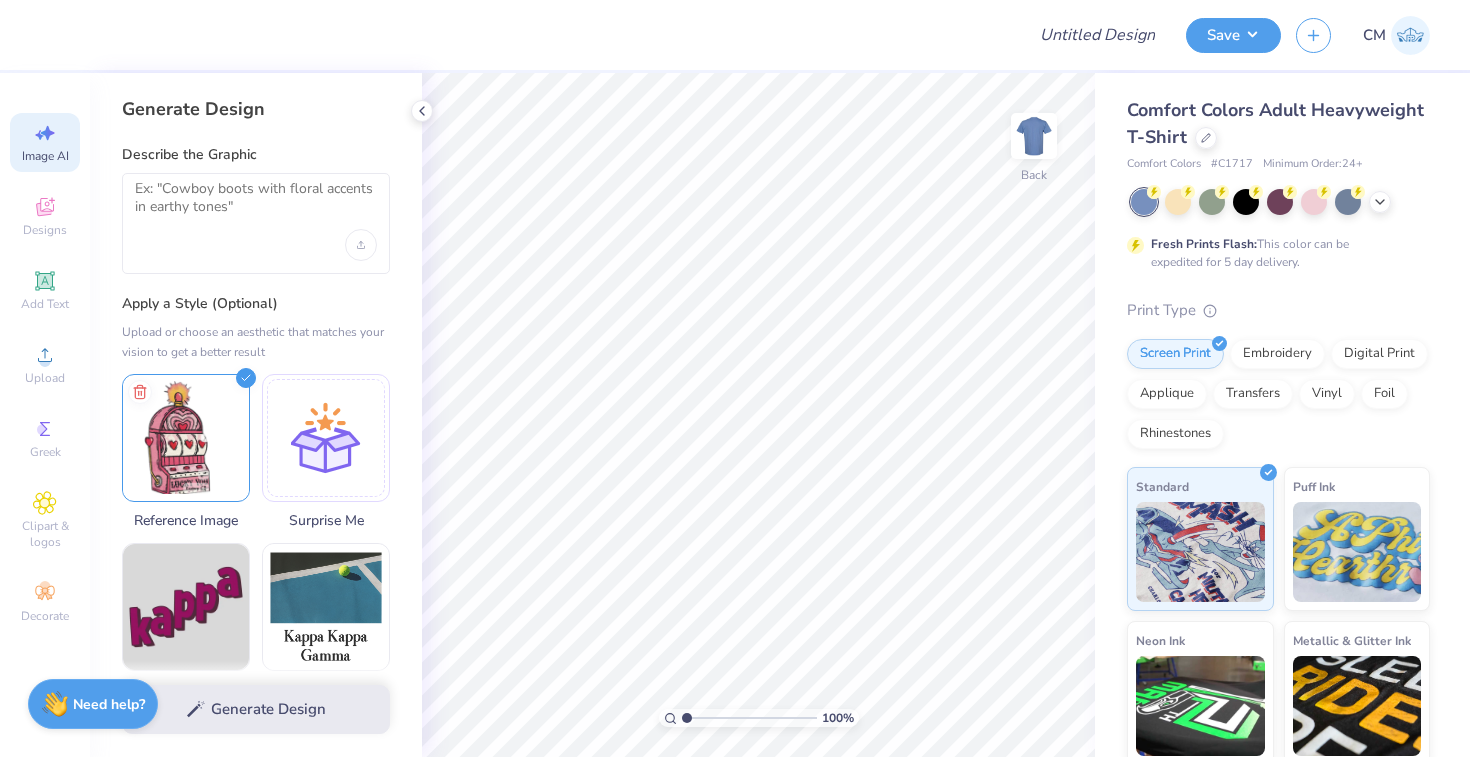 click at bounding box center (256, 223) 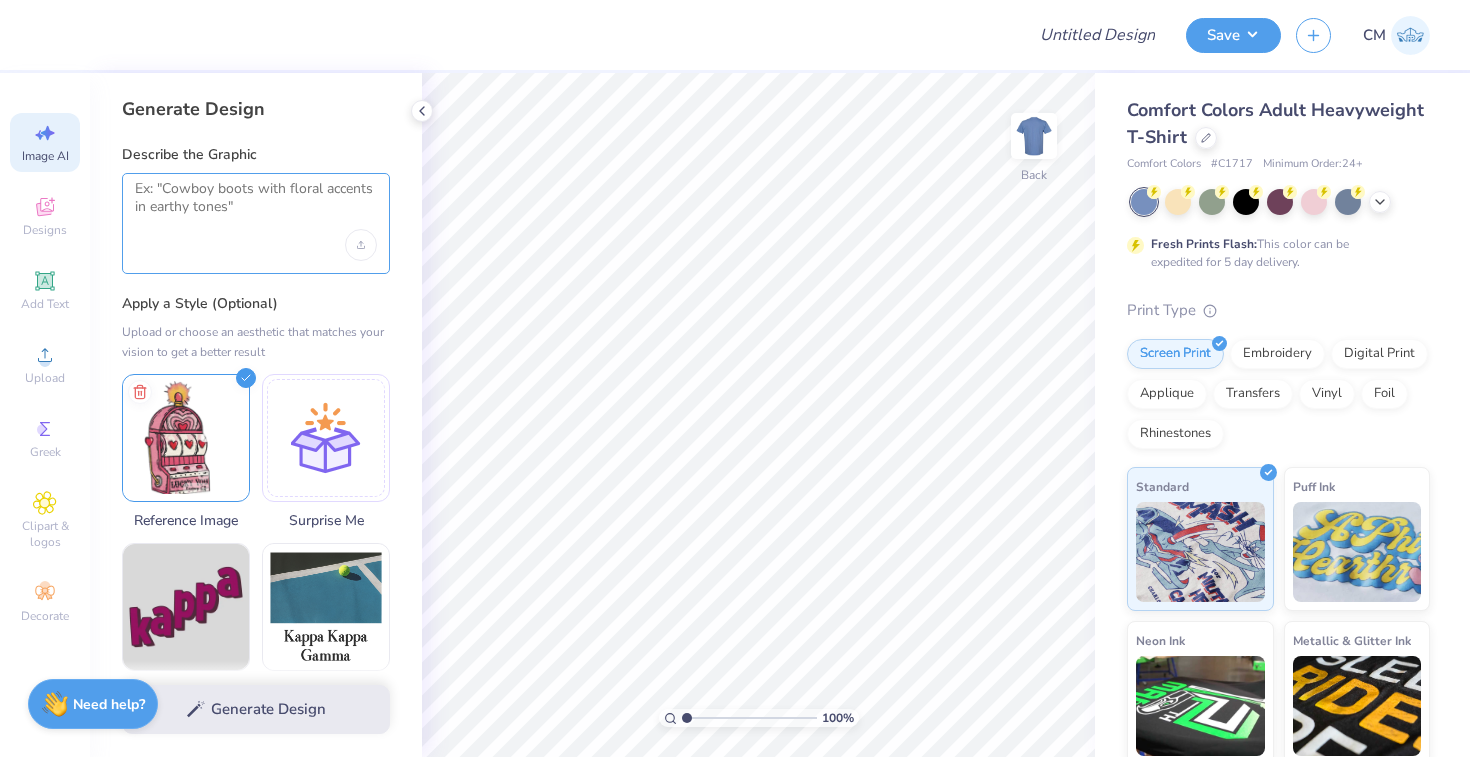 click at bounding box center (256, 205) 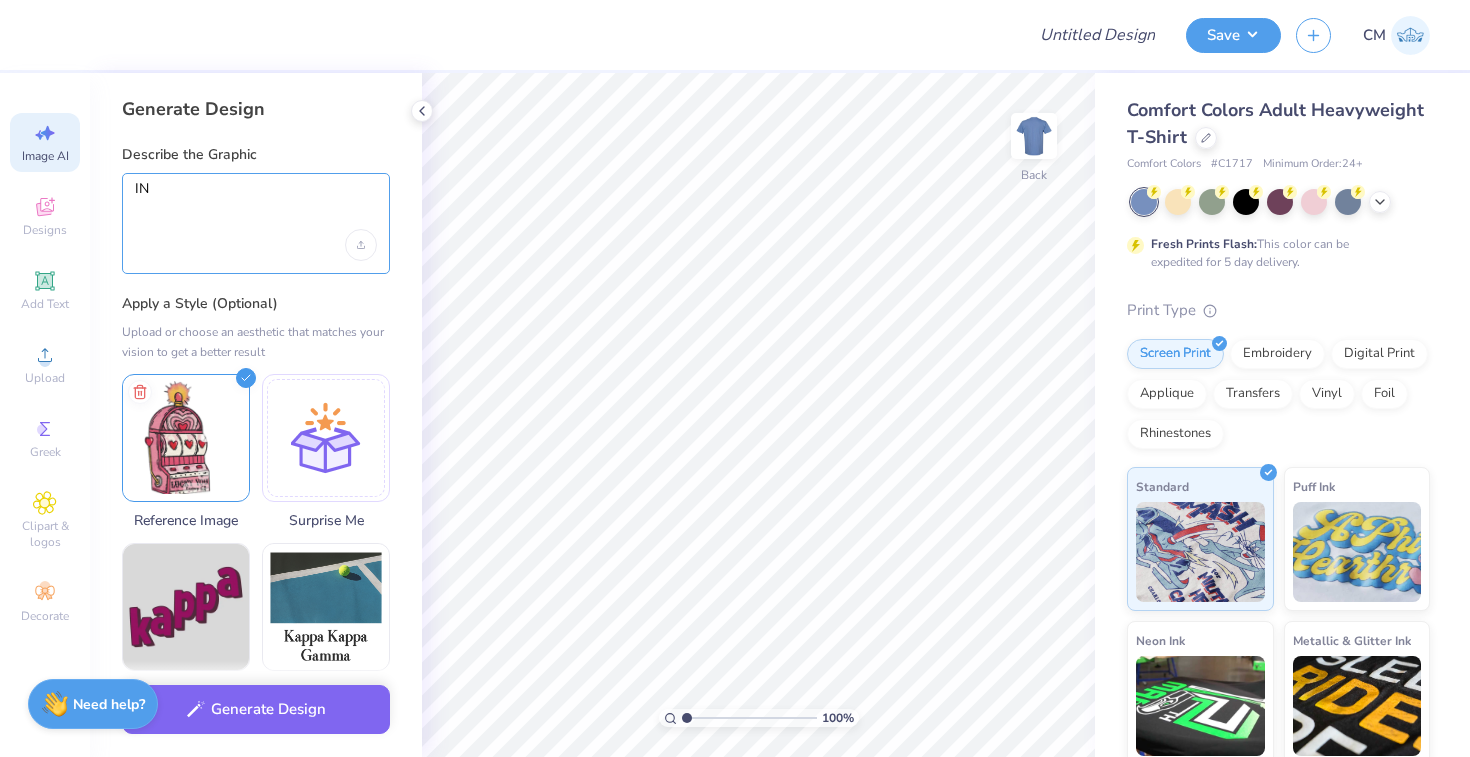 type on "I" 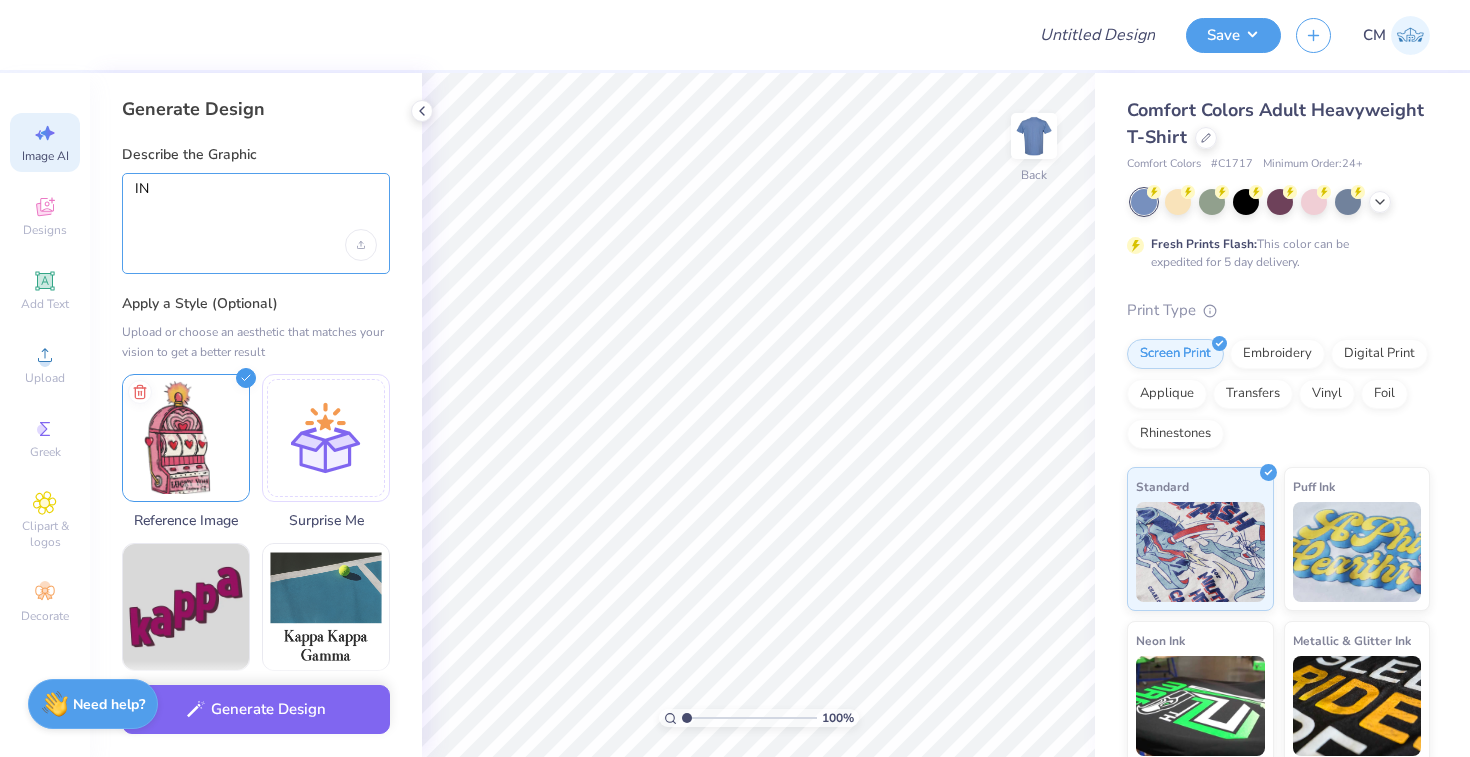 type on "I" 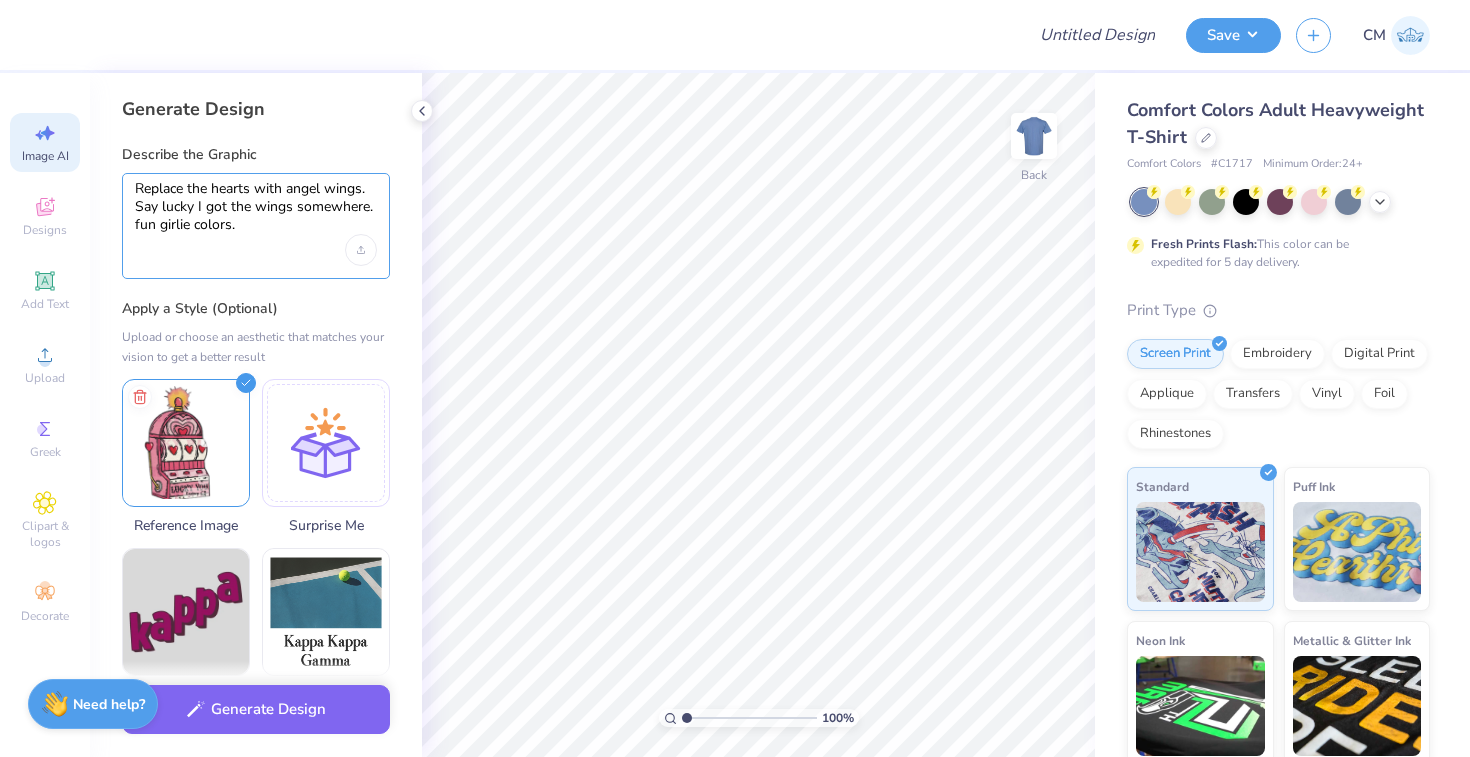 click on "Replace the hearts with angel wings. Say lucky I got the wings somewhere. fun girlie colors." at bounding box center (256, 207) 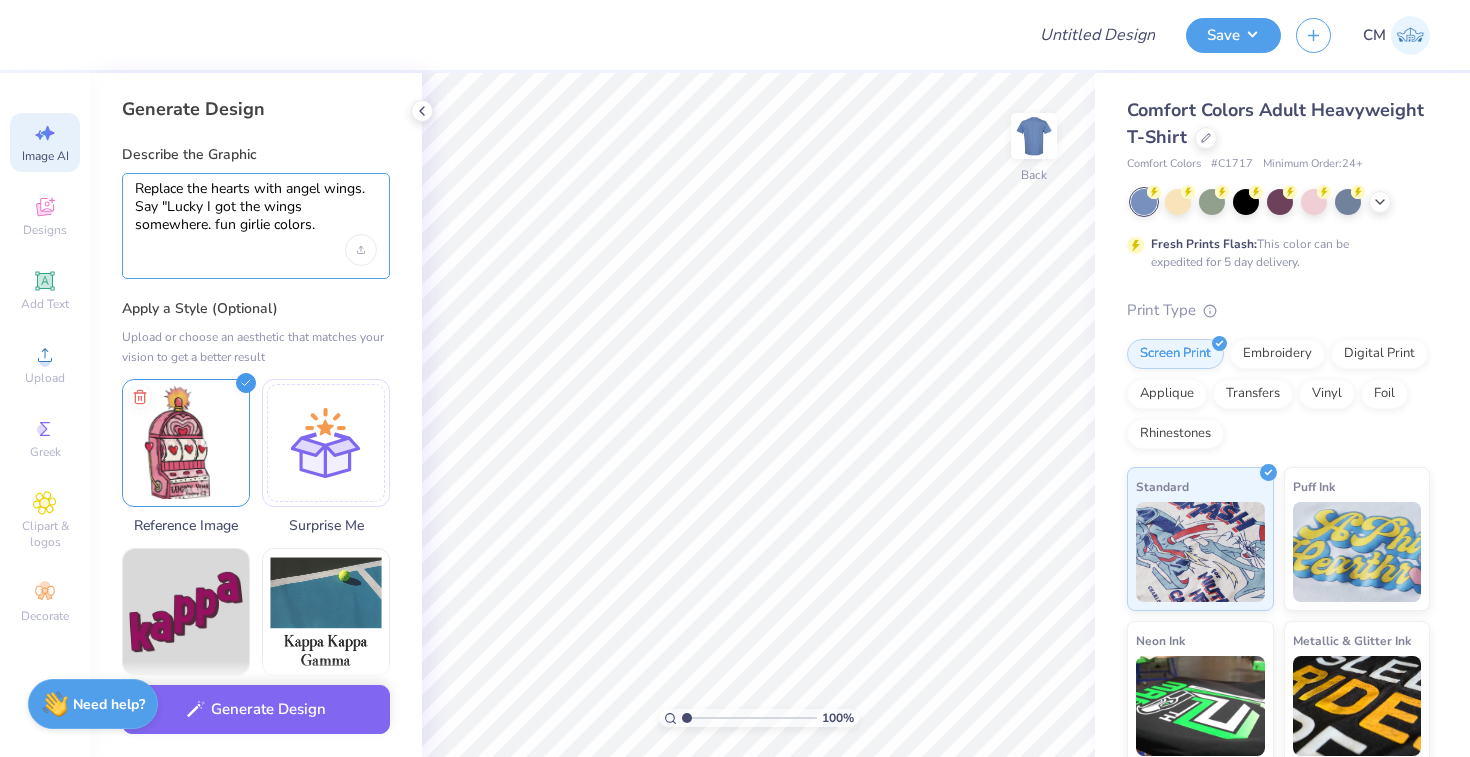 click on "Replace the hearts with angel wings. Say "Lucky I got the wings somewhere. fun girlie colors." at bounding box center (256, 207) 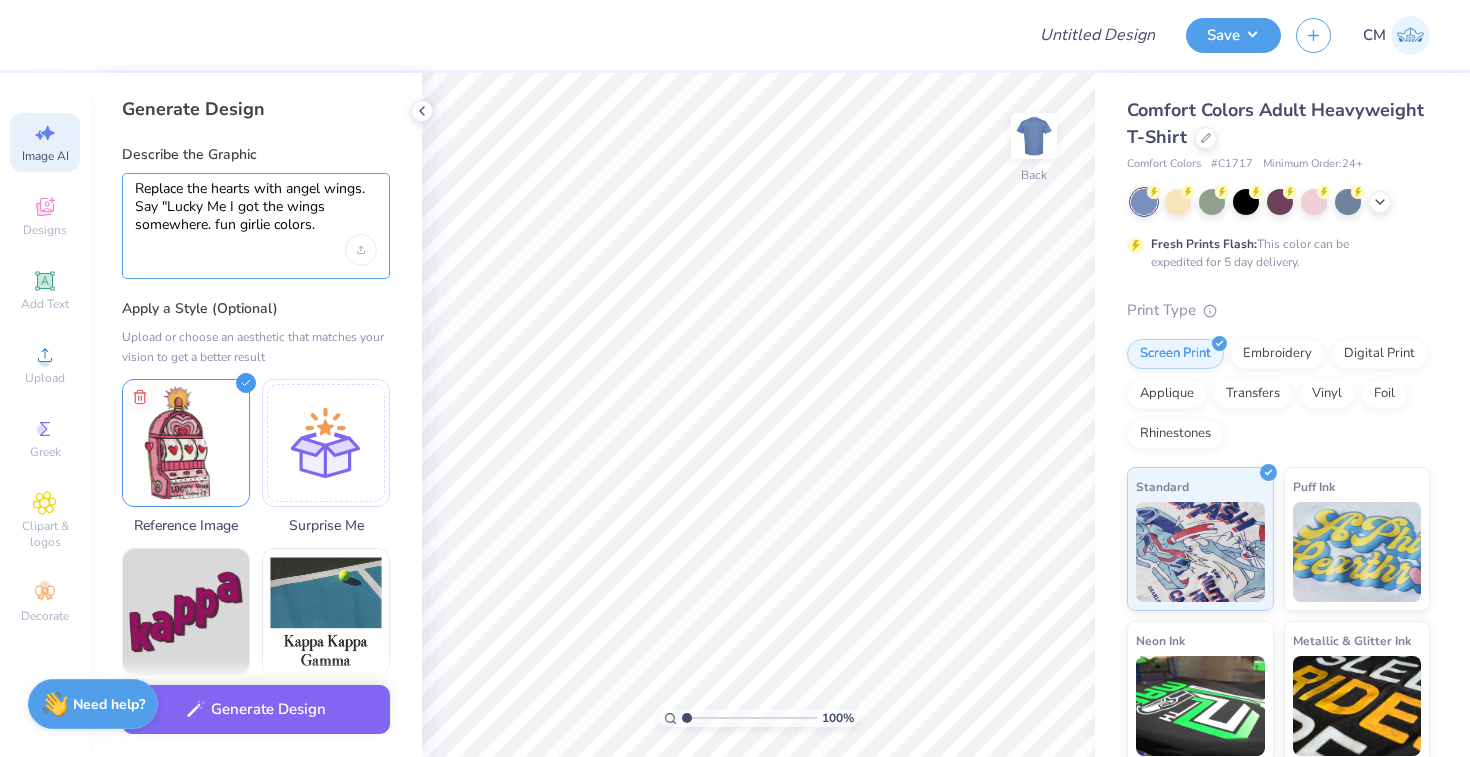 click on "Replace the hearts with angel wings. Say "Lucky Me I got the wings somewhere. fun girlie colors." at bounding box center (256, 207) 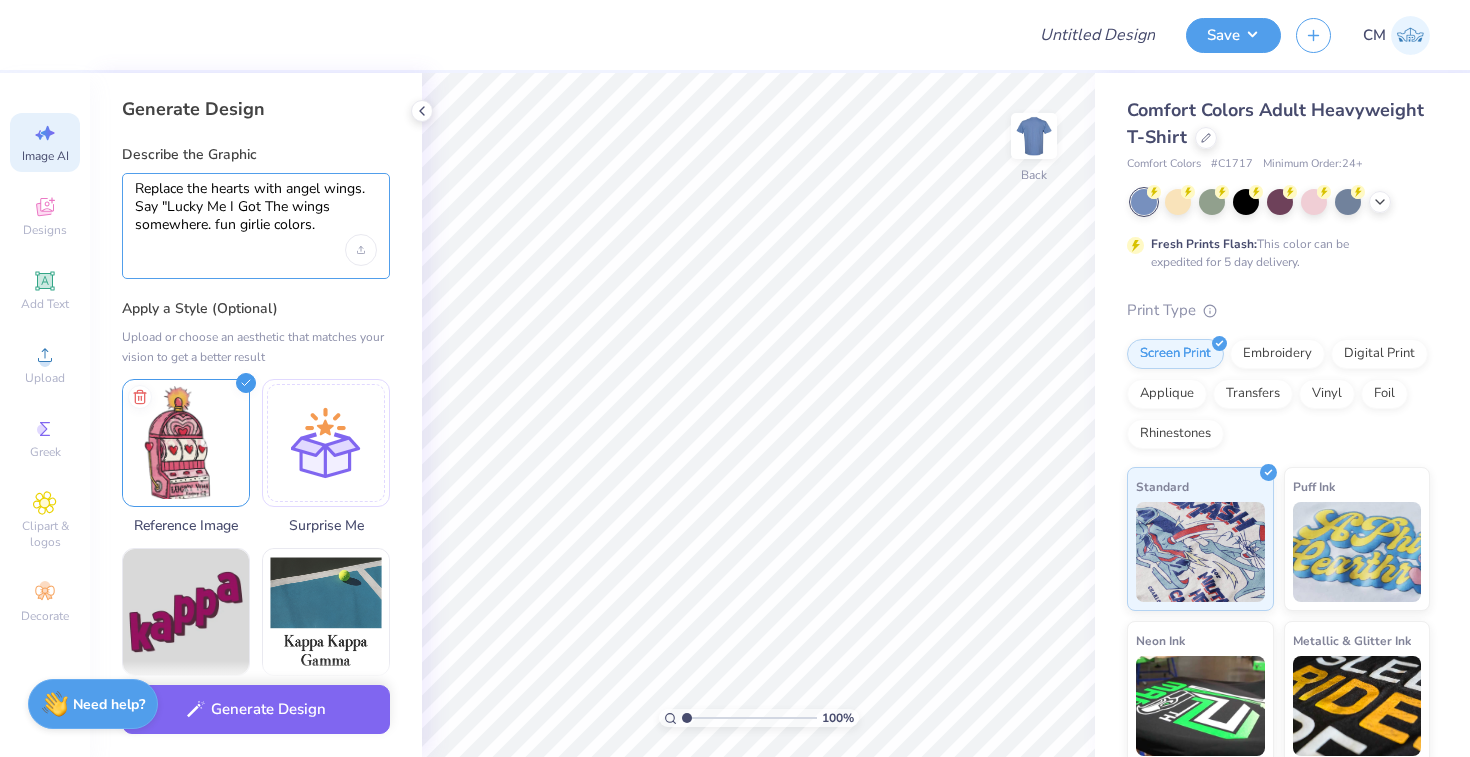 click on "Replace the hearts with angel wings. Say "Lucky Me I Got The wings somewhere. fun girlie colors." at bounding box center [256, 207] 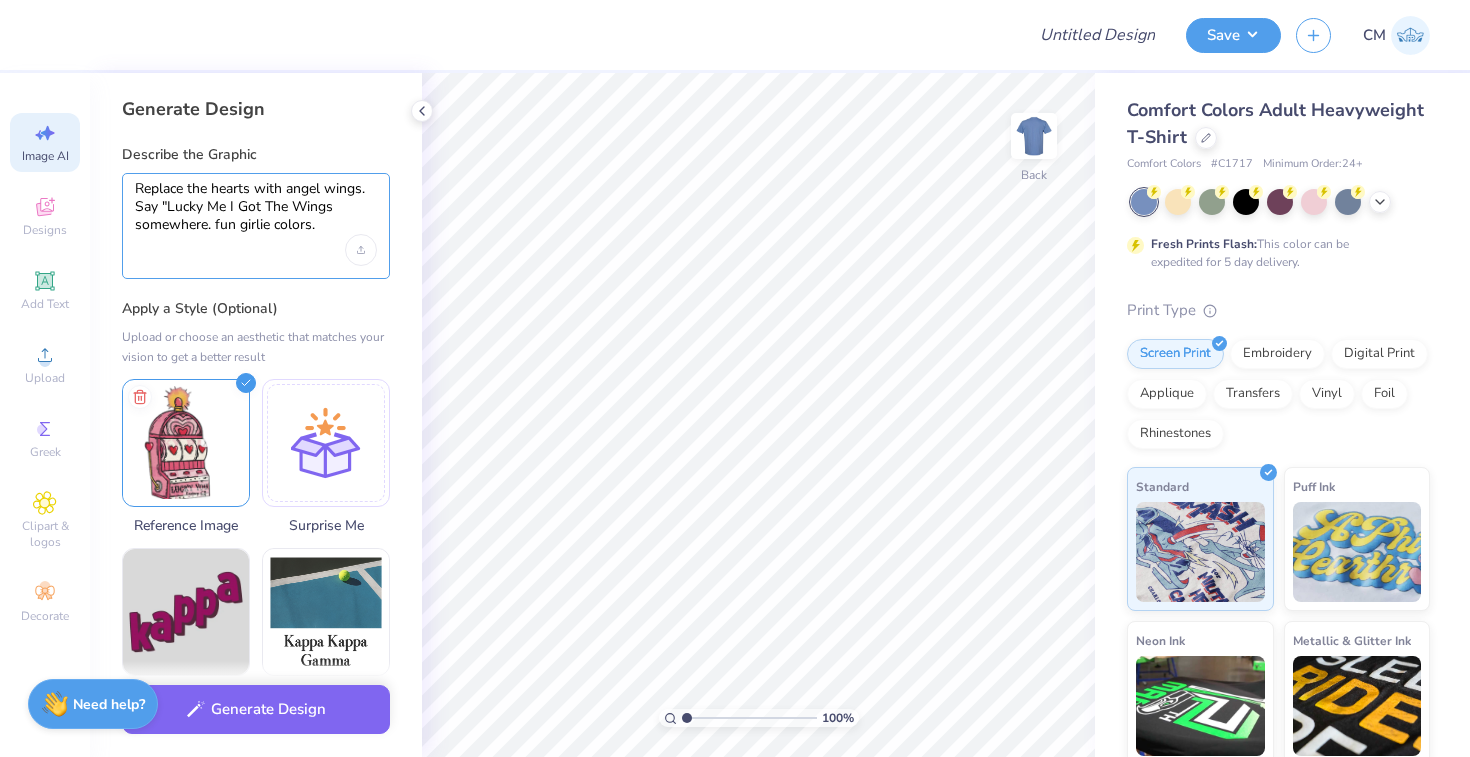 click on "Replace the hearts with angel wings. Say "Lucky Me I Got The Wings somewhere. fun girlie colors." at bounding box center (256, 207) 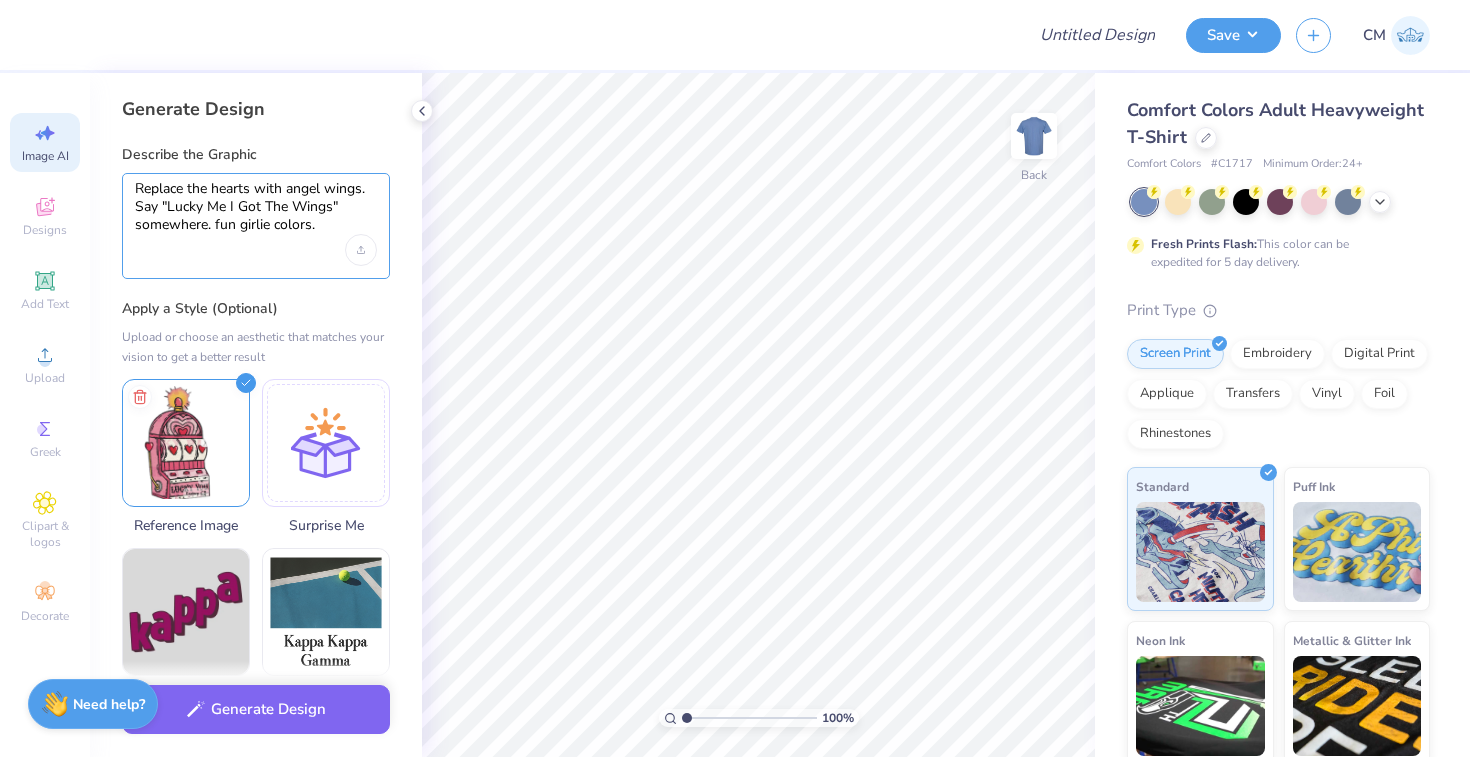 click on "Replace the hearts with angel wings. Say "Lucky Me I Got The Wings" somewhere. fun girlie colors." at bounding box center [256, 207] 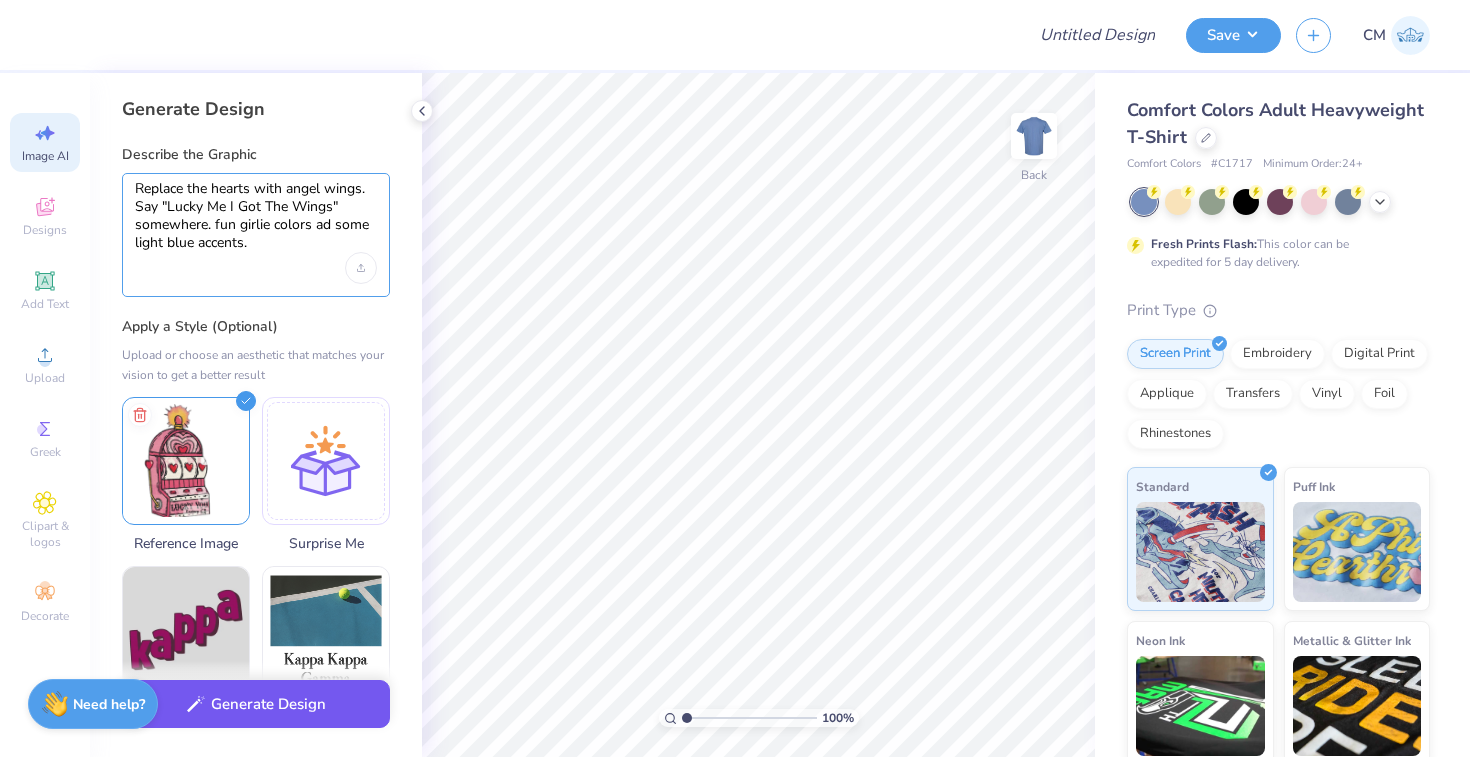 type on "Replace the hearts with angel wings. Say "Lucky Me I Got The Wings" somewhere. fun girlie colors ad some light blue accents." 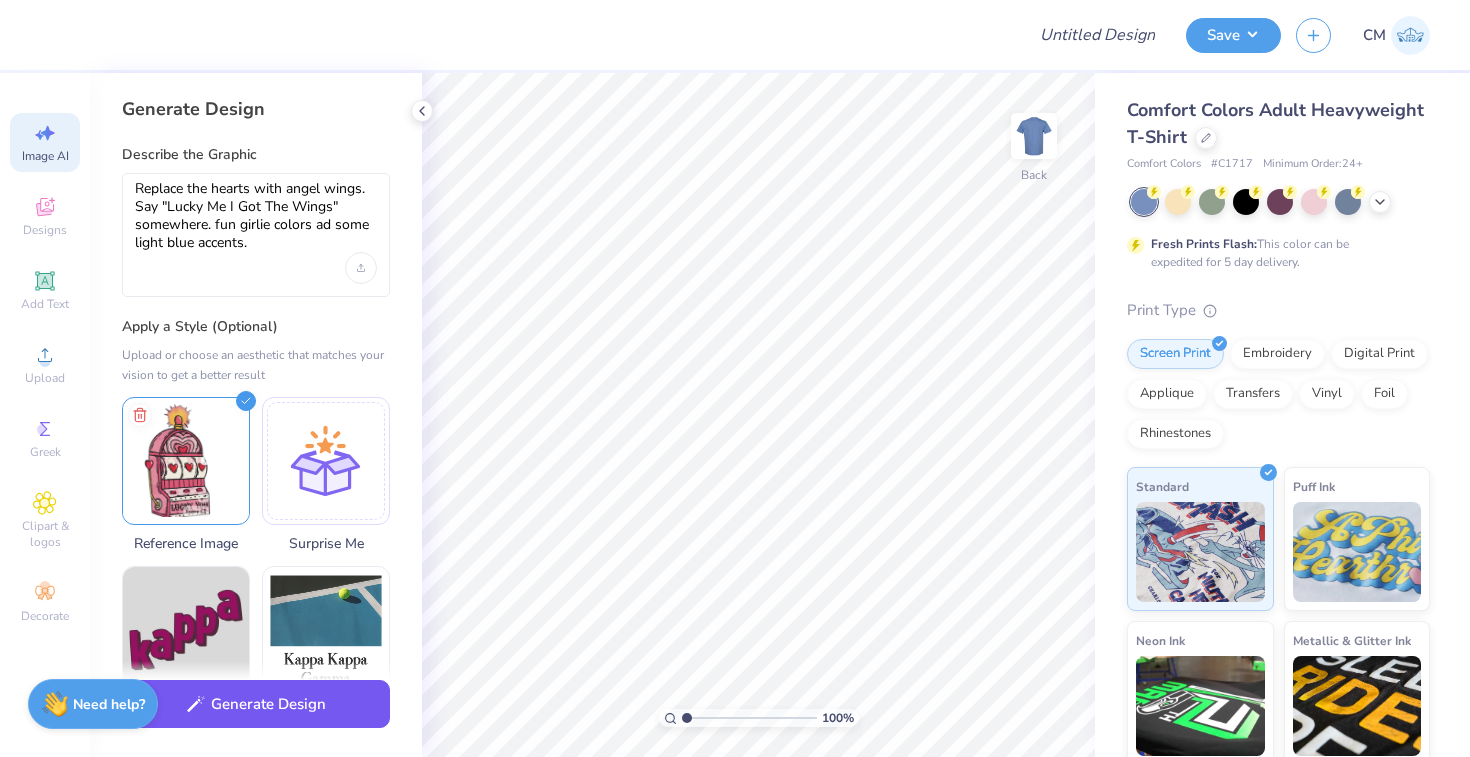 click on "Generate Design" at bounding box center (256, 704) 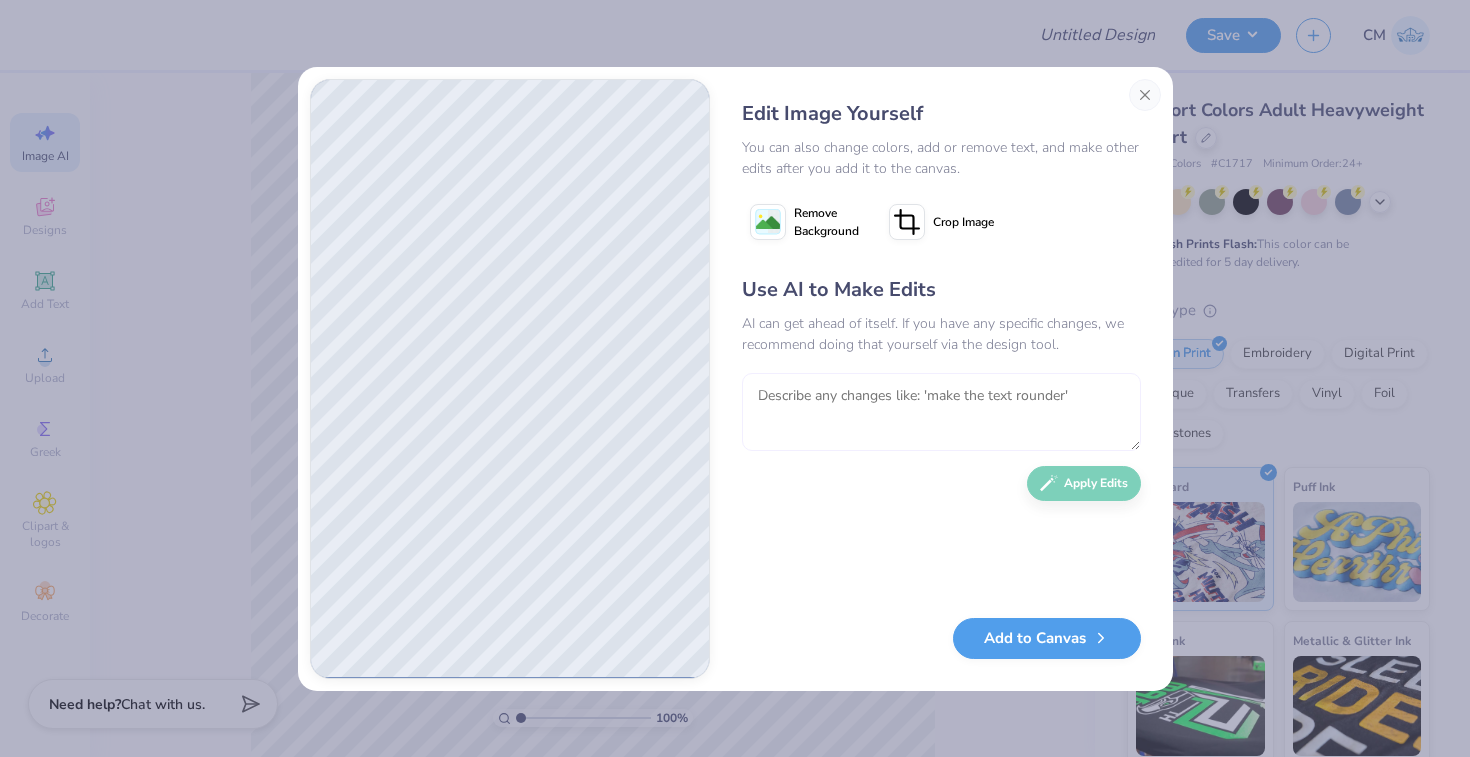 click at bounding box center [941, 412] 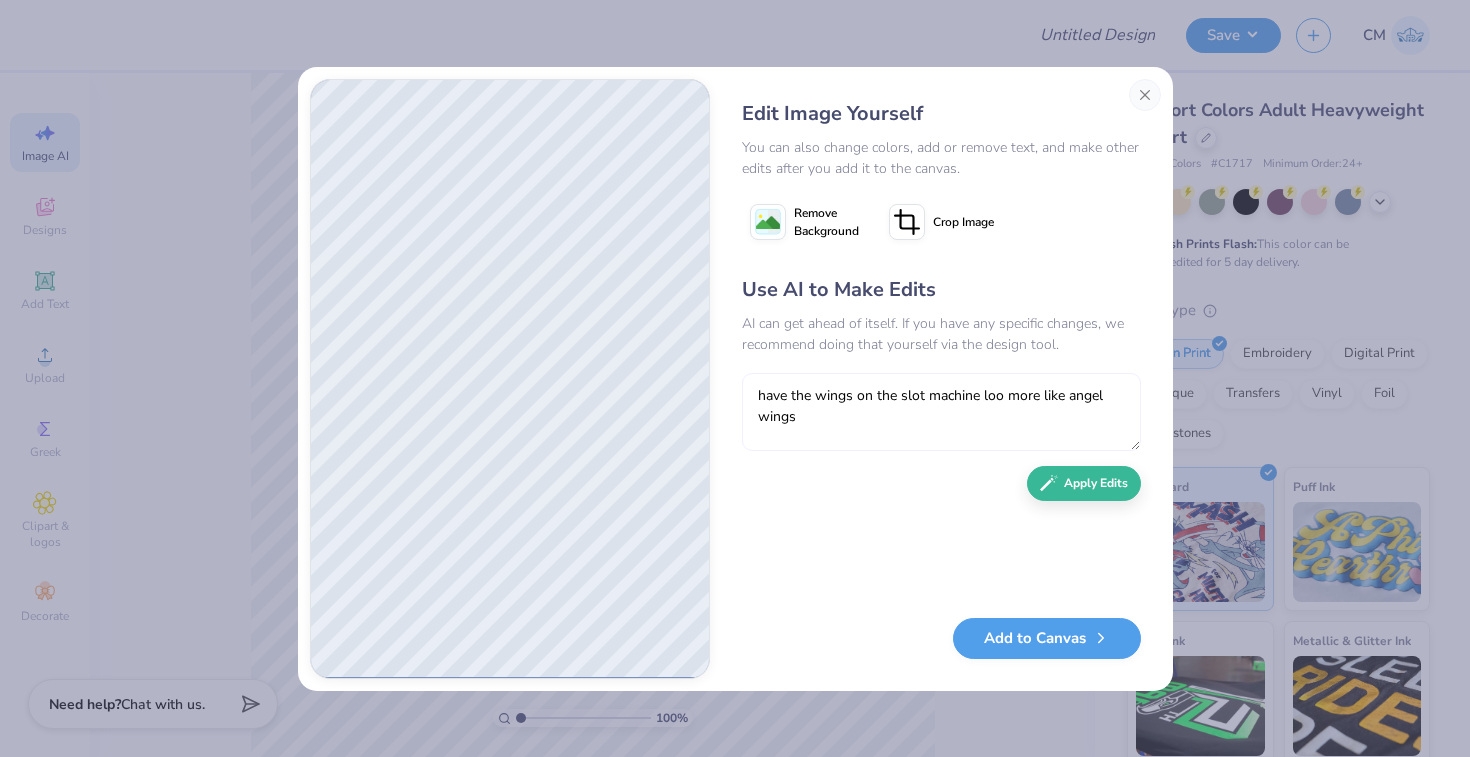 click on "have the wings on the slot machine loo more like angel wings" at bounding box center (941, 412) 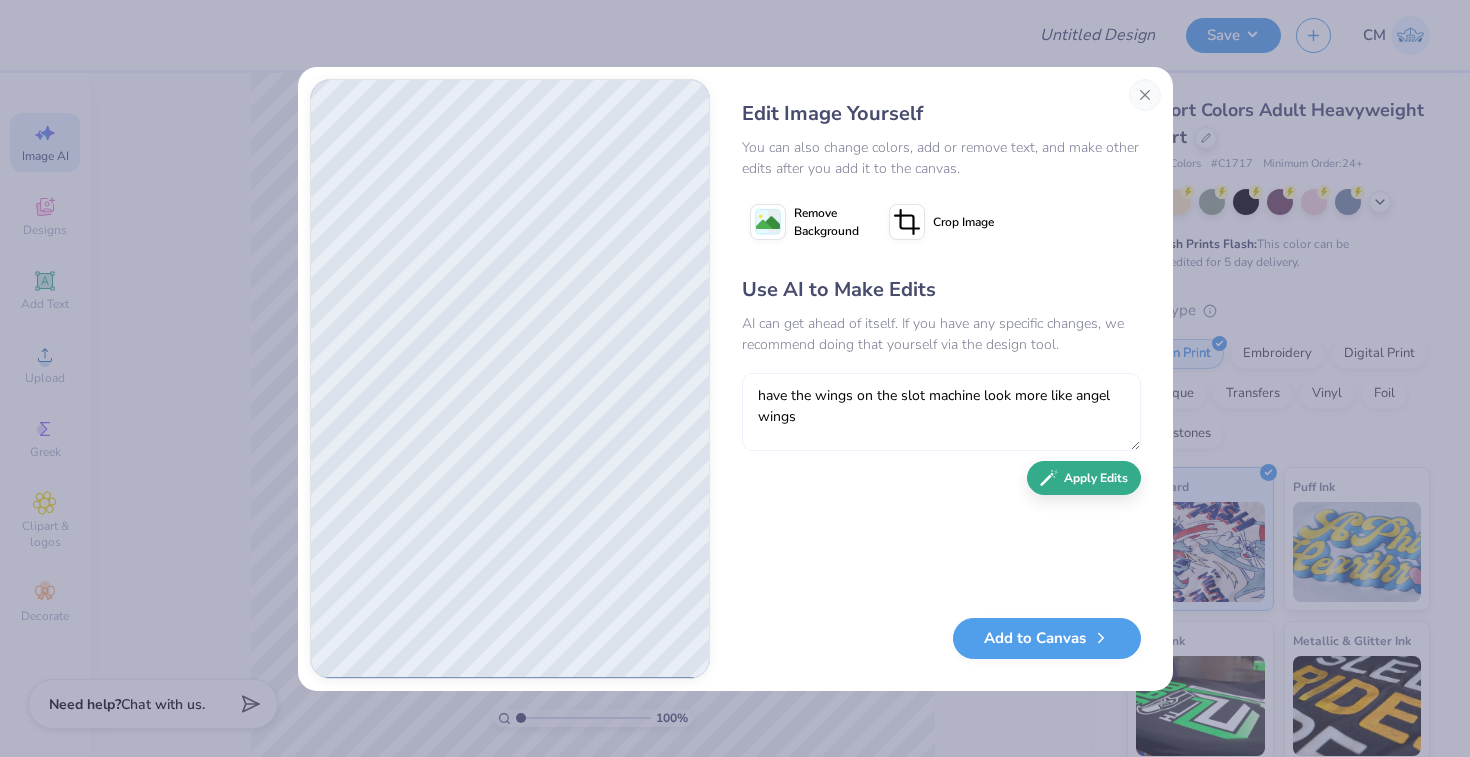 type on "have the wings on the slot machine look more like angel wings" 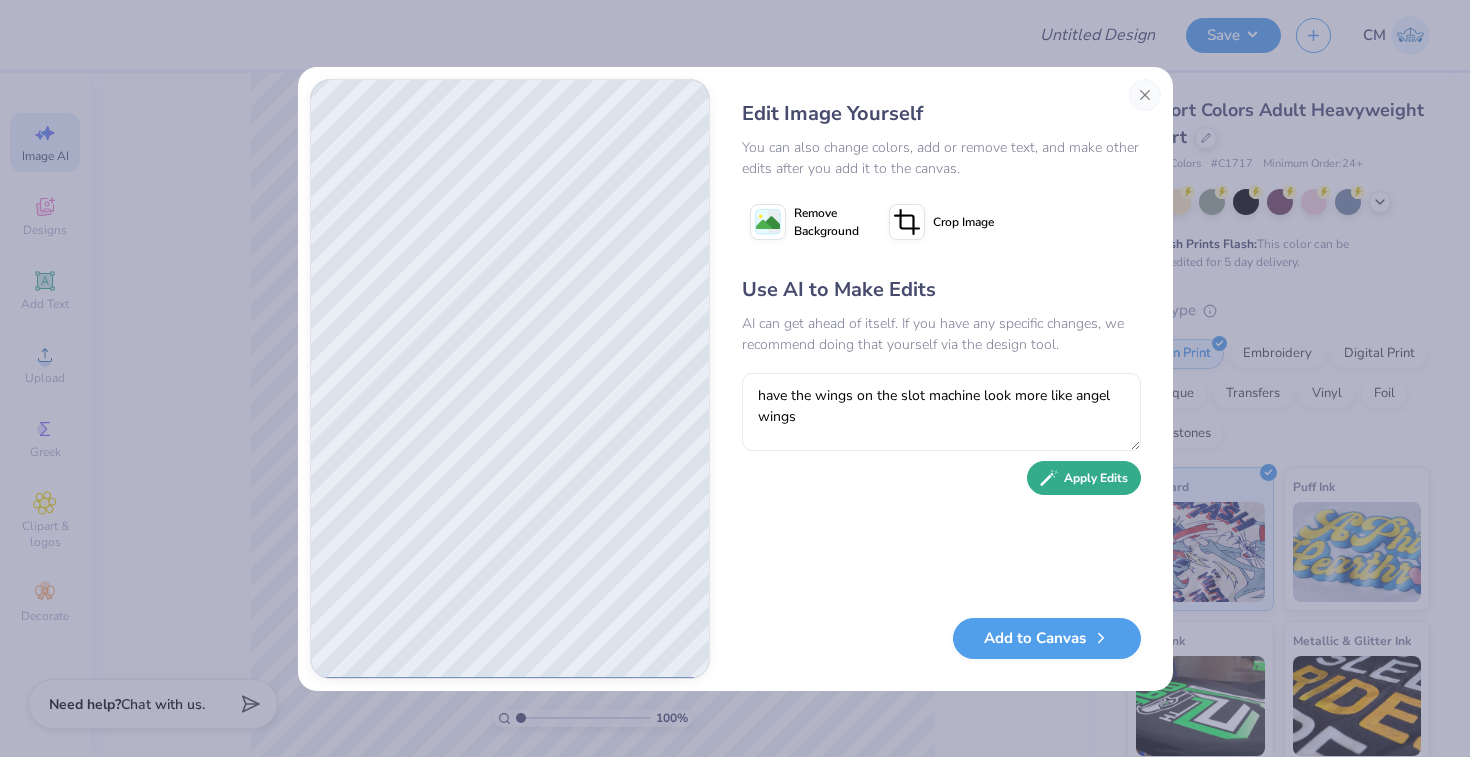 click on "Apply Edits" at bounding box center (1084, 478) 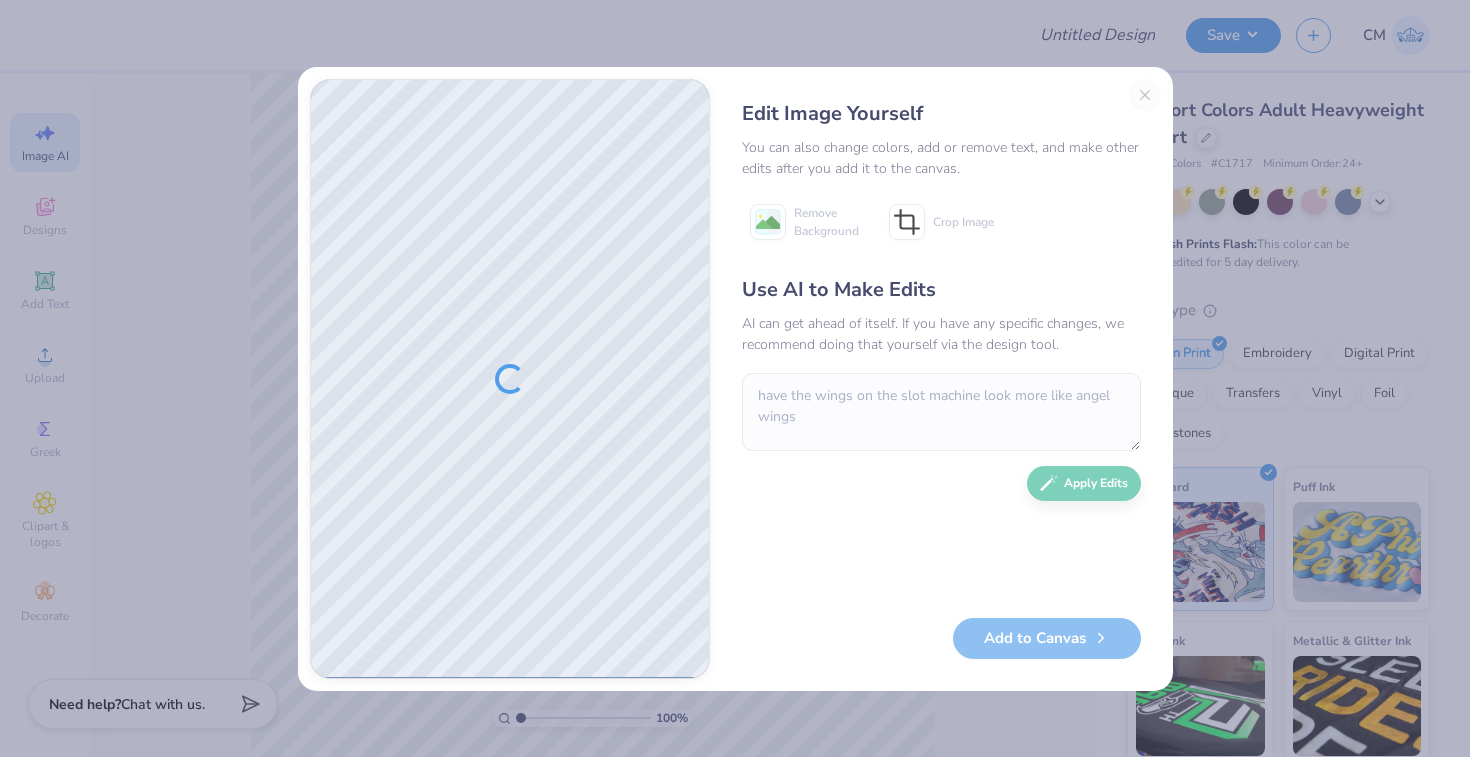 type 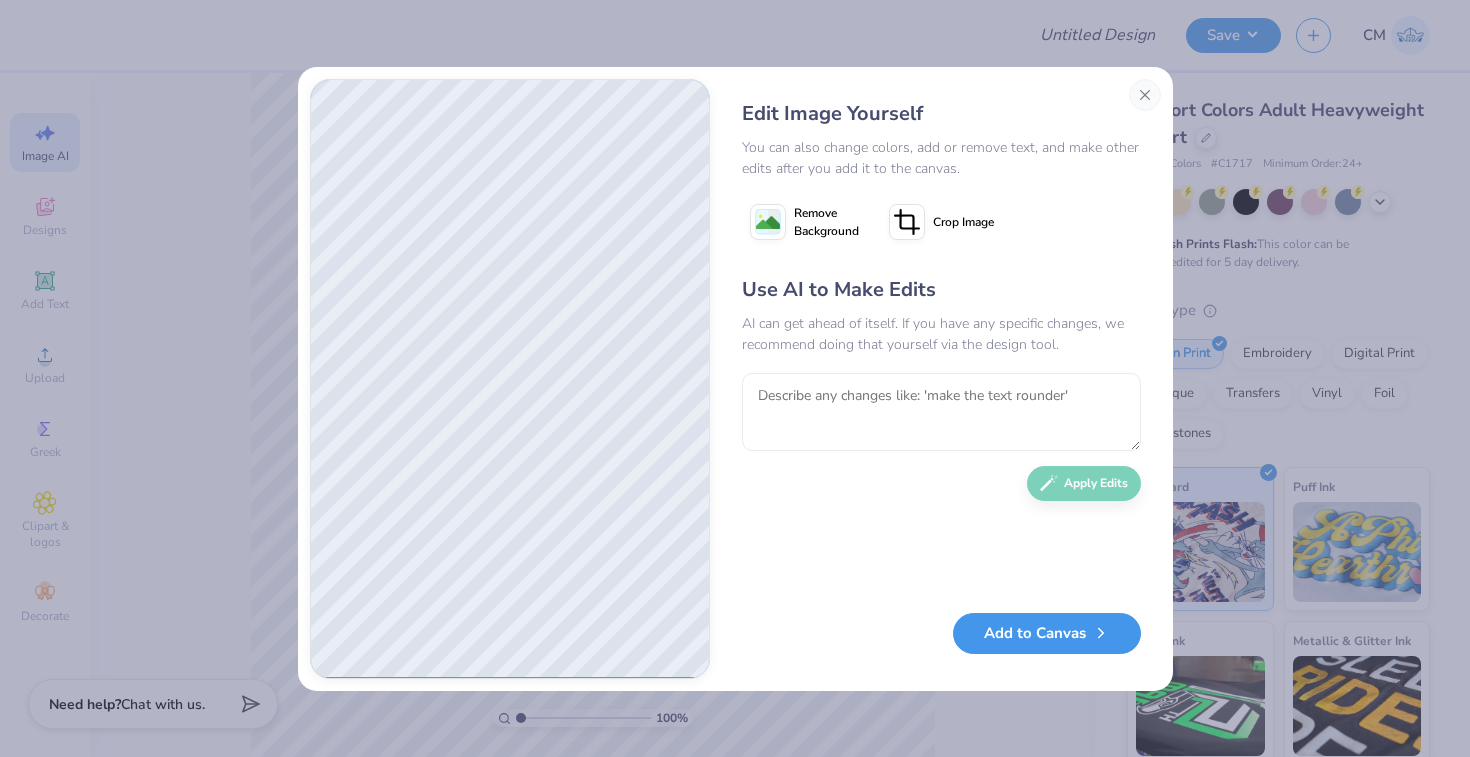 click on "Add to Canvas" at bounding box center [1047, 633] 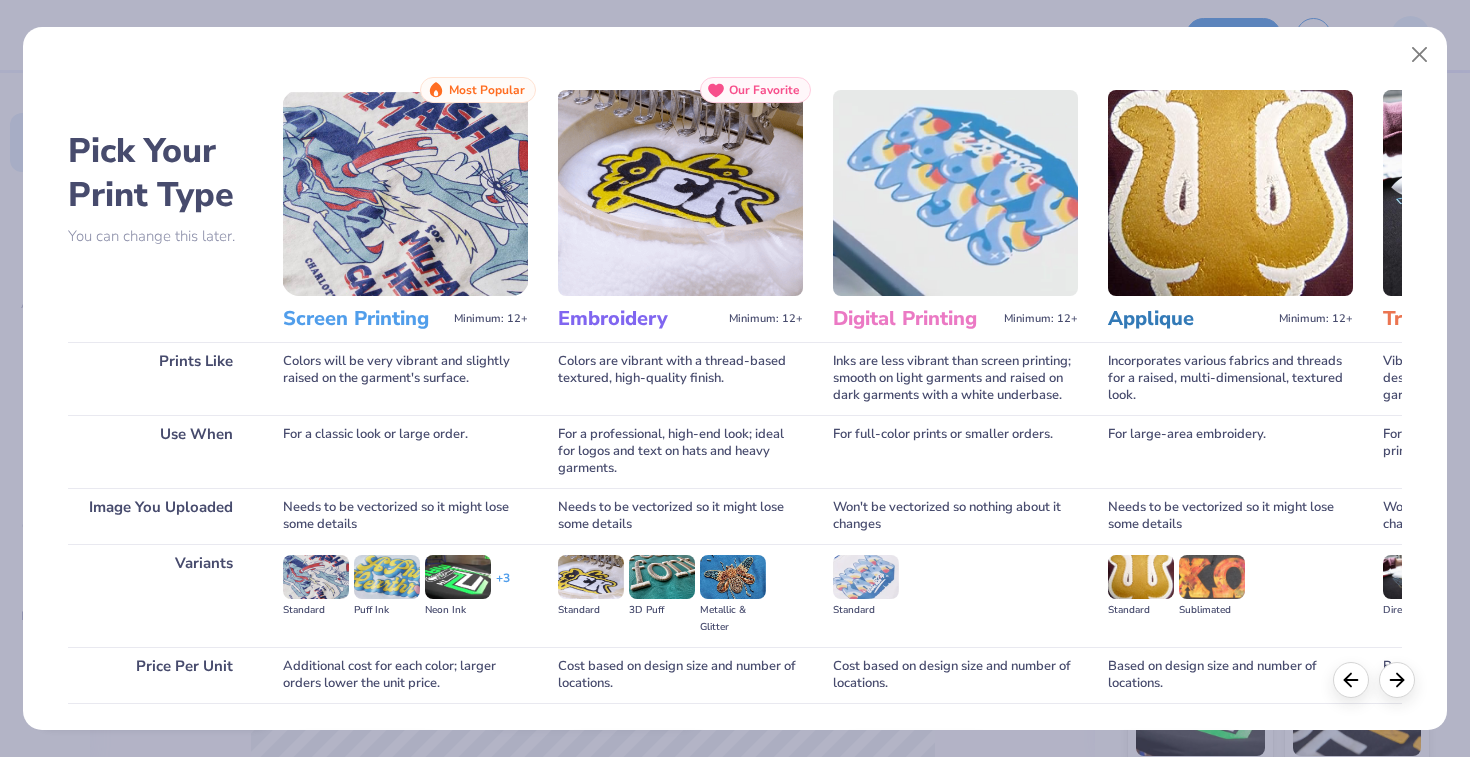 scroll, scrollTop: 140, scrollLeft: 0, axis: vertical 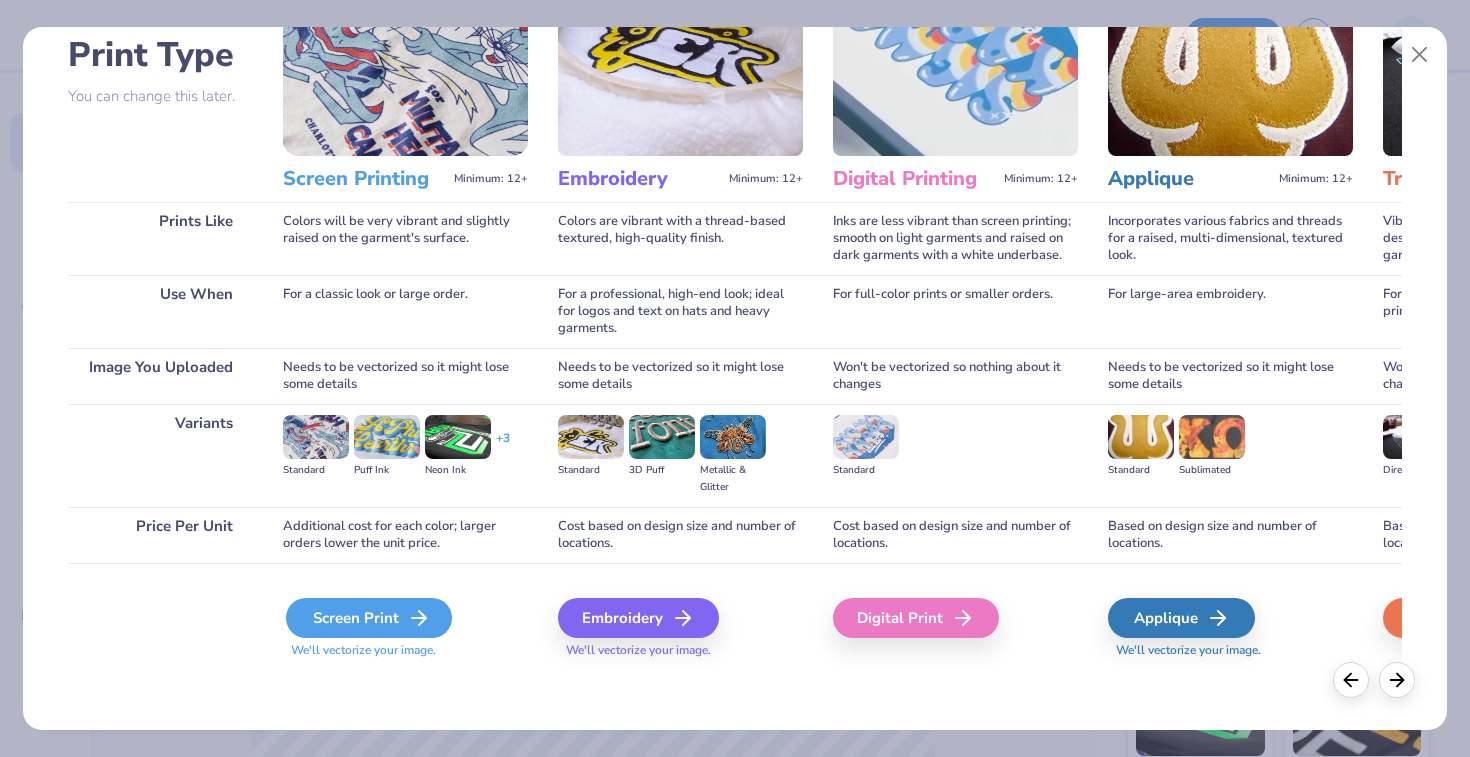 click on "Screen Print" at bounding box center (369, 618) 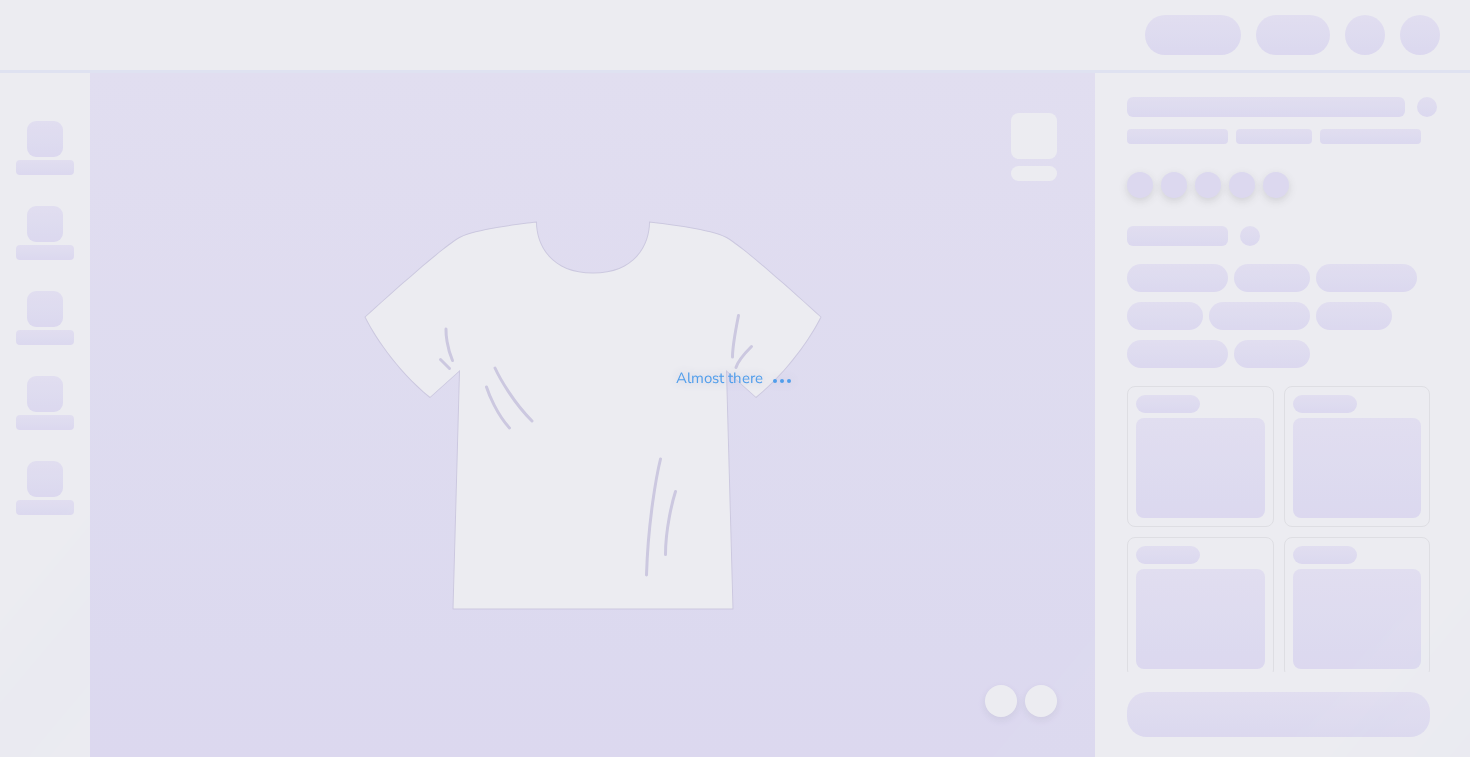 scroll, scrollTop: 0, scrollLeft: 0, axis: both 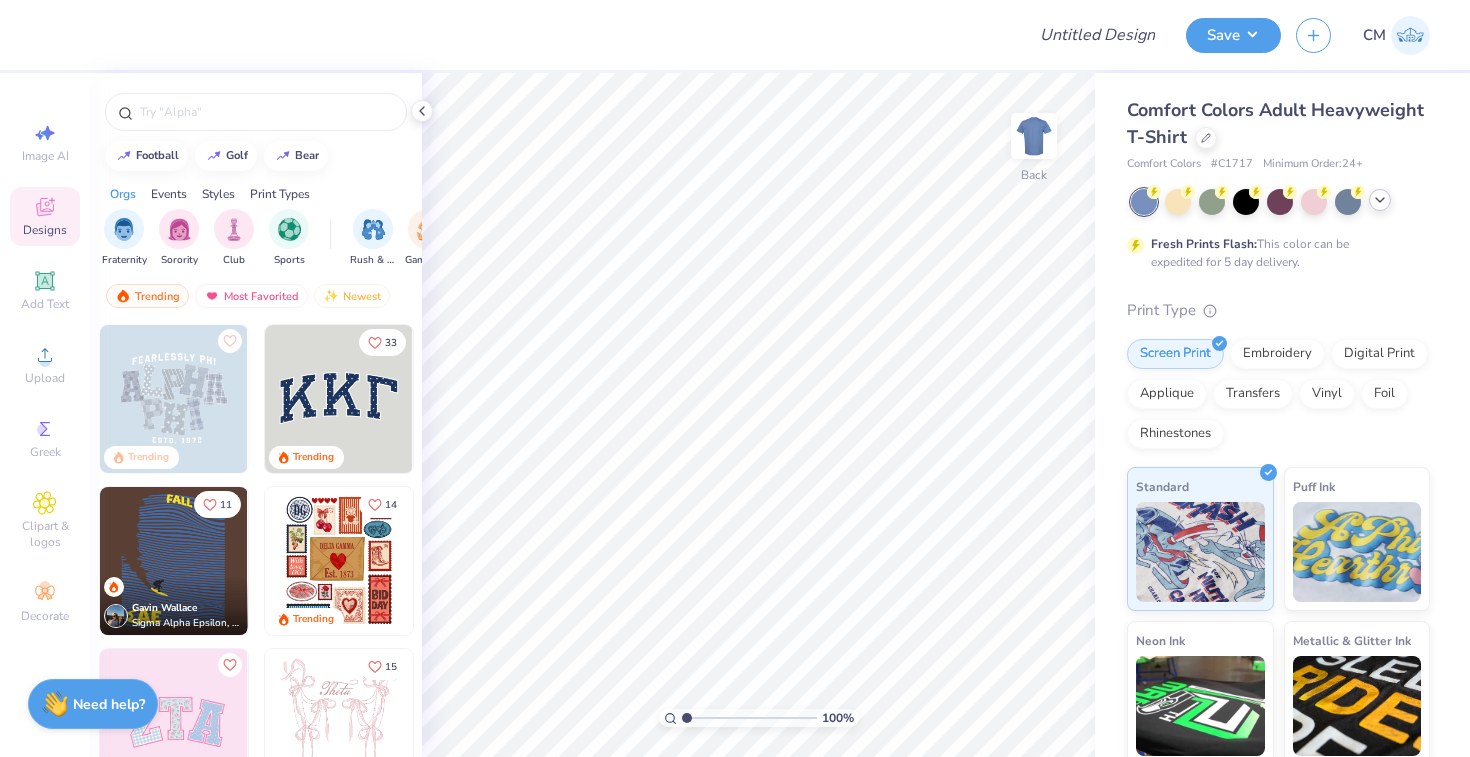 click 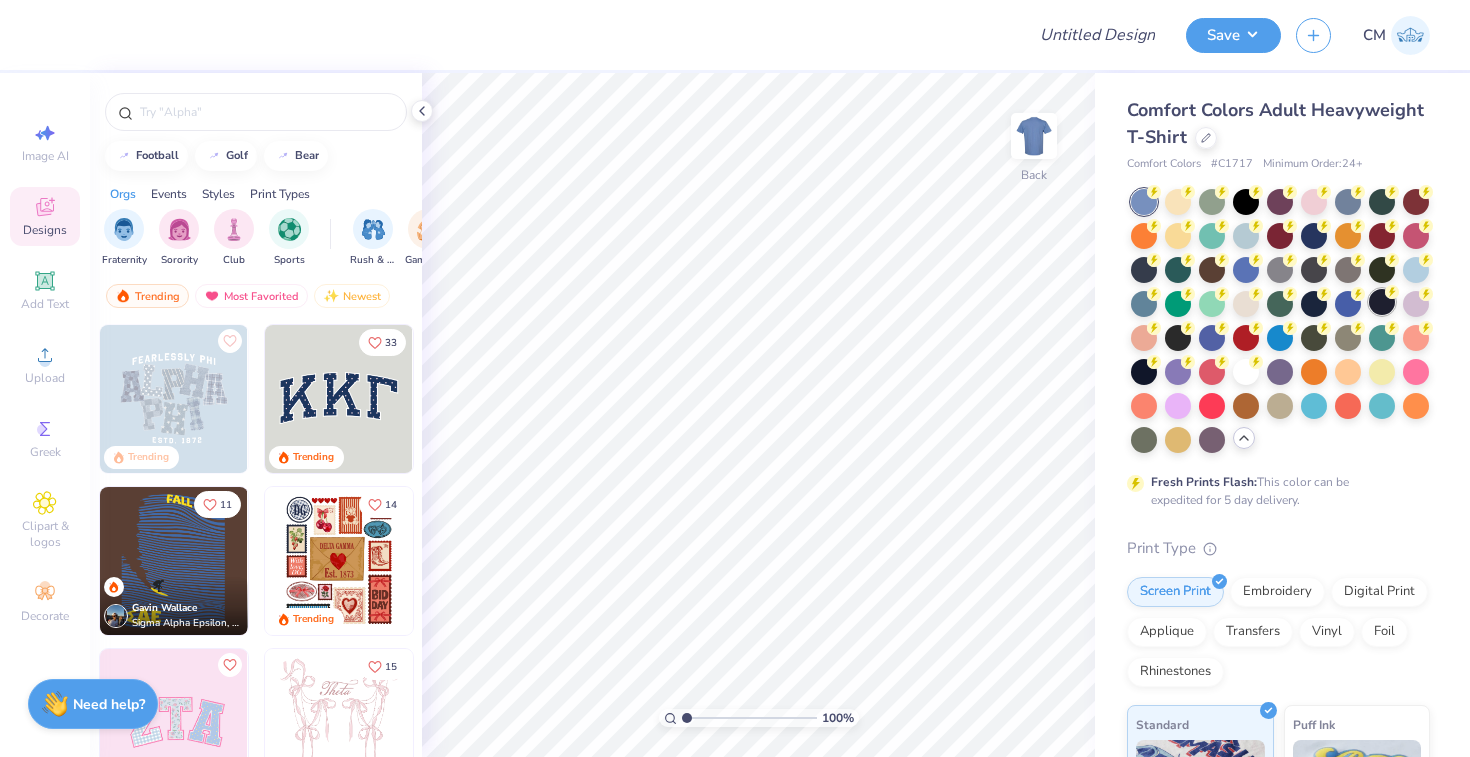 click at bounding box center (1382, 302) 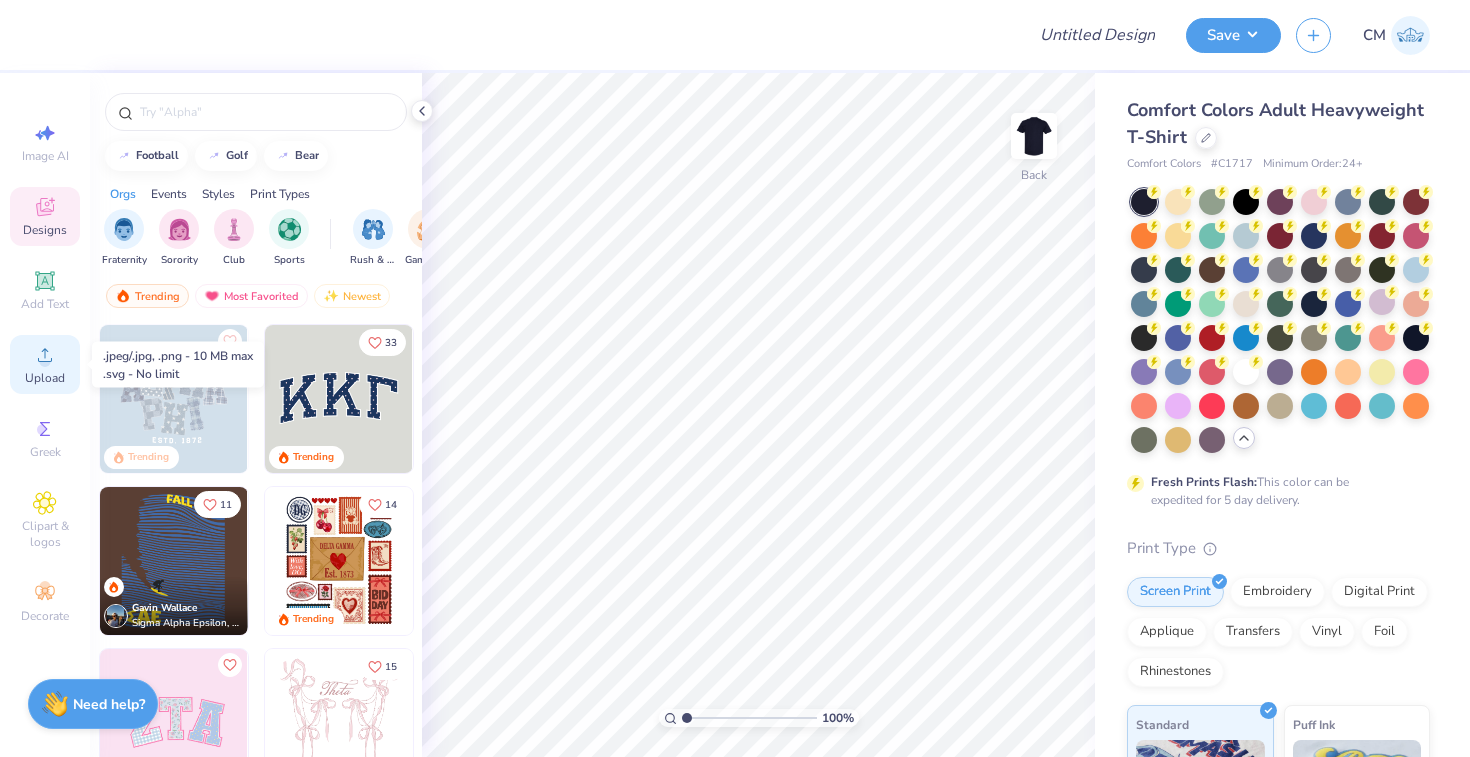click on "Upload" at bounding box center (45, 364) 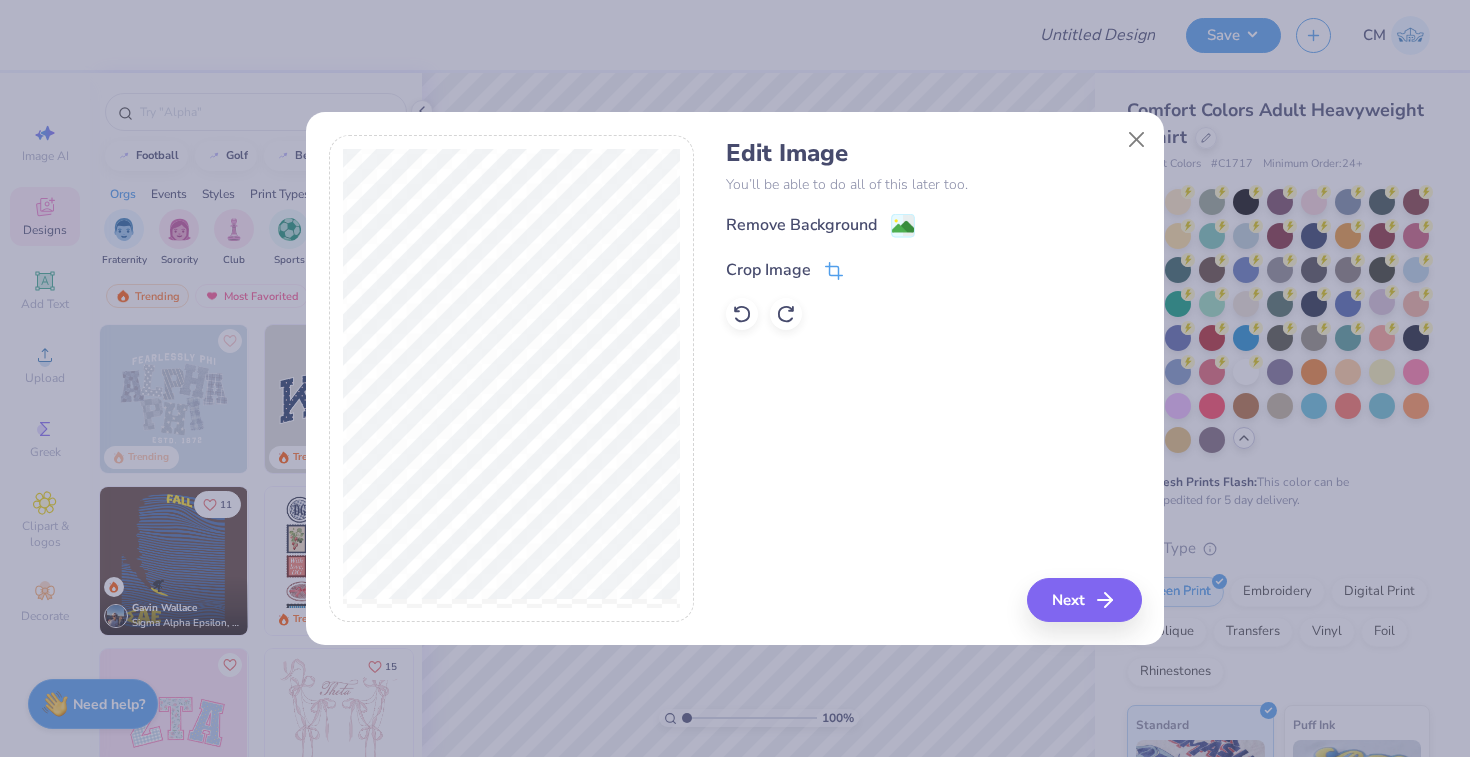 click 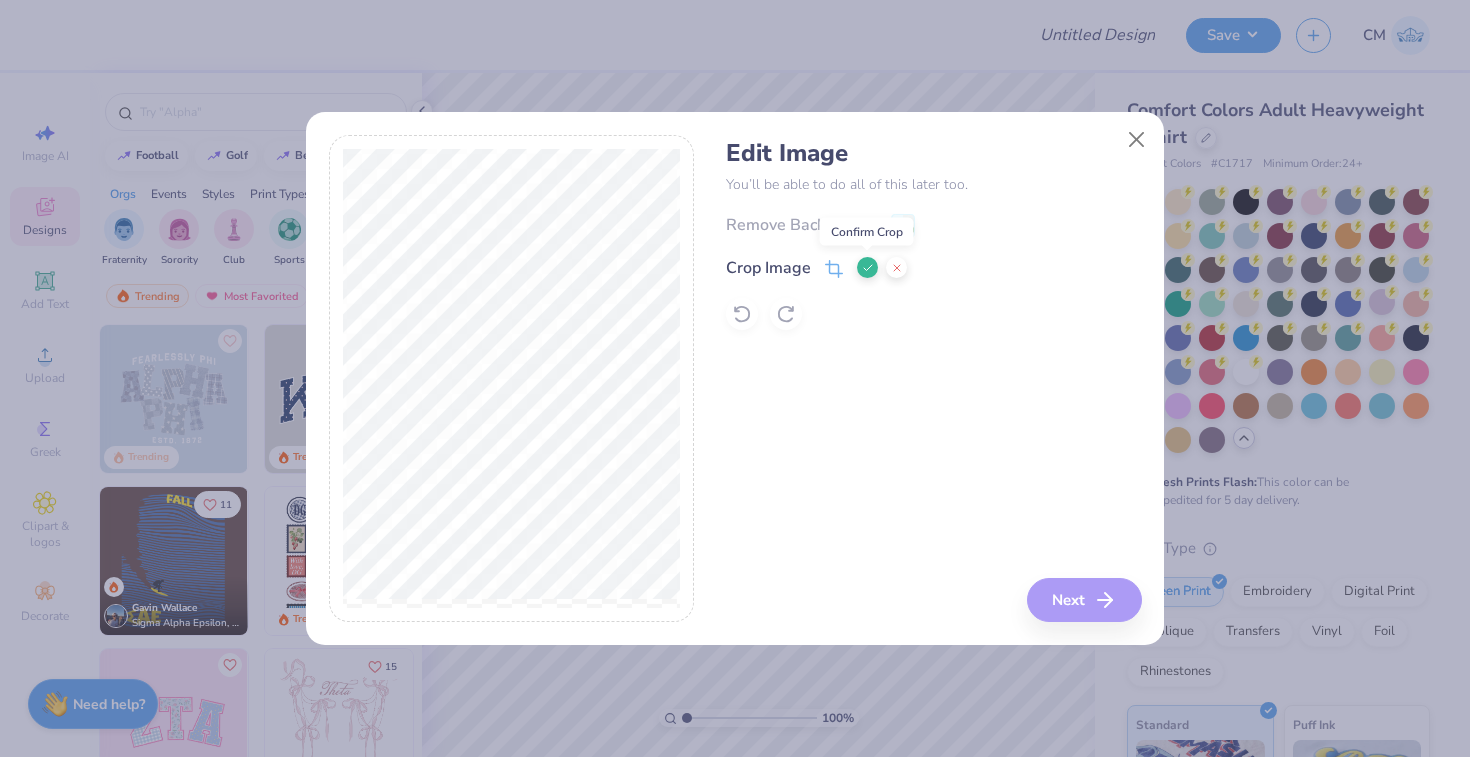 click 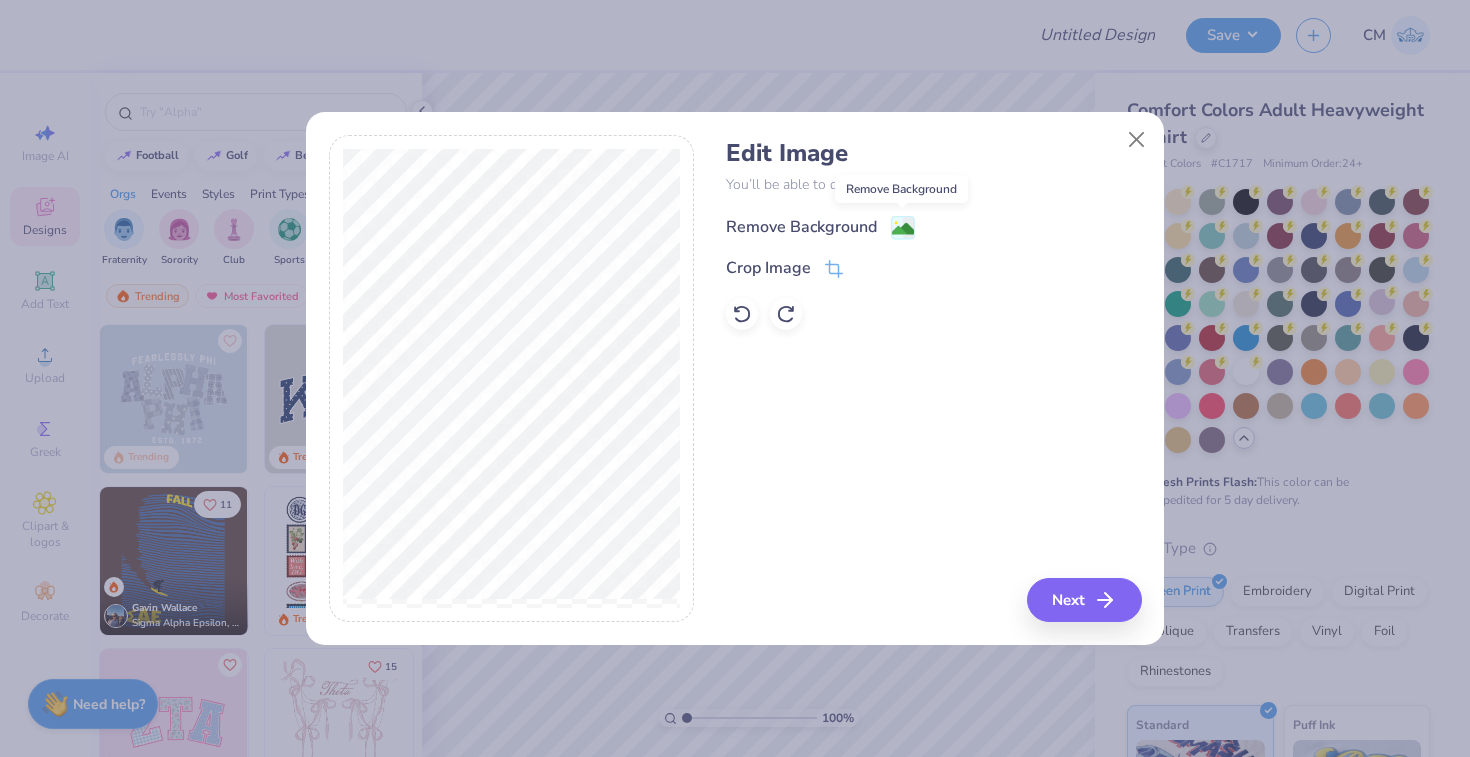 click 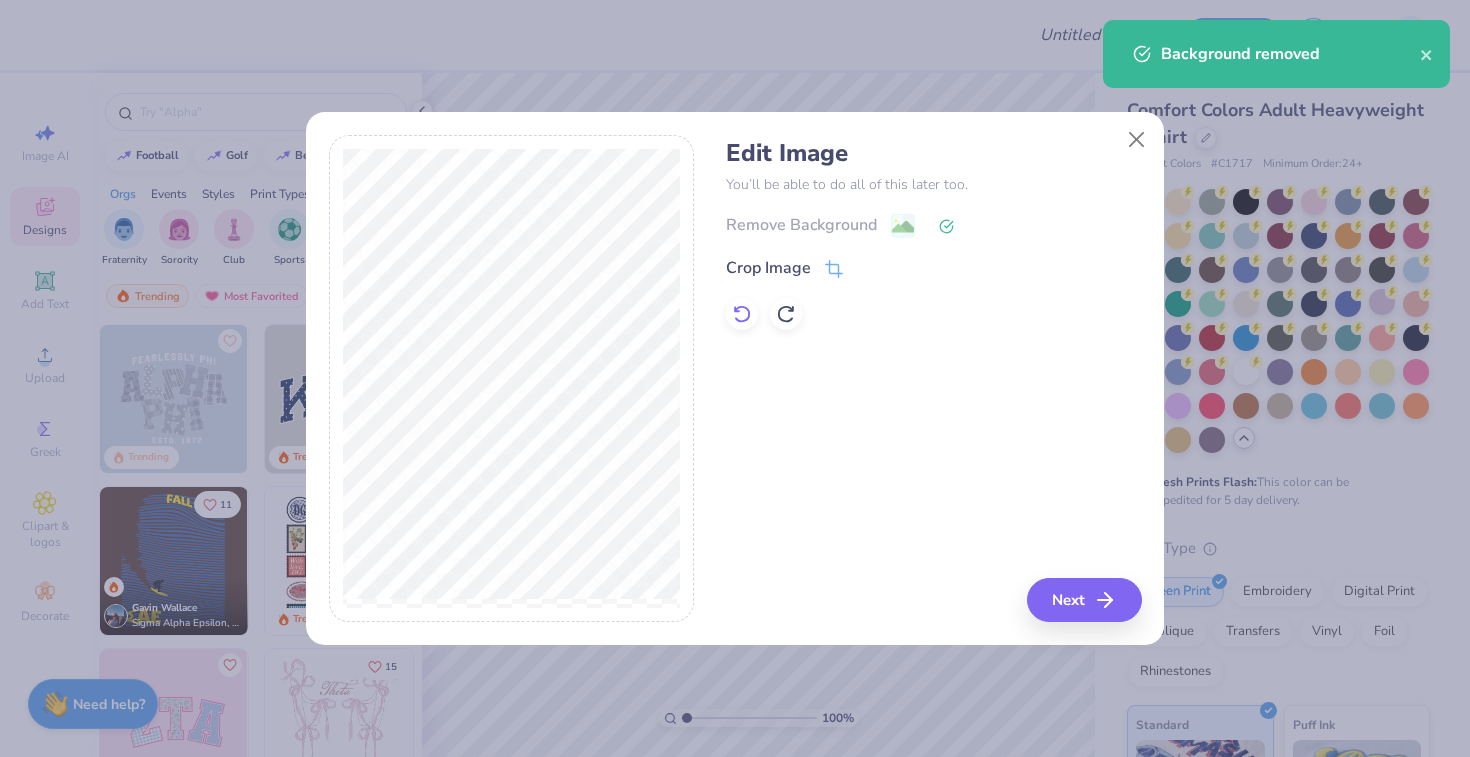 click 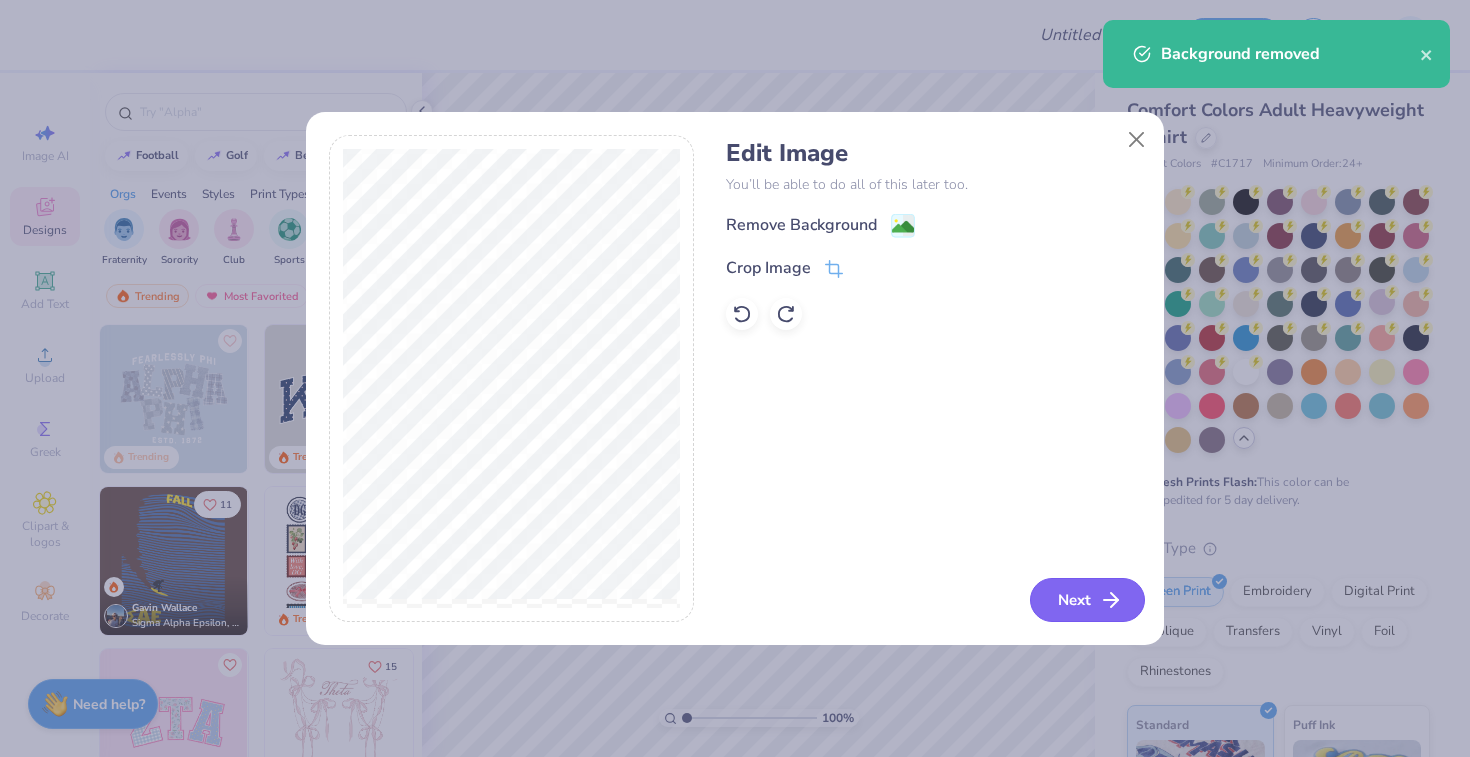 click on "Next" at bounding box center [1087, 600] 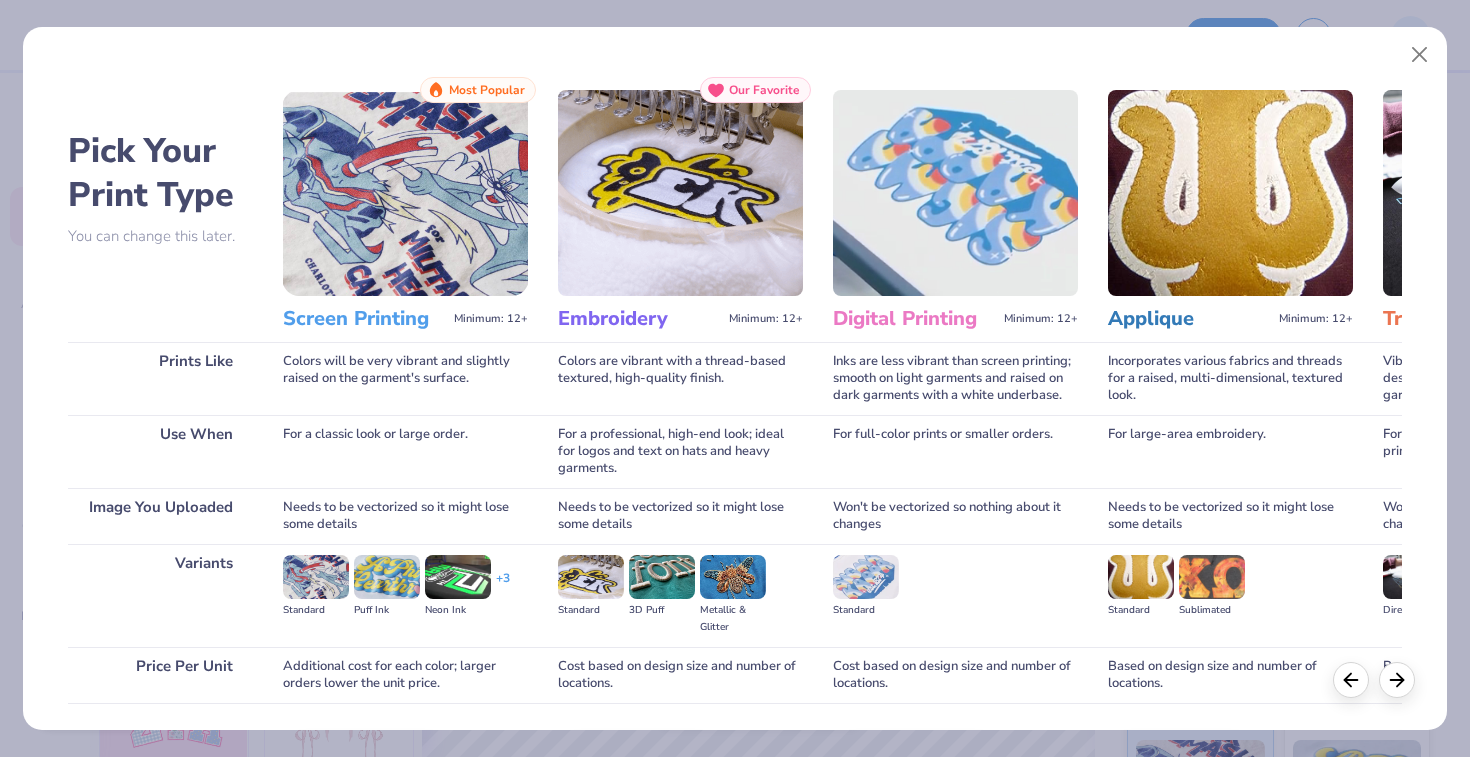 scroll, scrollTop: 140, scrollLeft: 0, axis: vertical 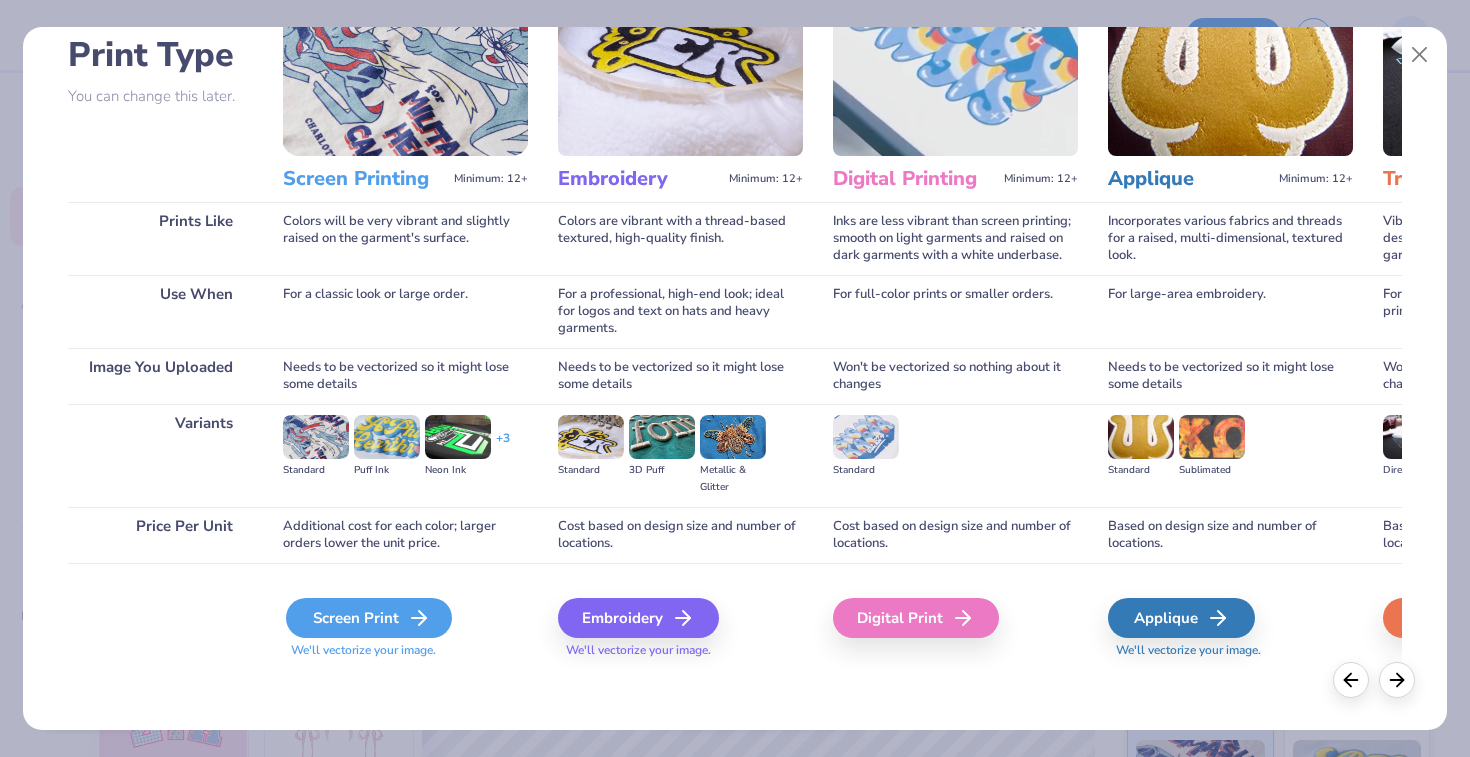 click 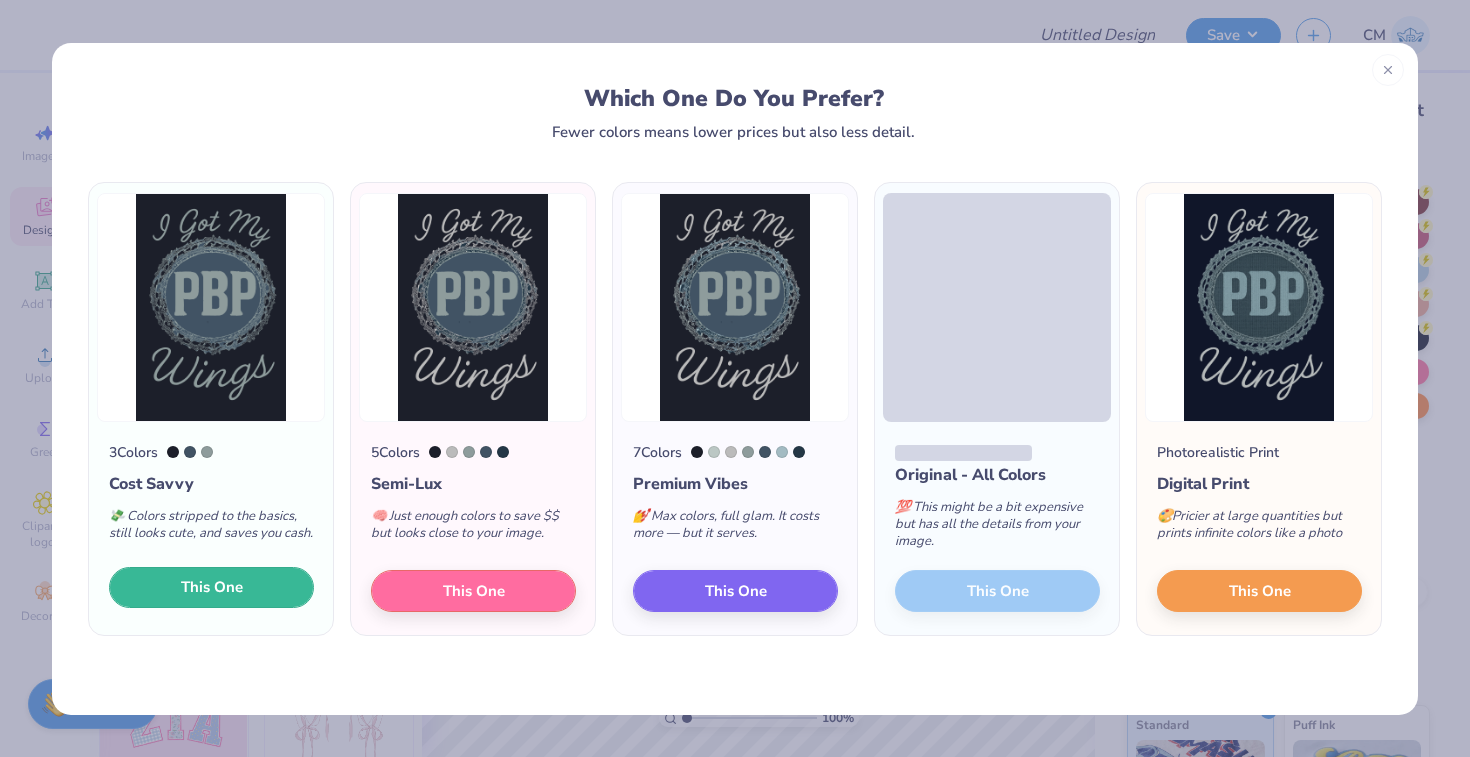 click on "This One" at bounding box center [211, 588] 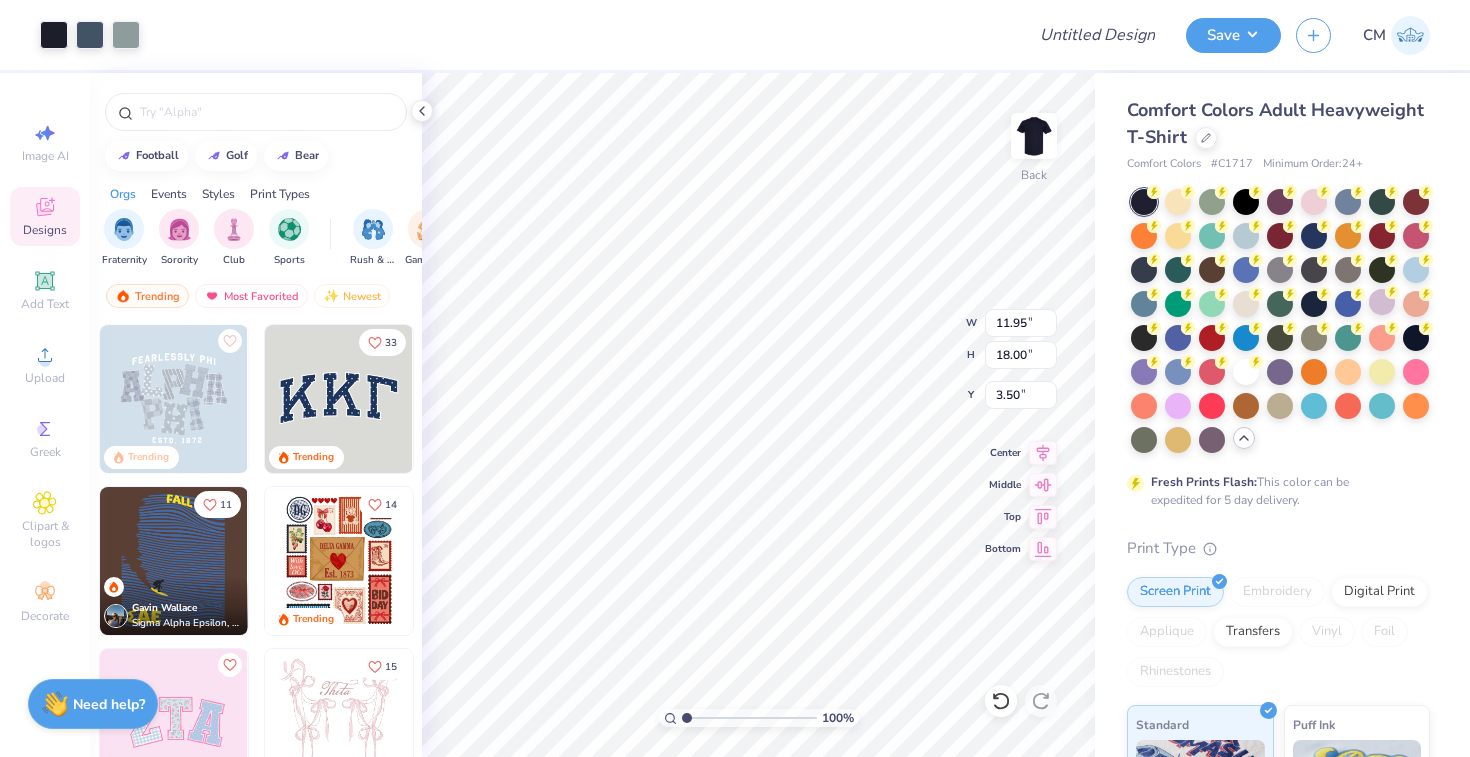 type on "8.43" 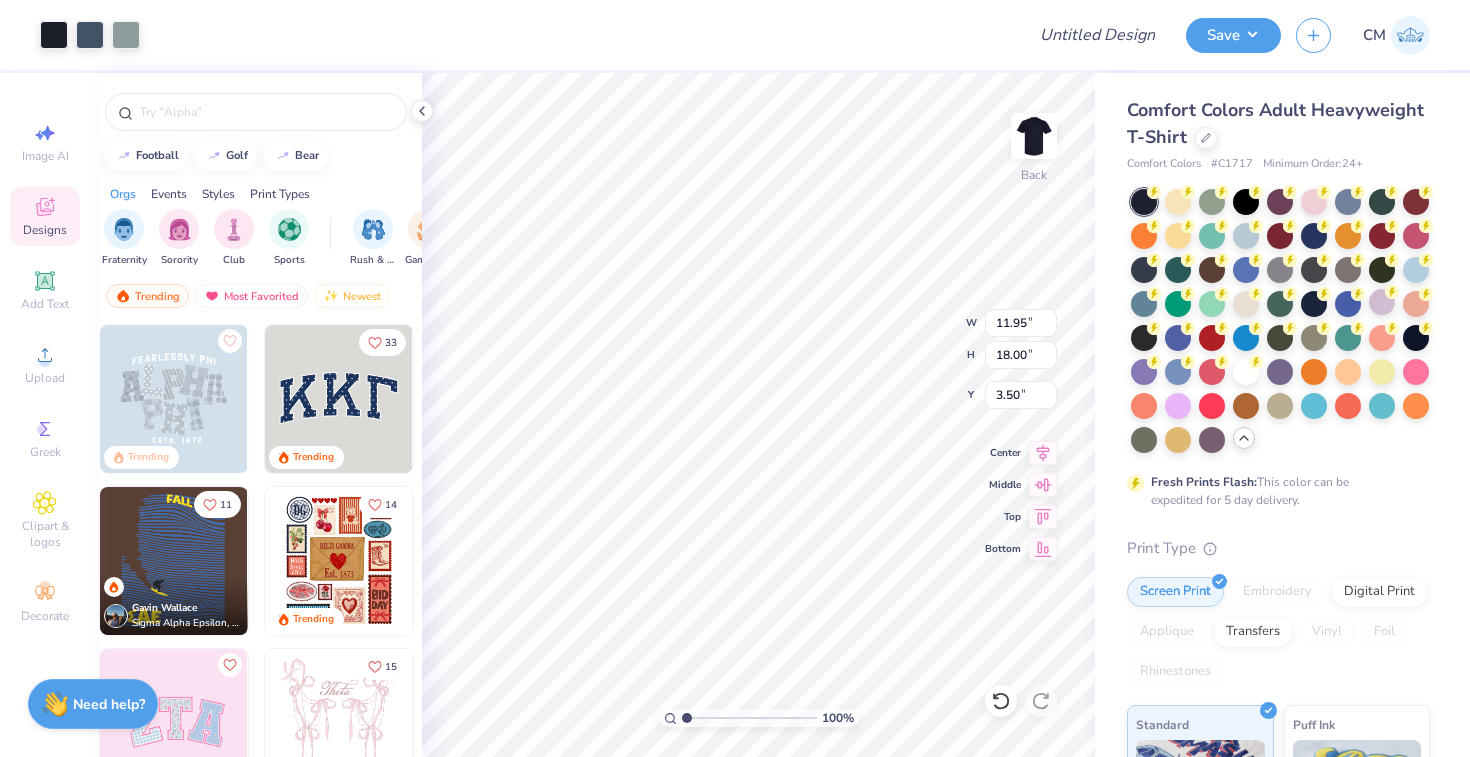 type on "12.69" 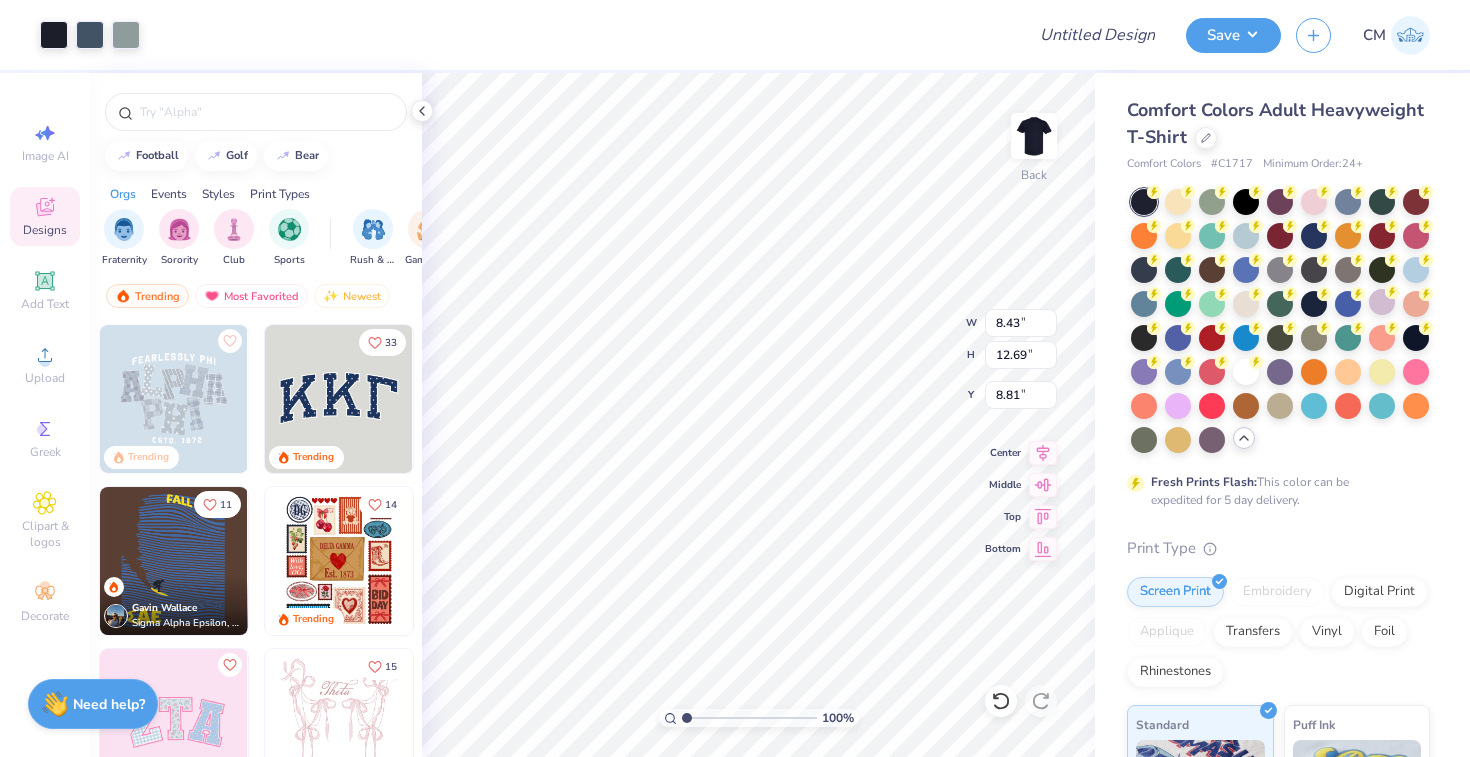 type on "3.00" 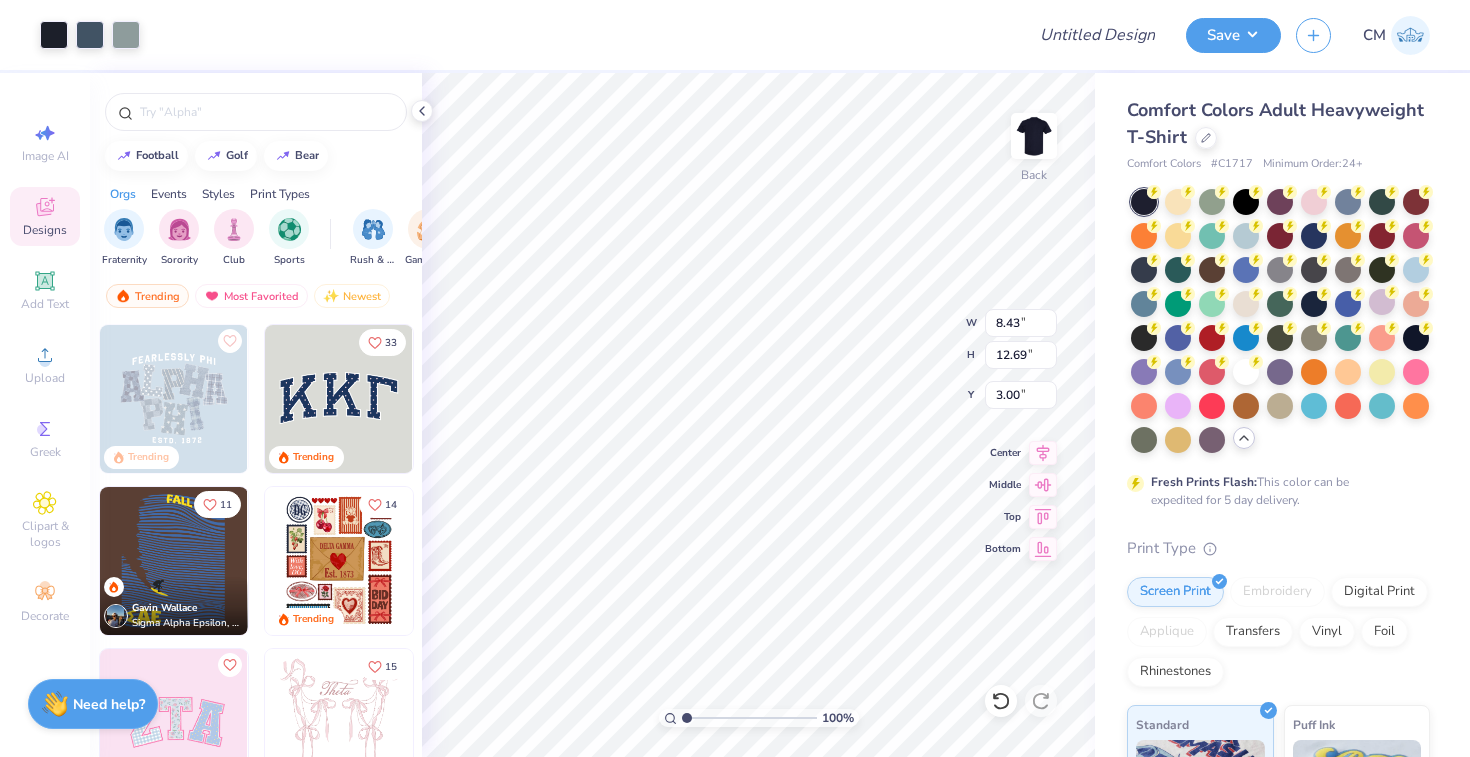 click on "100  % Back W 8.43 8.43 " H 12.69 12.69 " Y 3.00 3.00 " Center Middle Top Bottom" at bounding box center [758, 415] 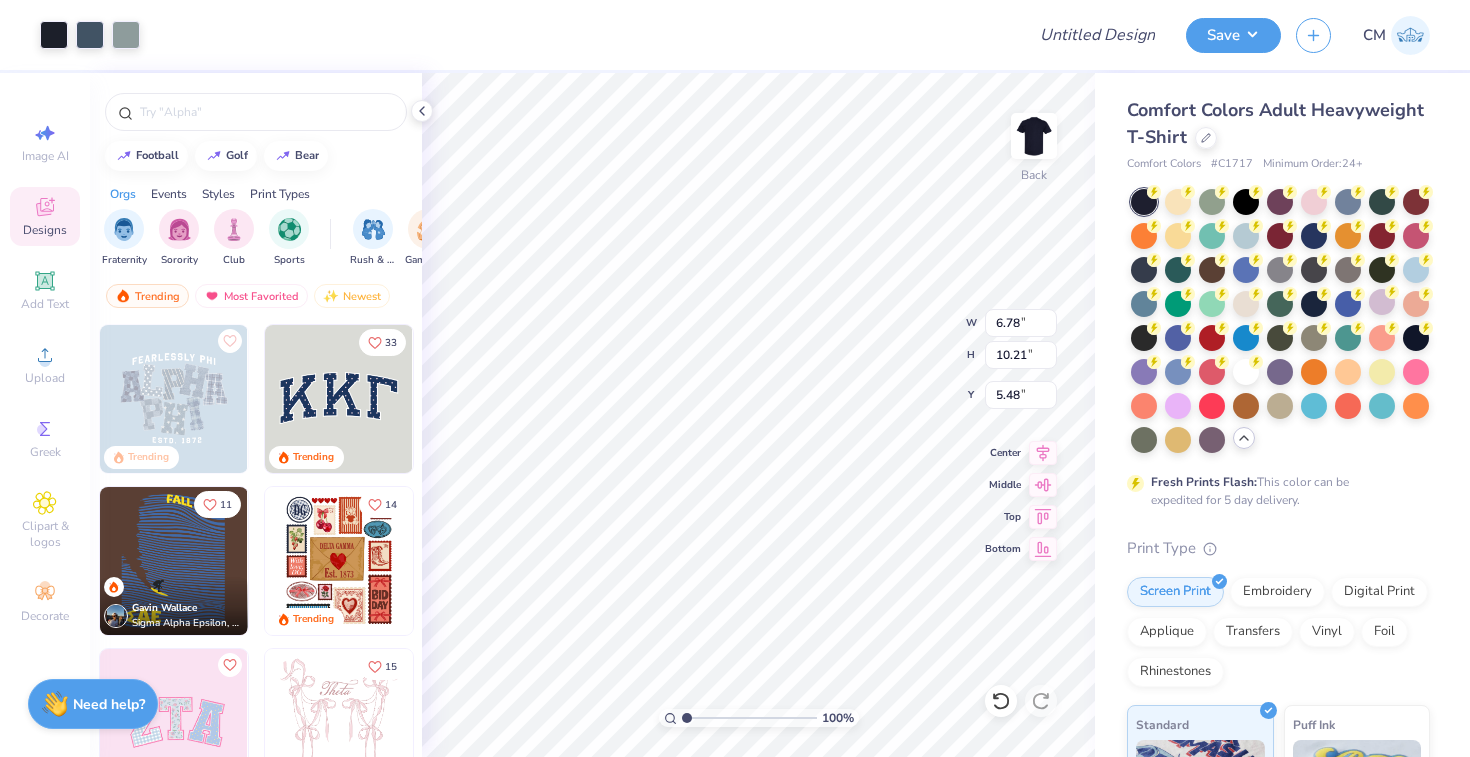 type on "6.78" 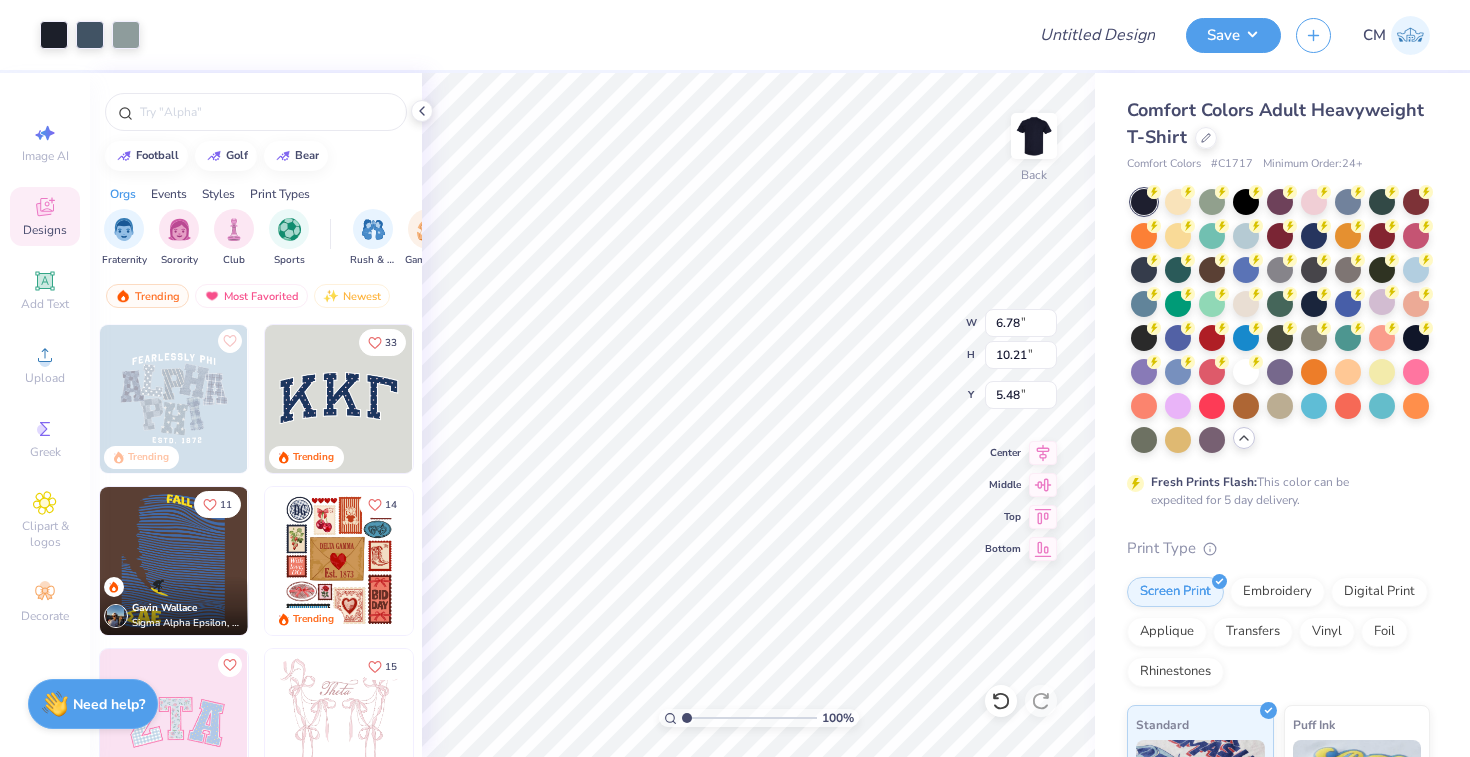 type on "10.21" 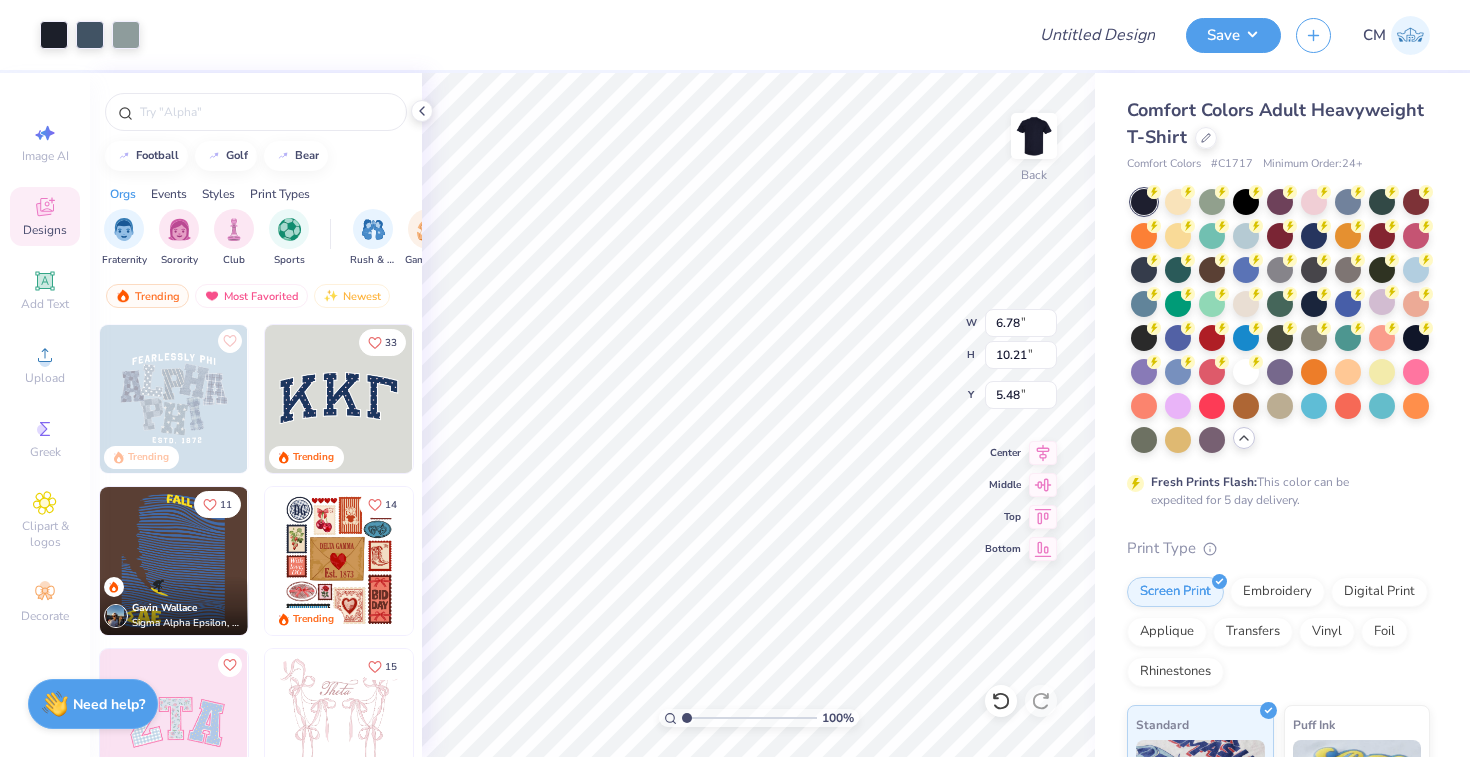 type on "2.69" 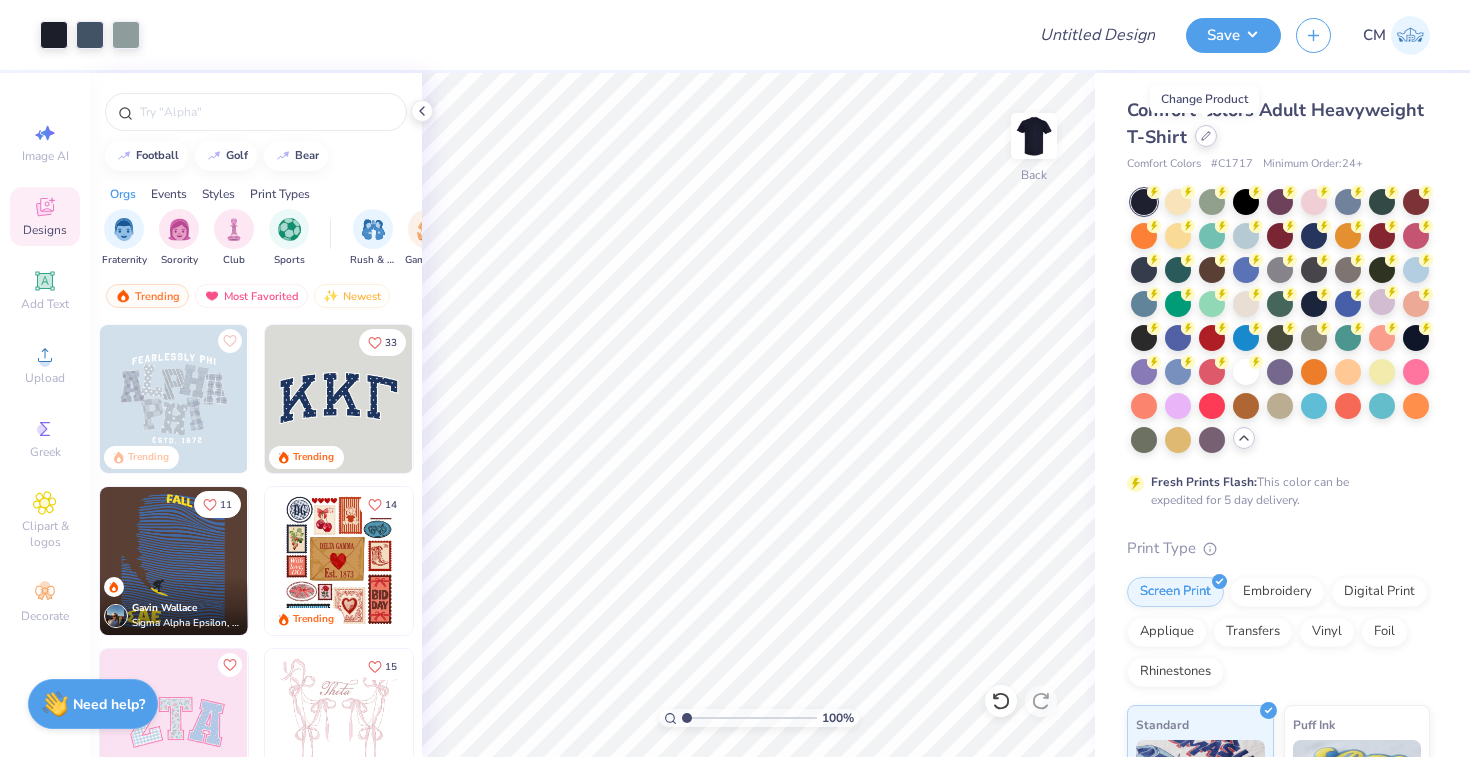 click at bounding box center [1206, 136] 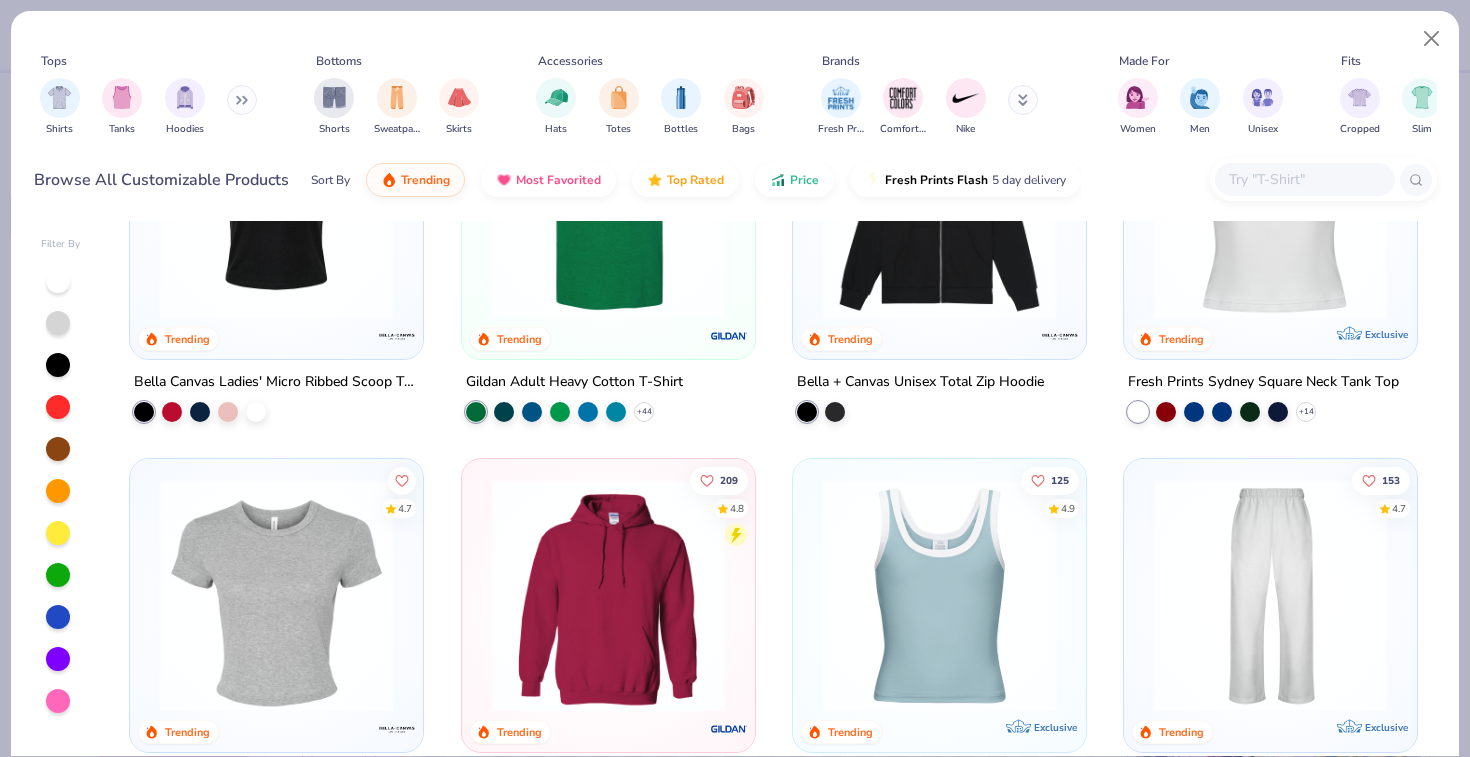 scroll, scrollTop: 877, scrollLeft: 0, axis: vertical 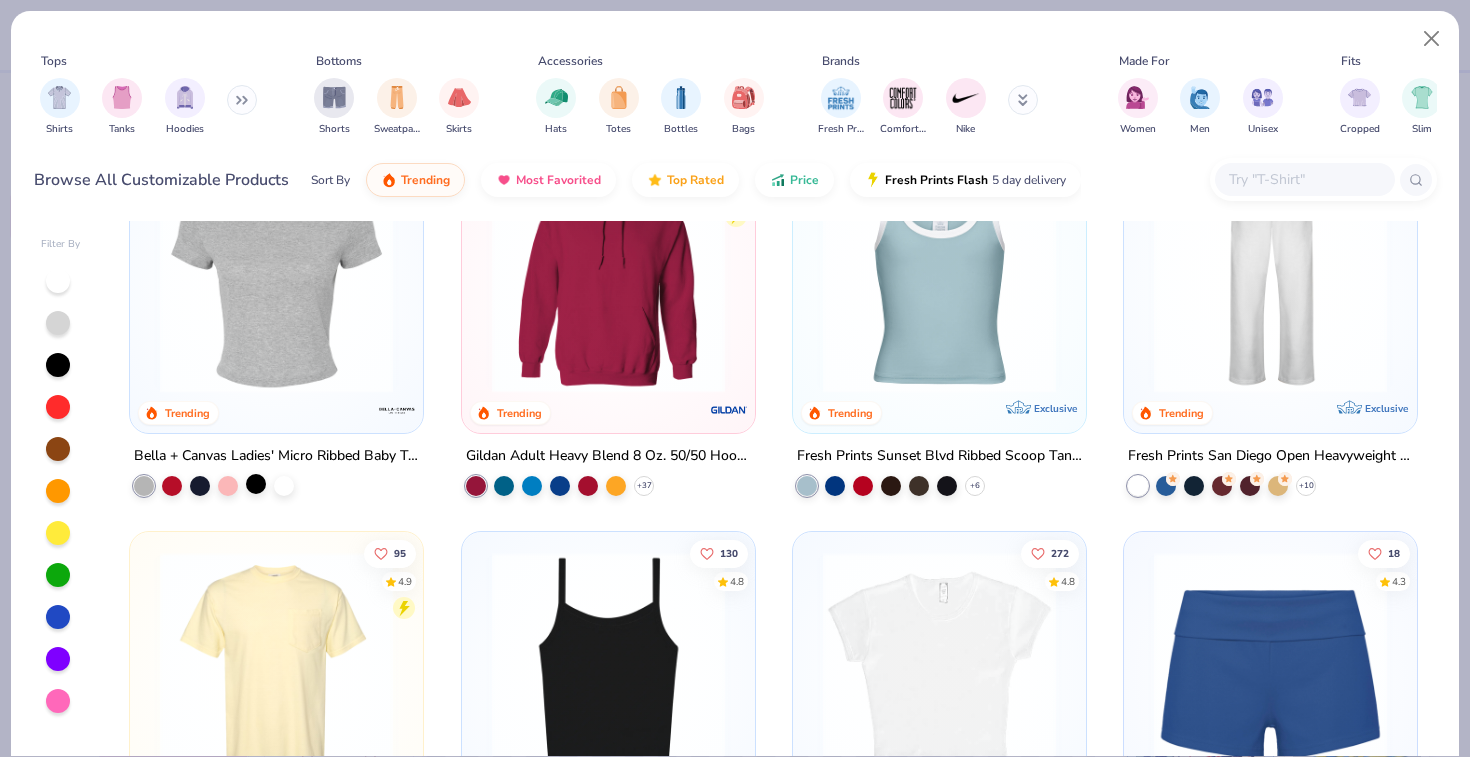 click at bounding box center [256, 484] 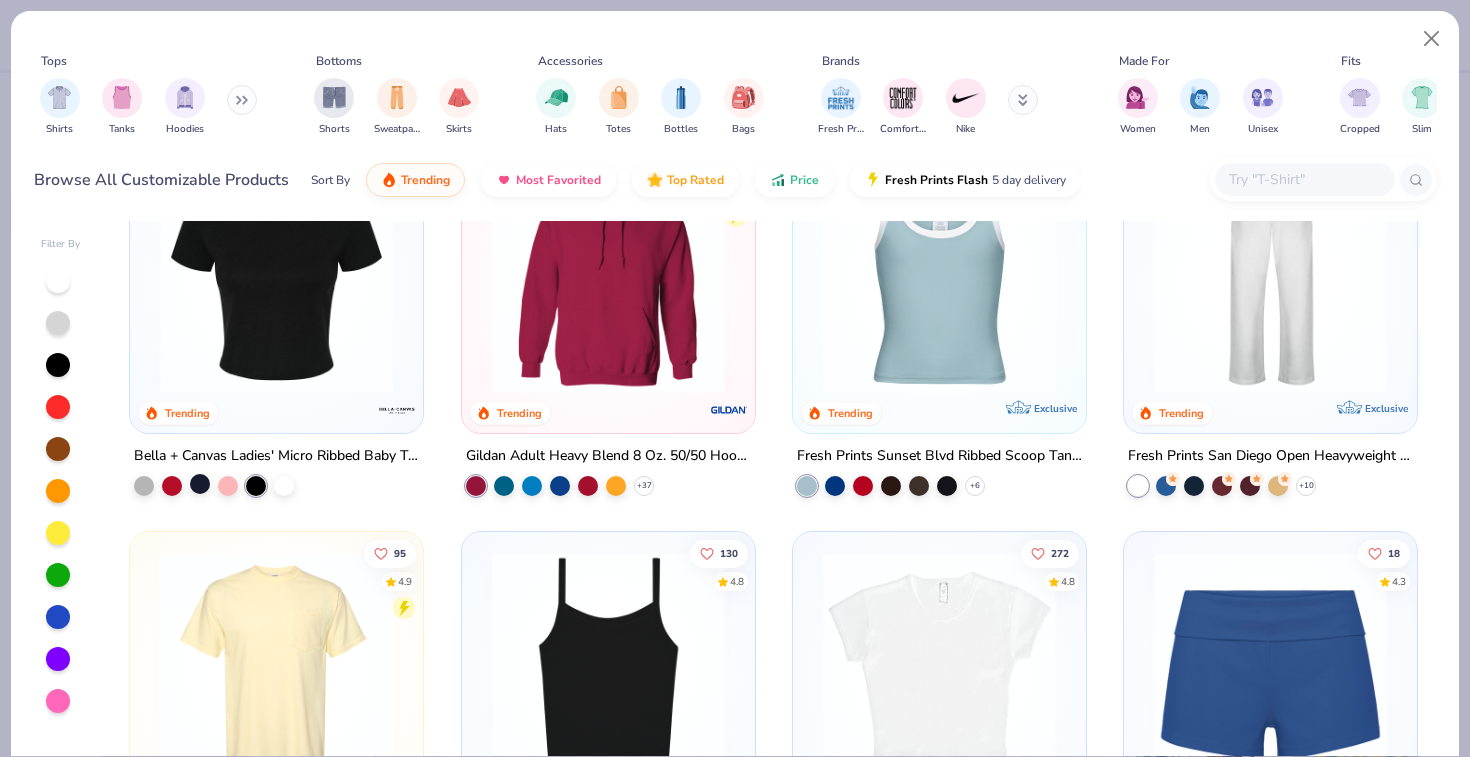 click at bounding box center (200, 484) 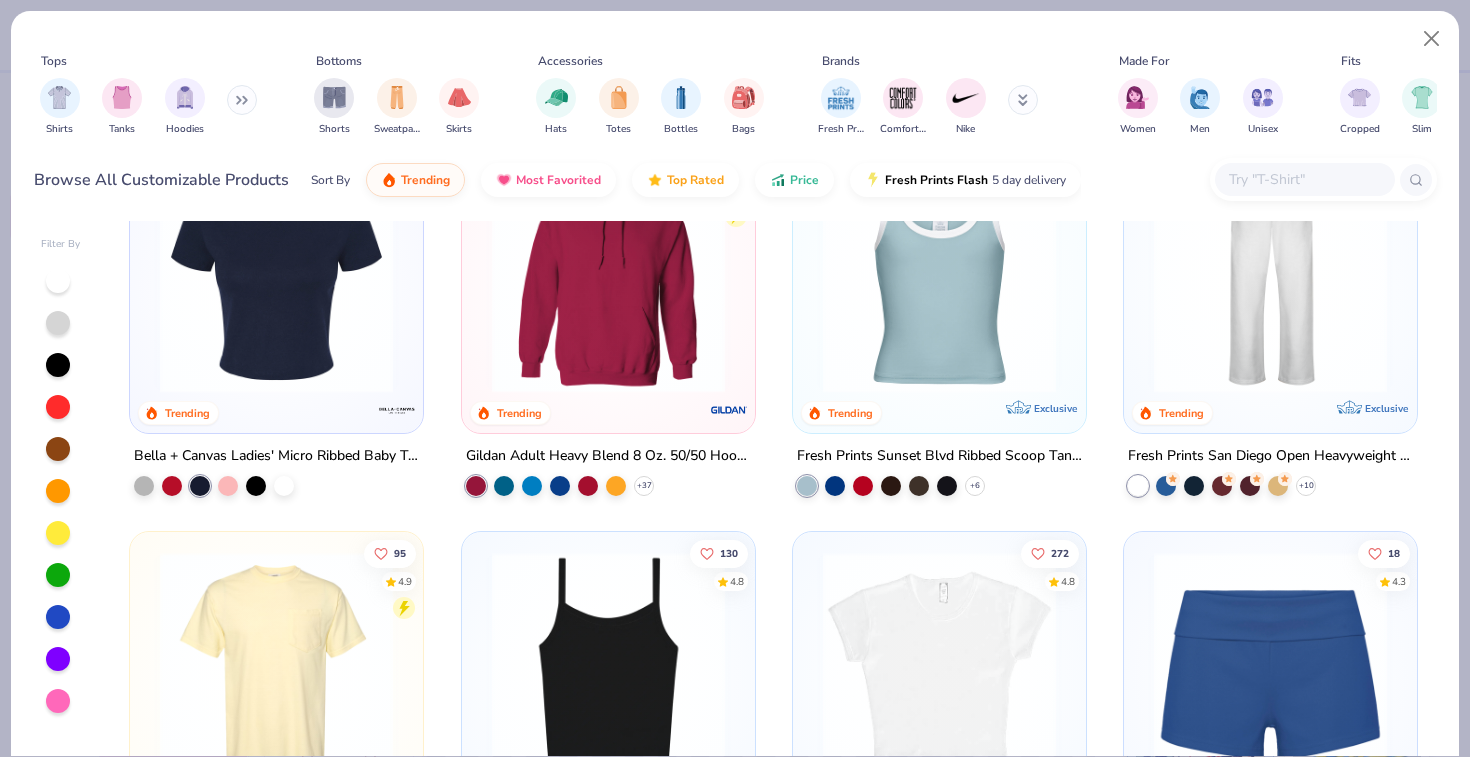 click at bounding box center (276, 275) 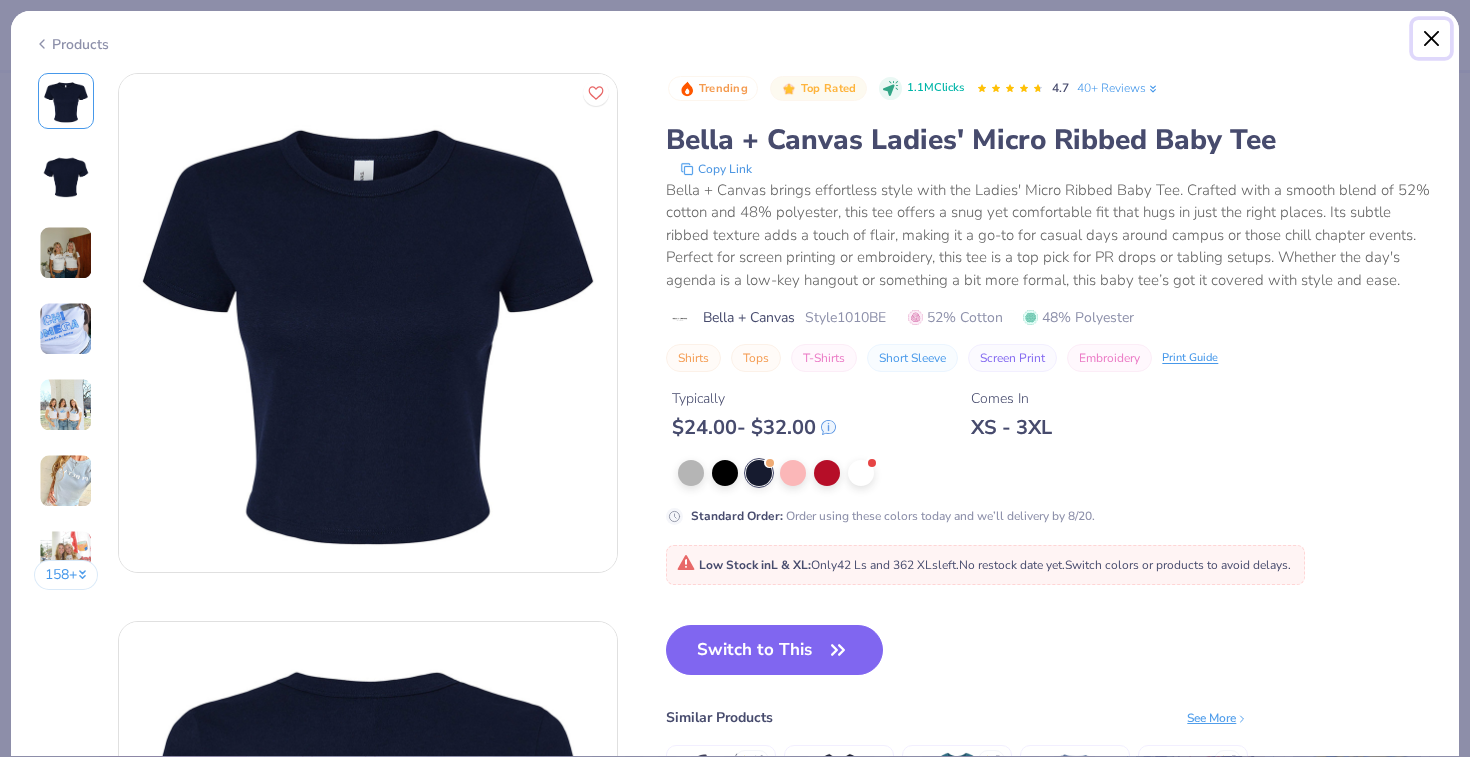 click at bounding box center [1432, 39] 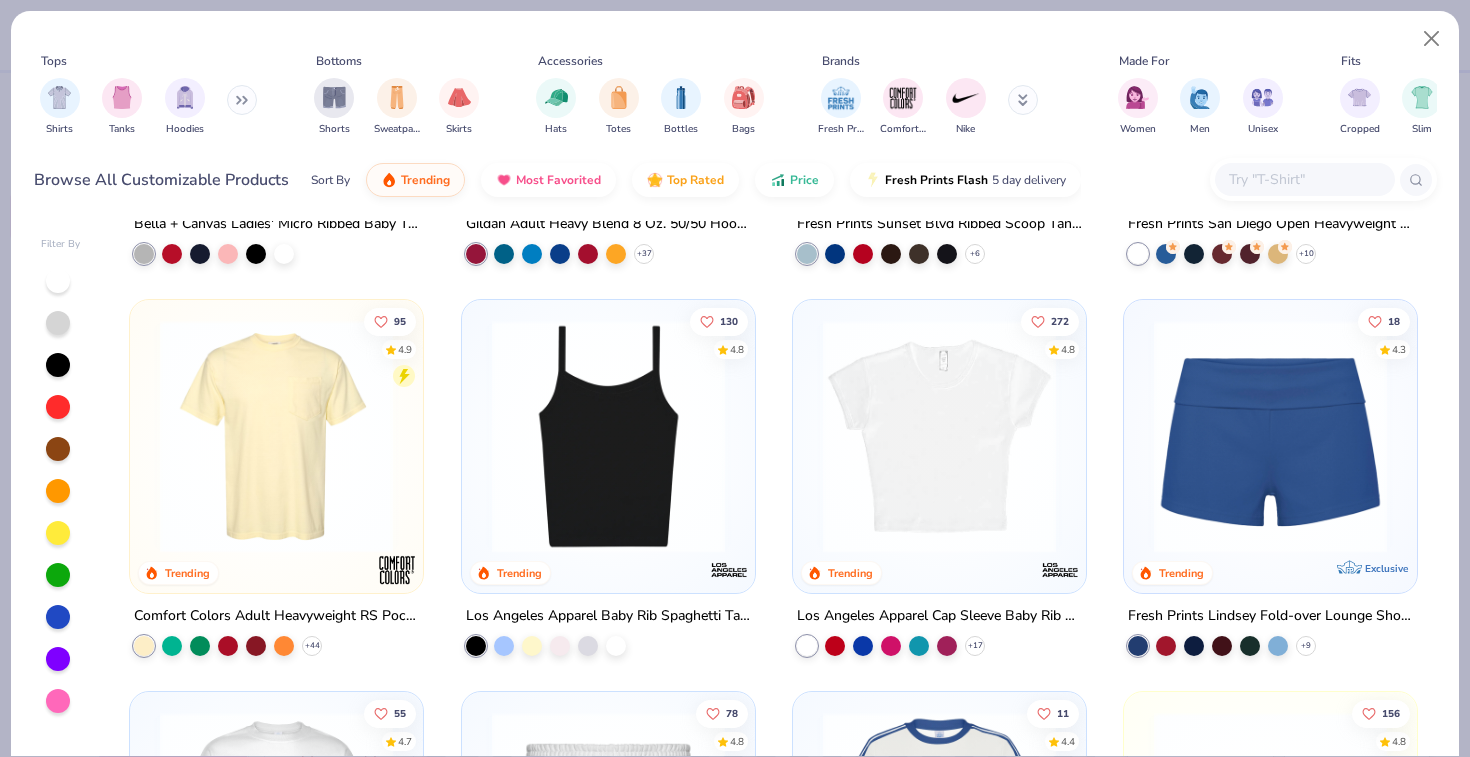 scroll, scrollTop: 1110, scrollLeft: 0, axis: vertical 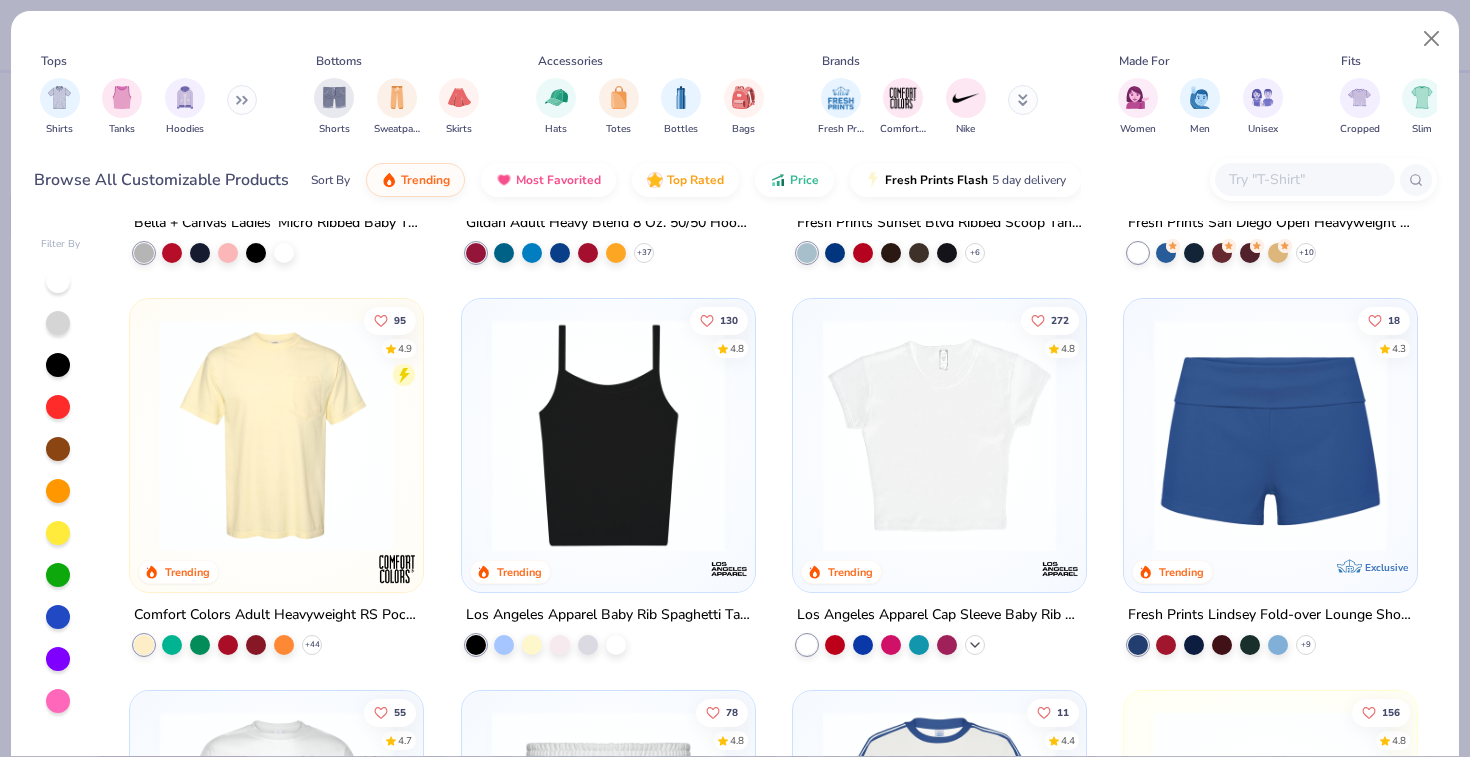 click 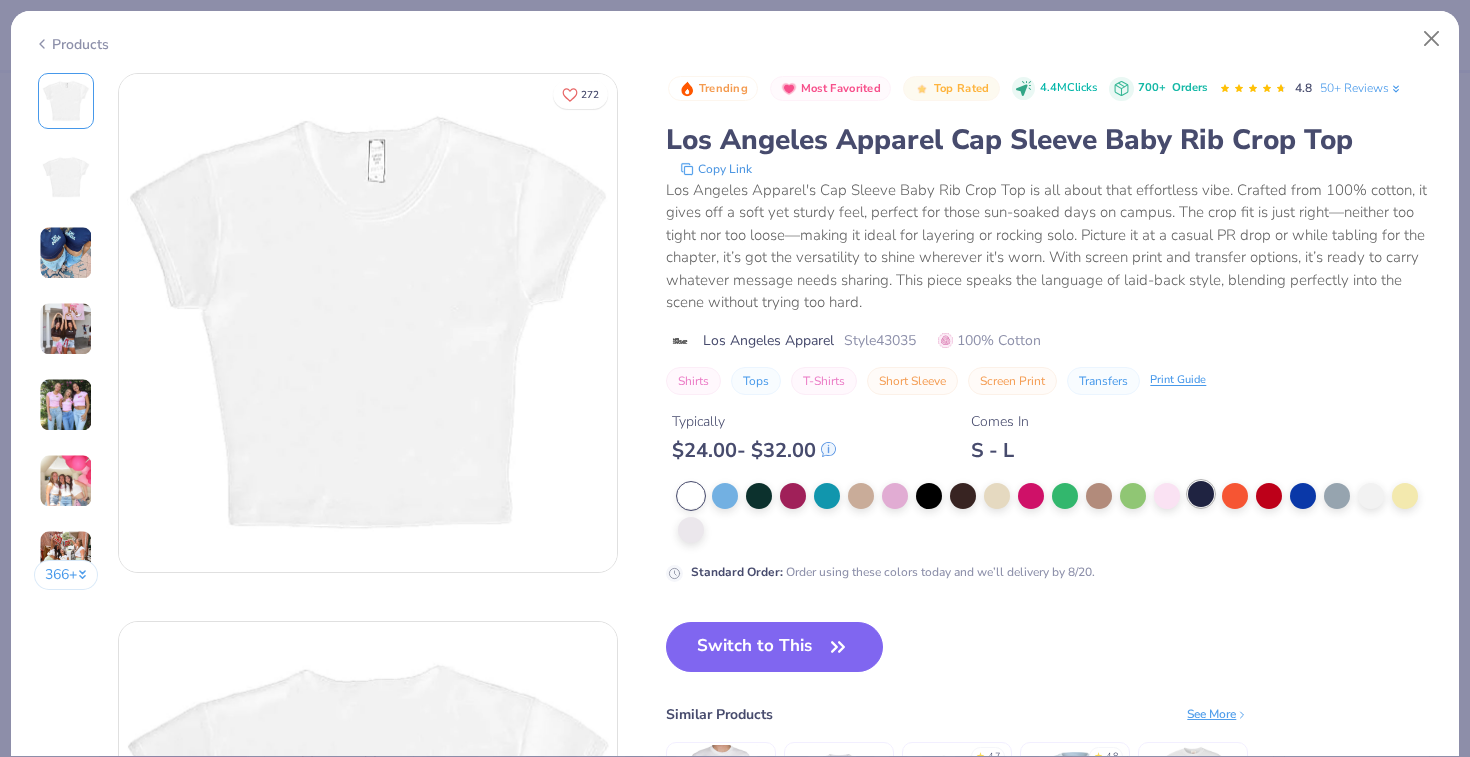 click at bounding box center (1201, 494) 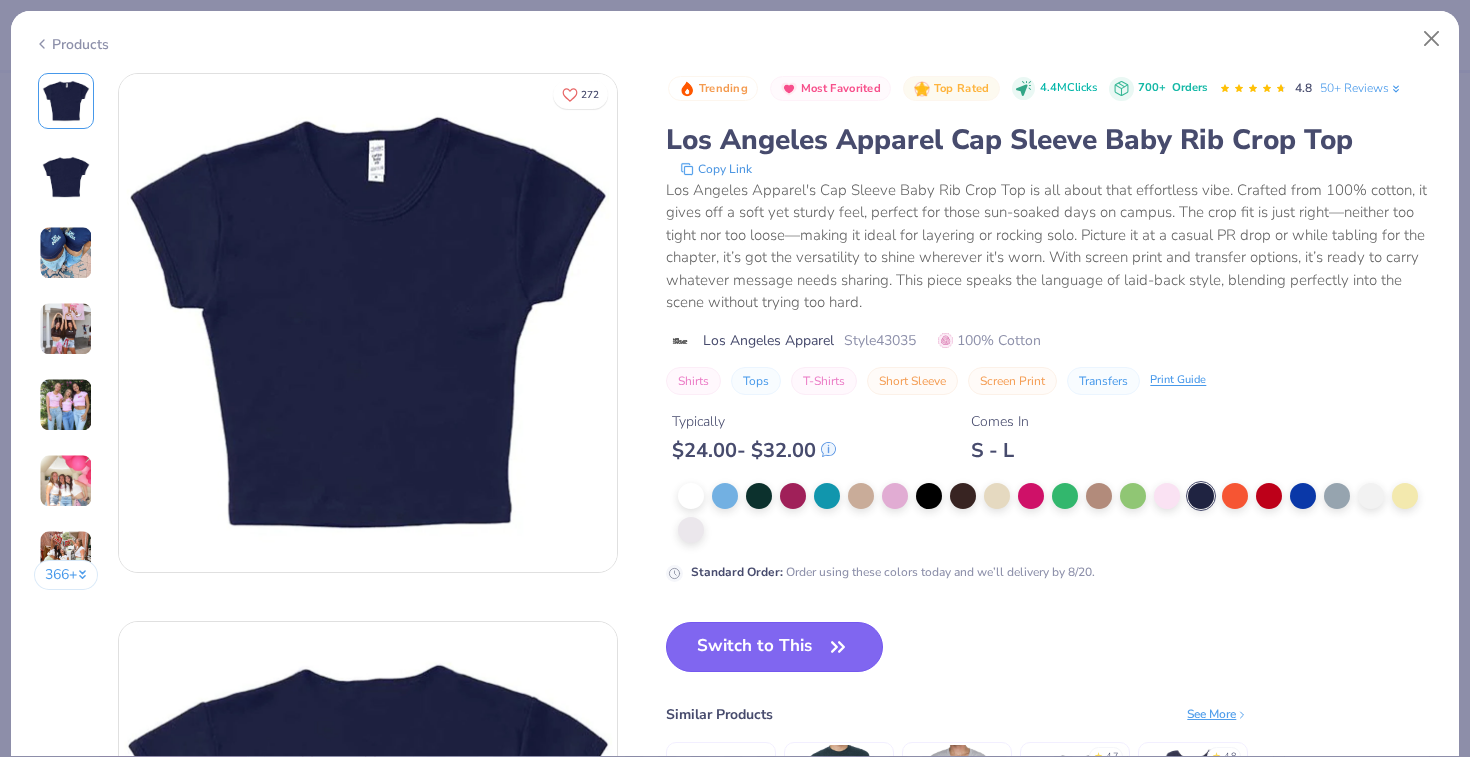 click on "Switch to This" at bounding box center [774, 647] 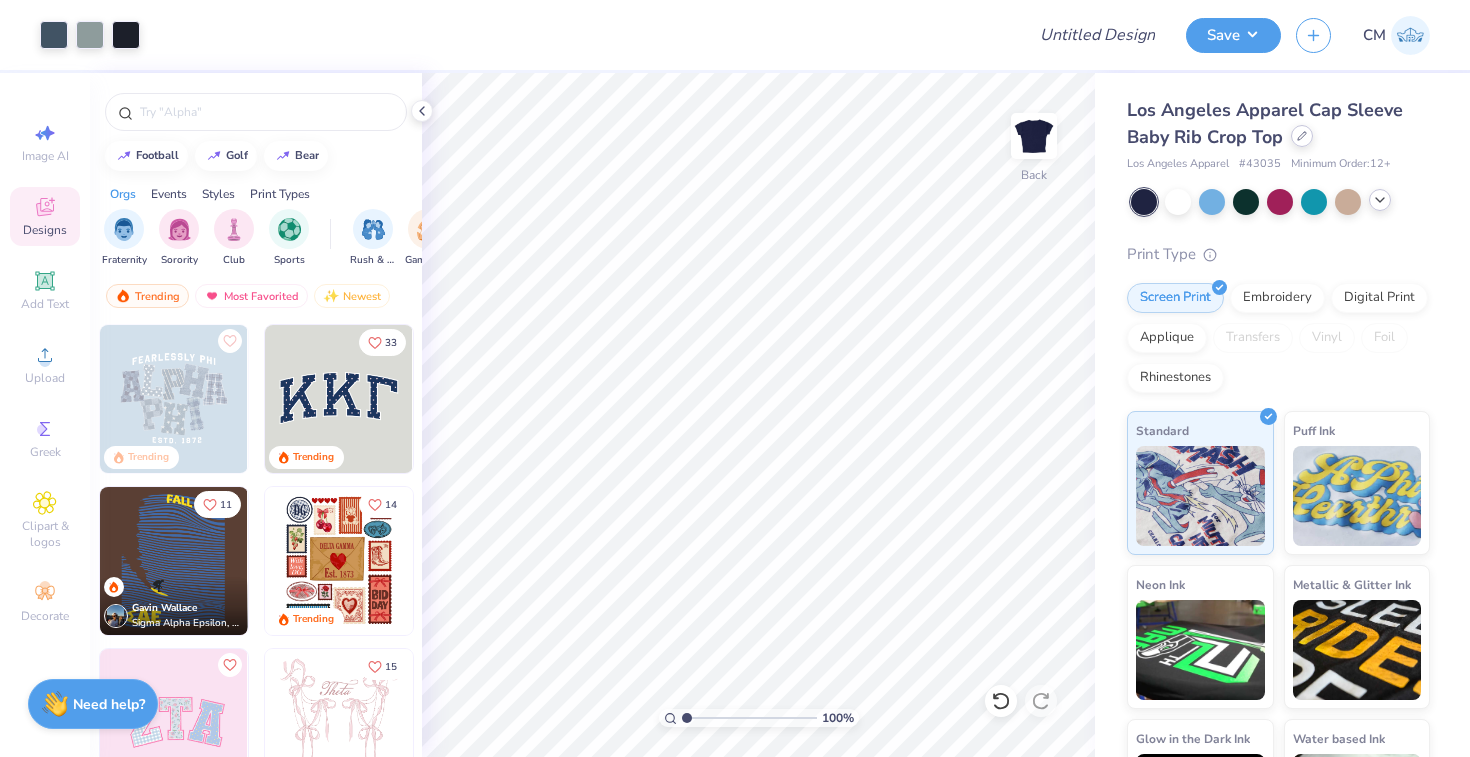 click at bounding box center [1302, 136] 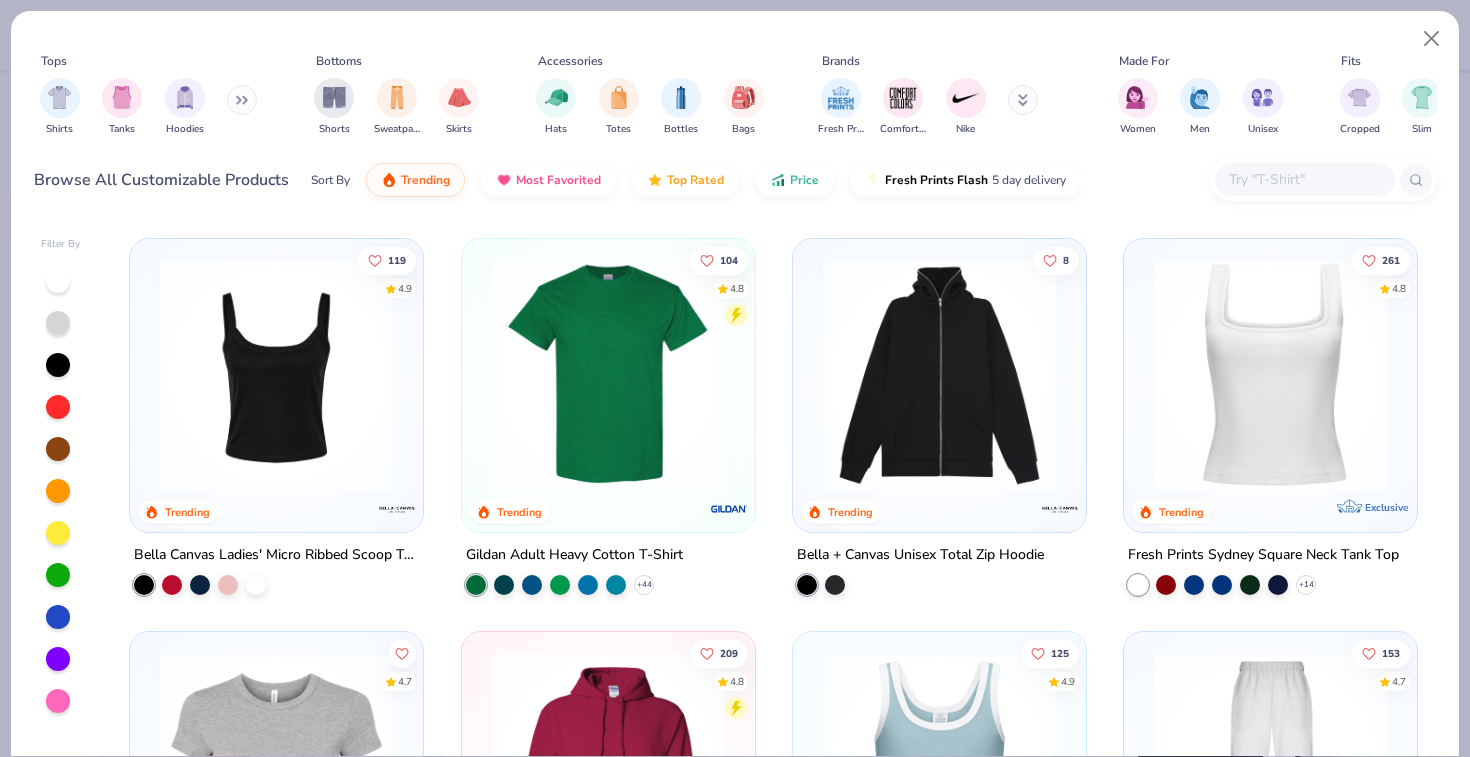 scroll, scrollTop: 267, scrollLeft: 0, axis: vertical 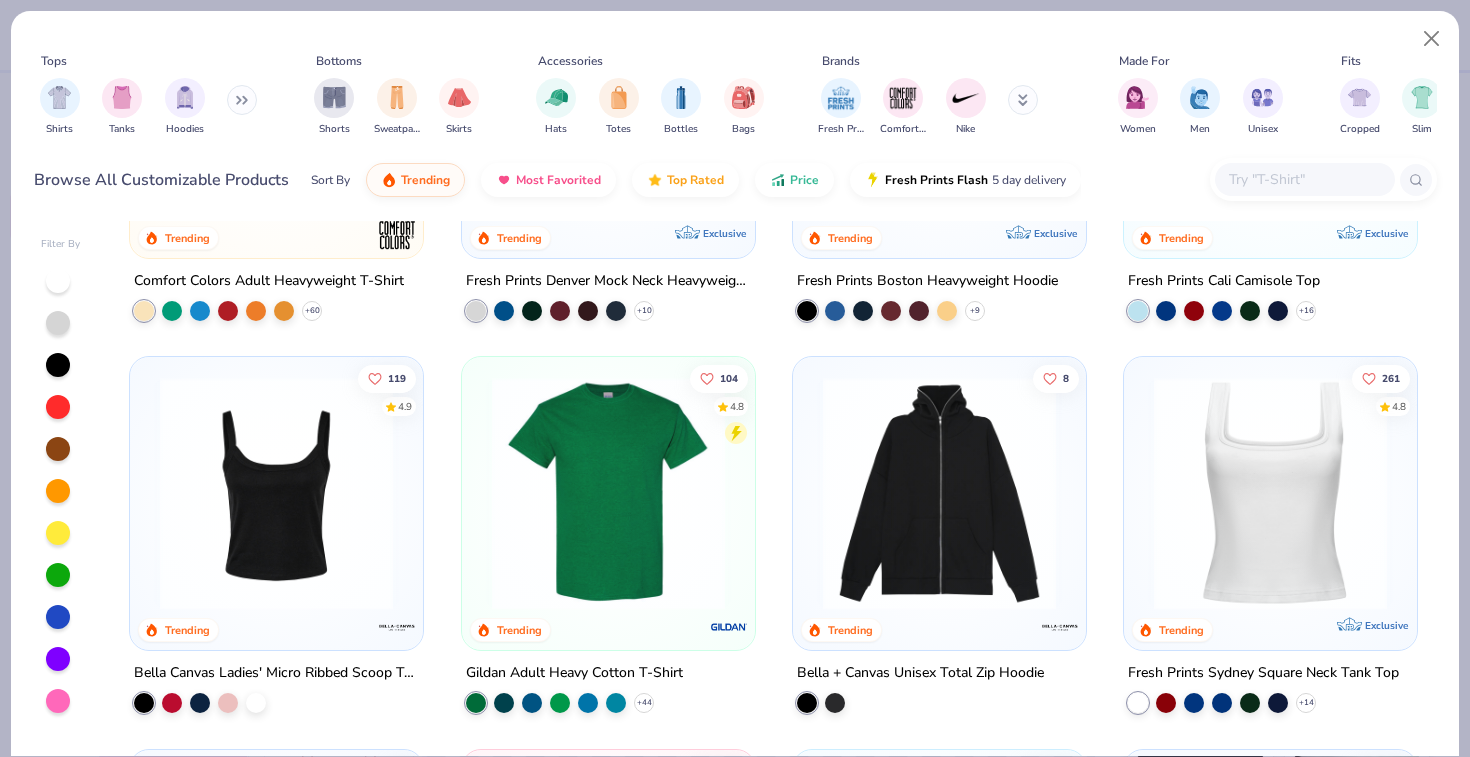 click at bounding box center (608, 493) 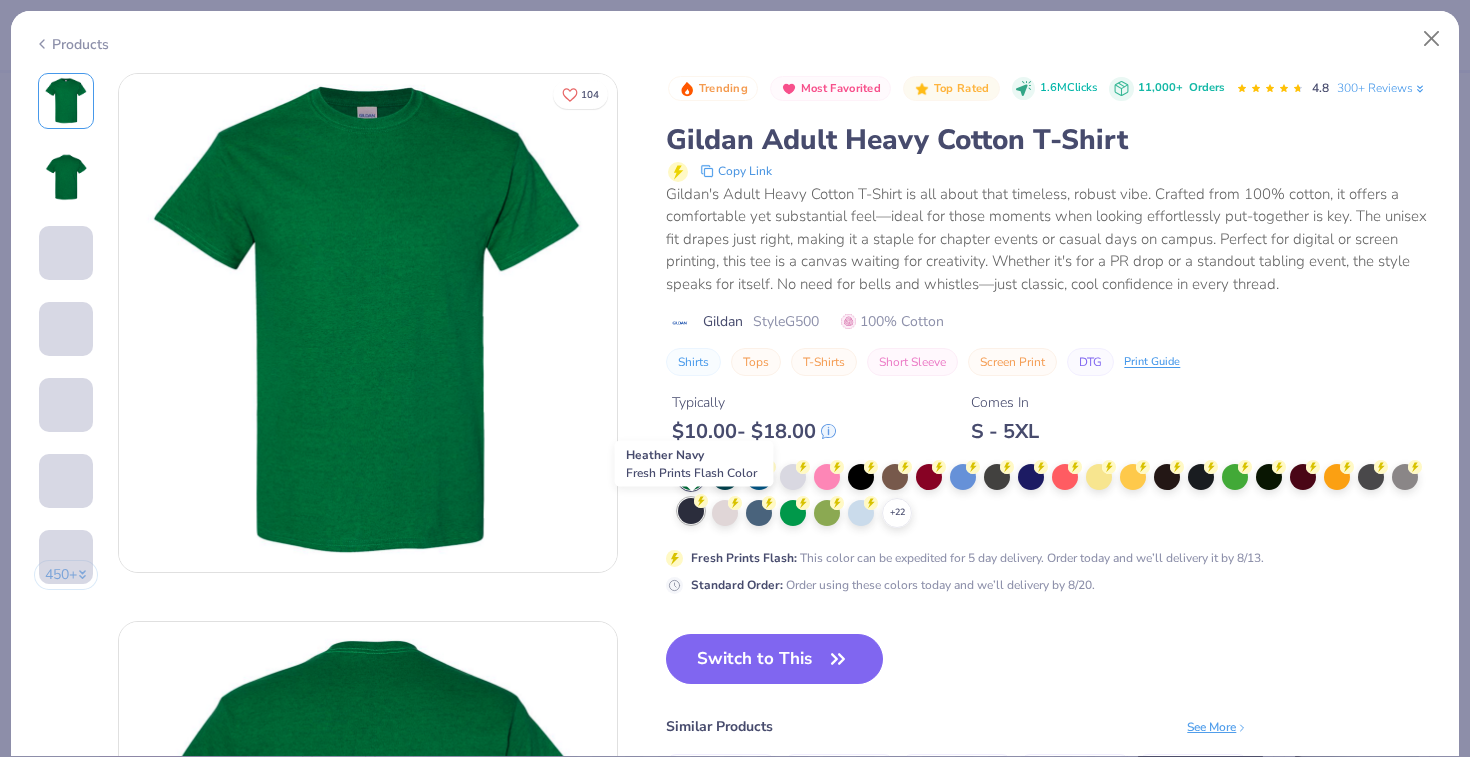 click at bounding box center [691, 511] 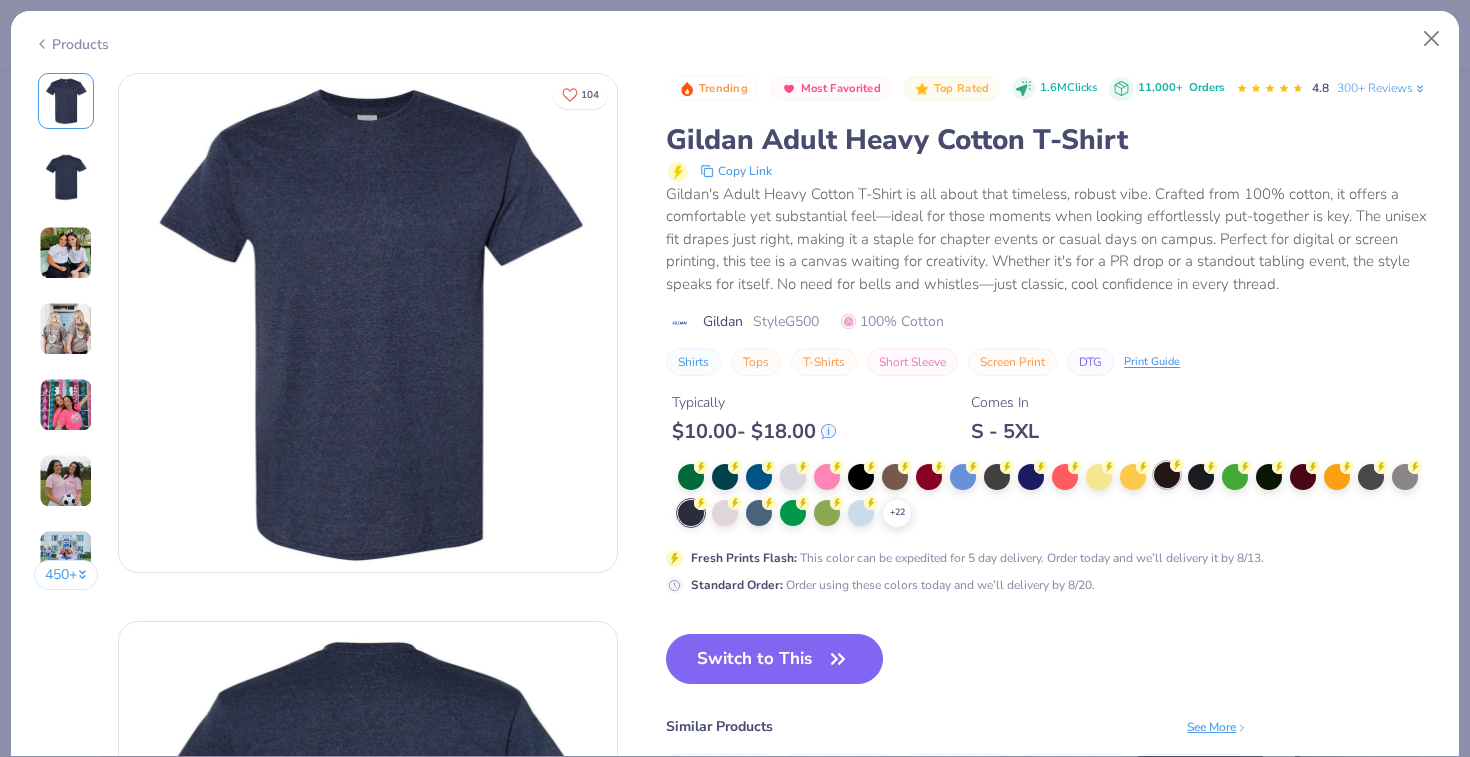 click at bounding box center [1167, 475] 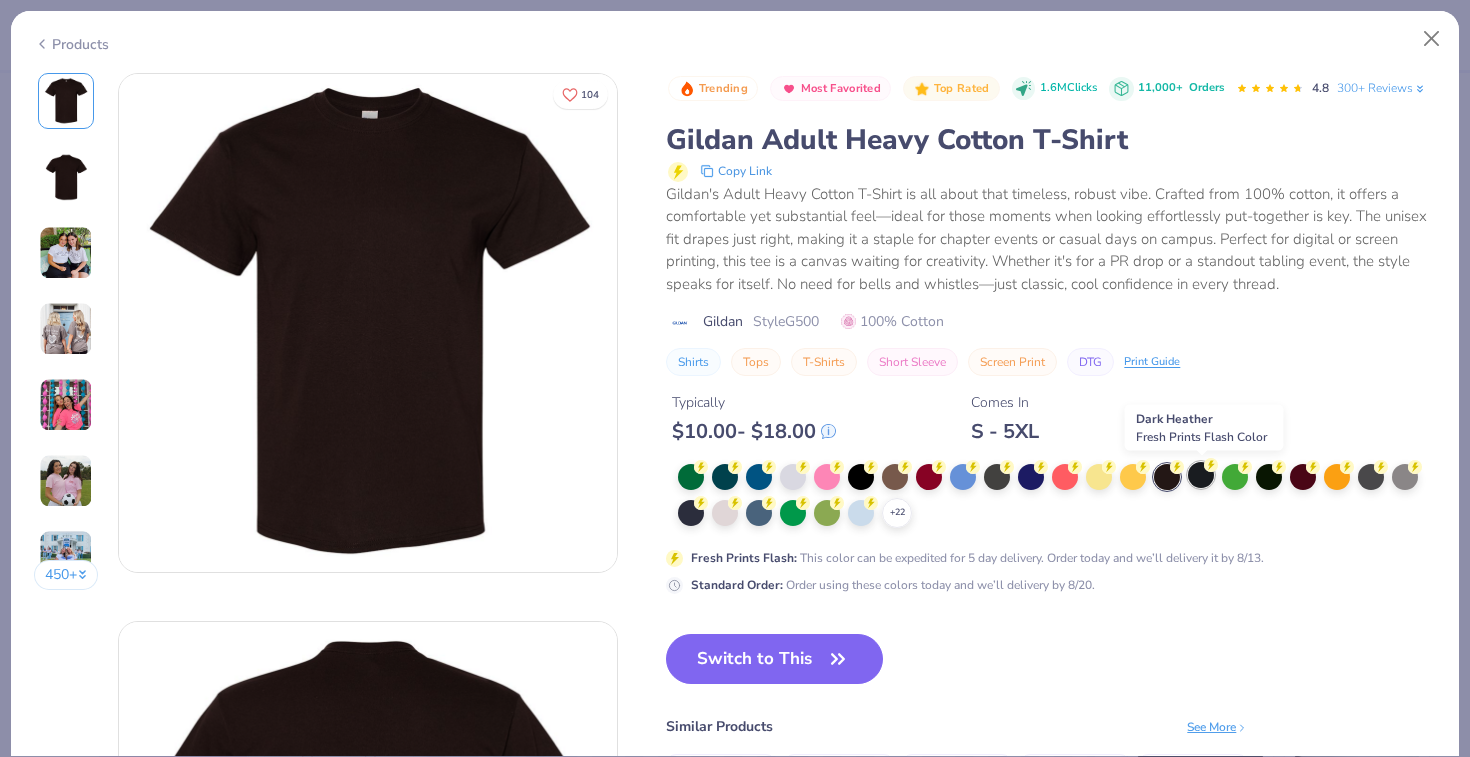 click at bounding box center [1201, 475] 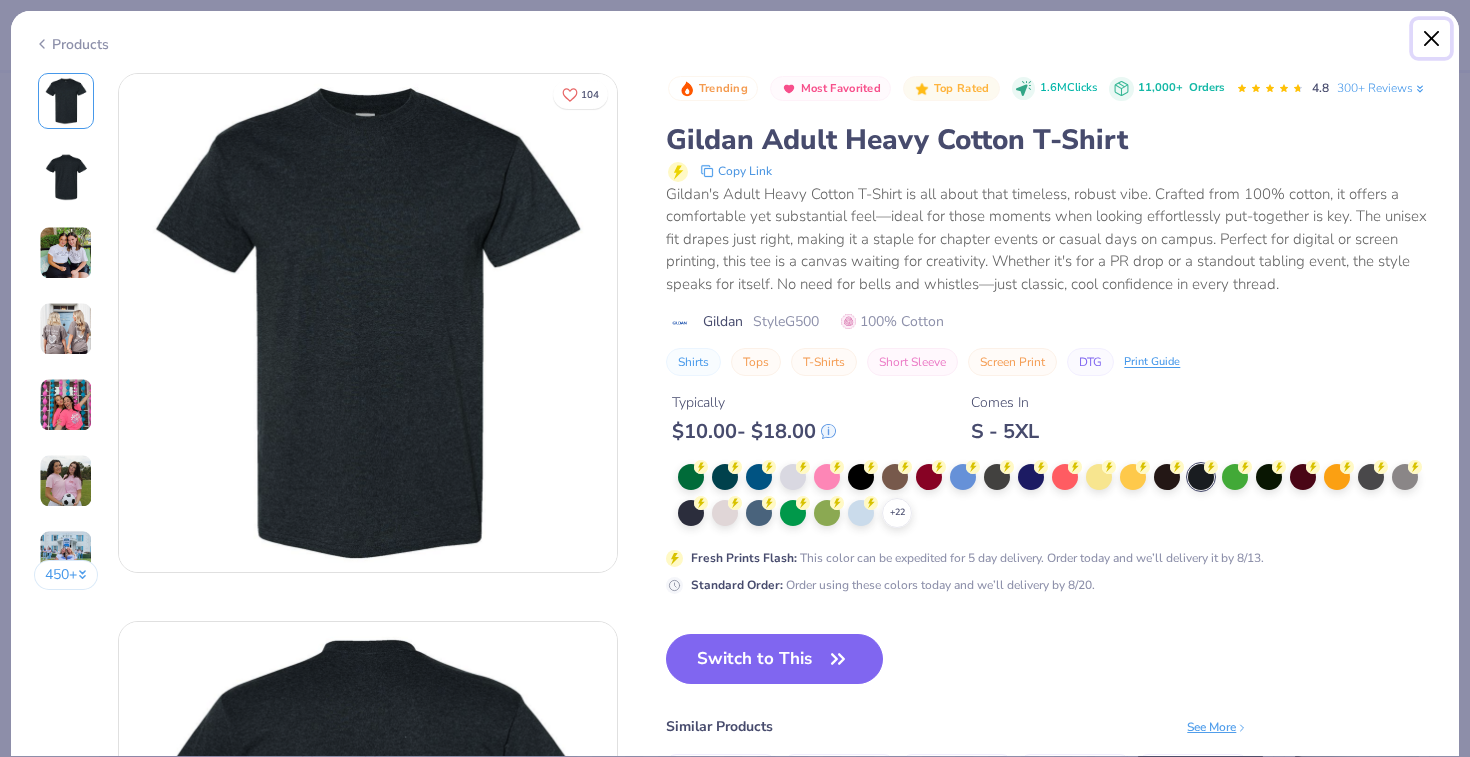 click at bounding box center [1432, 39] 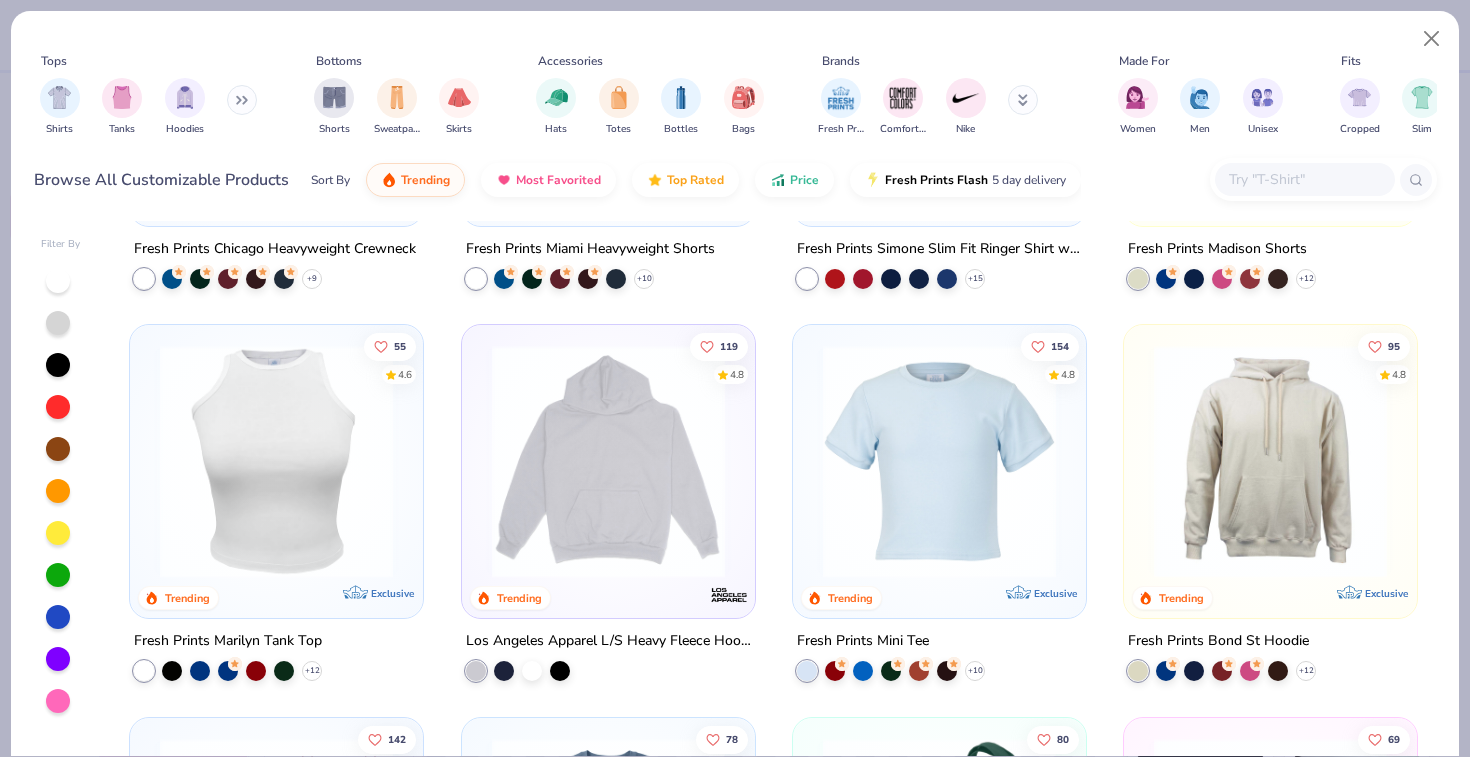 scroll, scrollTop: 1872, scrollLeft: 0, axis: vertical 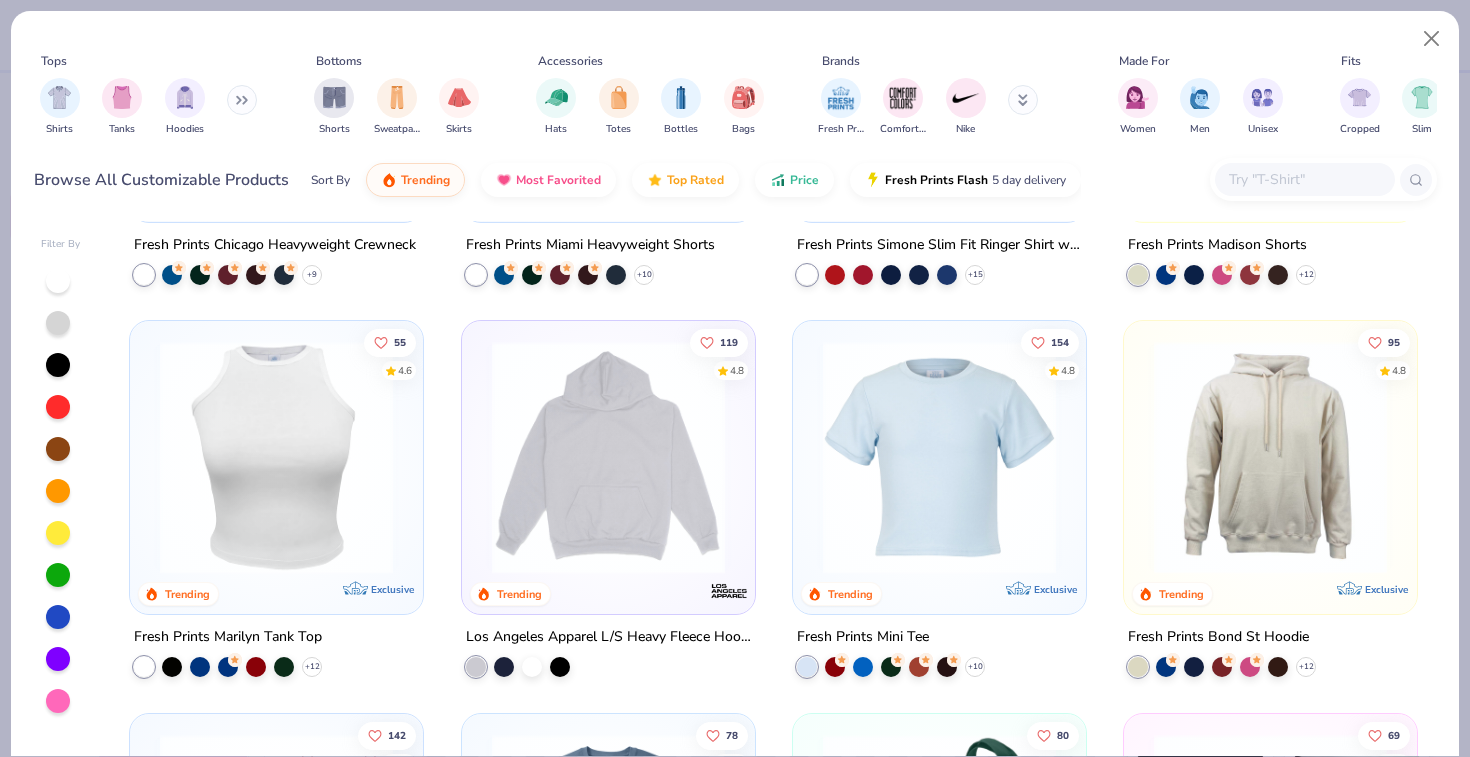 click at bounding box center [939, 457] 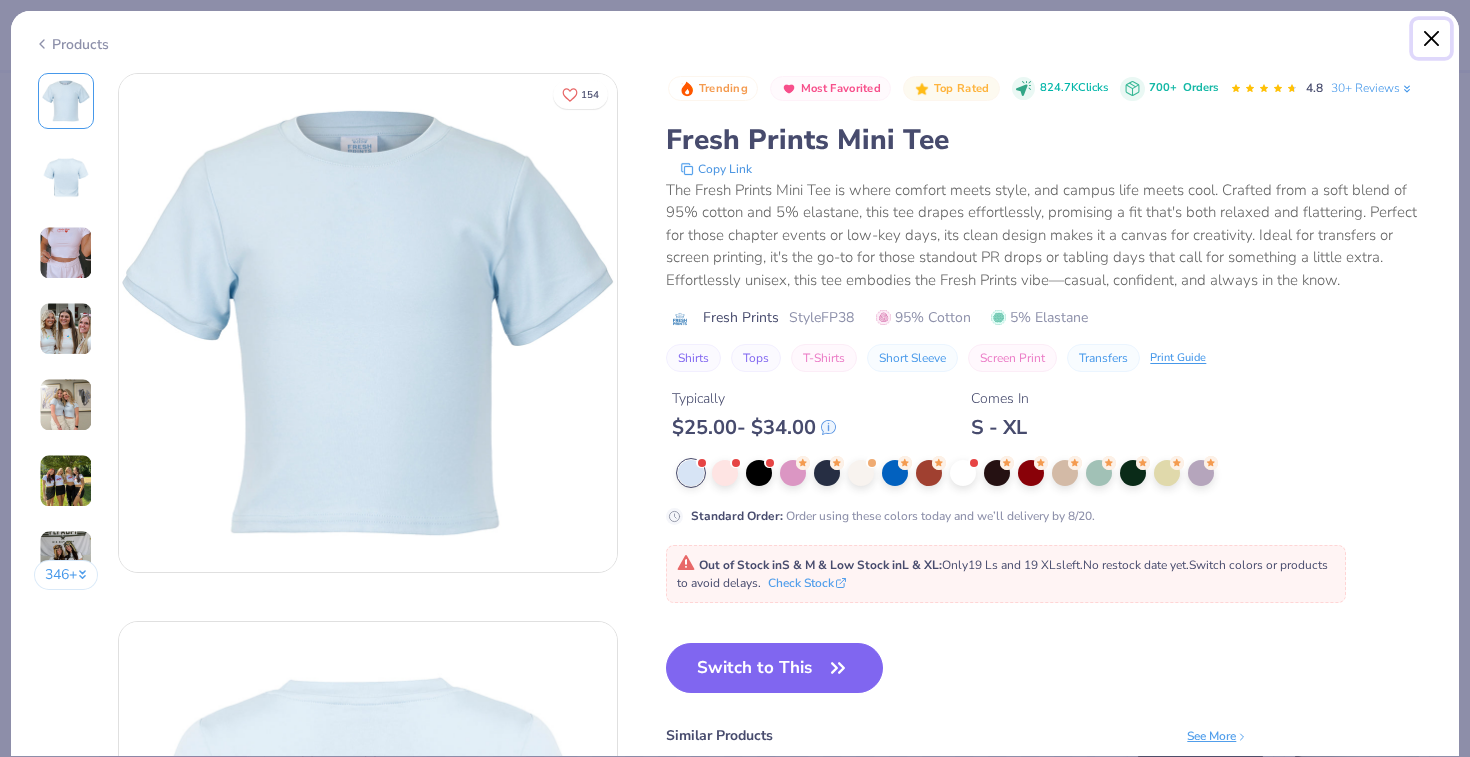 click at bounding box center (1432, 39) 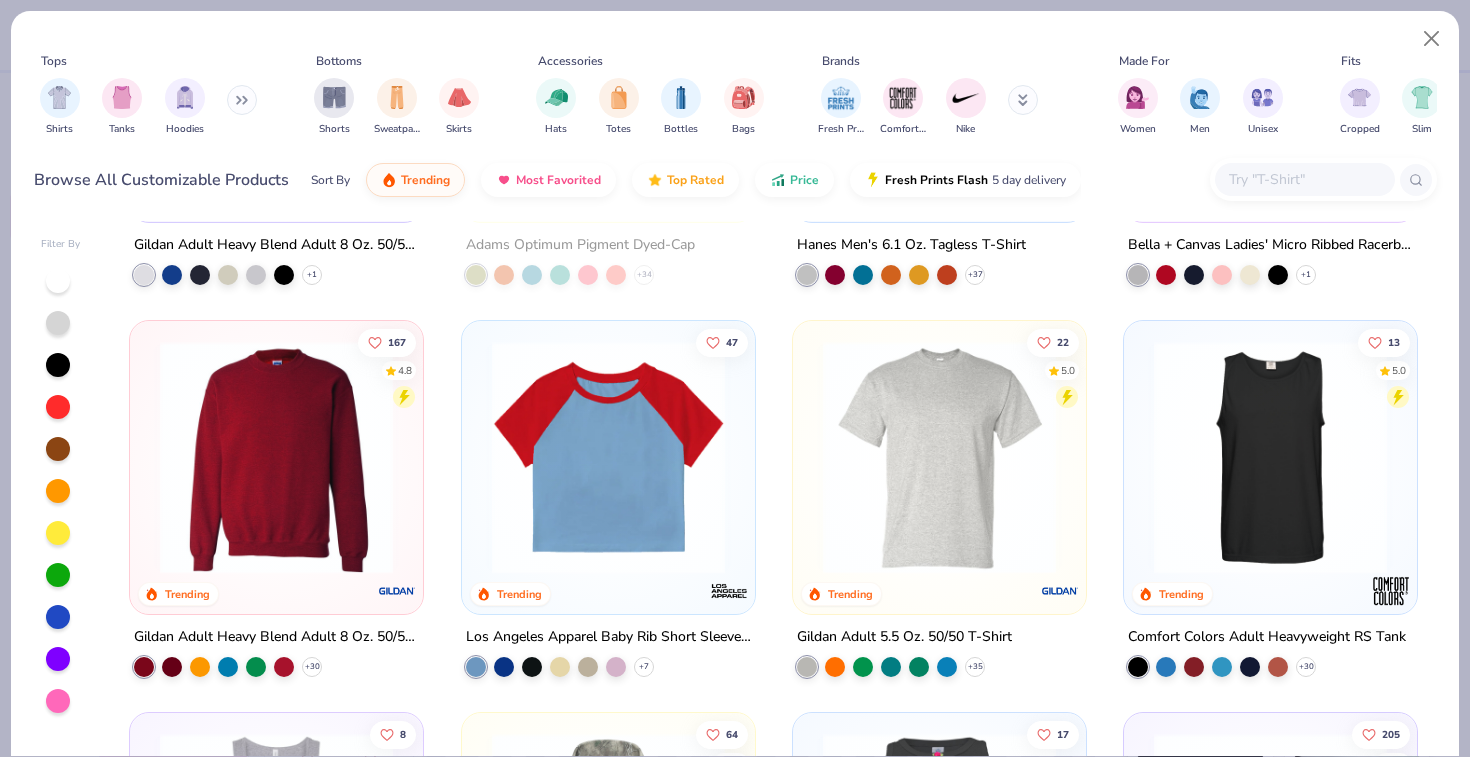 scroll, scrollTop: 3050, scrollLeft: 0, axis: vertical 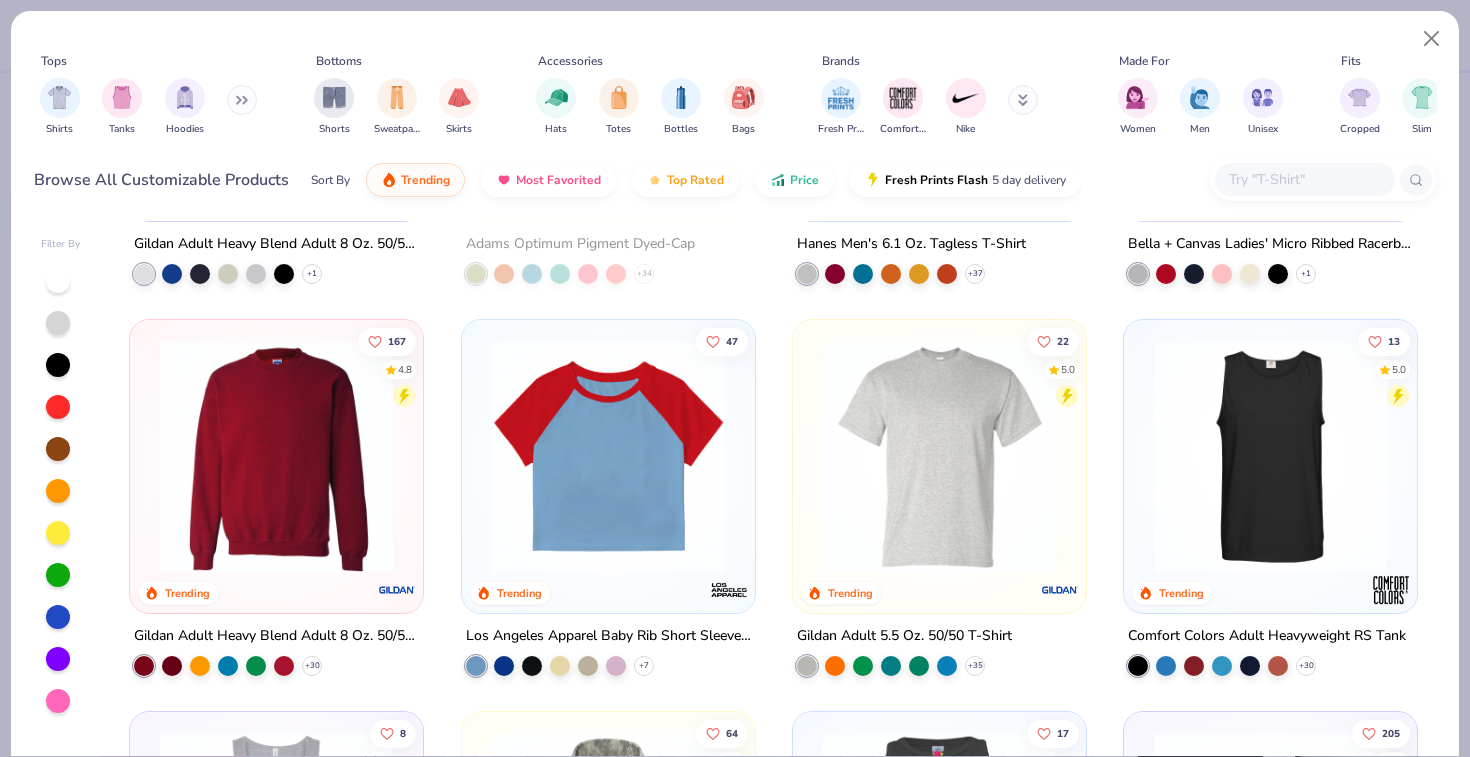 click at bounding box center [608, 456] 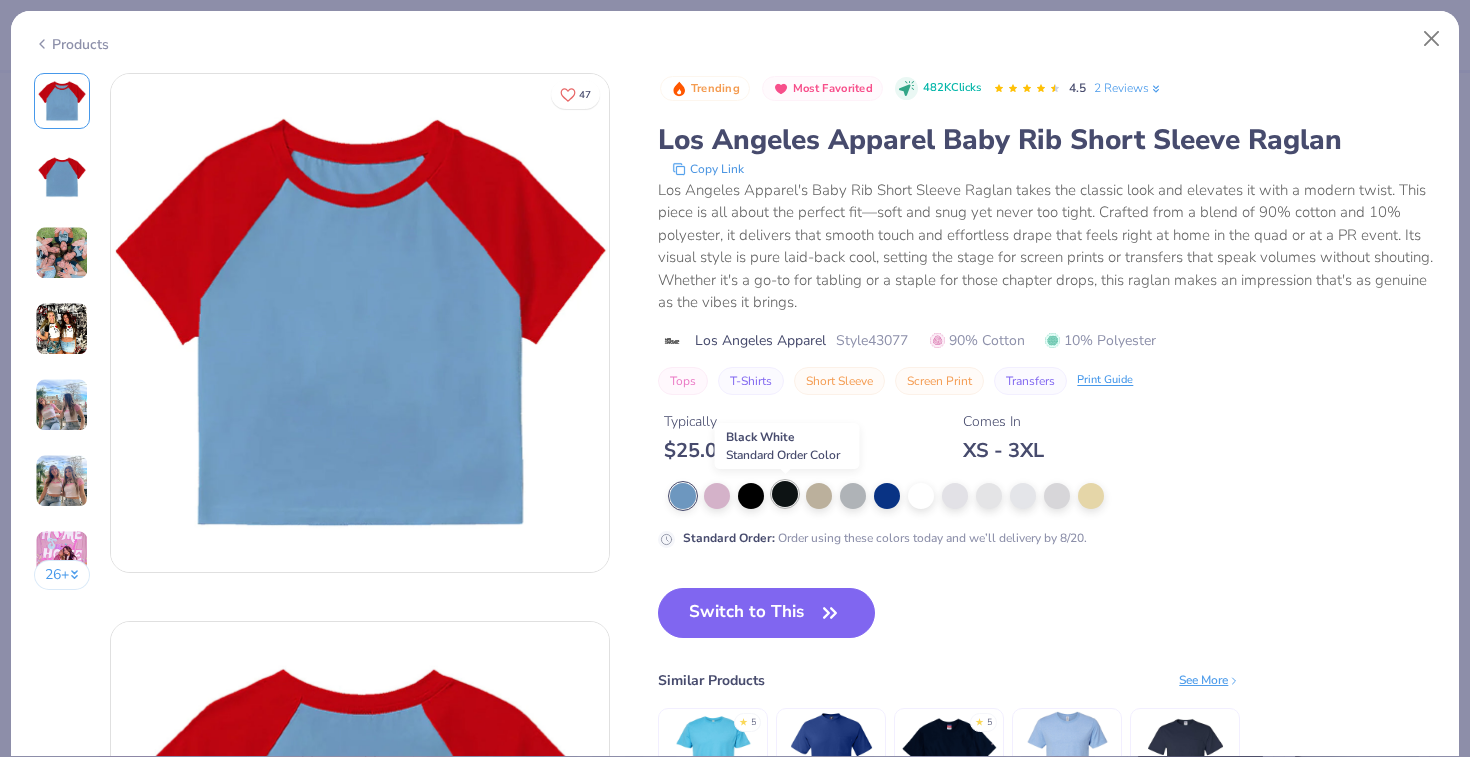 click at bounding box center (785, 494) 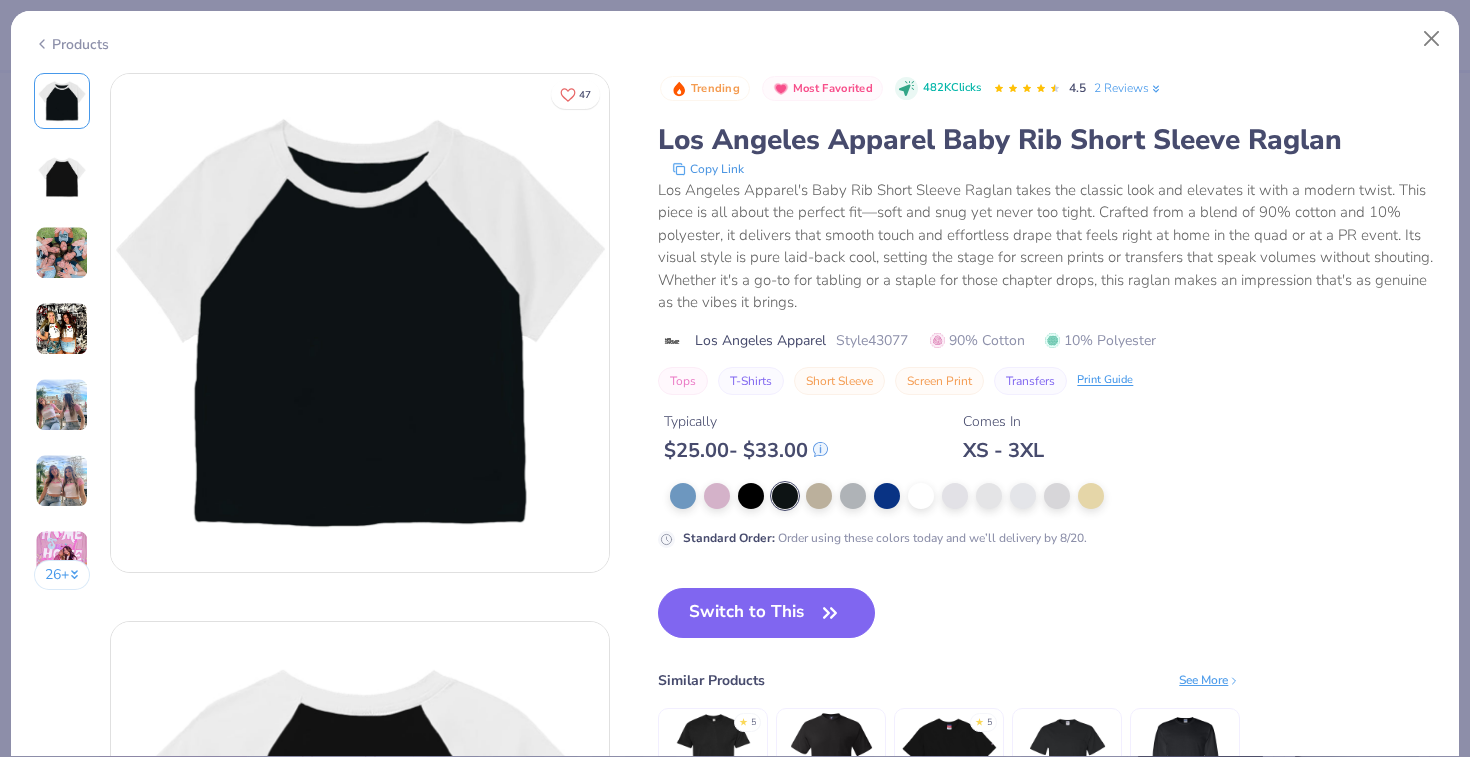 click at bounding box center [1053, 496] 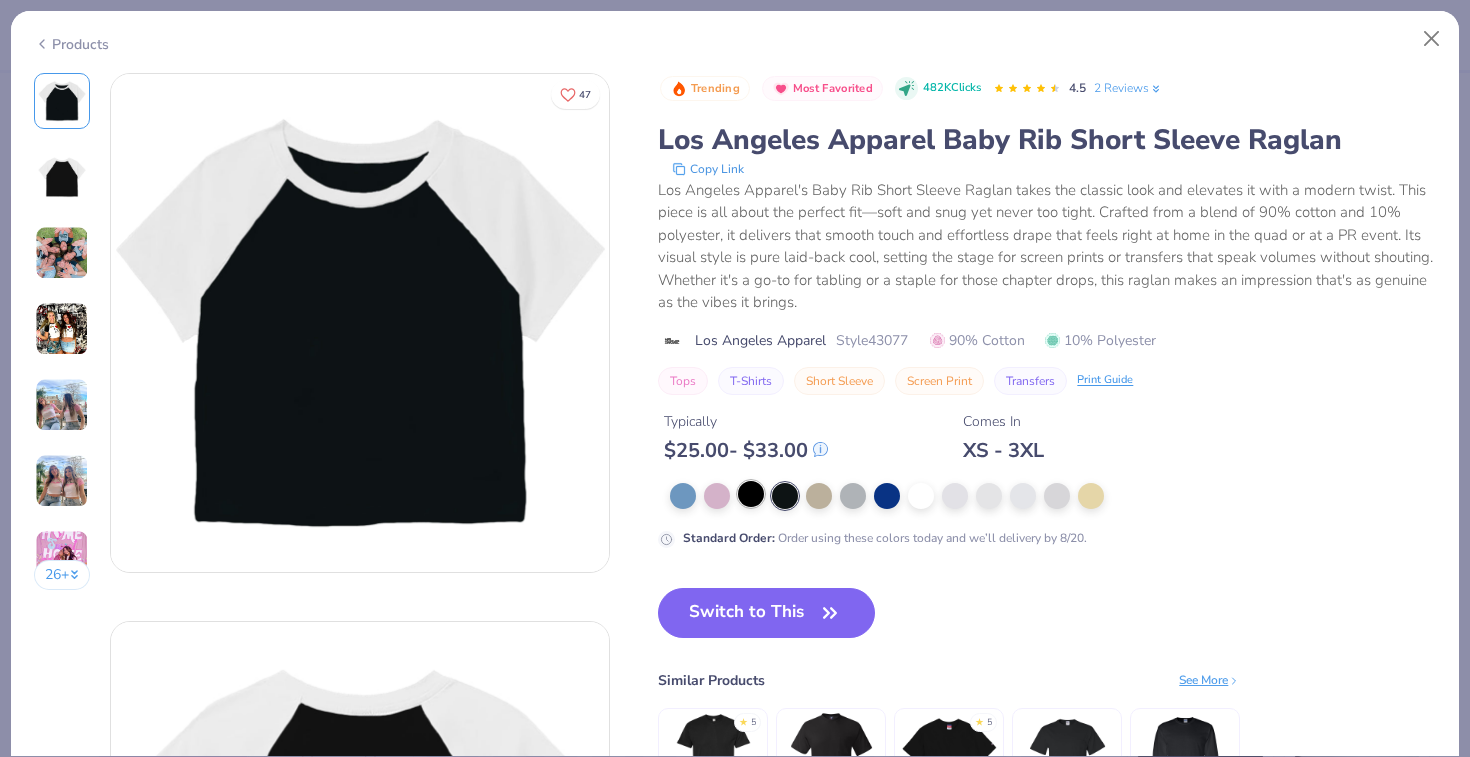 click at bounding box center (751, 494) 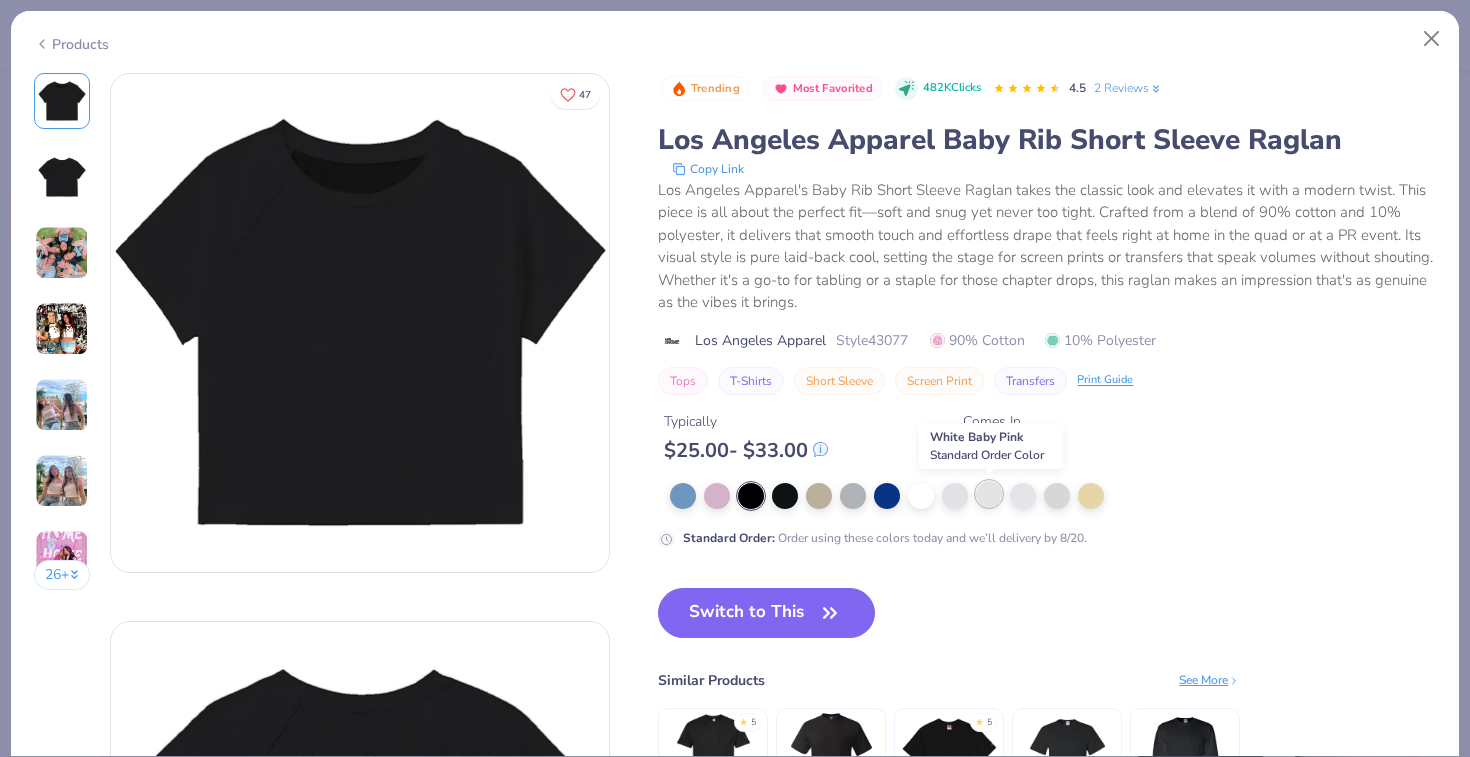 click at bounding box center (989, 494) 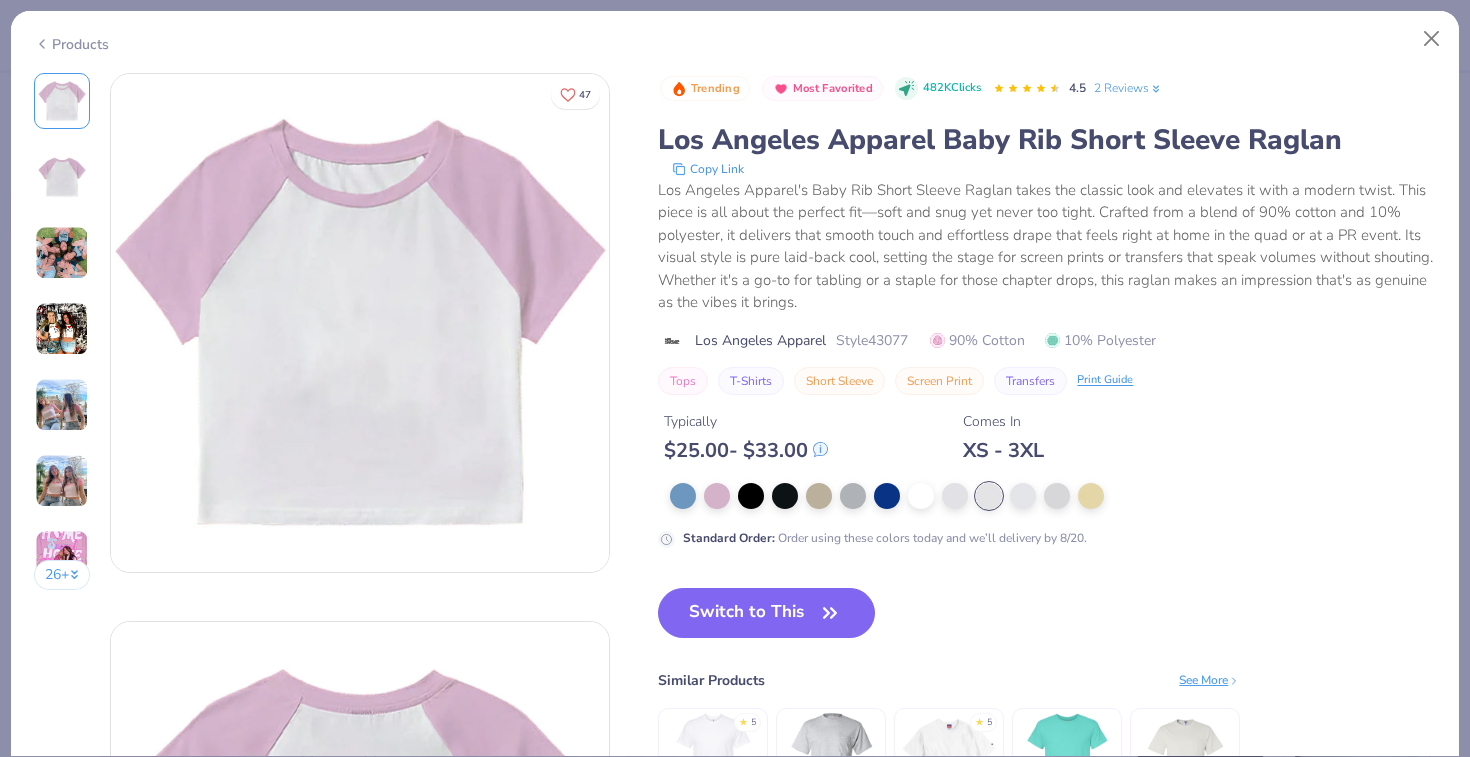 click at bounding box center [1053, 496] 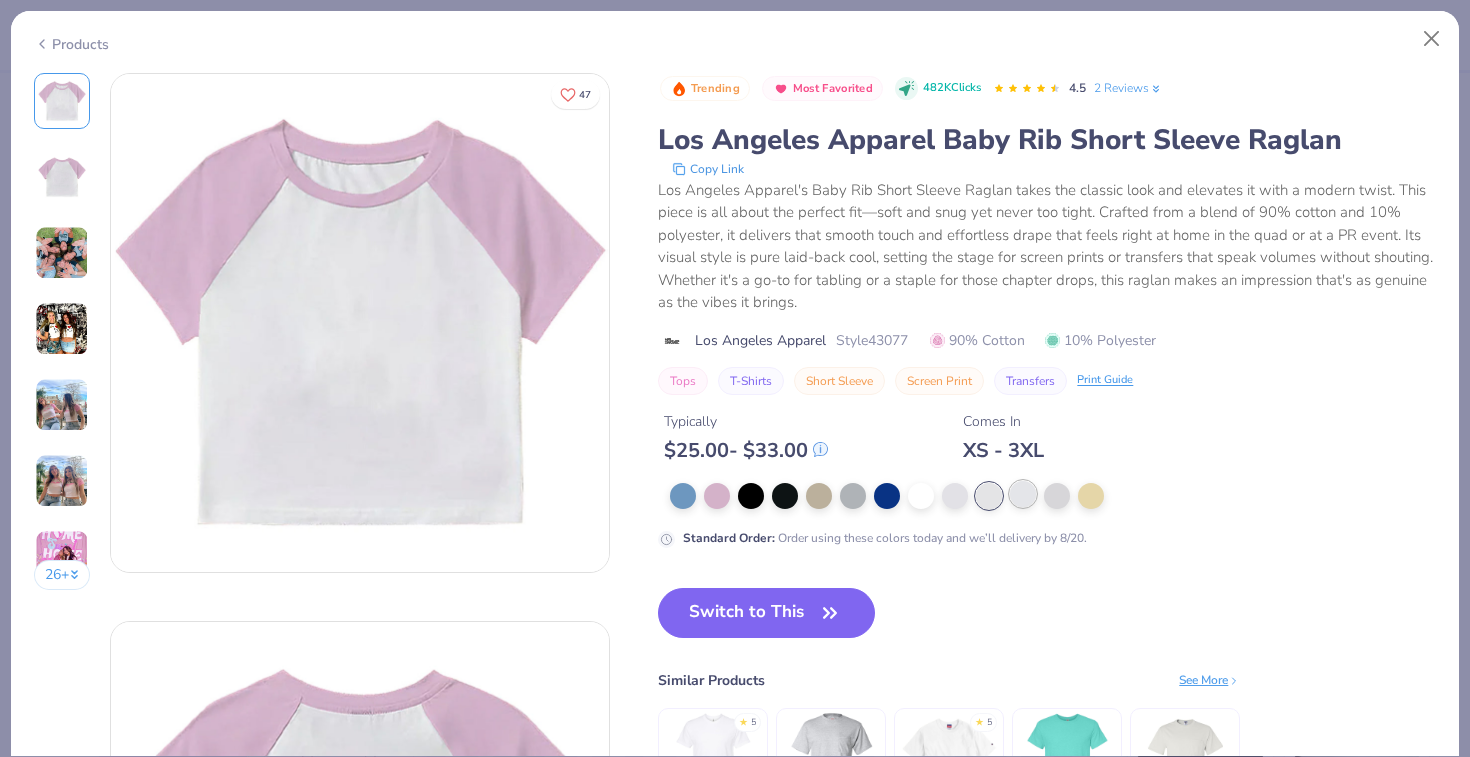 click at bounding box center (1023, 494) 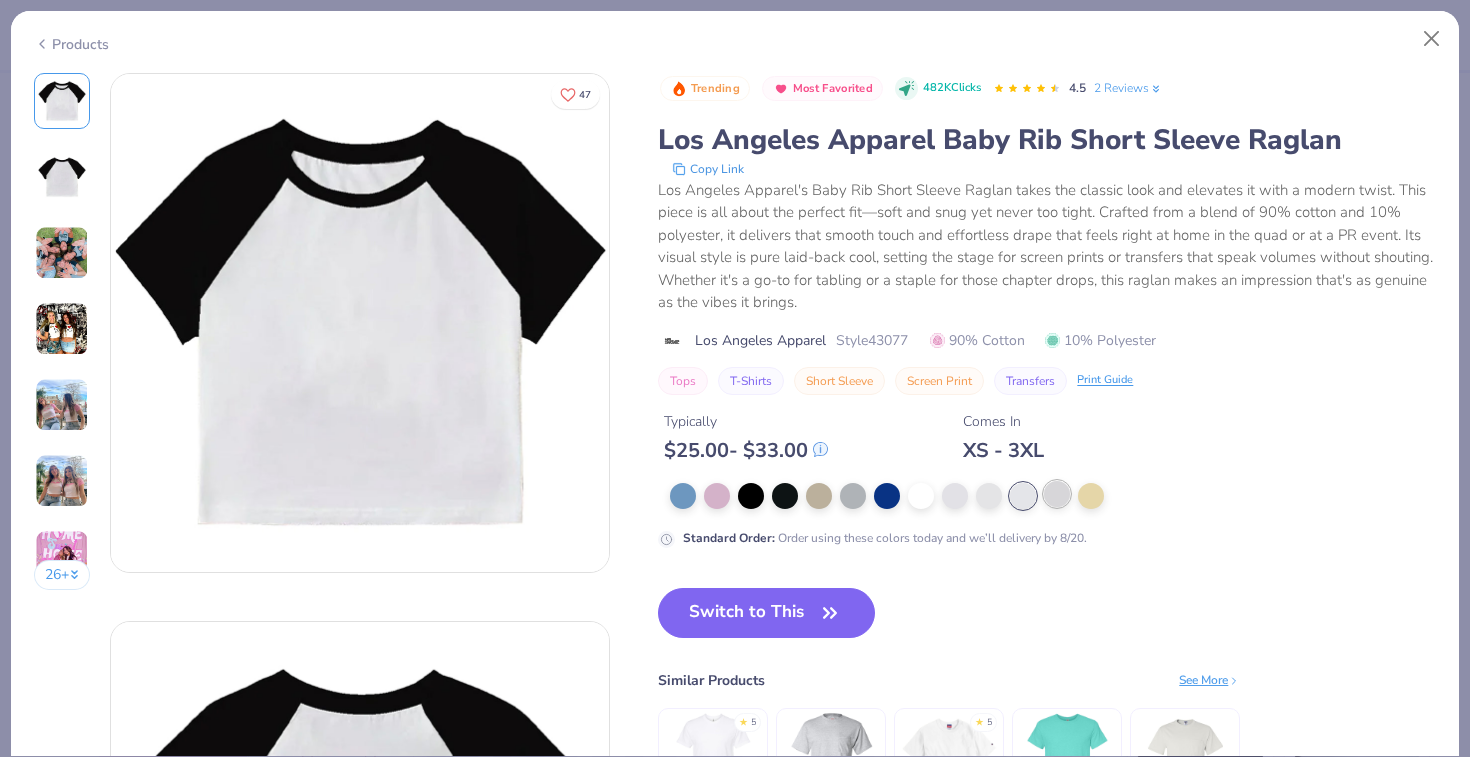 click at bounding box center [1057, 494] 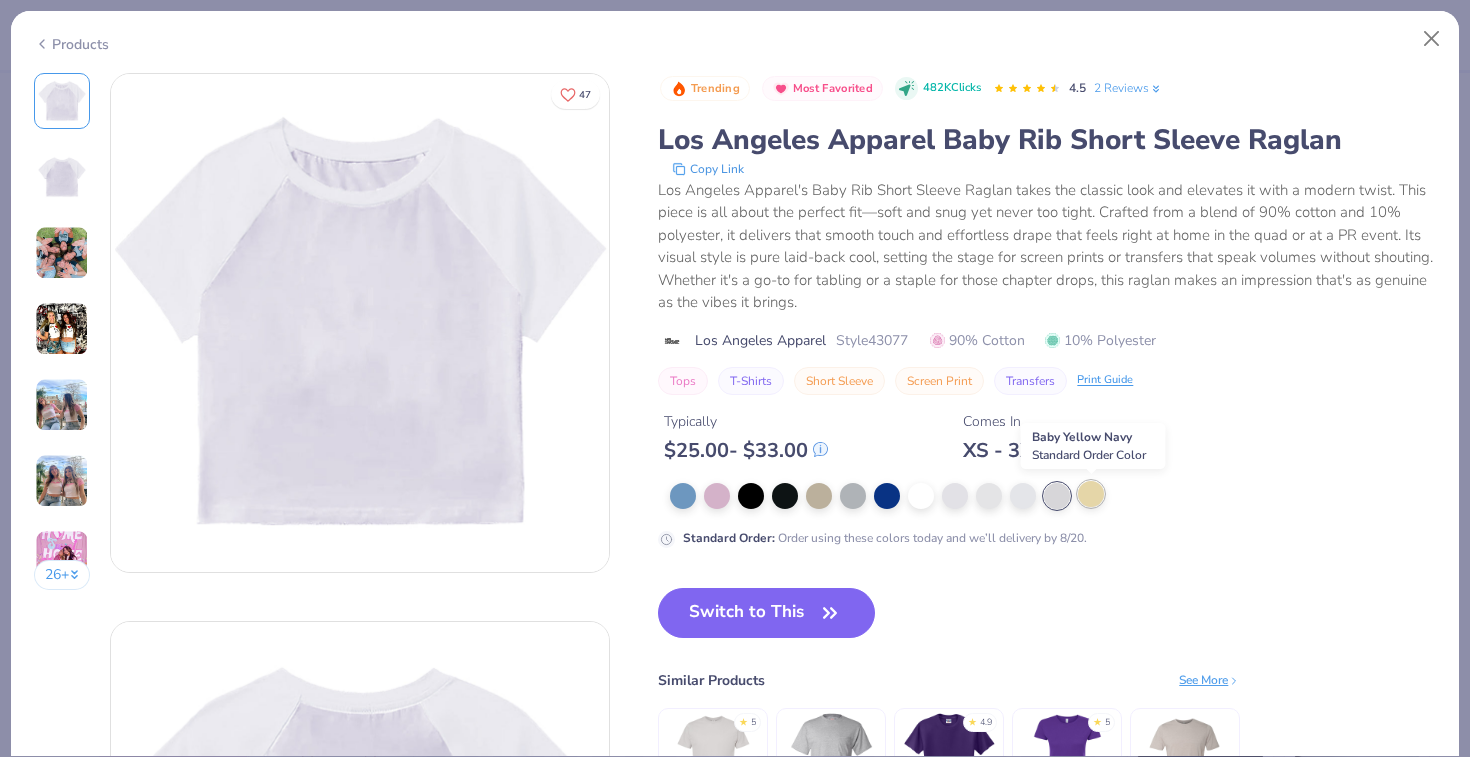 click at bounding box center [1091, 494] 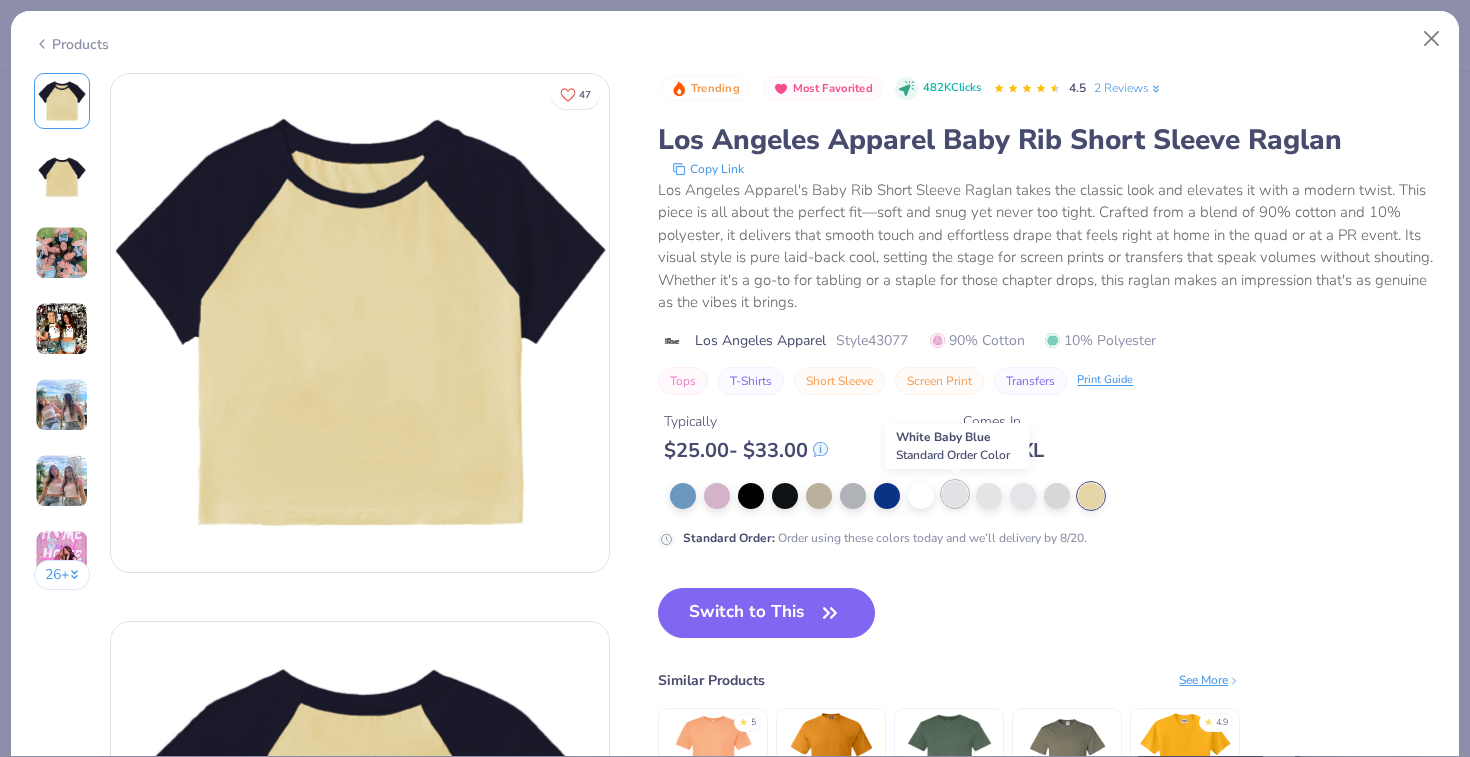 click at bounding box center [955, 494] 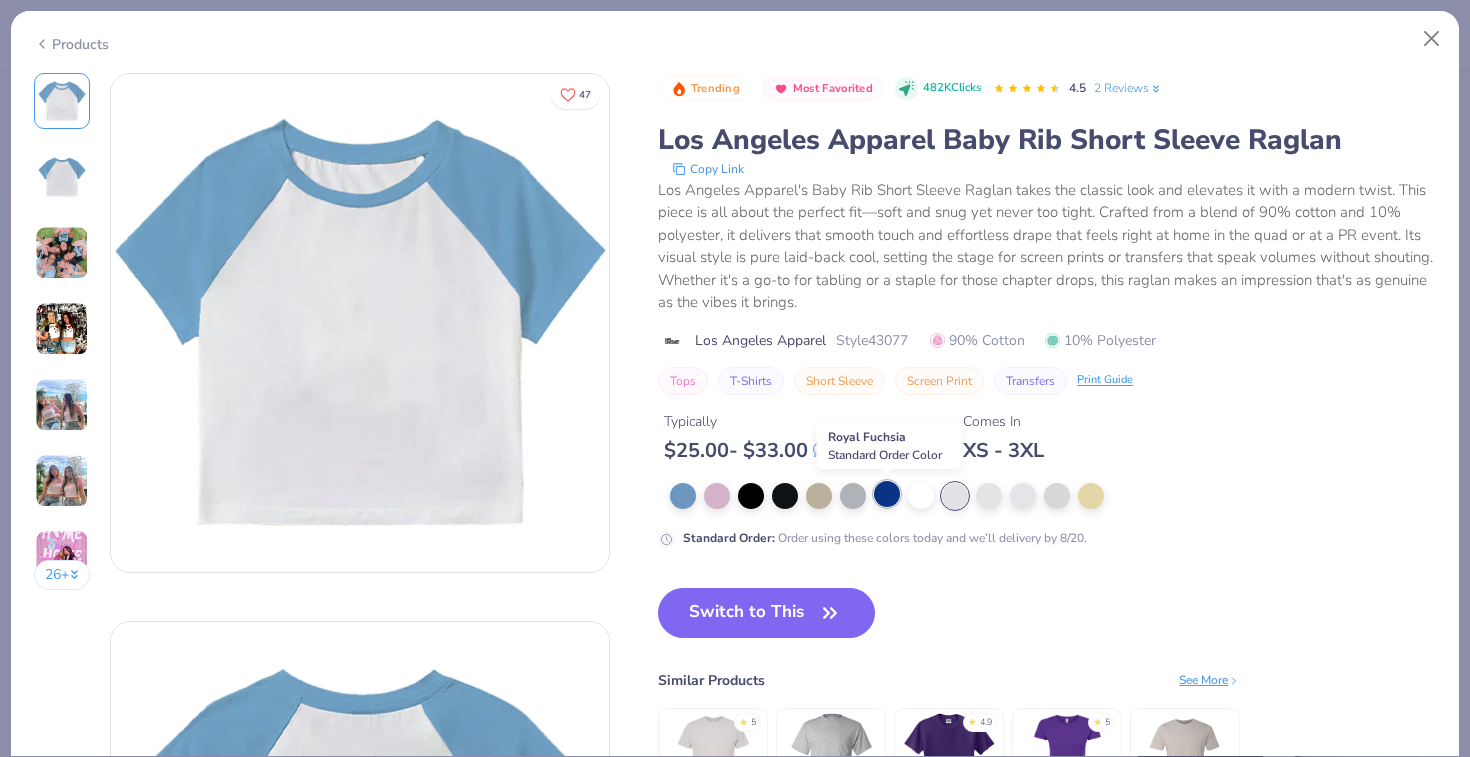 click at bounding box center (887, 494) 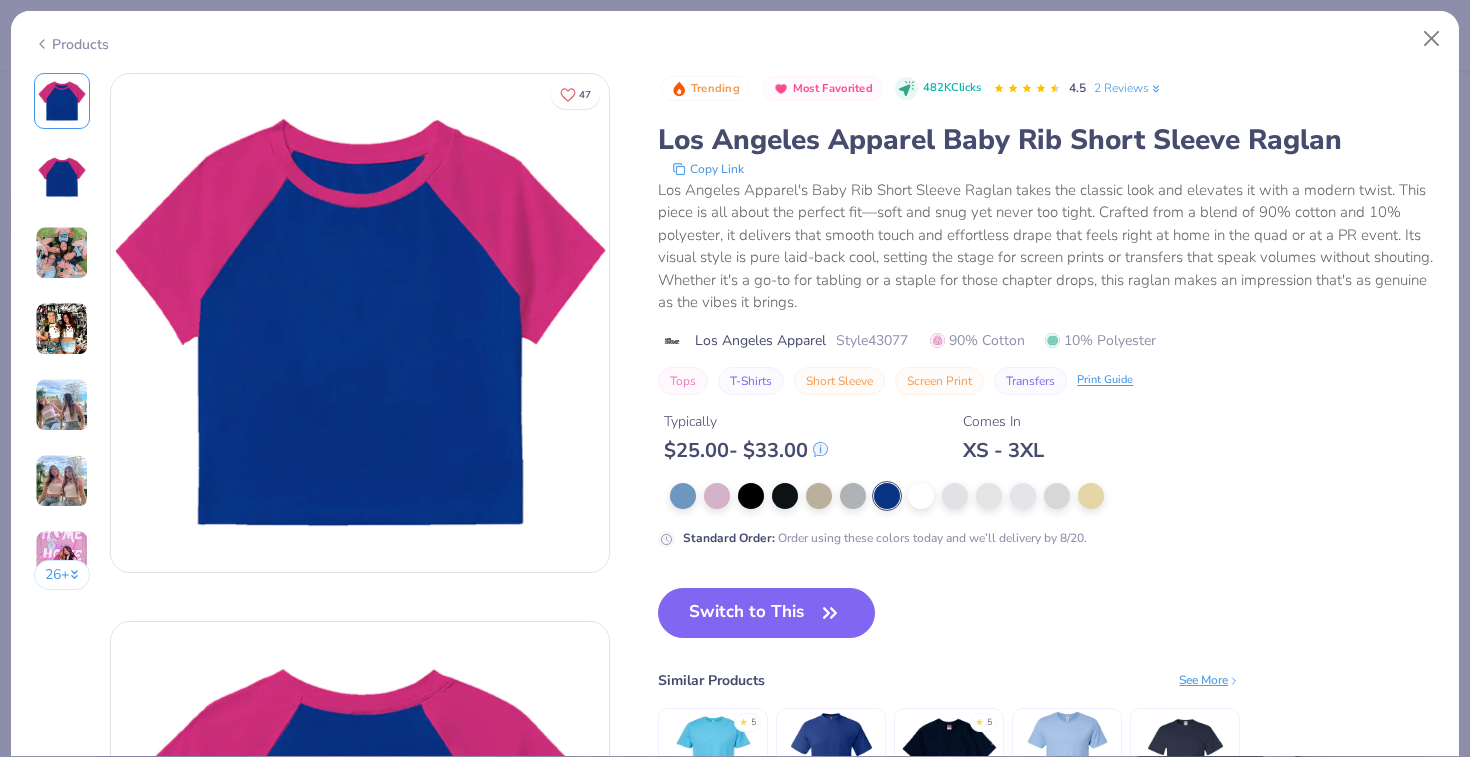 click at bounding box center (1053, 496) 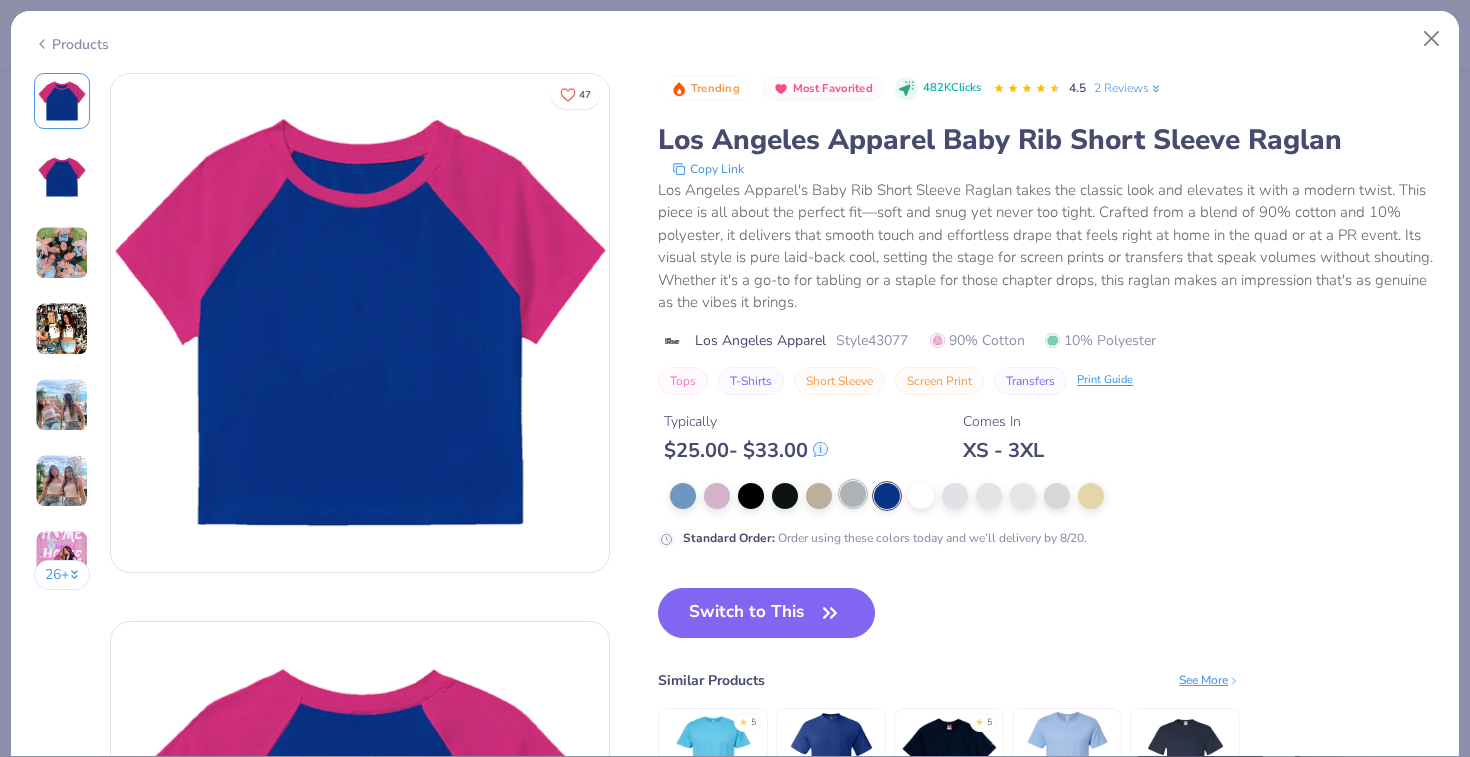 click at bounding box center (853, 494) 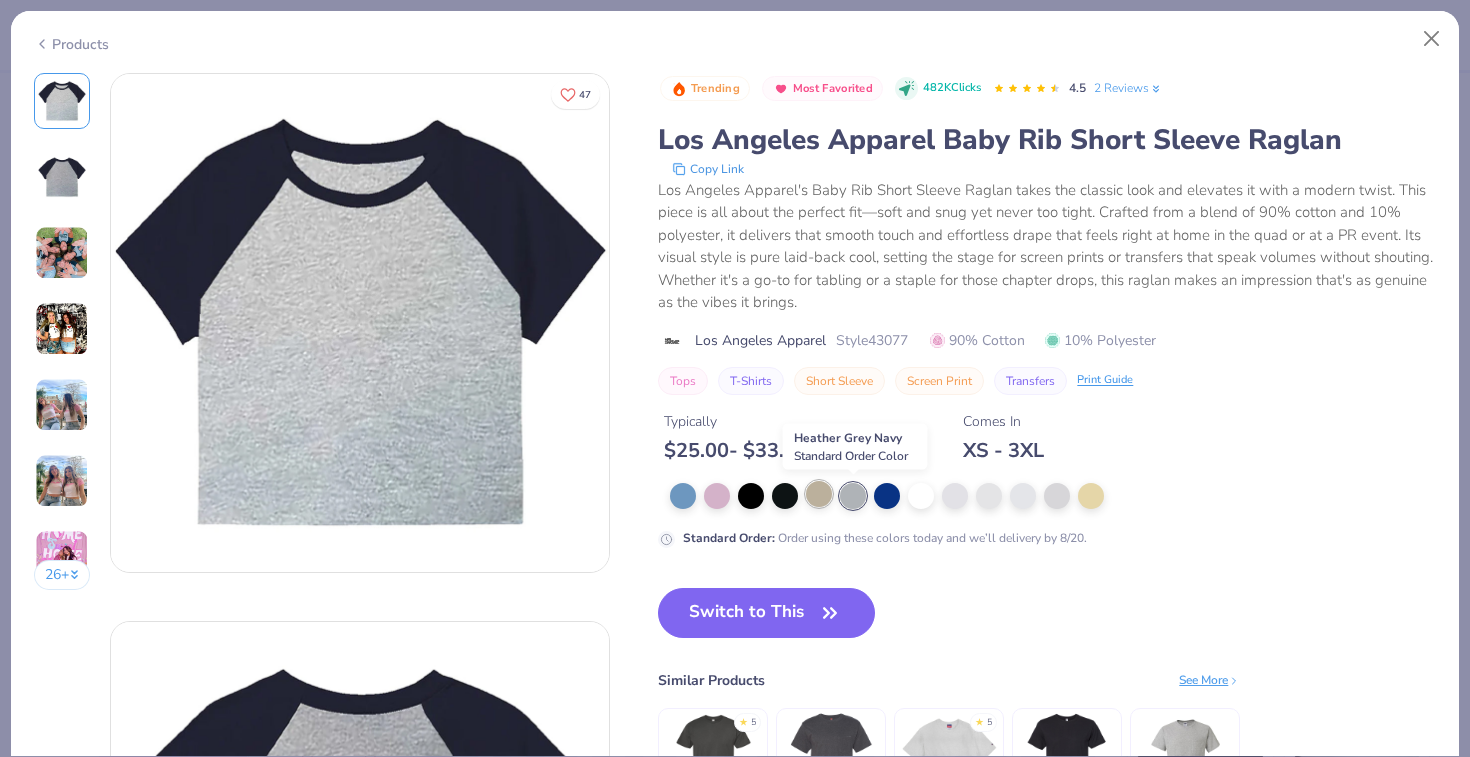 click at bounding box center (819, 494) 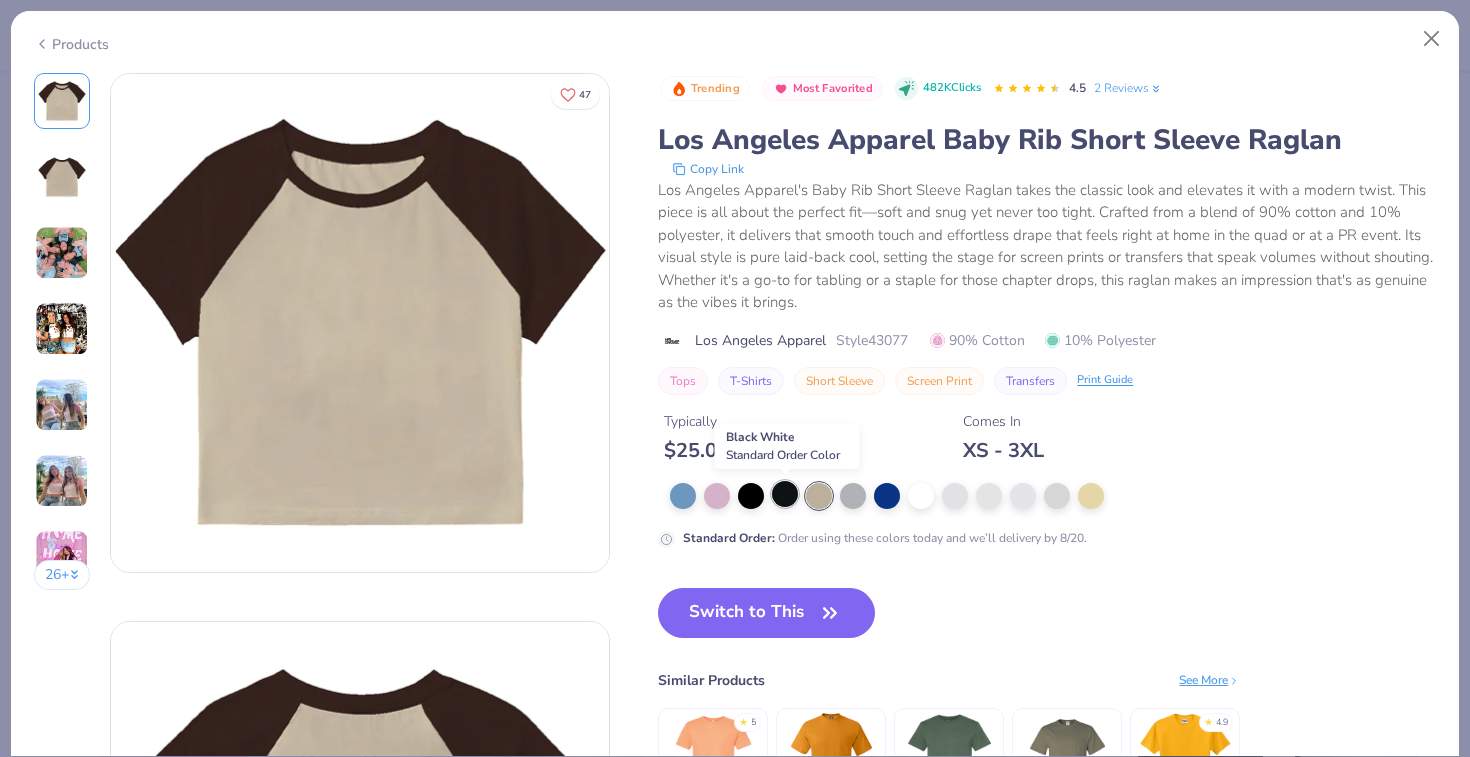 click at bounding box center (785, 494) 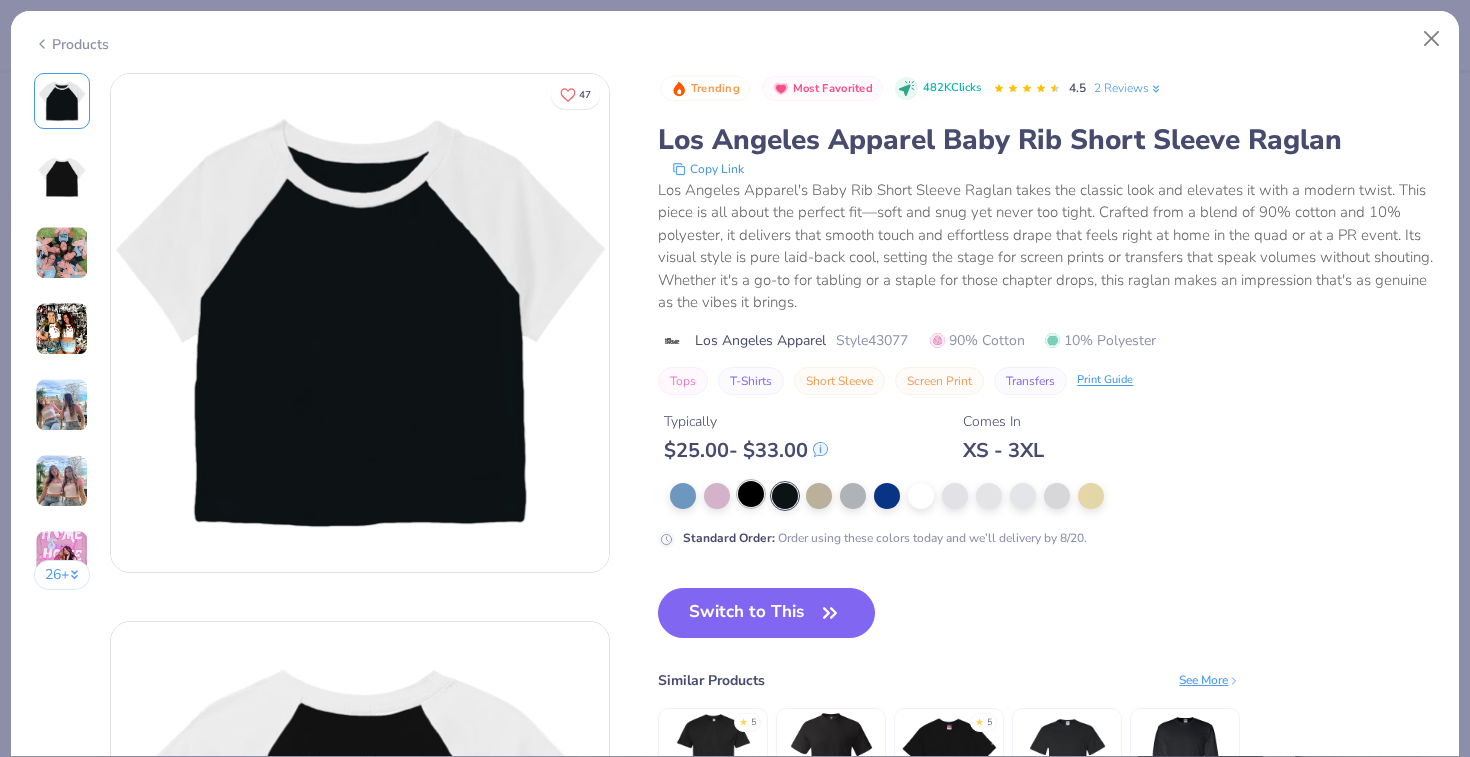 click at bounding box center (751, 494) 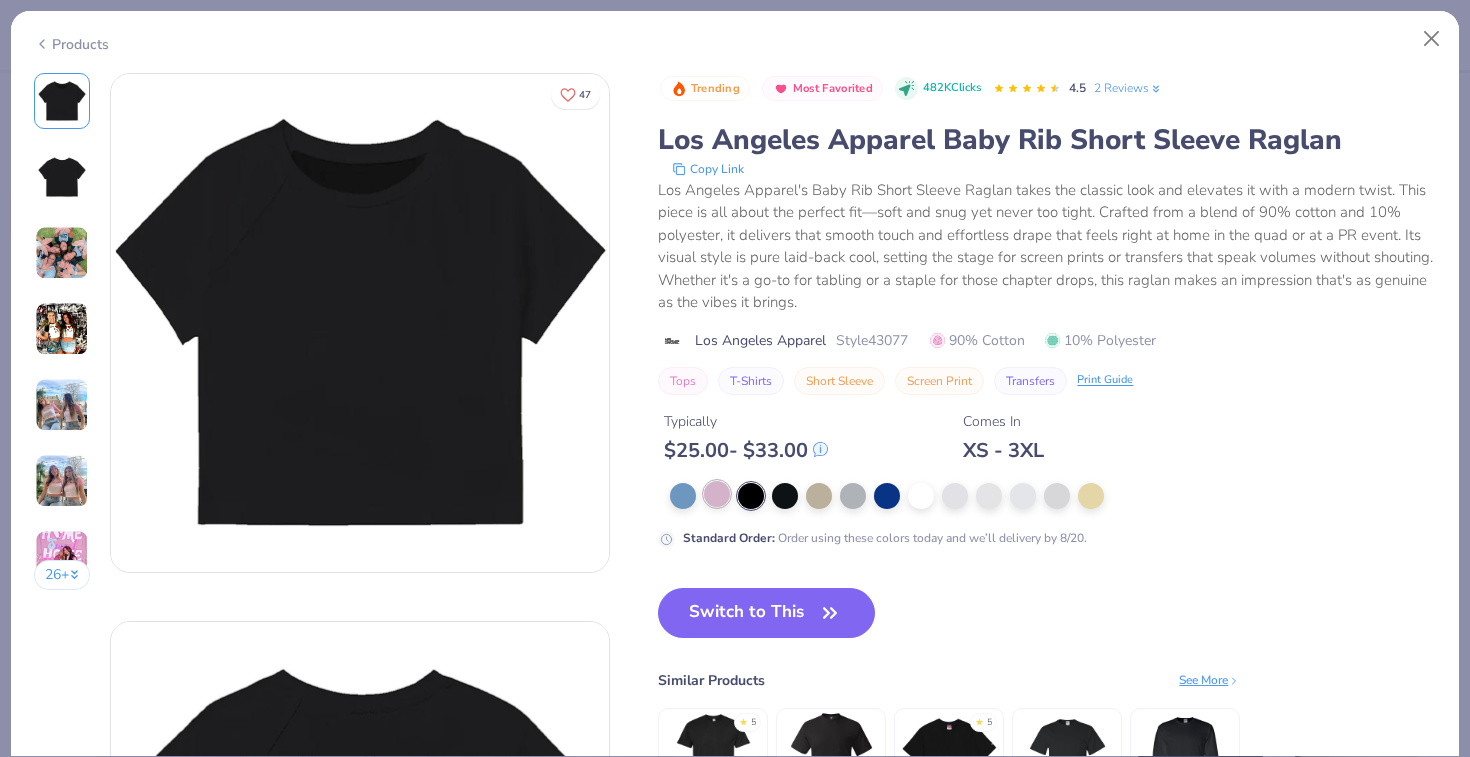 click at bounding box center (717, 494) 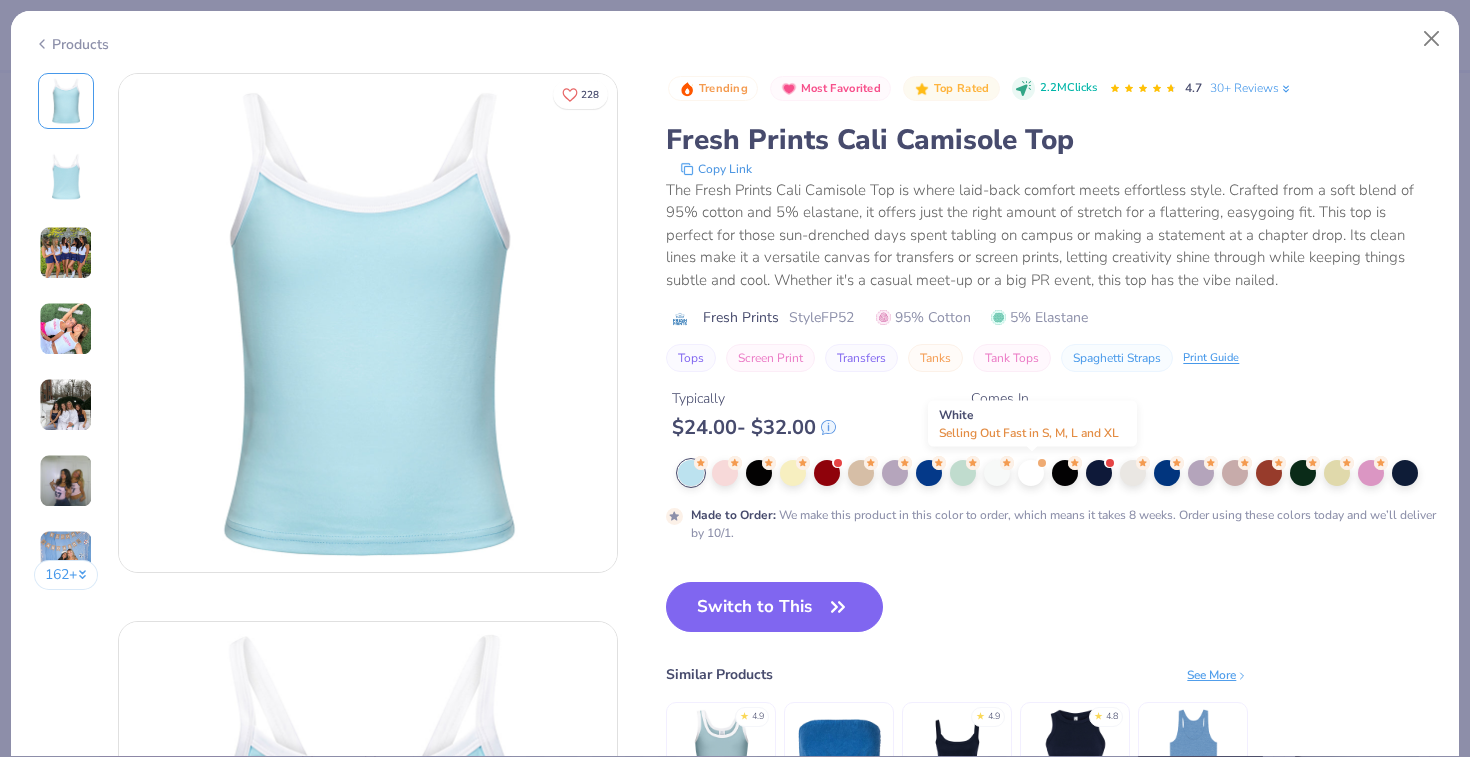 scroll, scrollTop: 0, scrollLeft: 0, axis: both 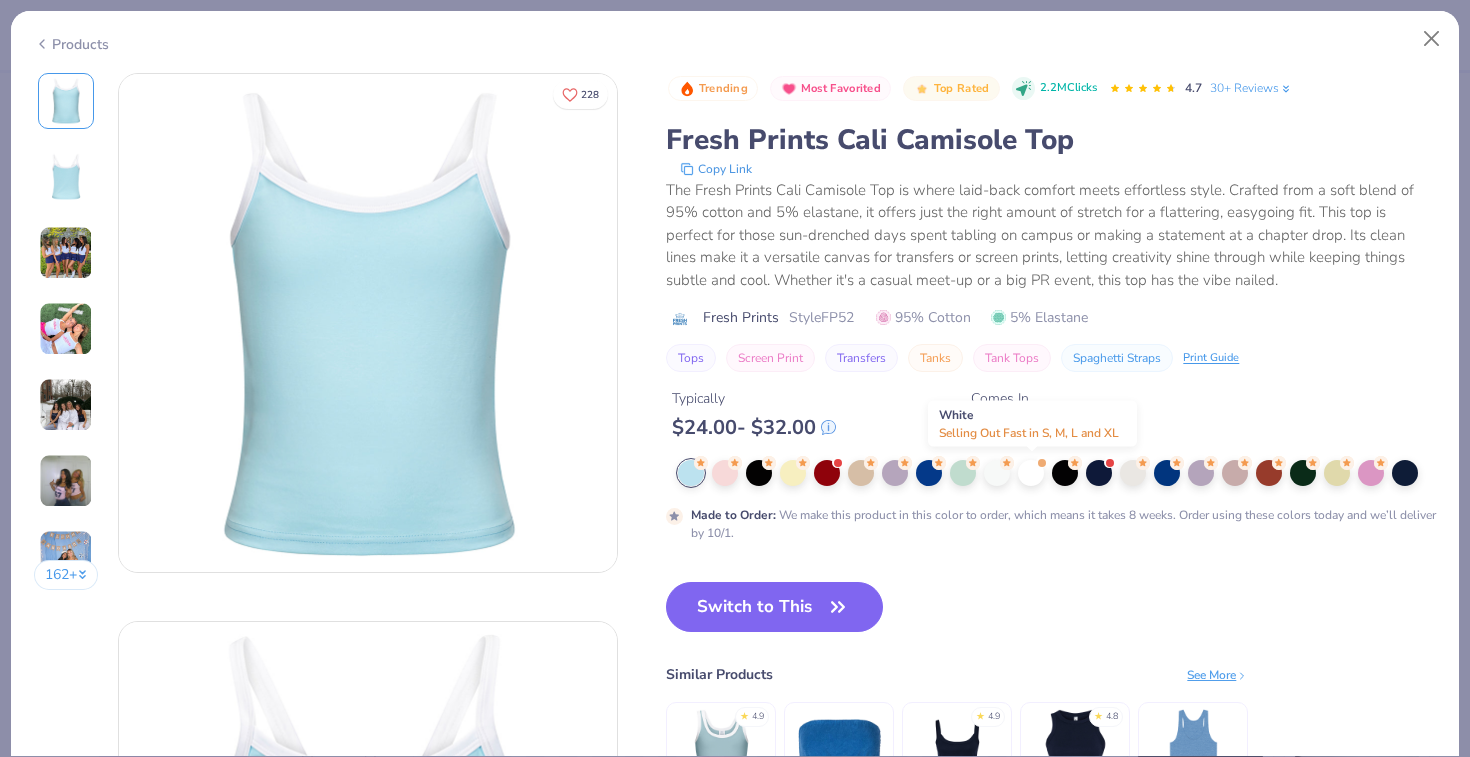 click at bounding box center [1031, 473] 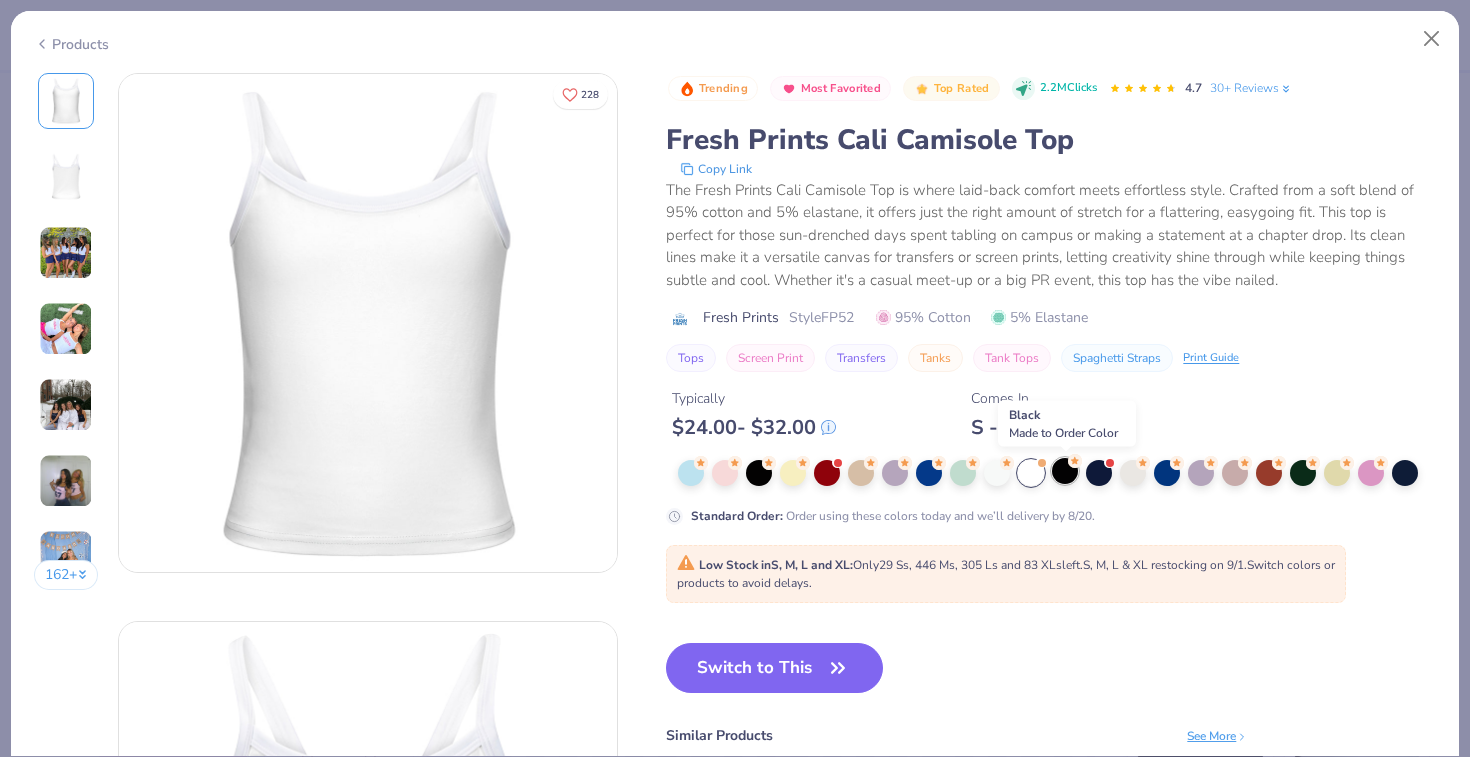 click 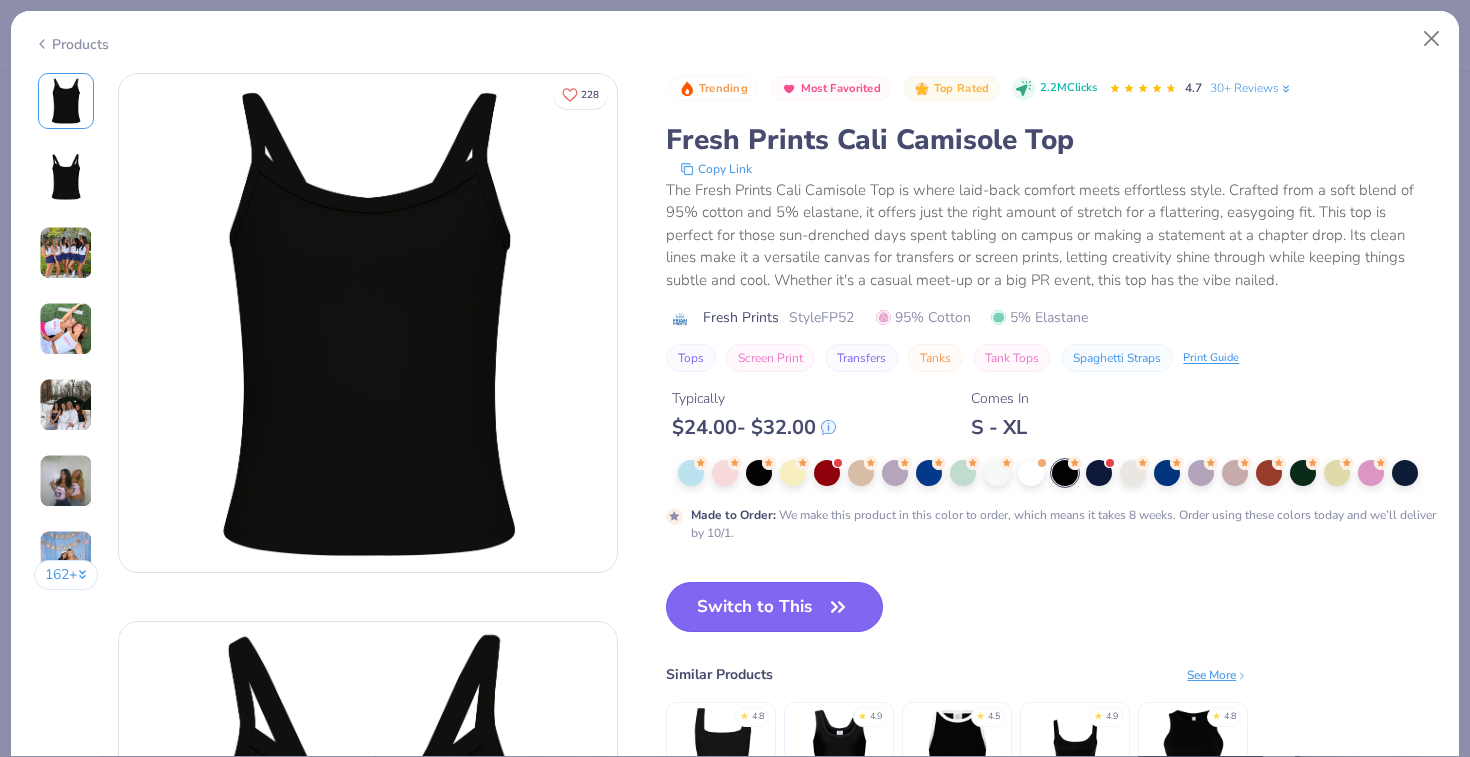 click on "Switch to This" at bounding box center (774, 607) 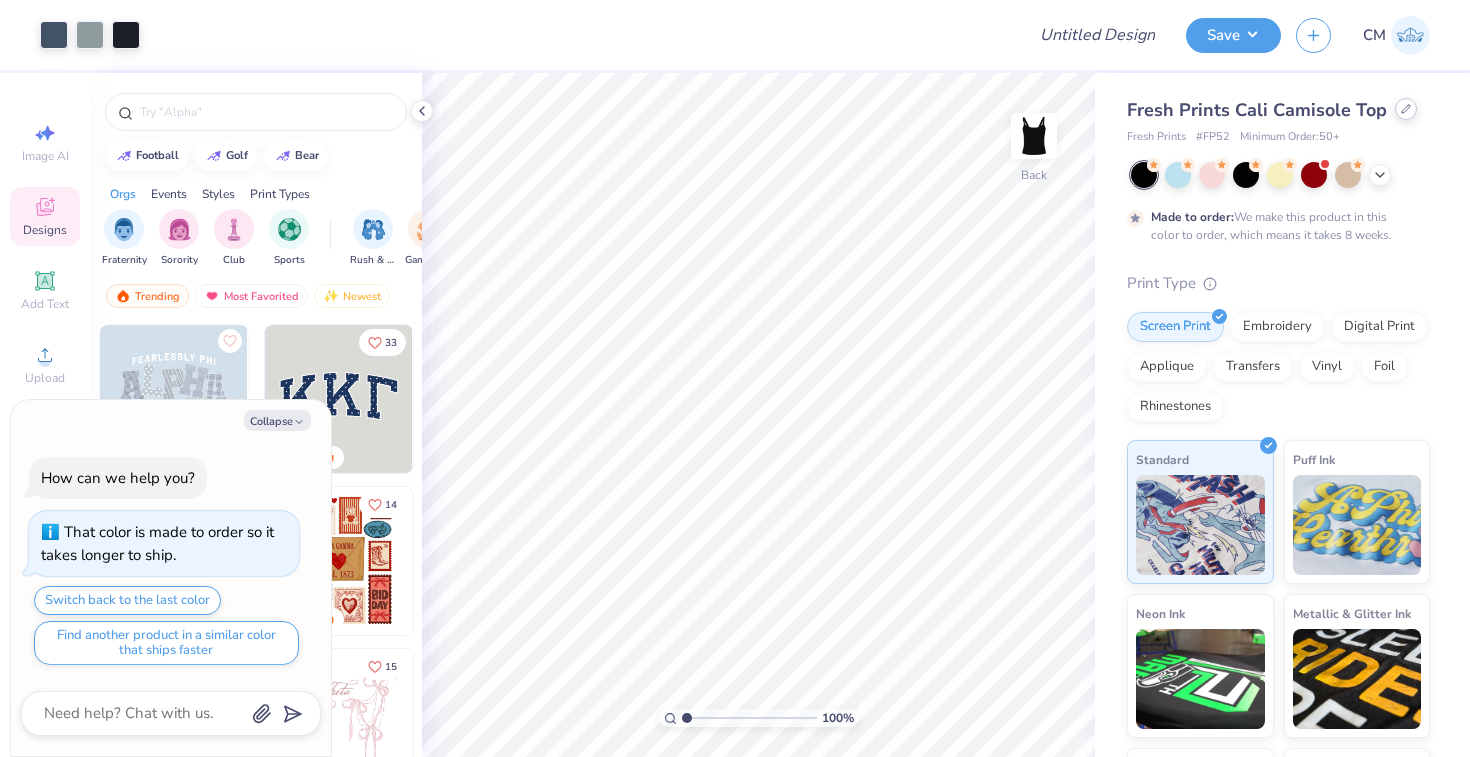 click at bounding box center (1406, 109) 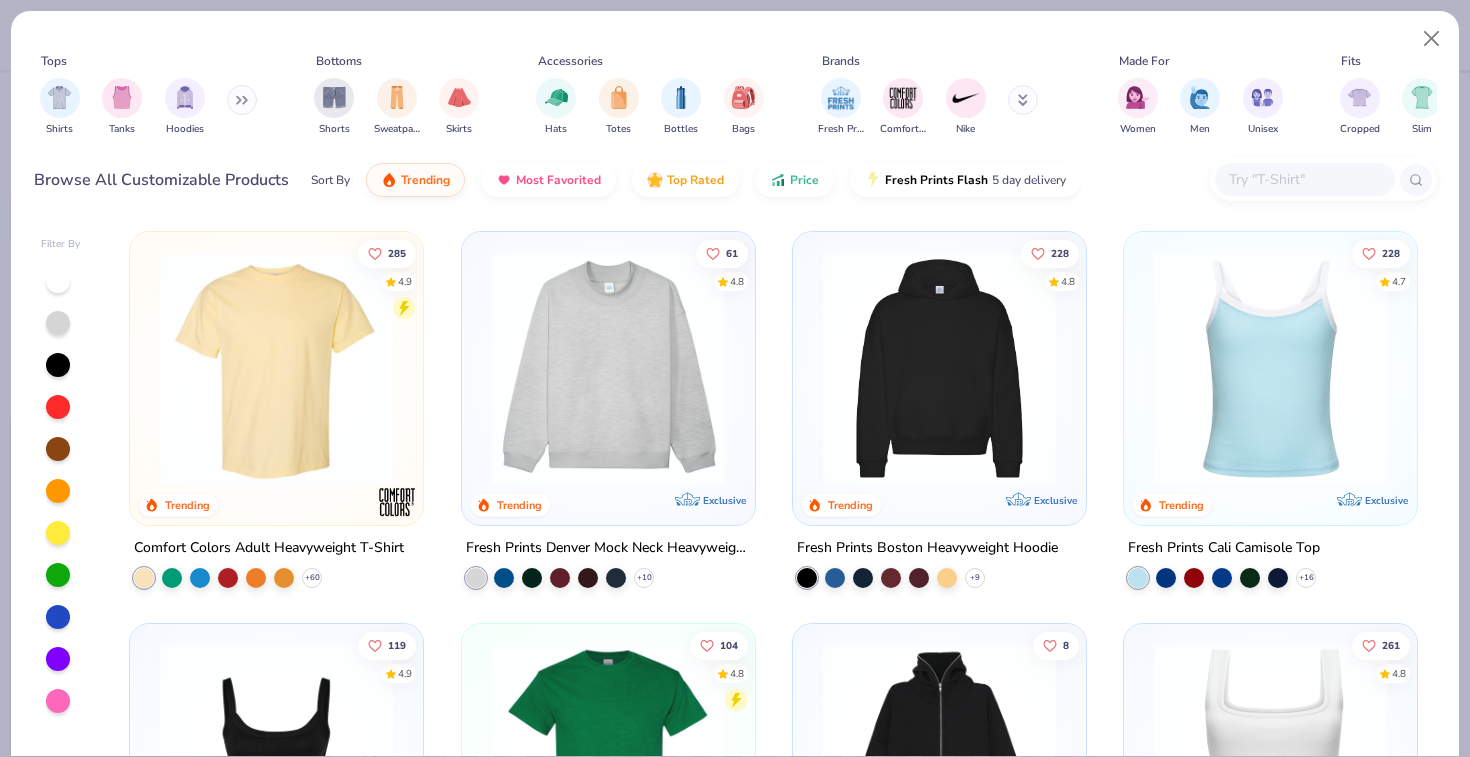 click at bounding box center [276, 368] 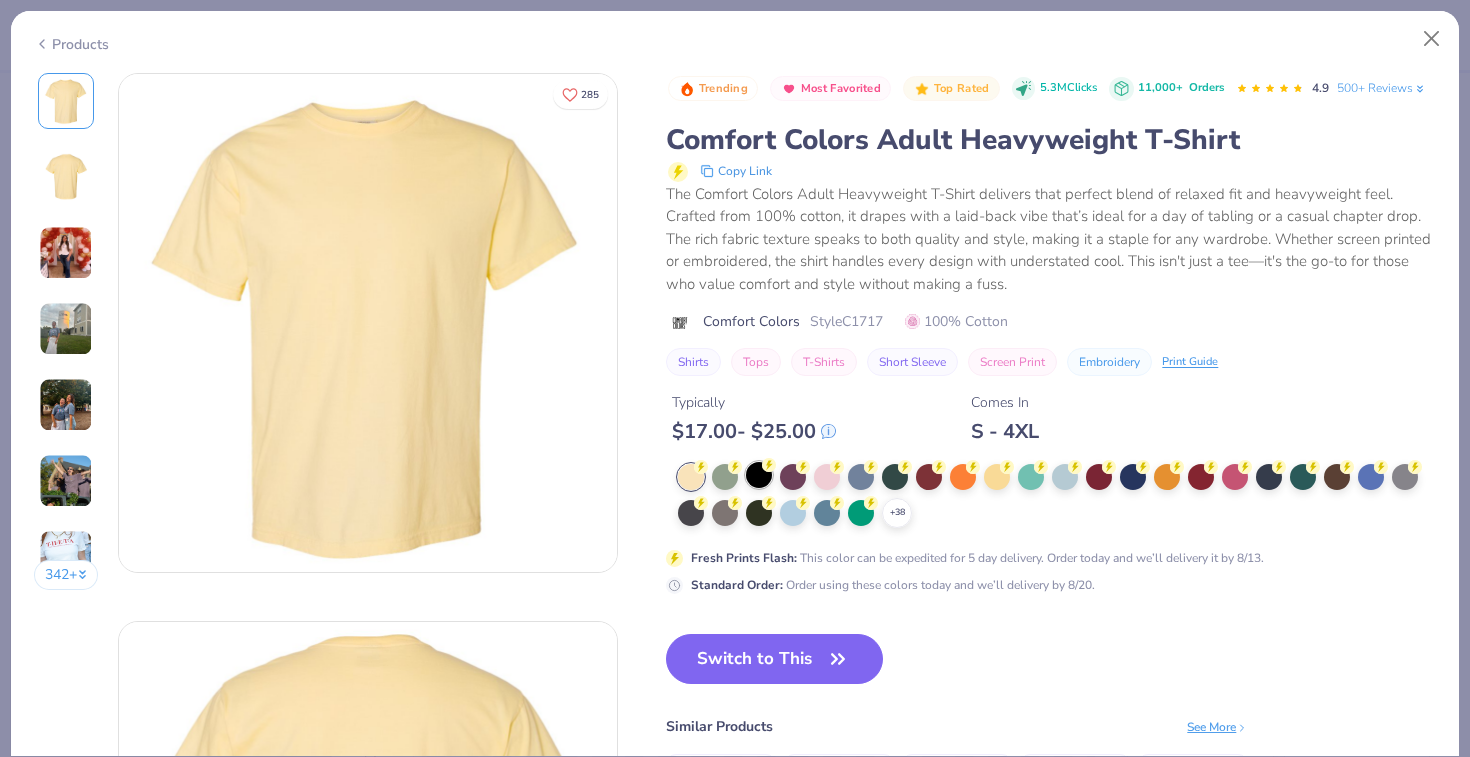 click at bounding box center [759, 475] 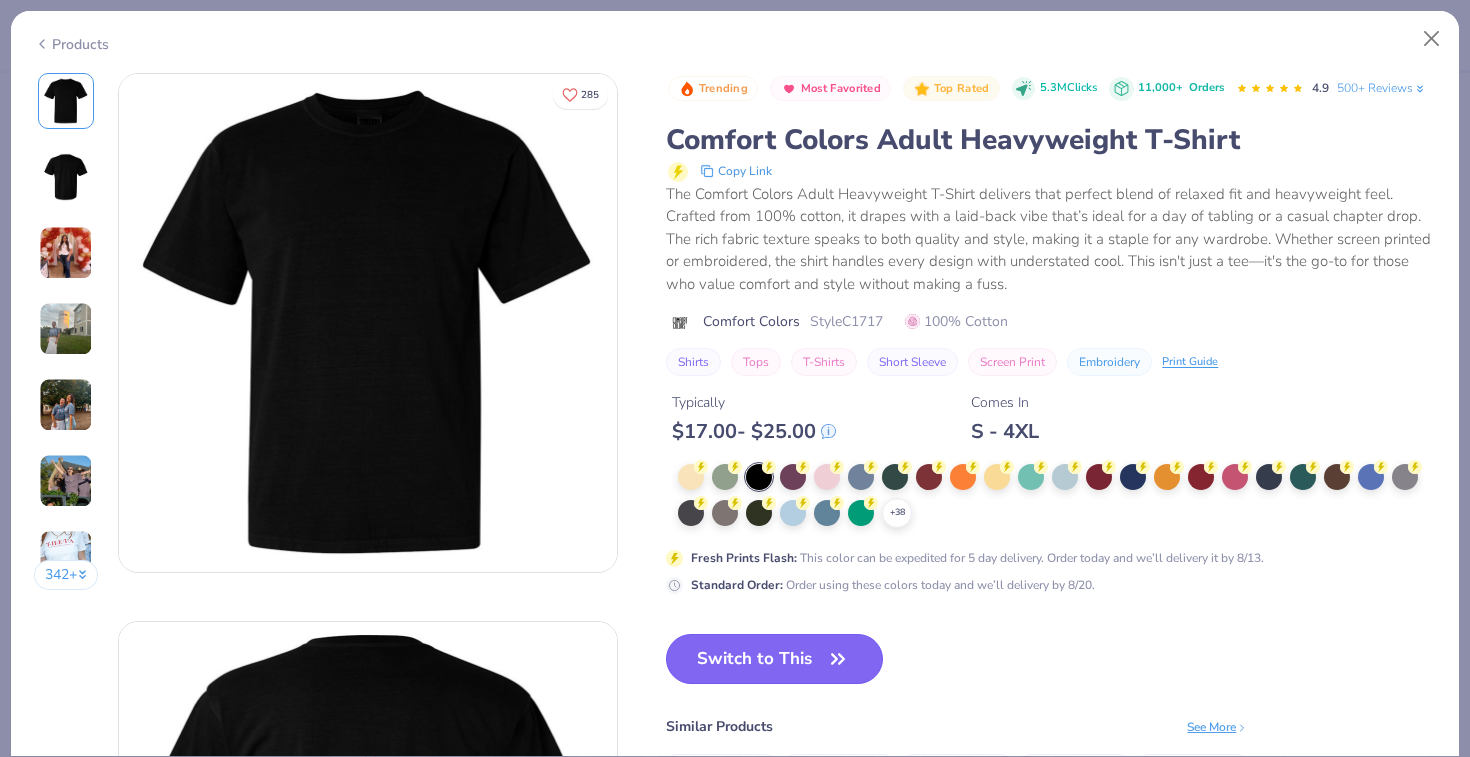click on "Switch to This" at bounding box center [774, 659] 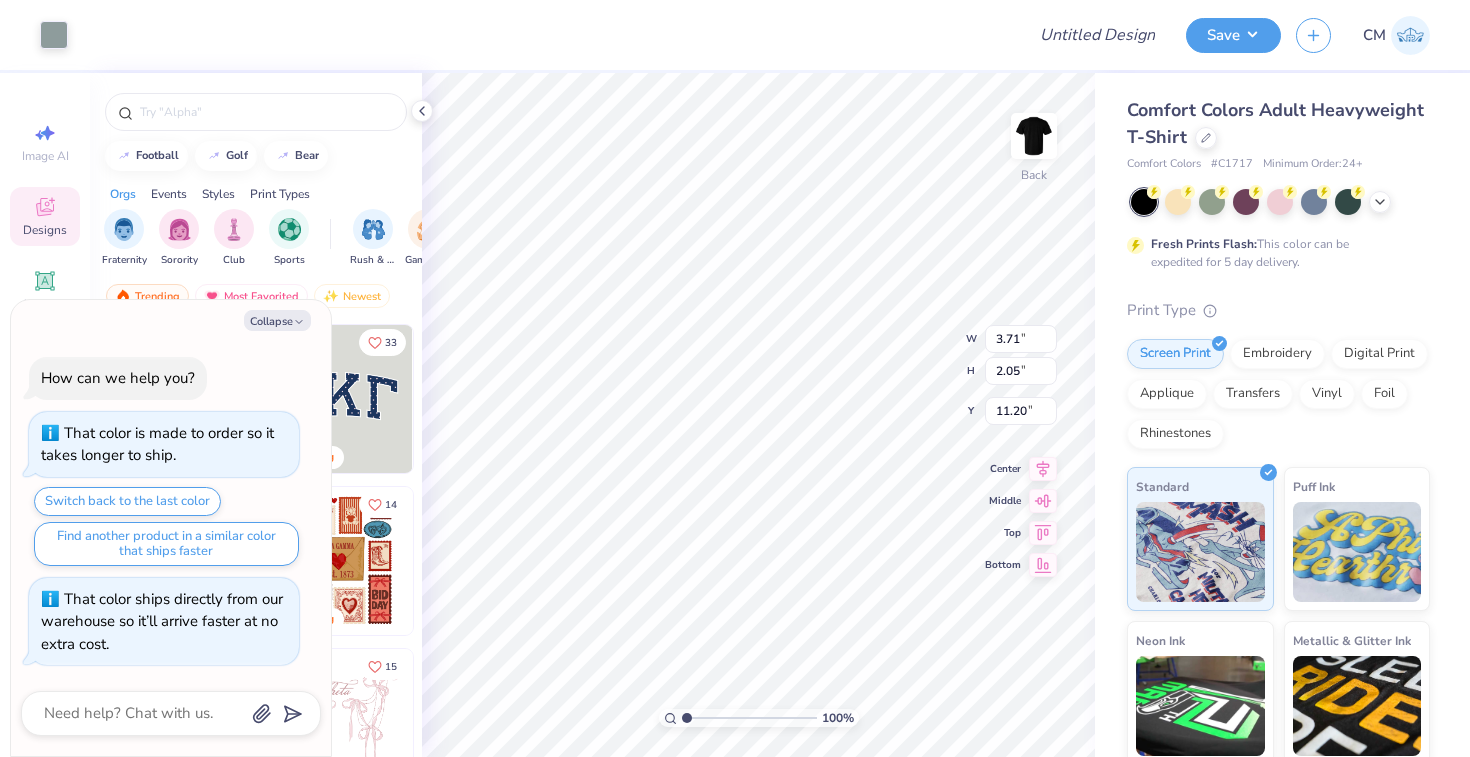 type on "x" 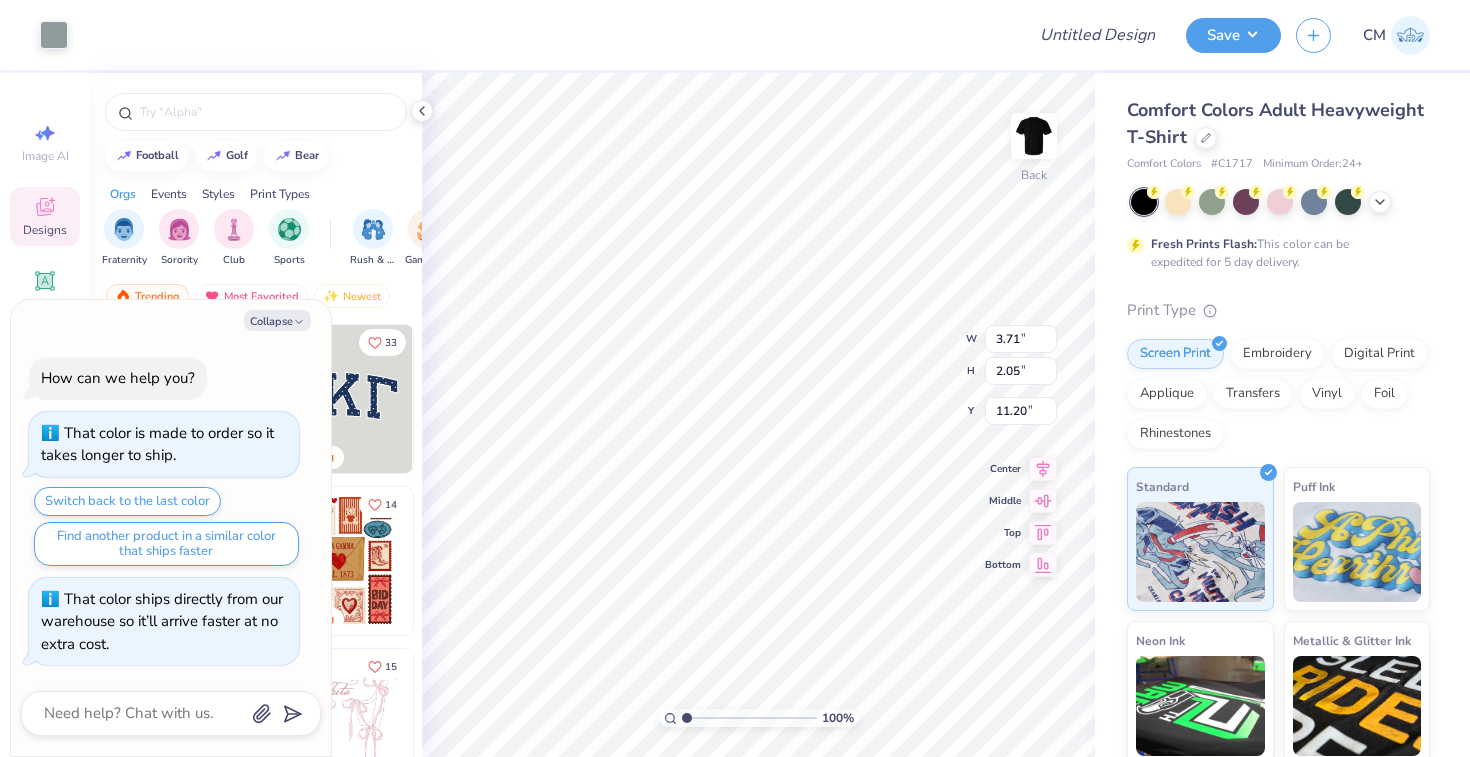 type on "11.47" 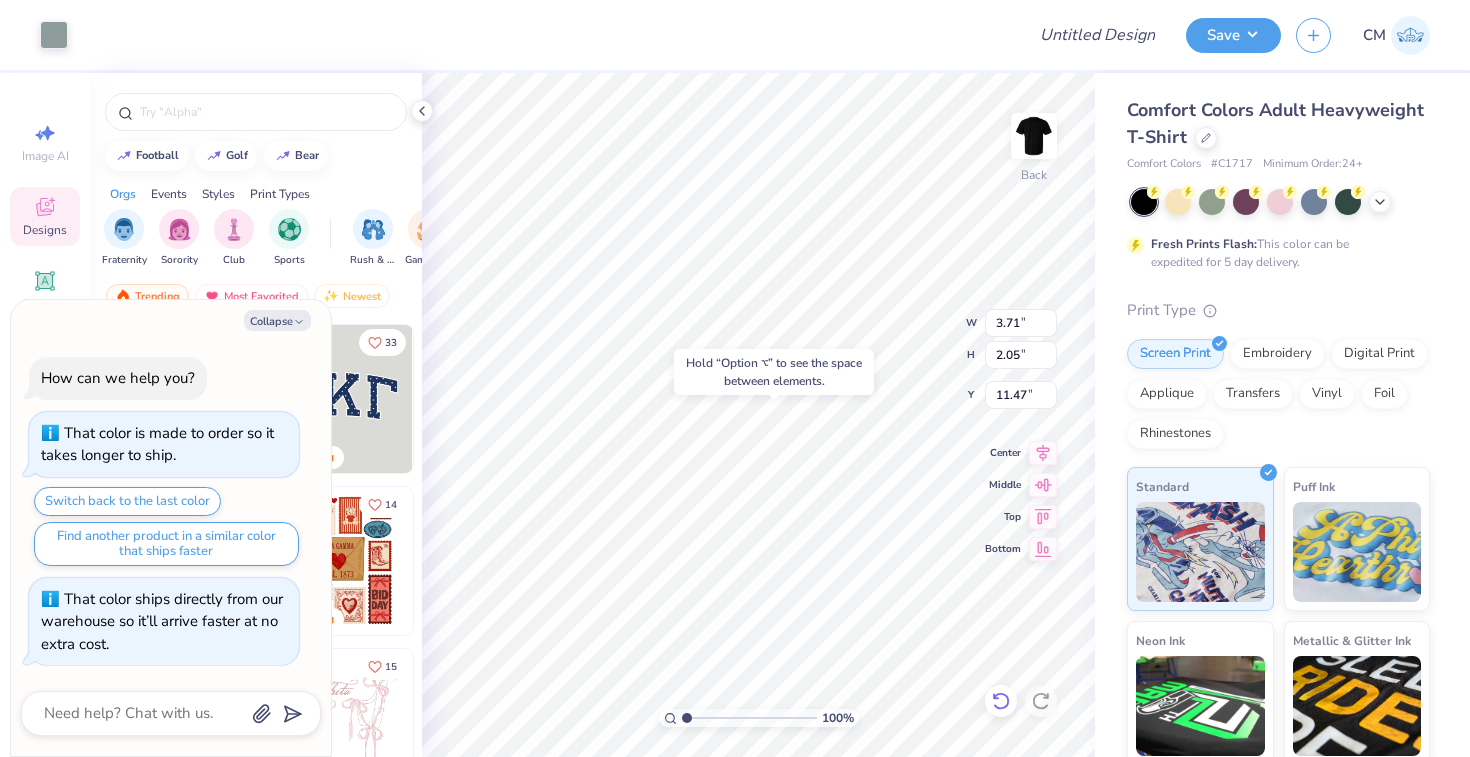 click 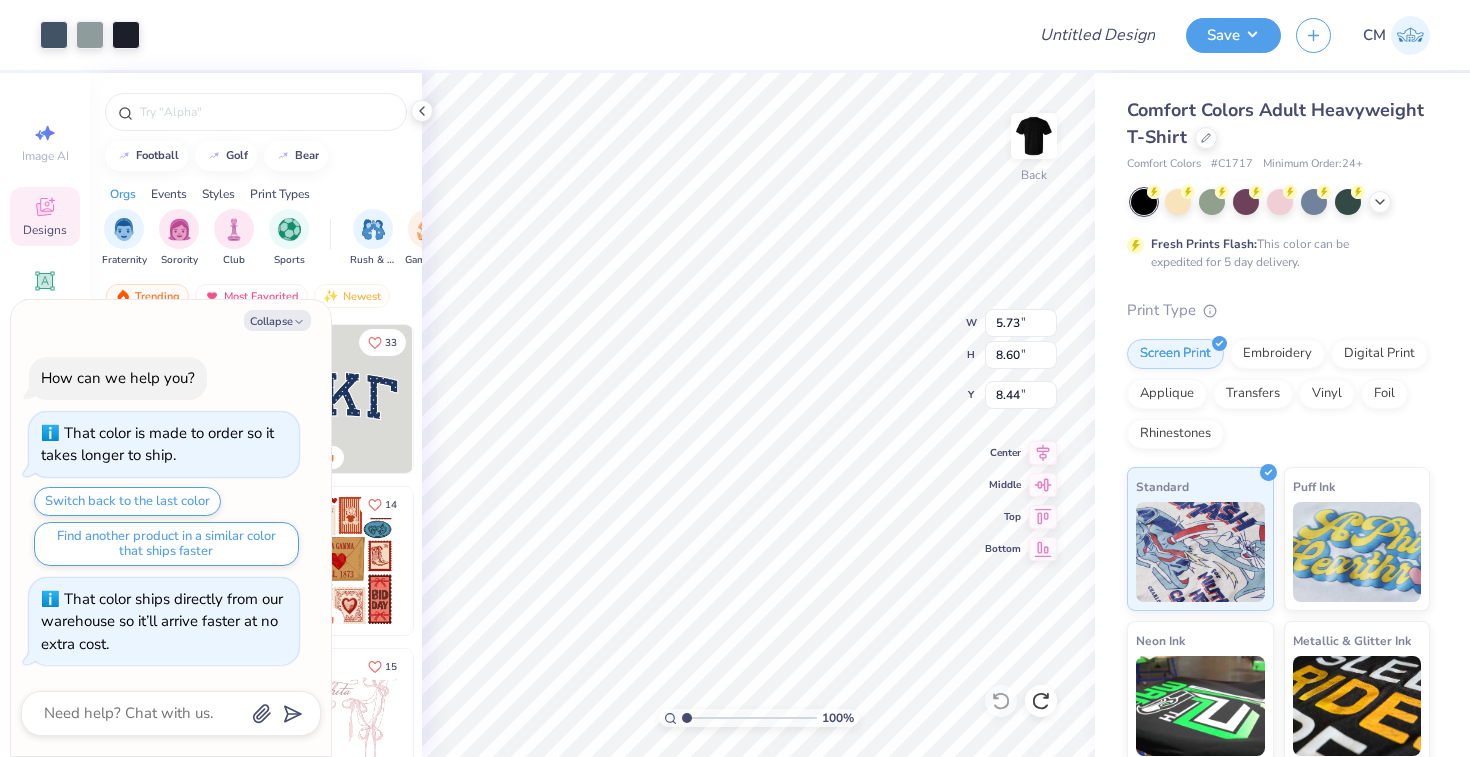 type on "x" 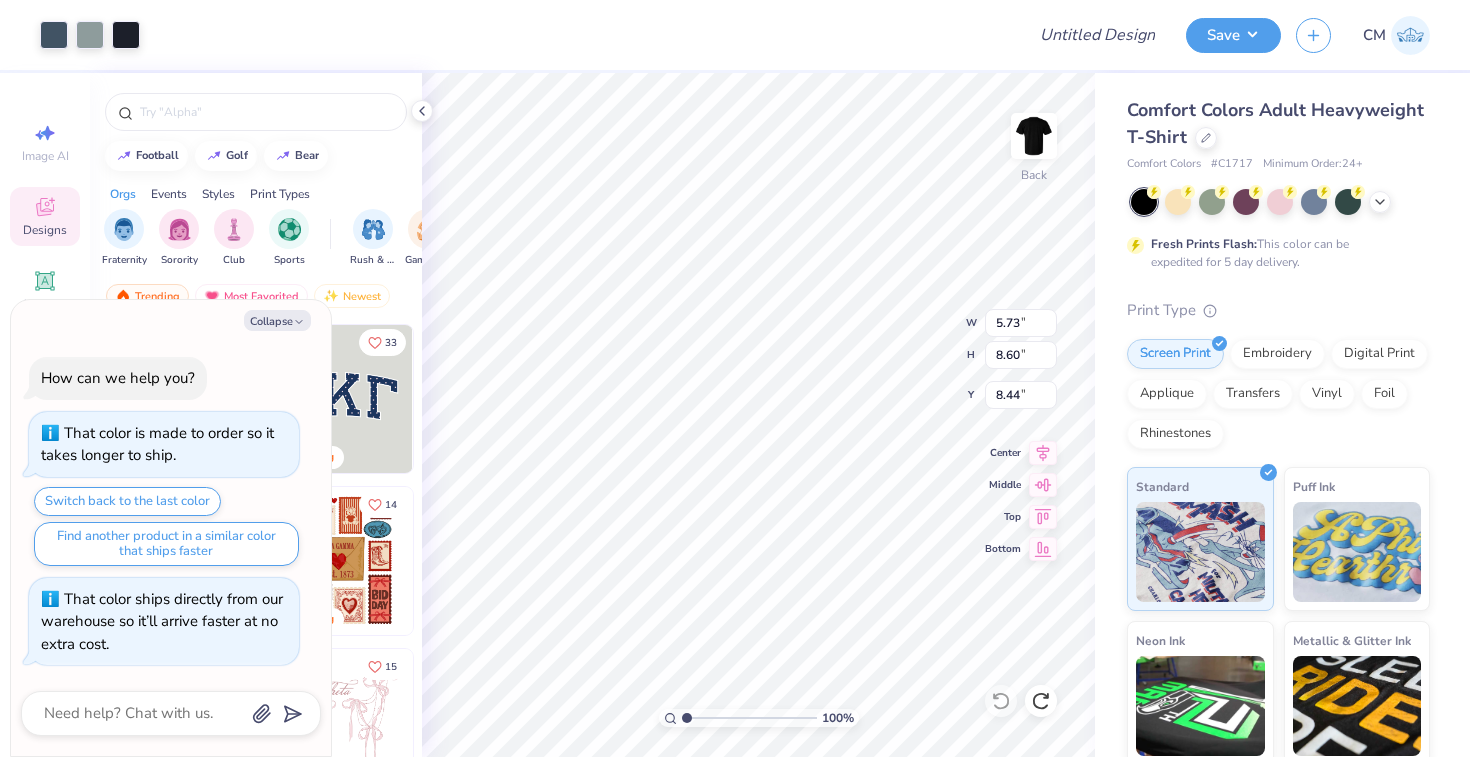type on "3.00" 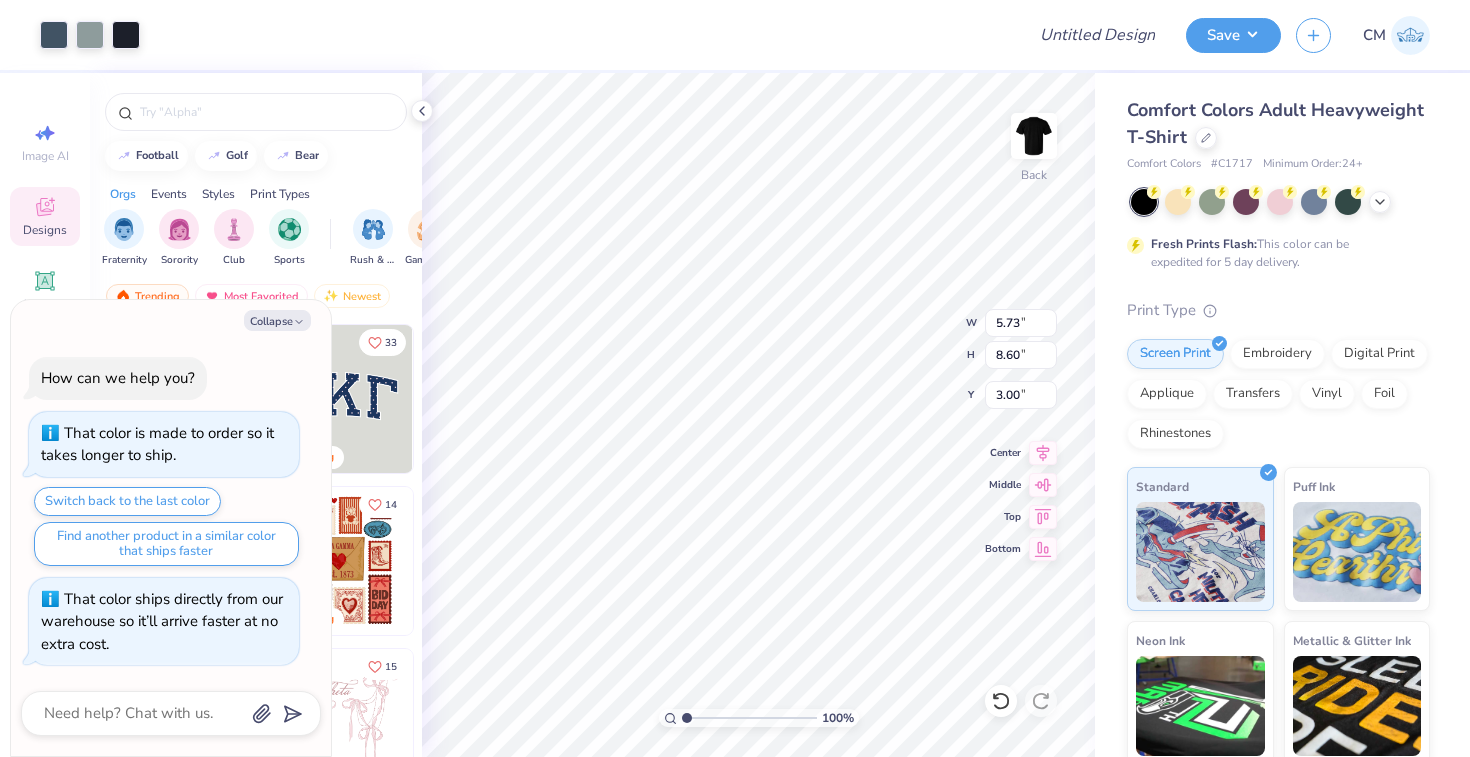 type on "x" 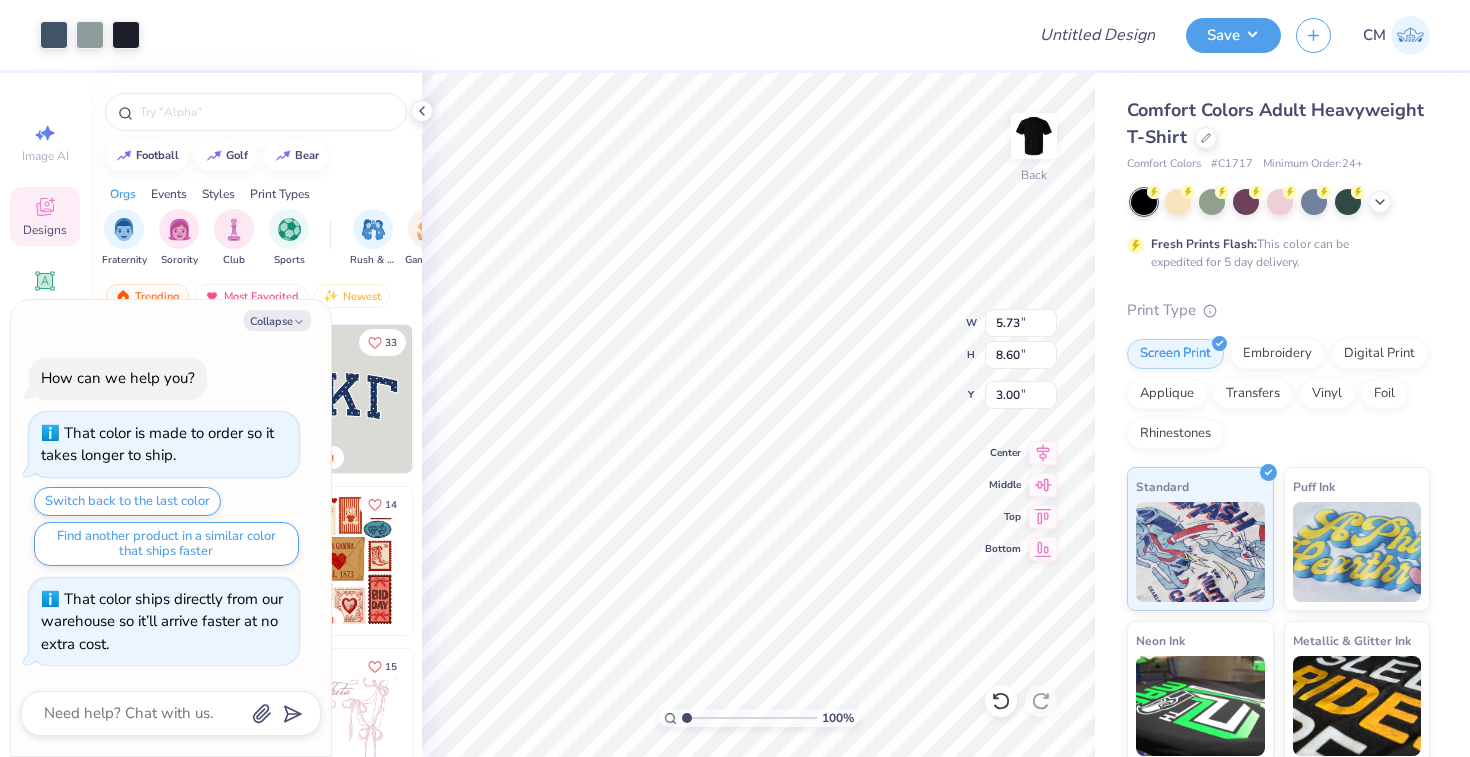 type on "6.91" 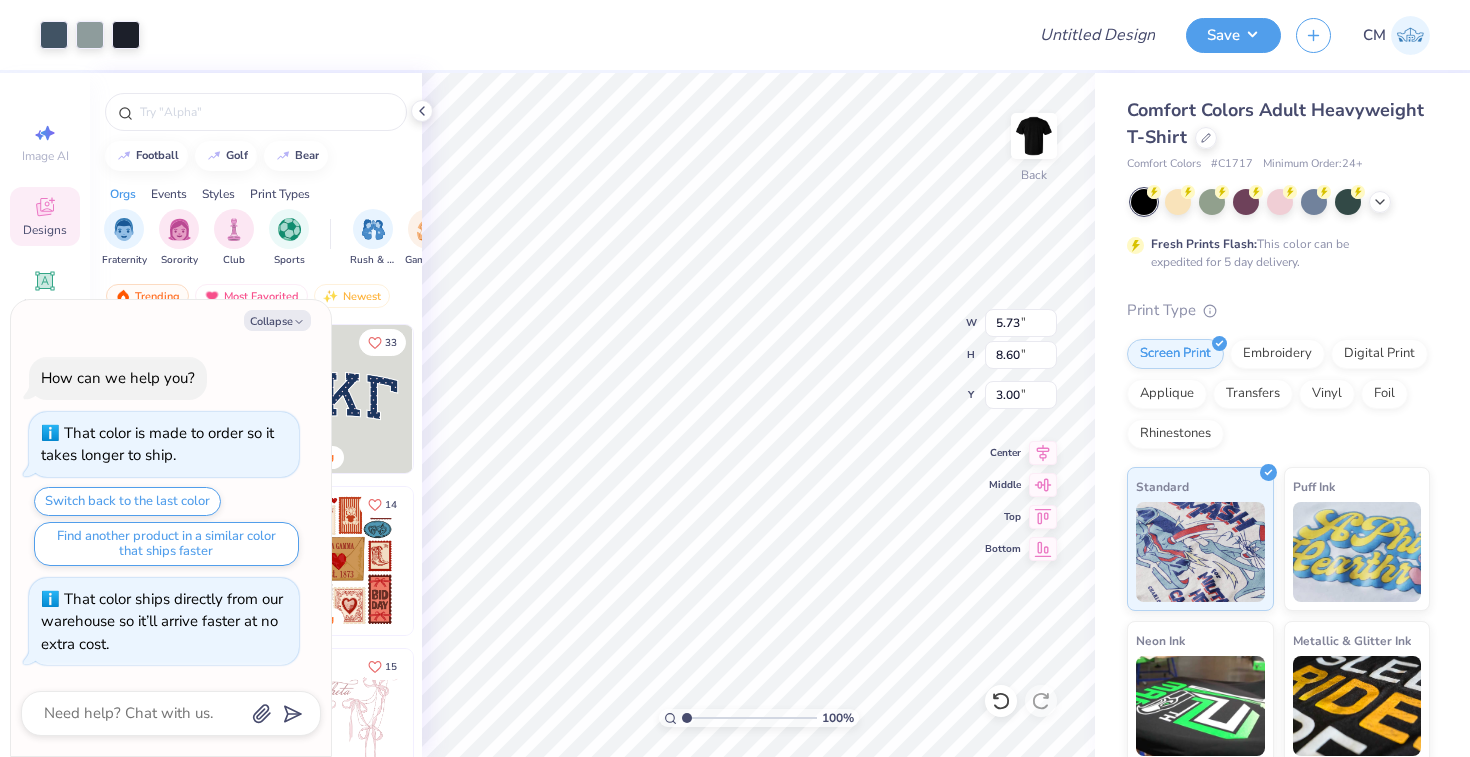 type on "10.38" 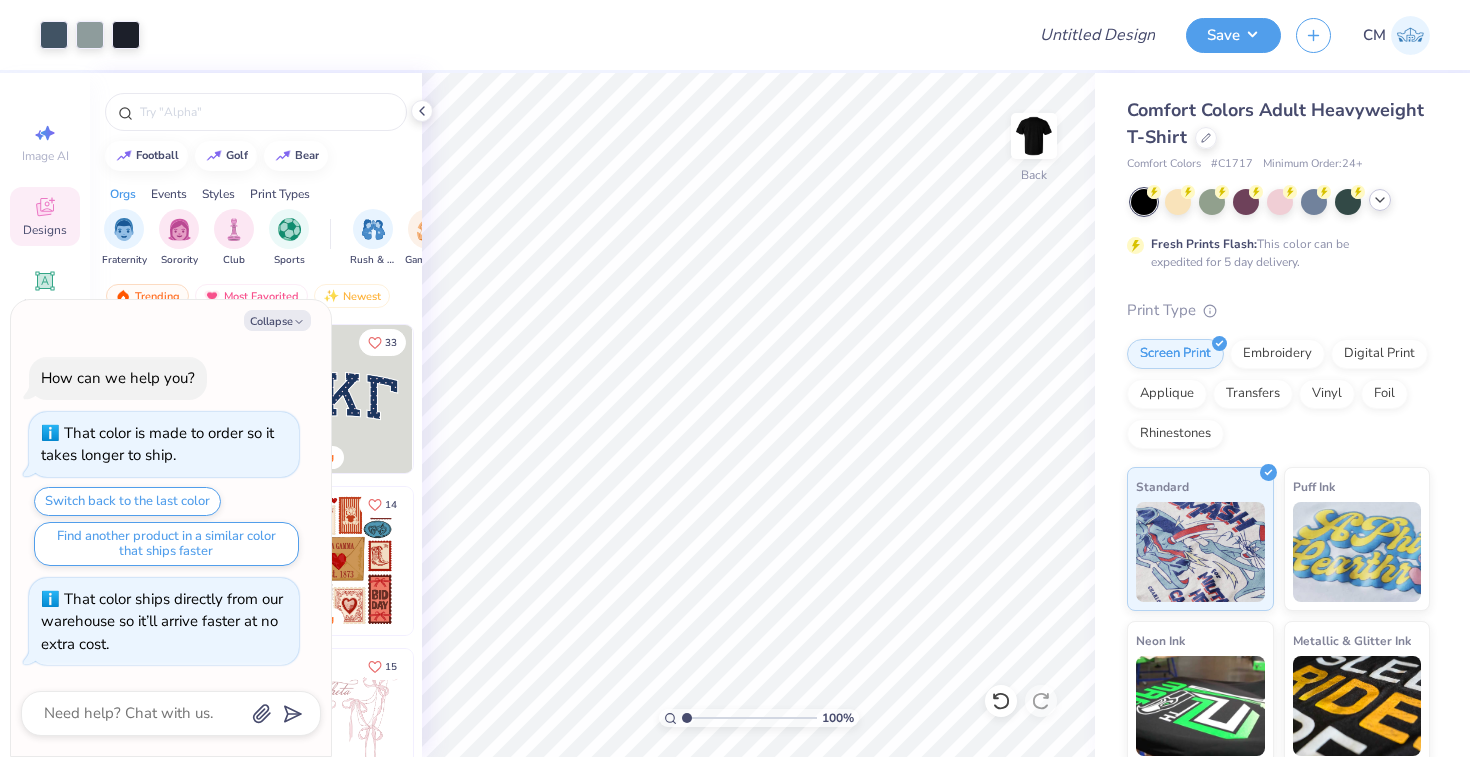 click 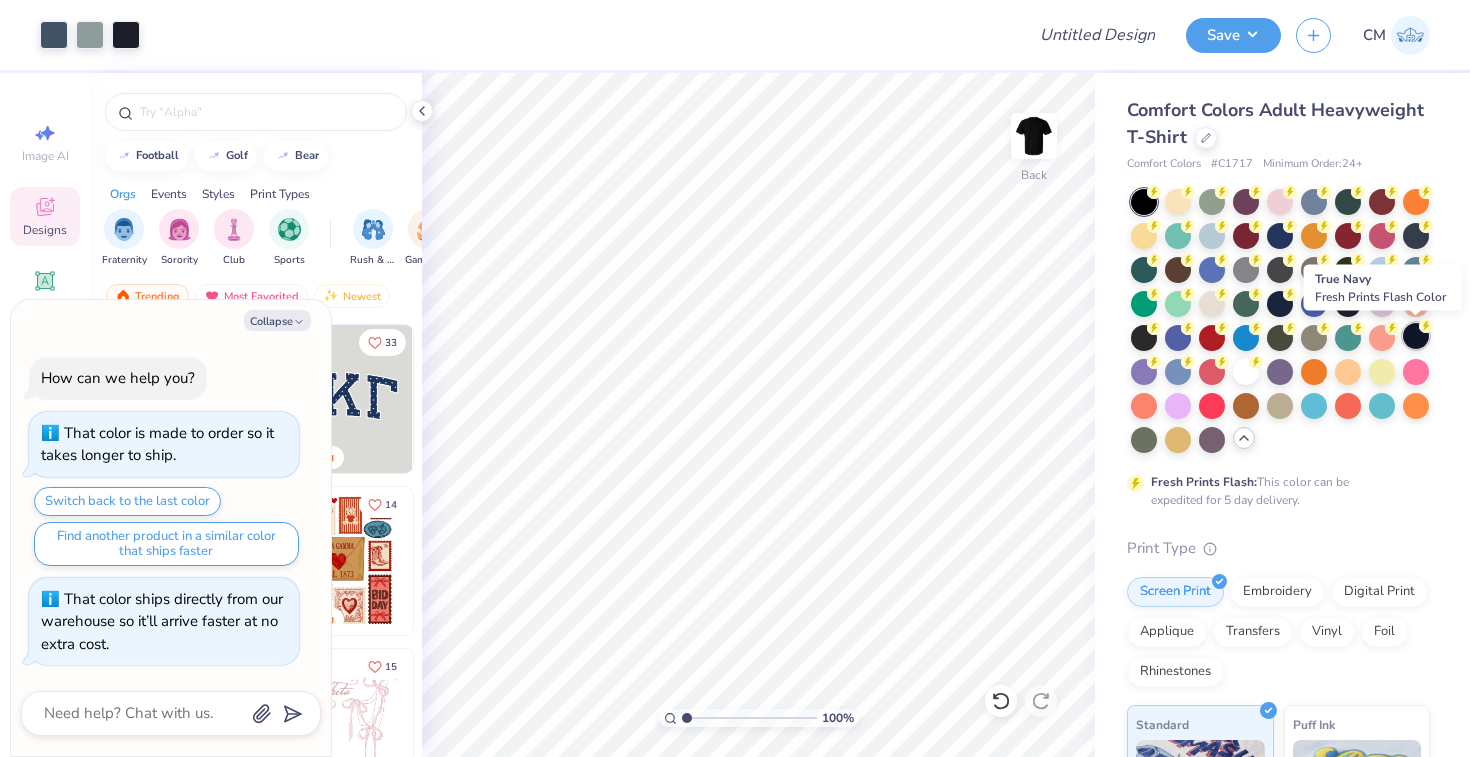 click at bounding box center [1416, 336] 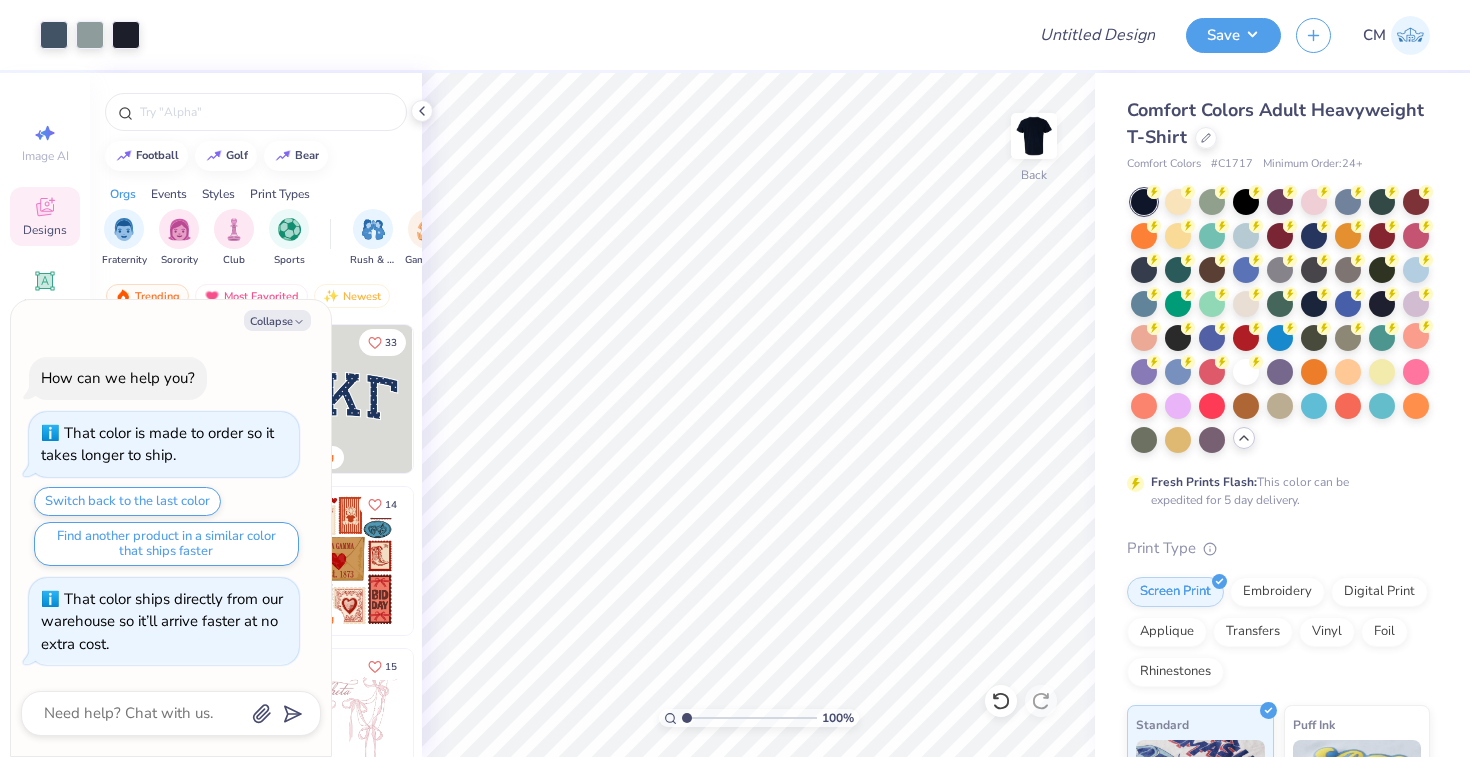 type on "x" 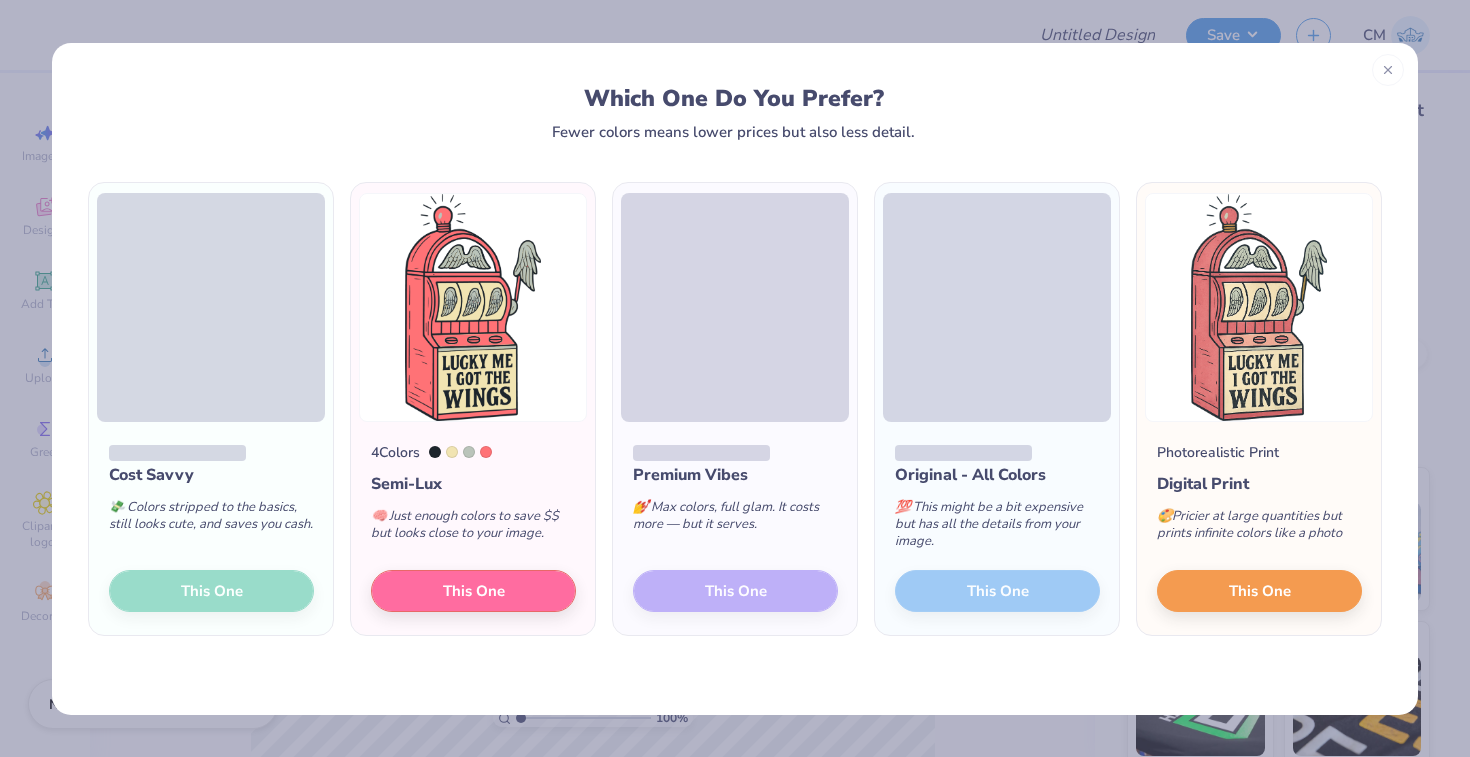scroll, scrollTop: 0, scrollLeft: 0, axis: both 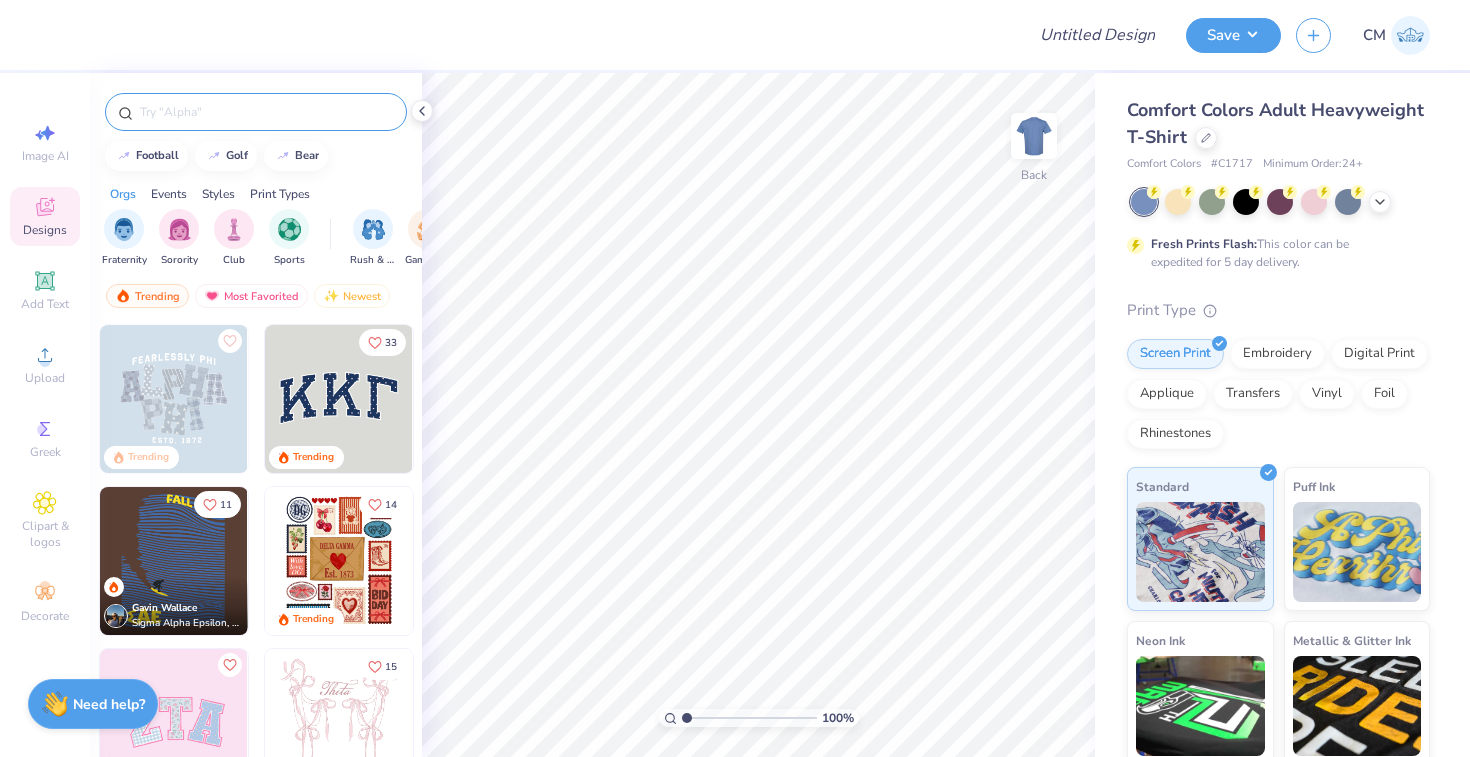 click at bounding box center [266, 112] 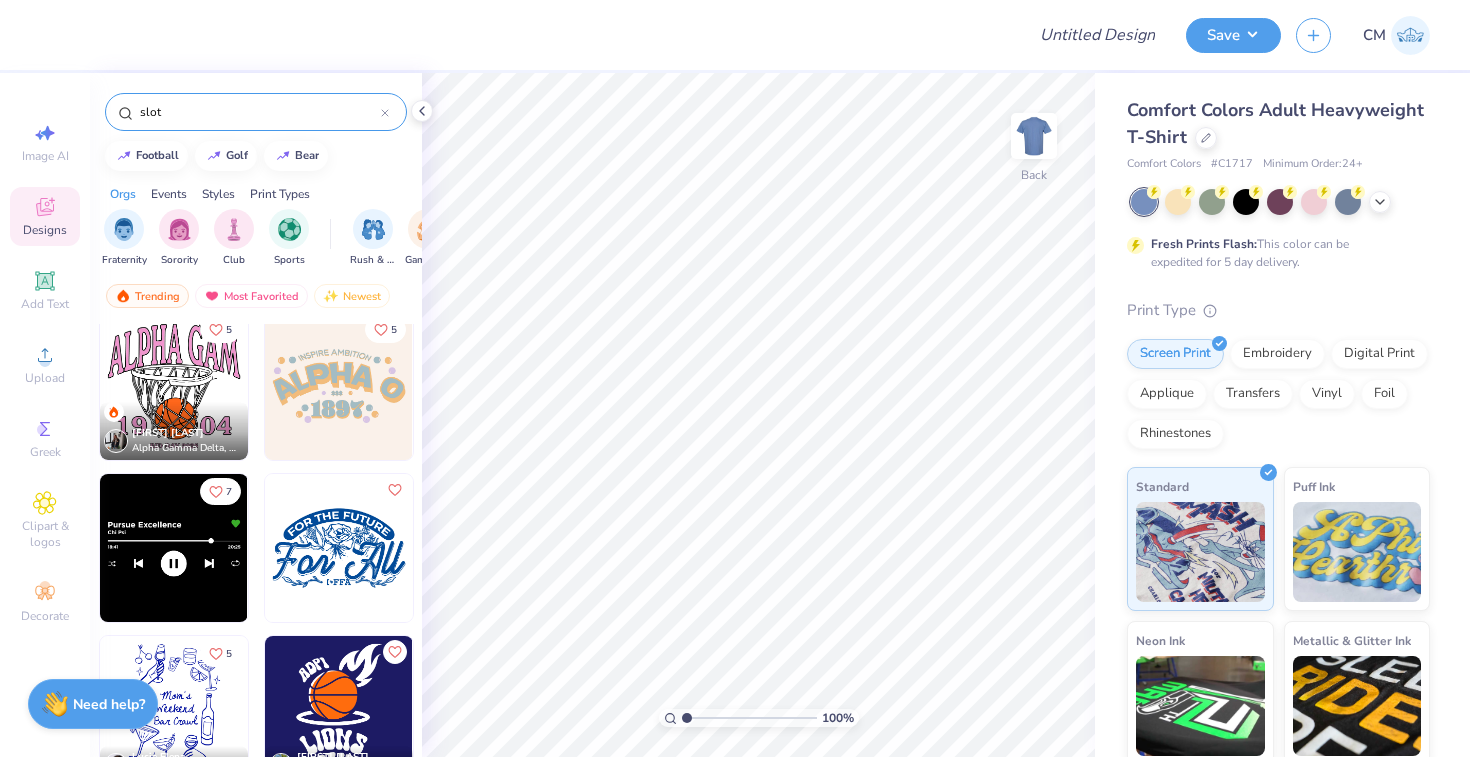 scroll, scrollTop: 0, scrollLeft: 0, axis: both 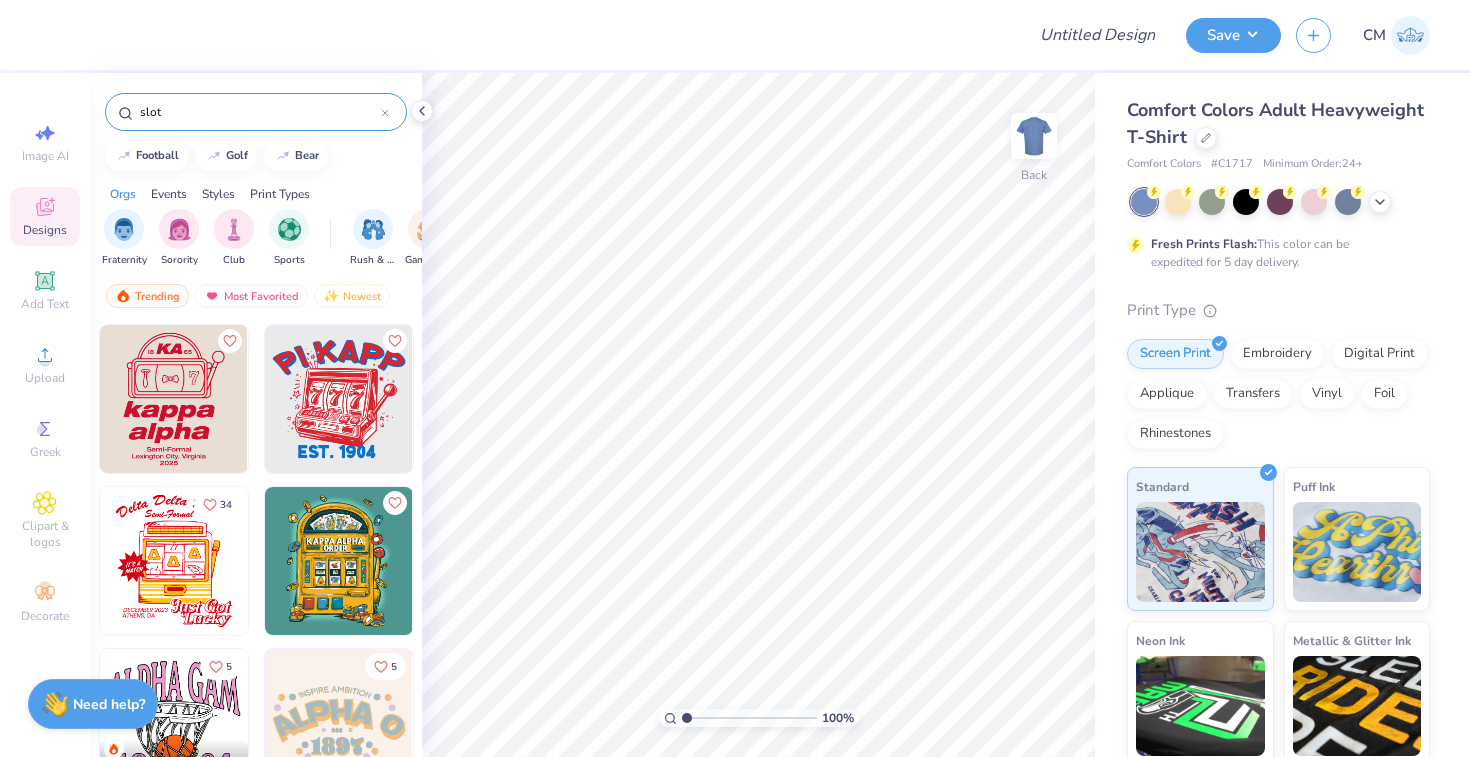 type on "slot" 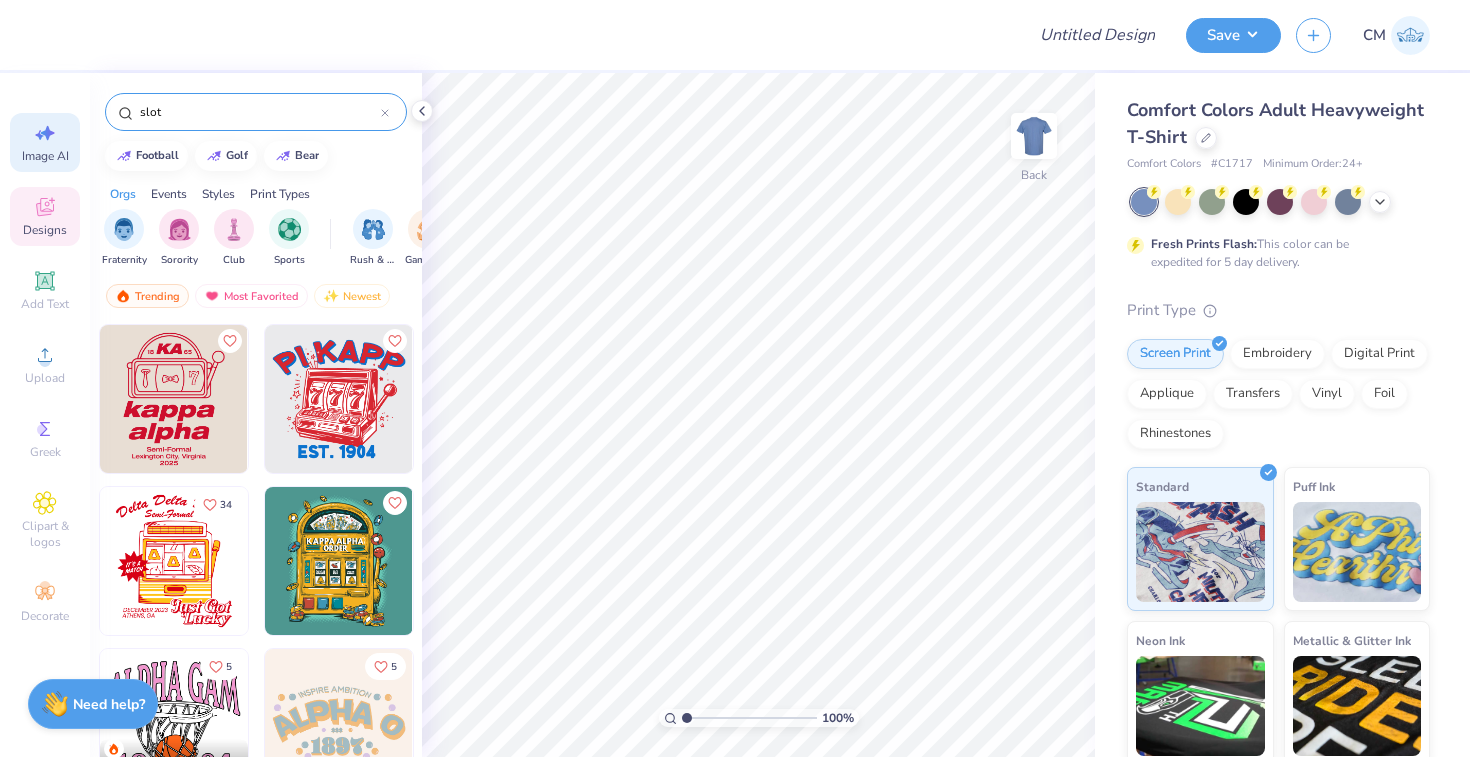 click on "Image AI" at bounding box center (45, 156) 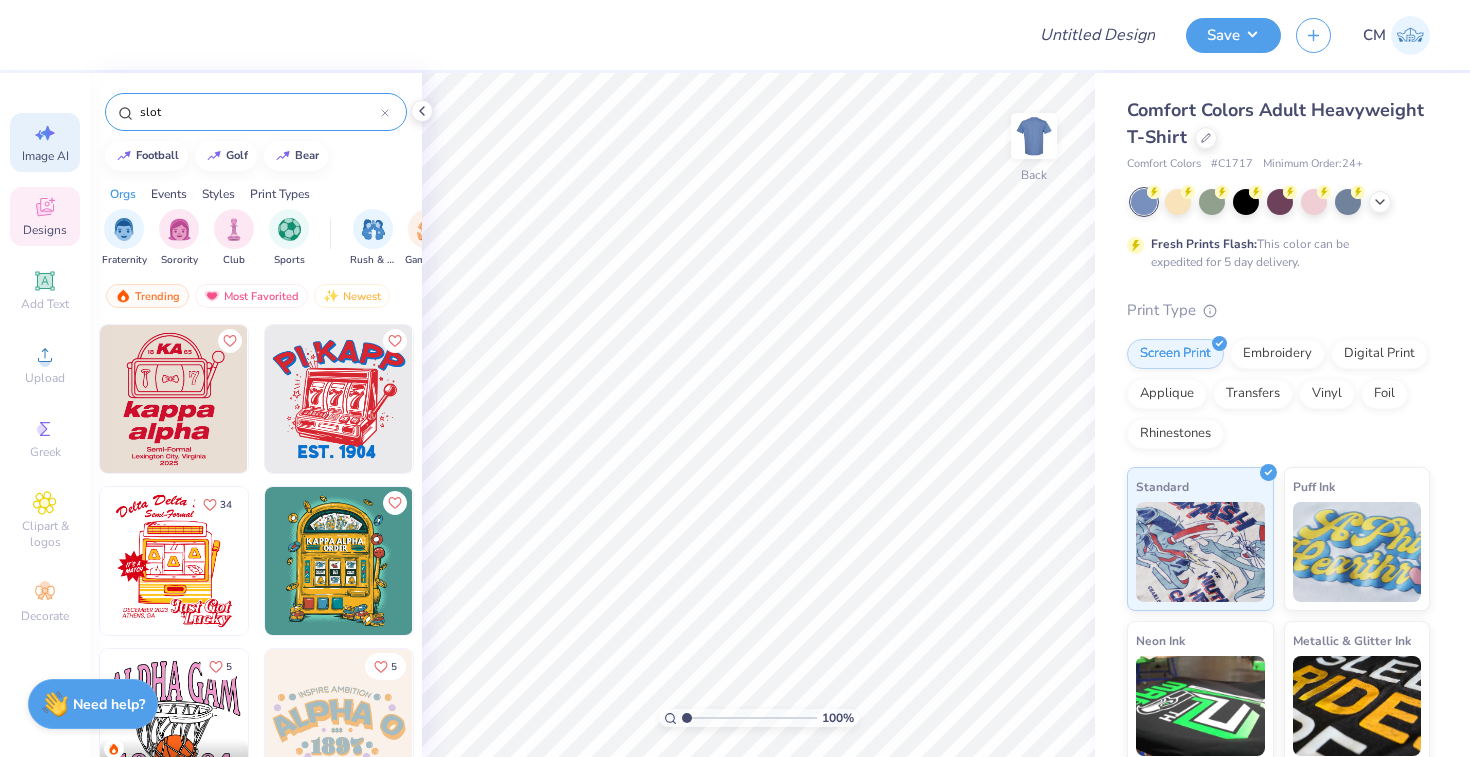 select on "4" 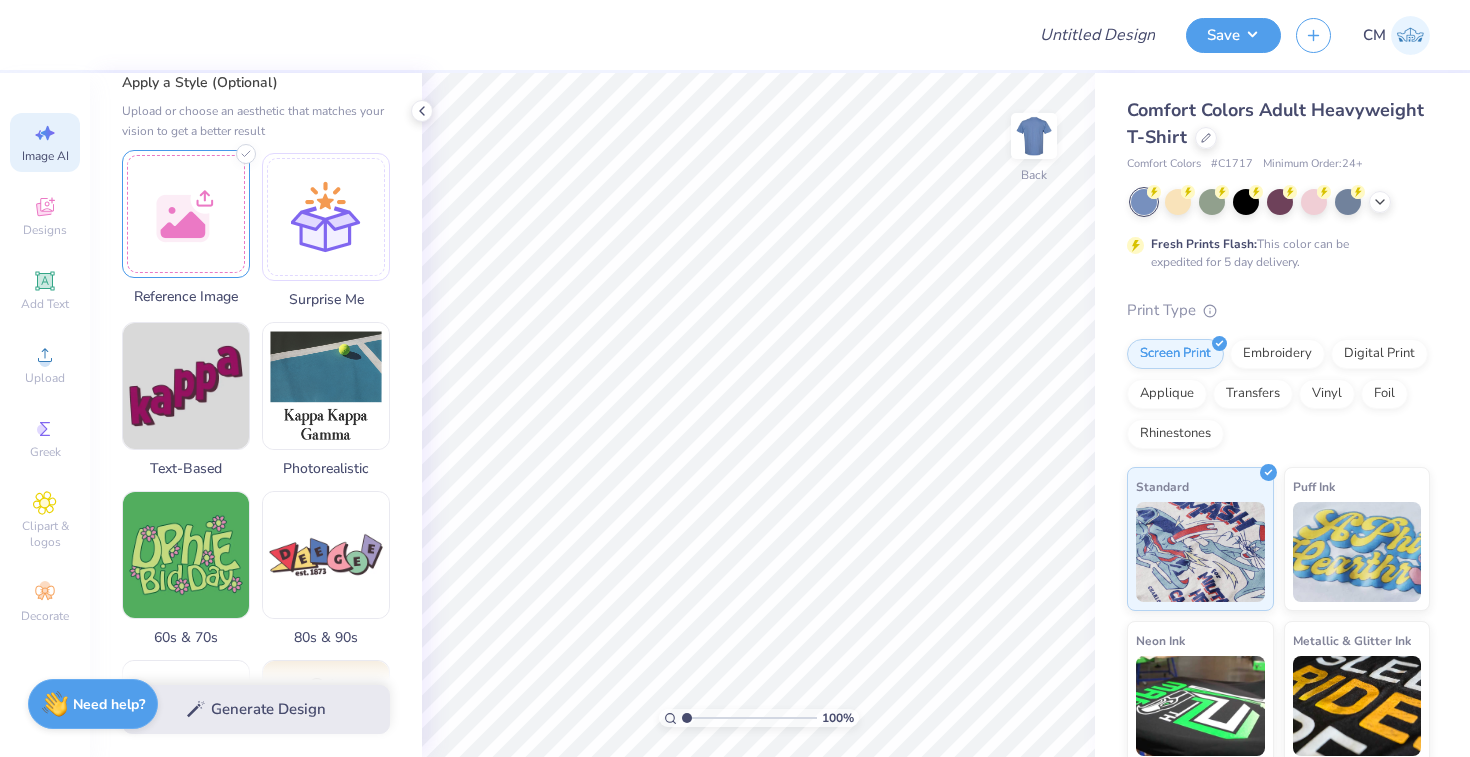 scroll, scrollTop: 223, scrollLeft: 0, axis: vertical 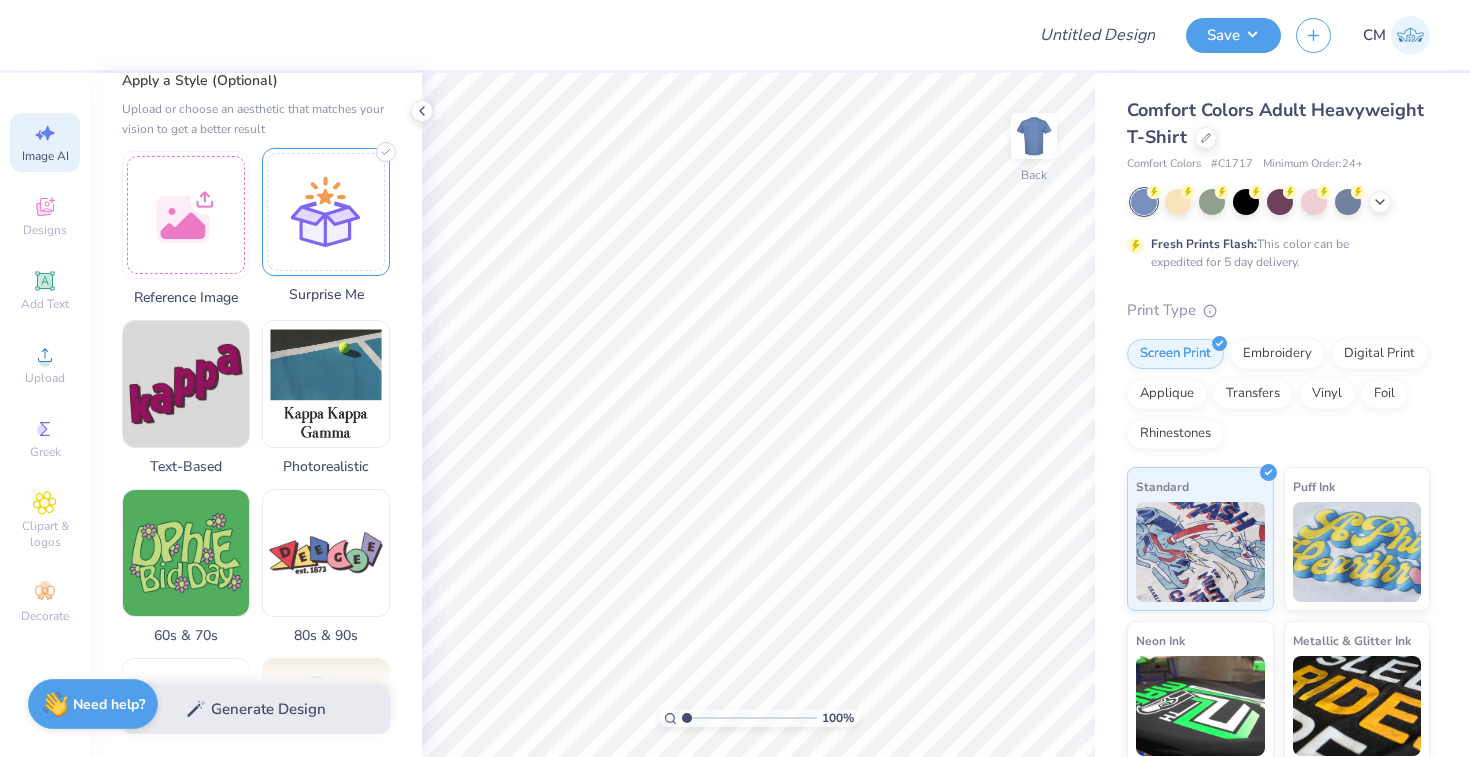 click at bounding box center (326, 212) 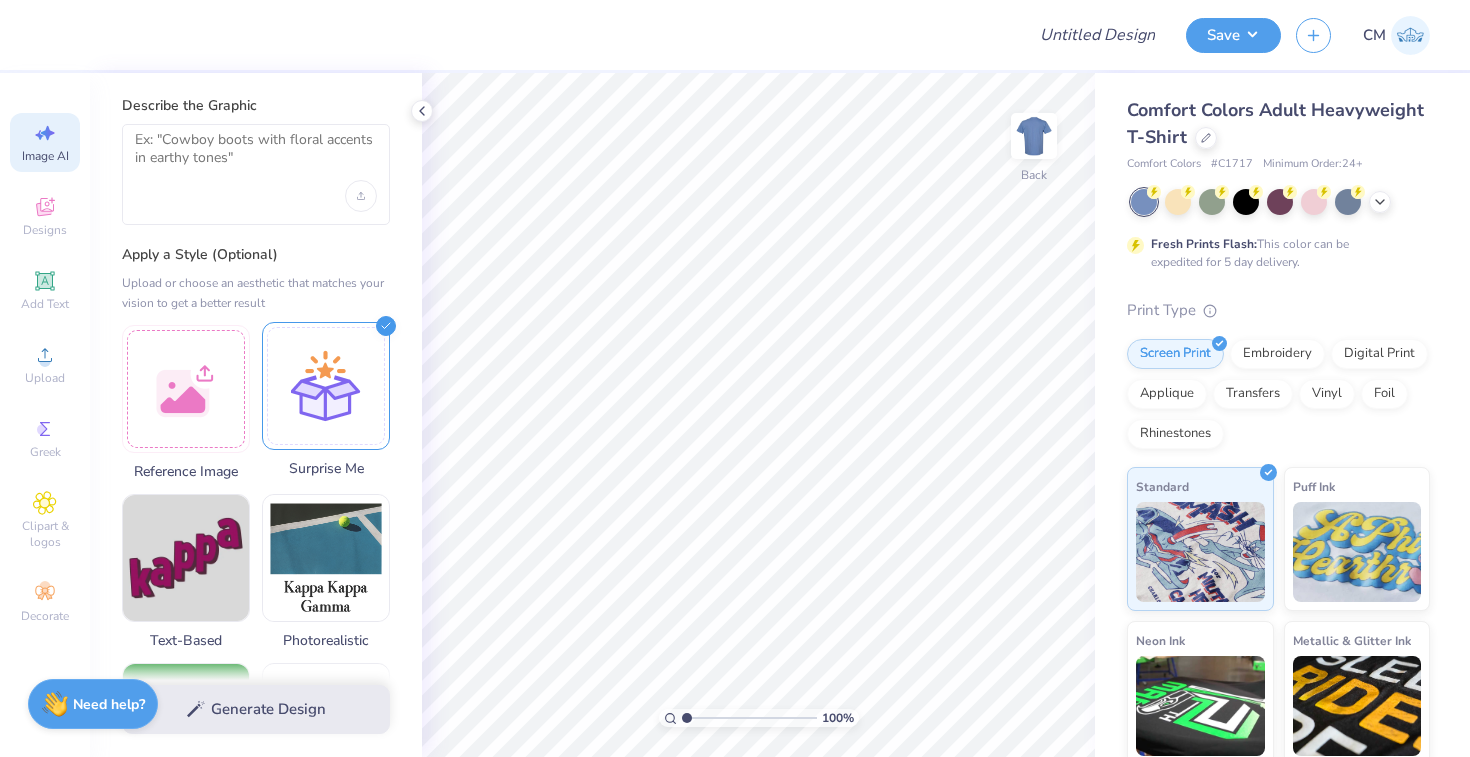 scroll, scrollTop: 0, scrollLeft: 0, axis: both 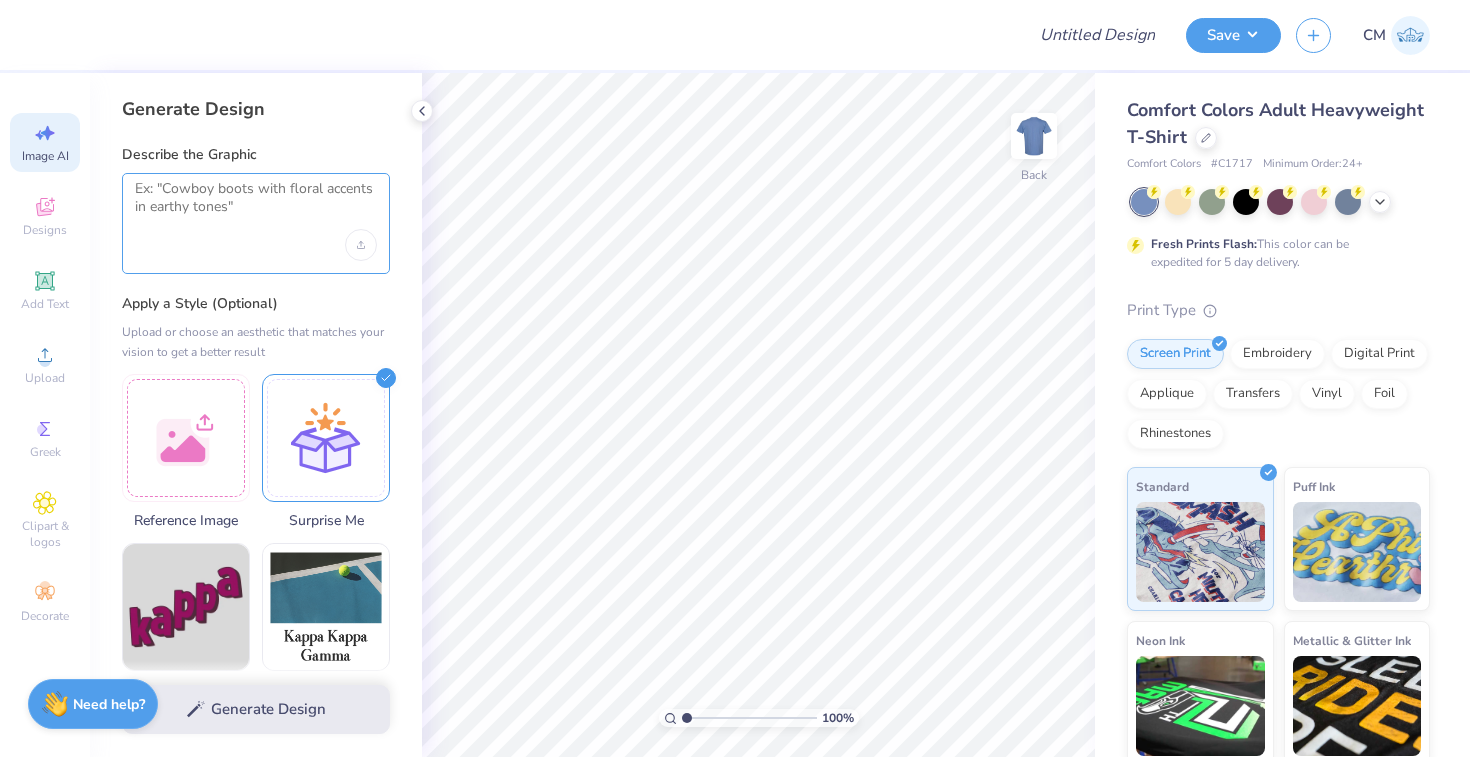 click at bounding box center (256, 205) 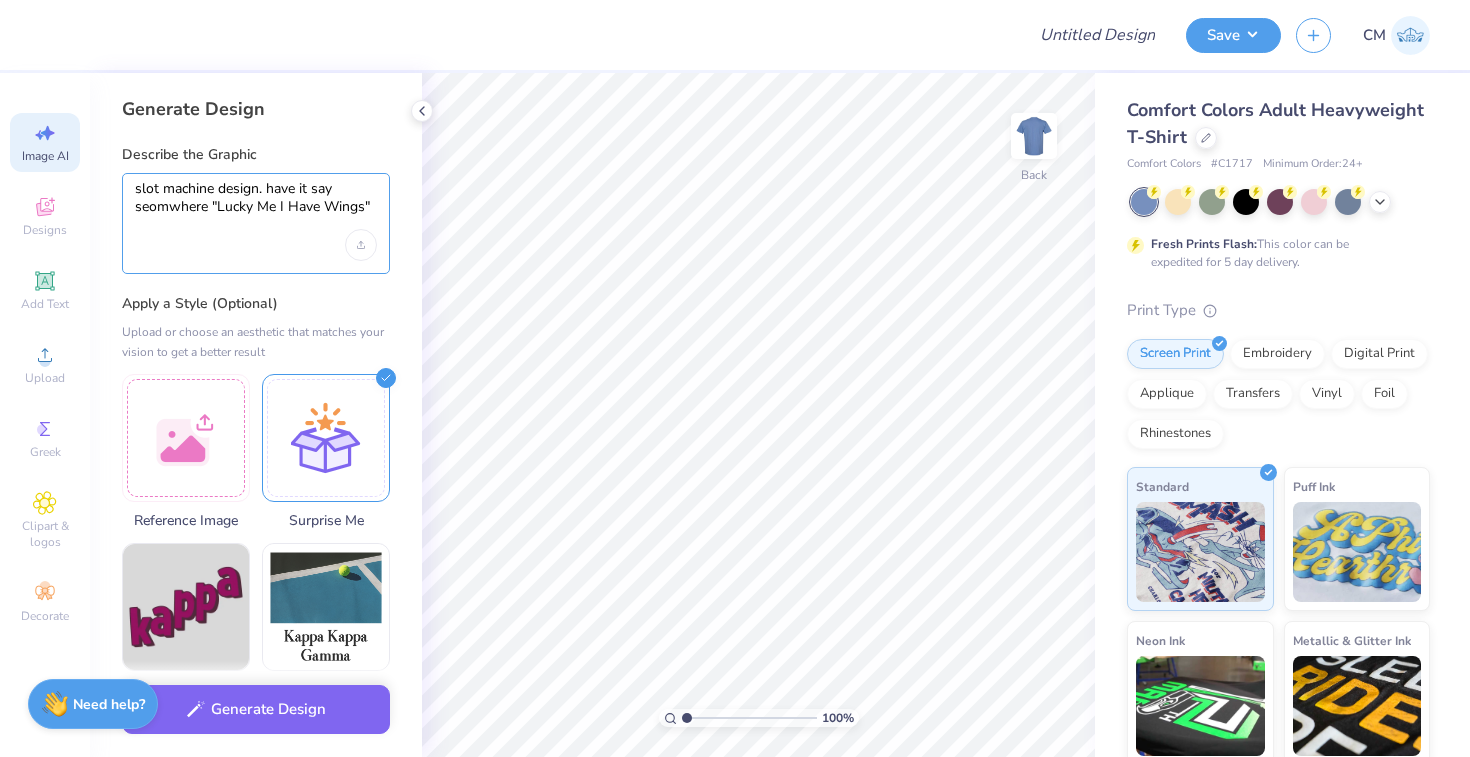 click on "slot machine design. have it say seomwhere "Lucky Me I Have Wings"" at bounding box center (256, 205) 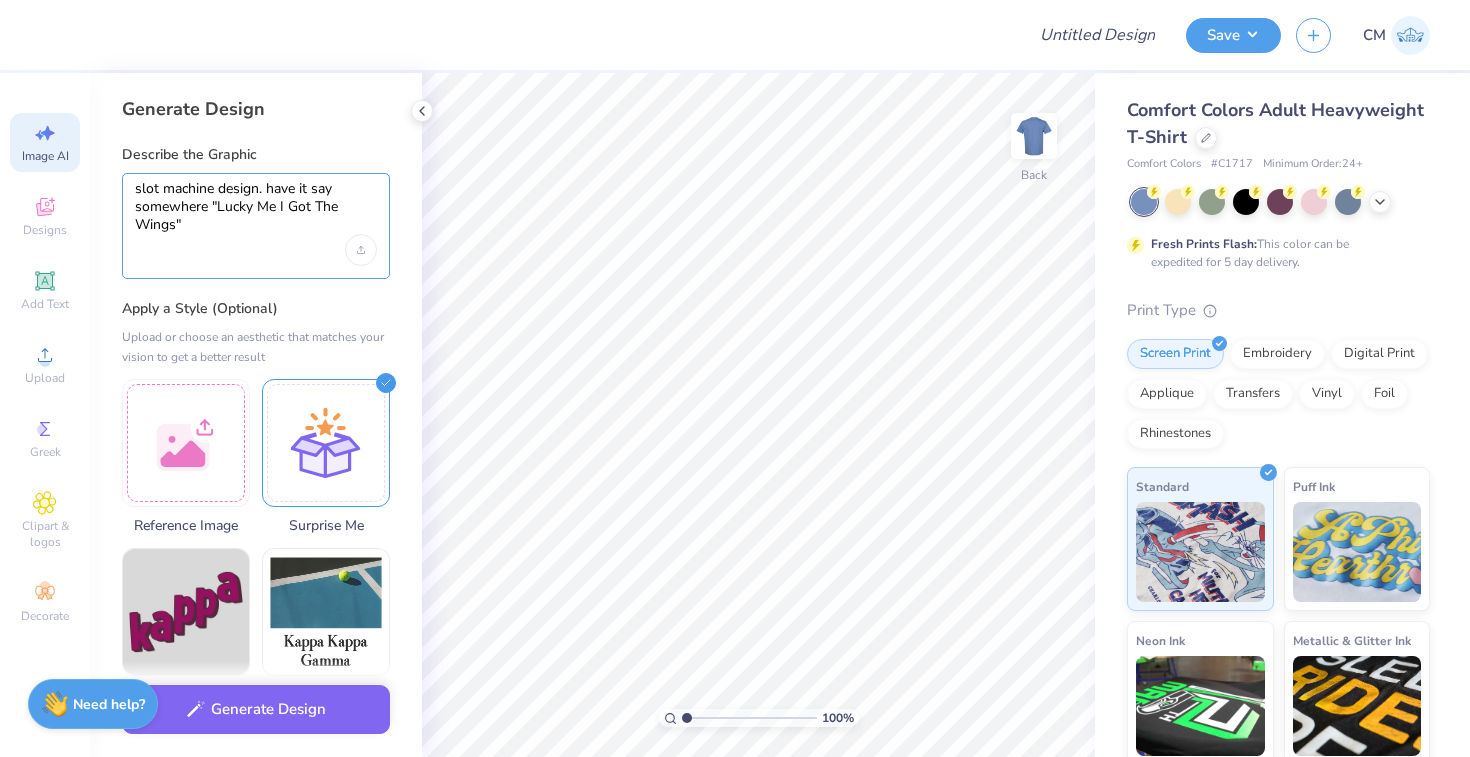 click on "slot machine design. have it say somewhere "Lucky Me I Got The Wings"" at bounding box center [256, 207] 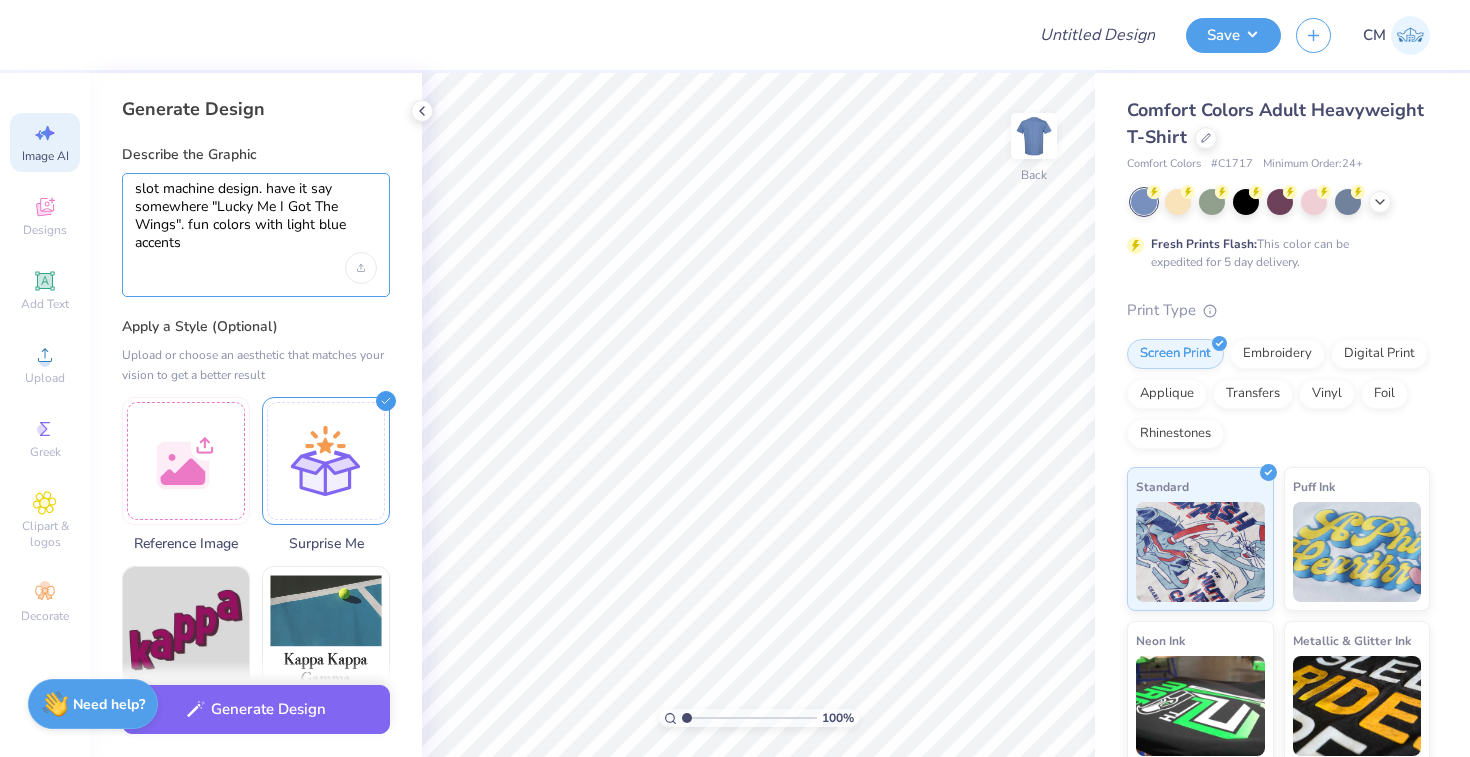 click on "slot machine design. have it say somewhere "Lucky Me I Got The Wings". fun colors with light blue accents" at bounding box center (256, 216) 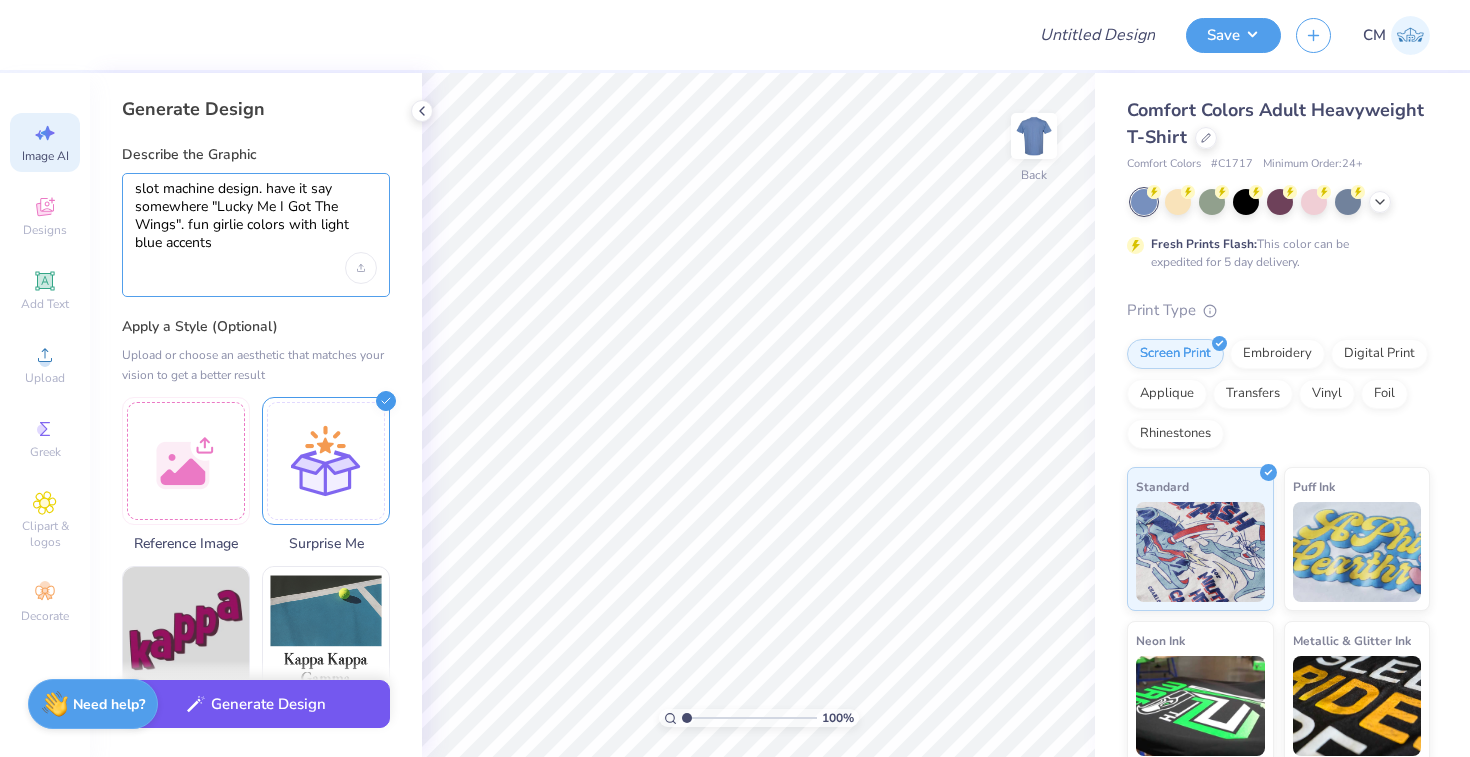 type on "slot machine design. have it say somewhere "Lucky Me I Got The Wings". fun girlie colors with light blue accents" 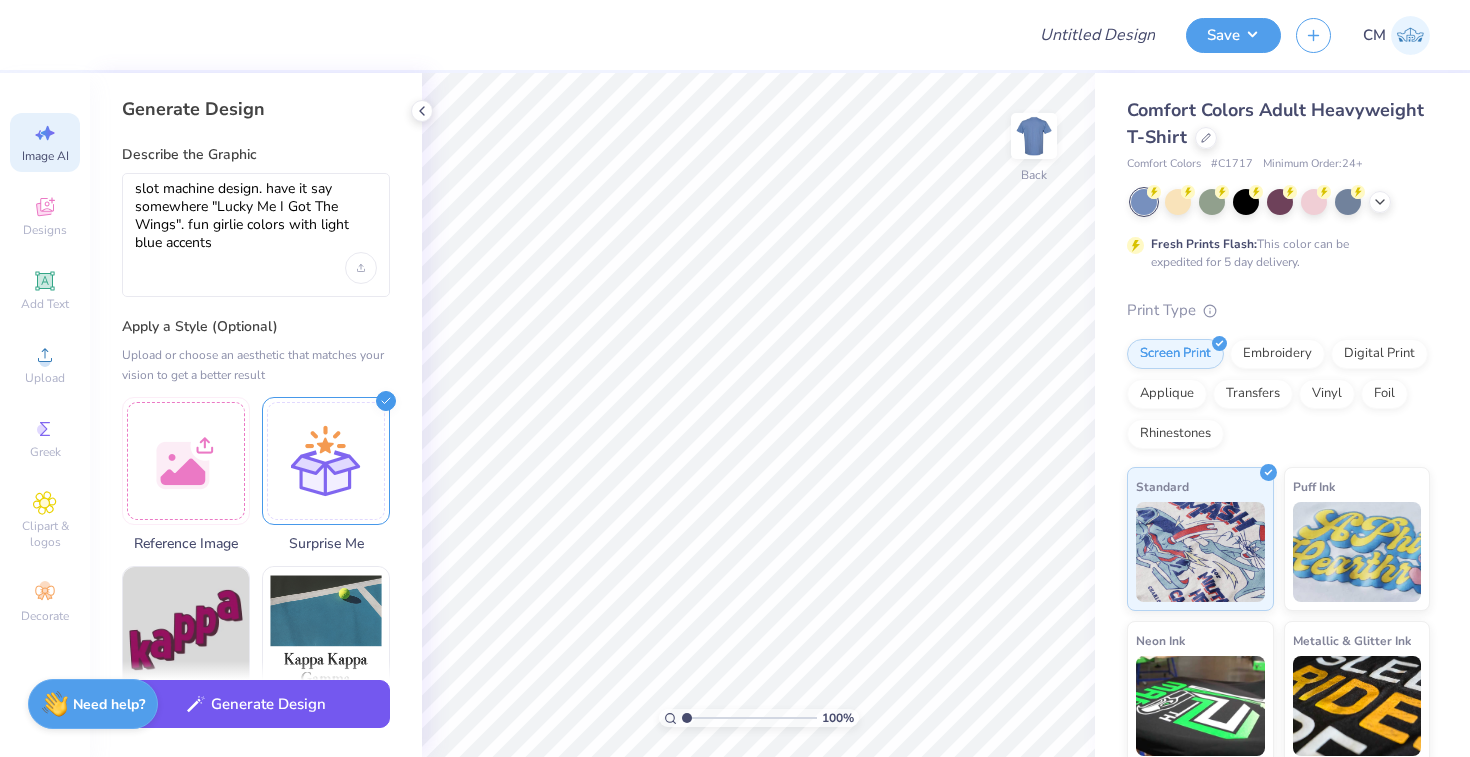 click on "Generate Design" at bounding box center (256, 704) 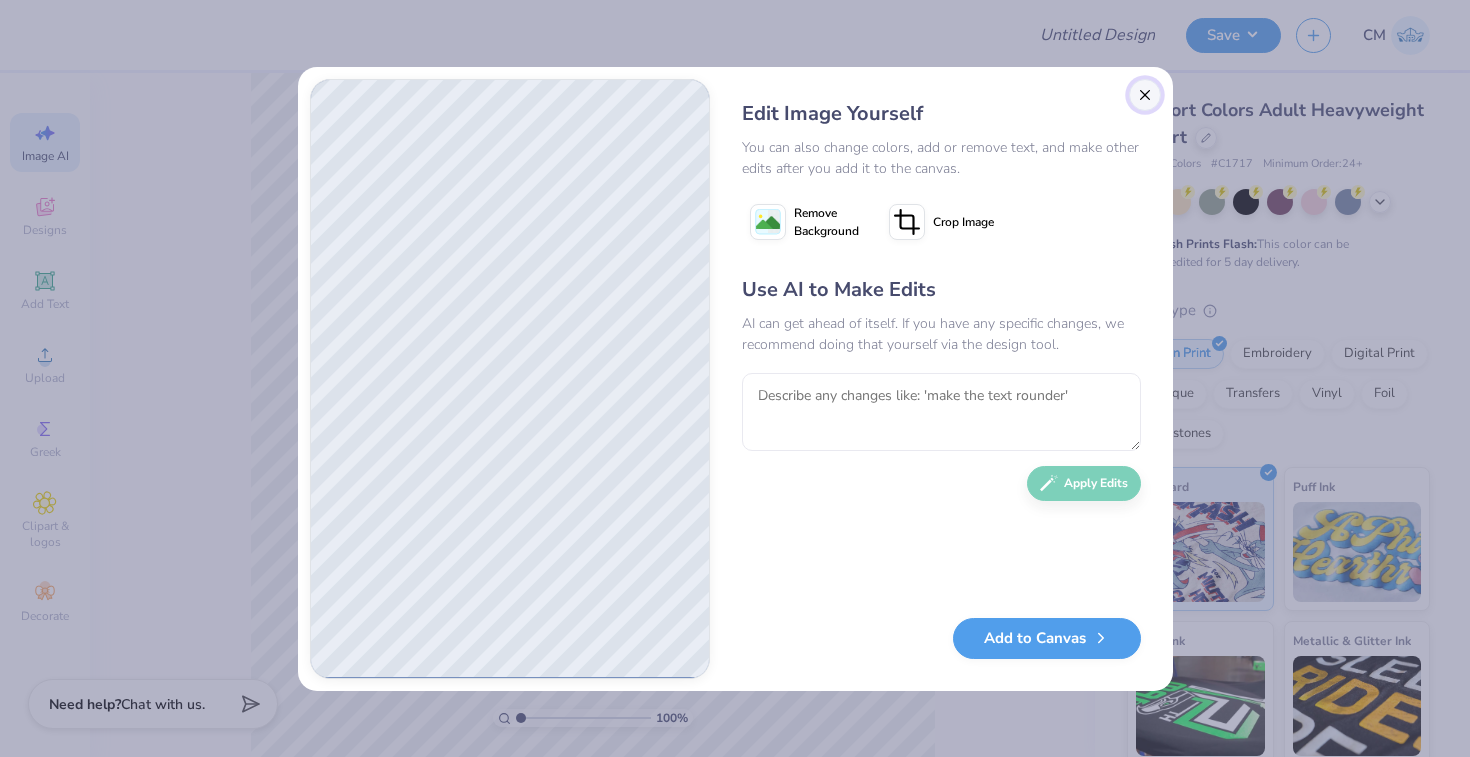 click at bounding box center [1145, 95] 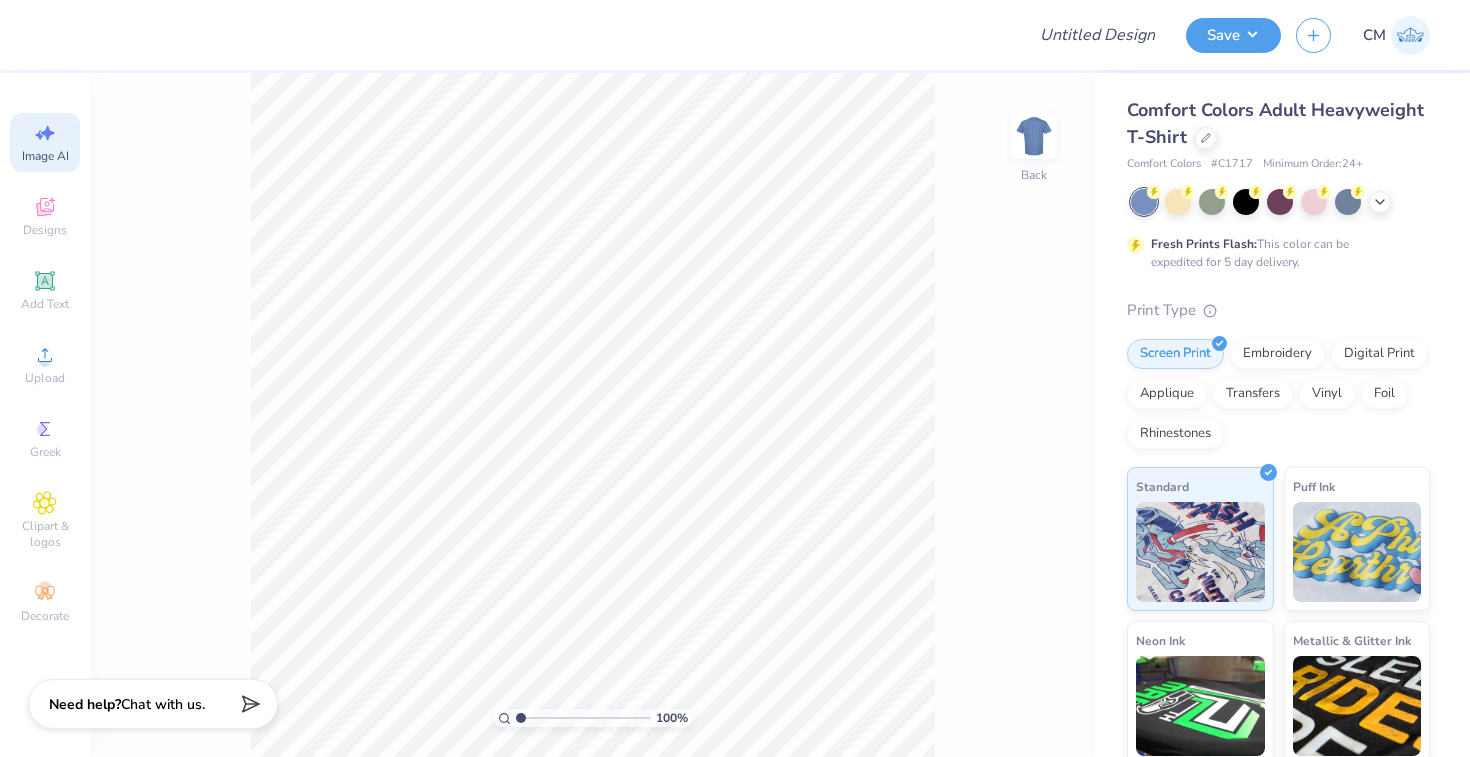 scroll, scrollTop: 0, scrollLeft: 45, axis: horizontal 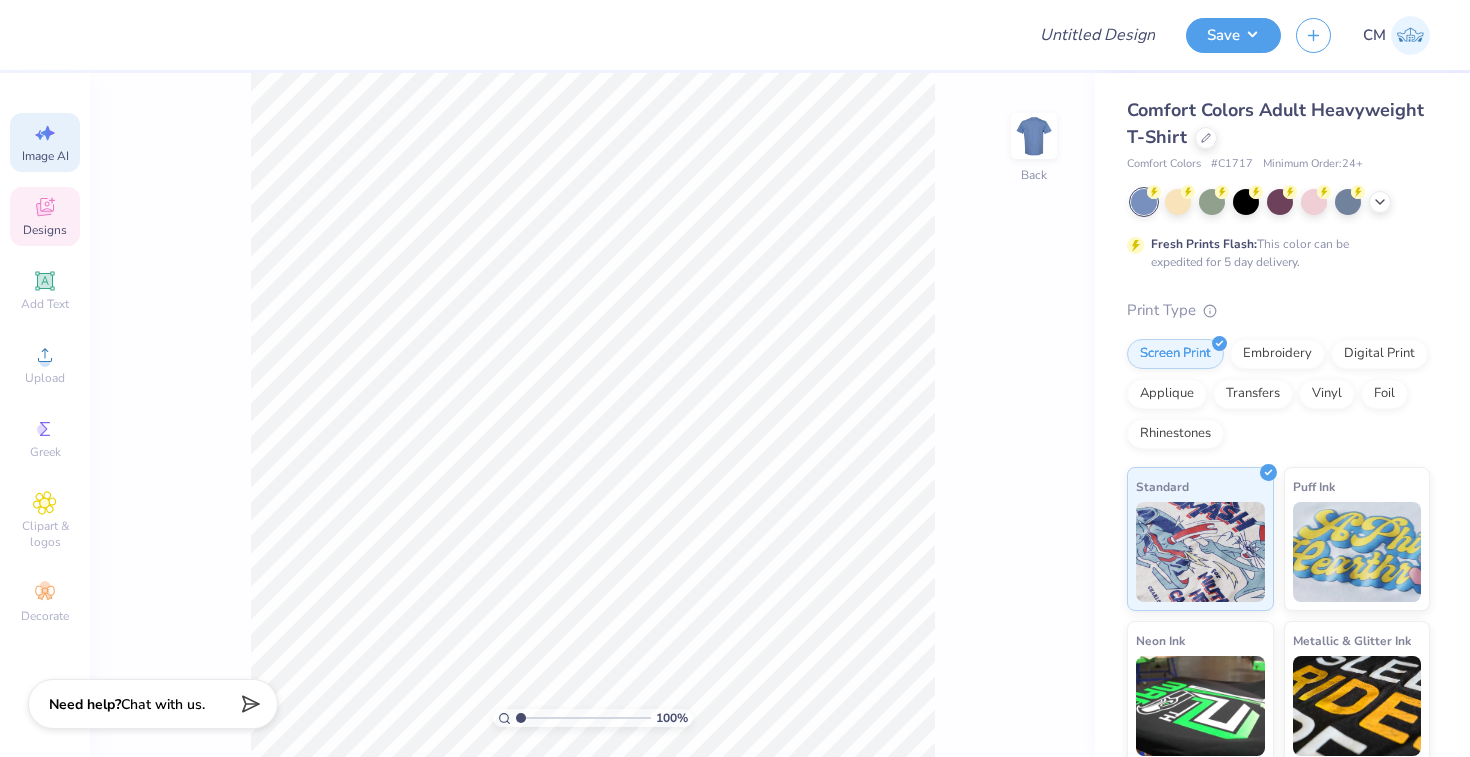 click 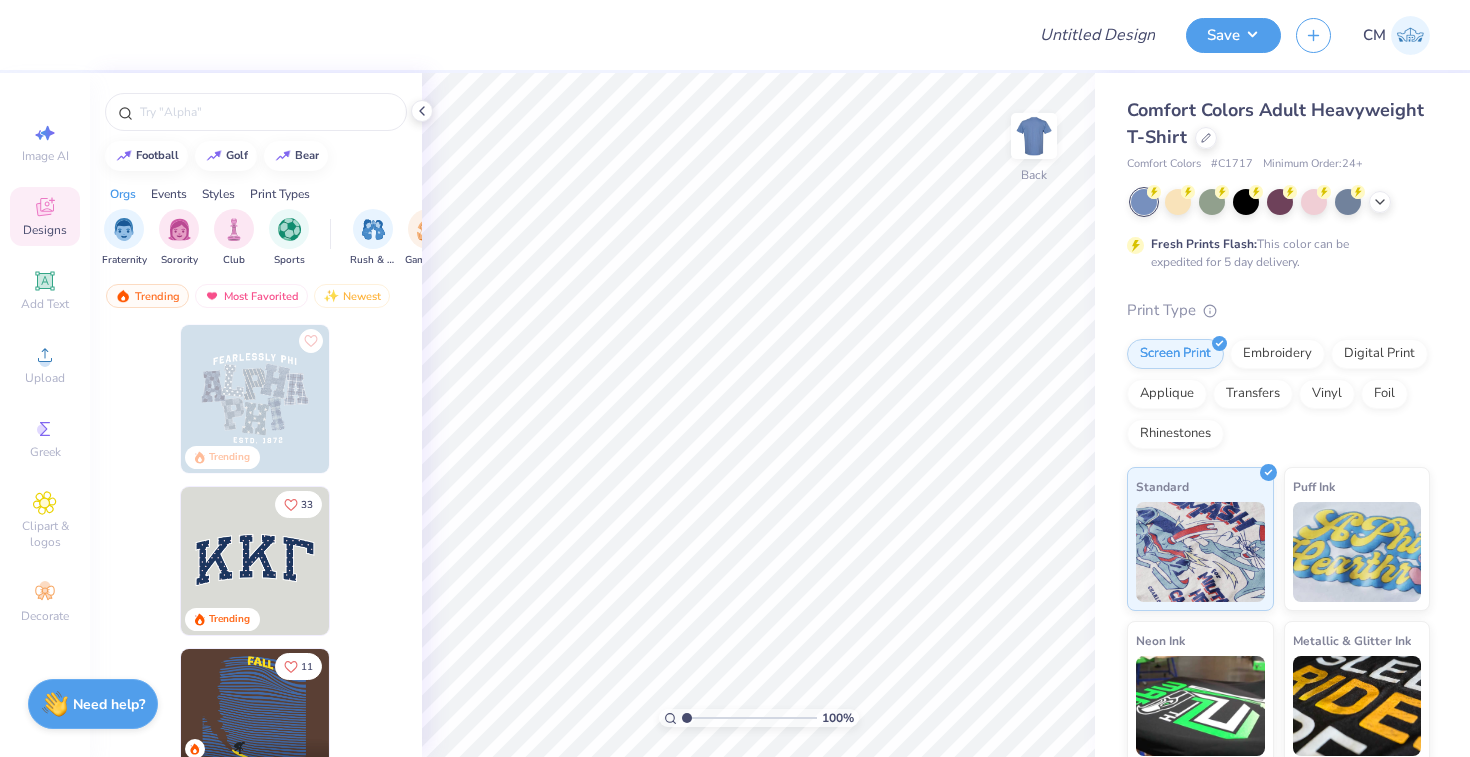 scroll, scrollTop: 0, scrollLeft: 0, axis: both 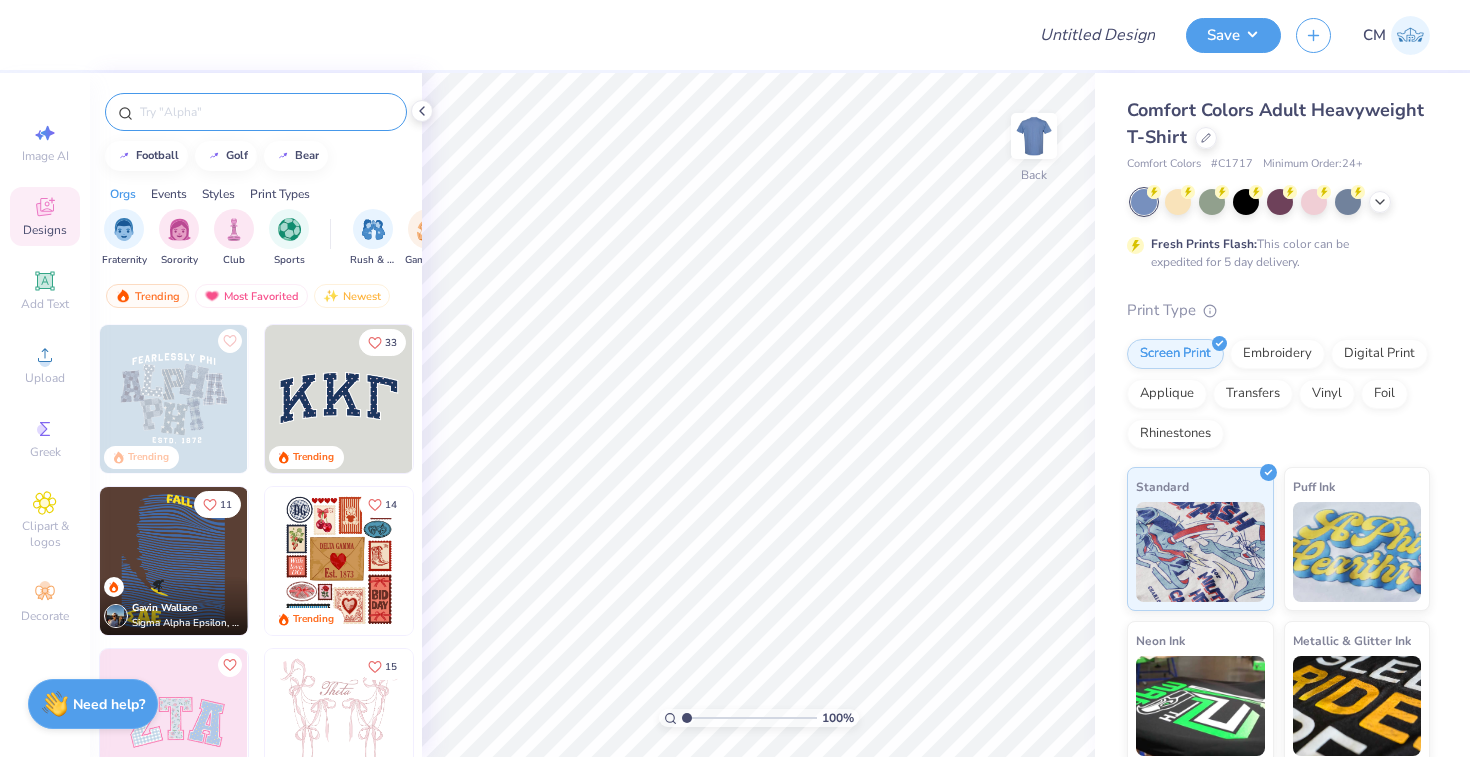 click at bounding box center [266, 112] 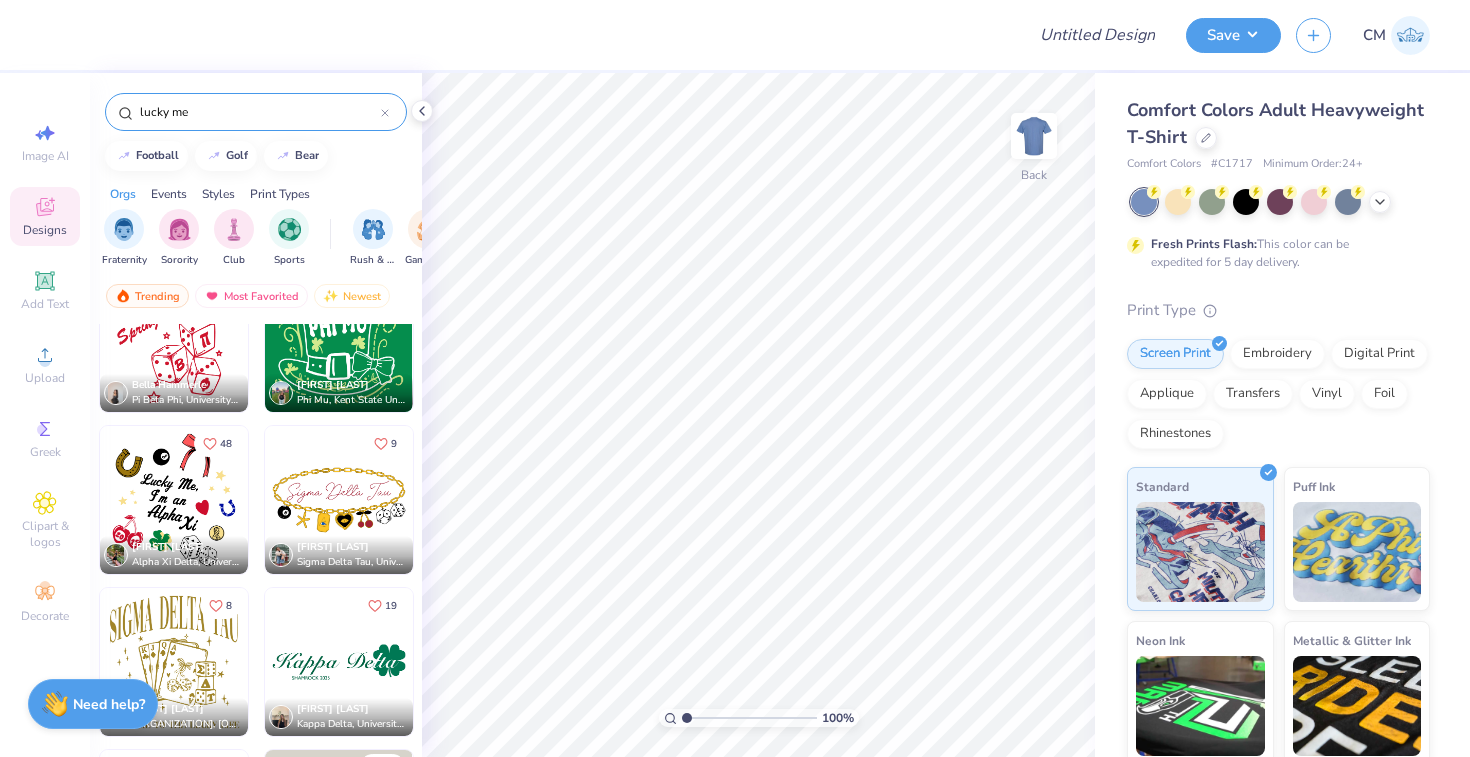 scroll, scrollTop: 1382, scrollLeft: 0, axis: vertical 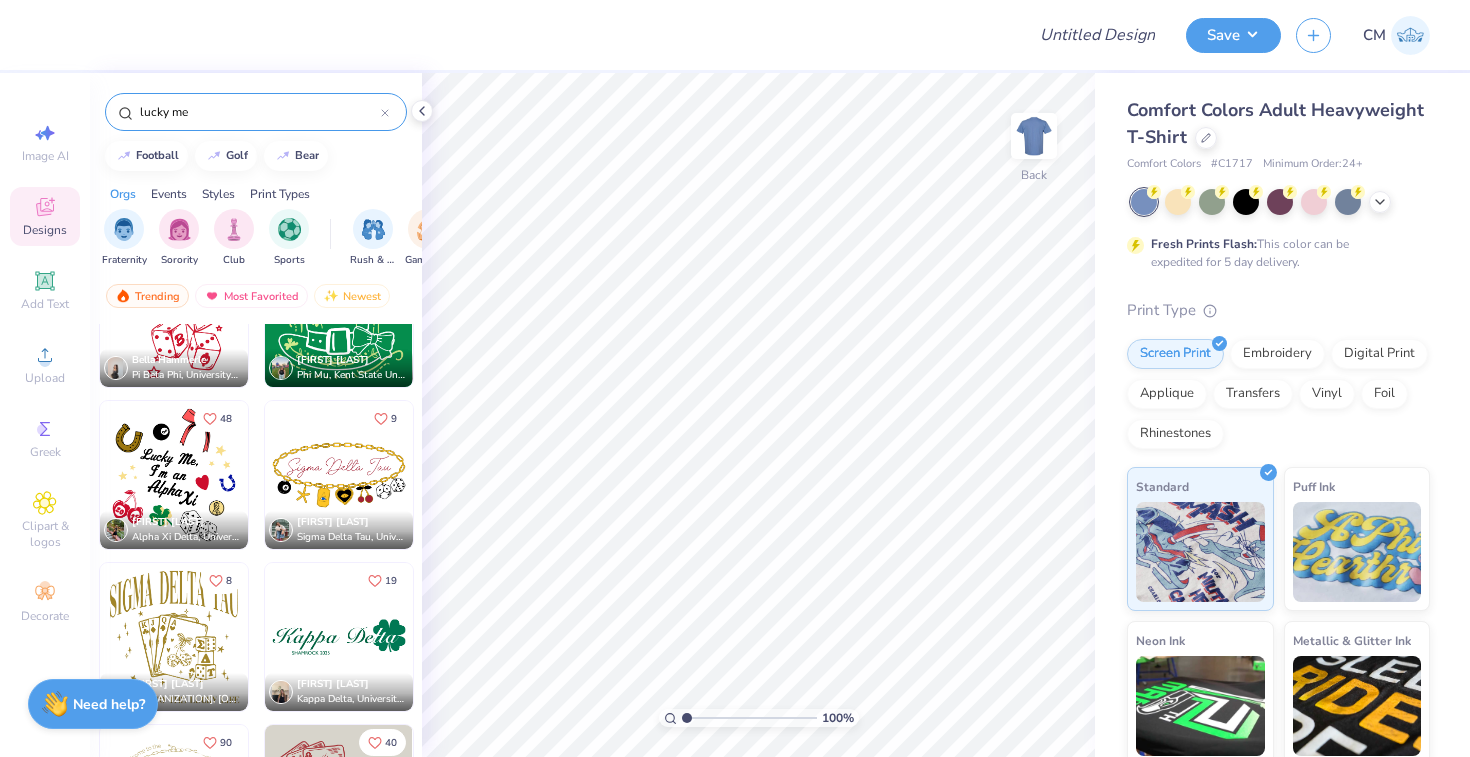 type on "lucky me" 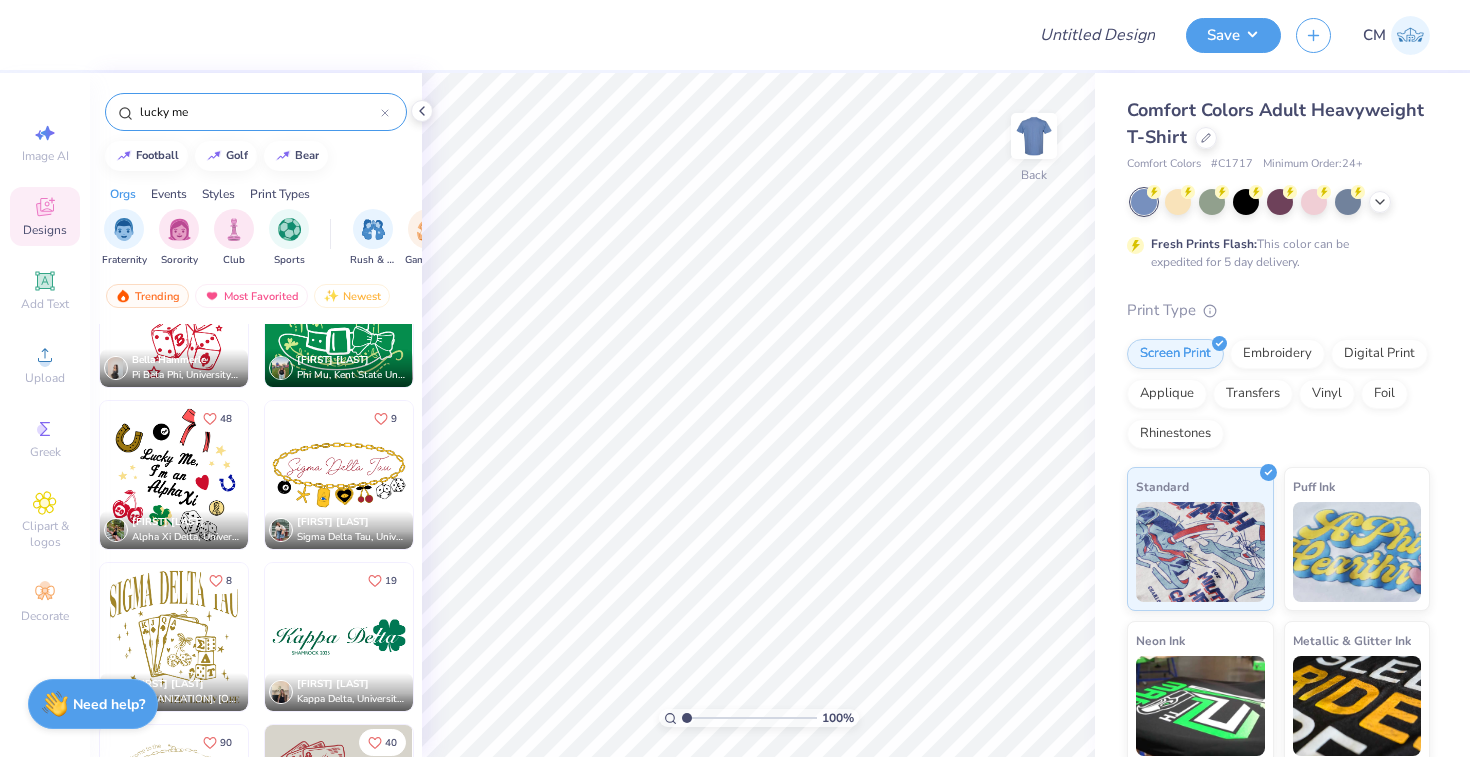 click at bounding box center (174, 475) 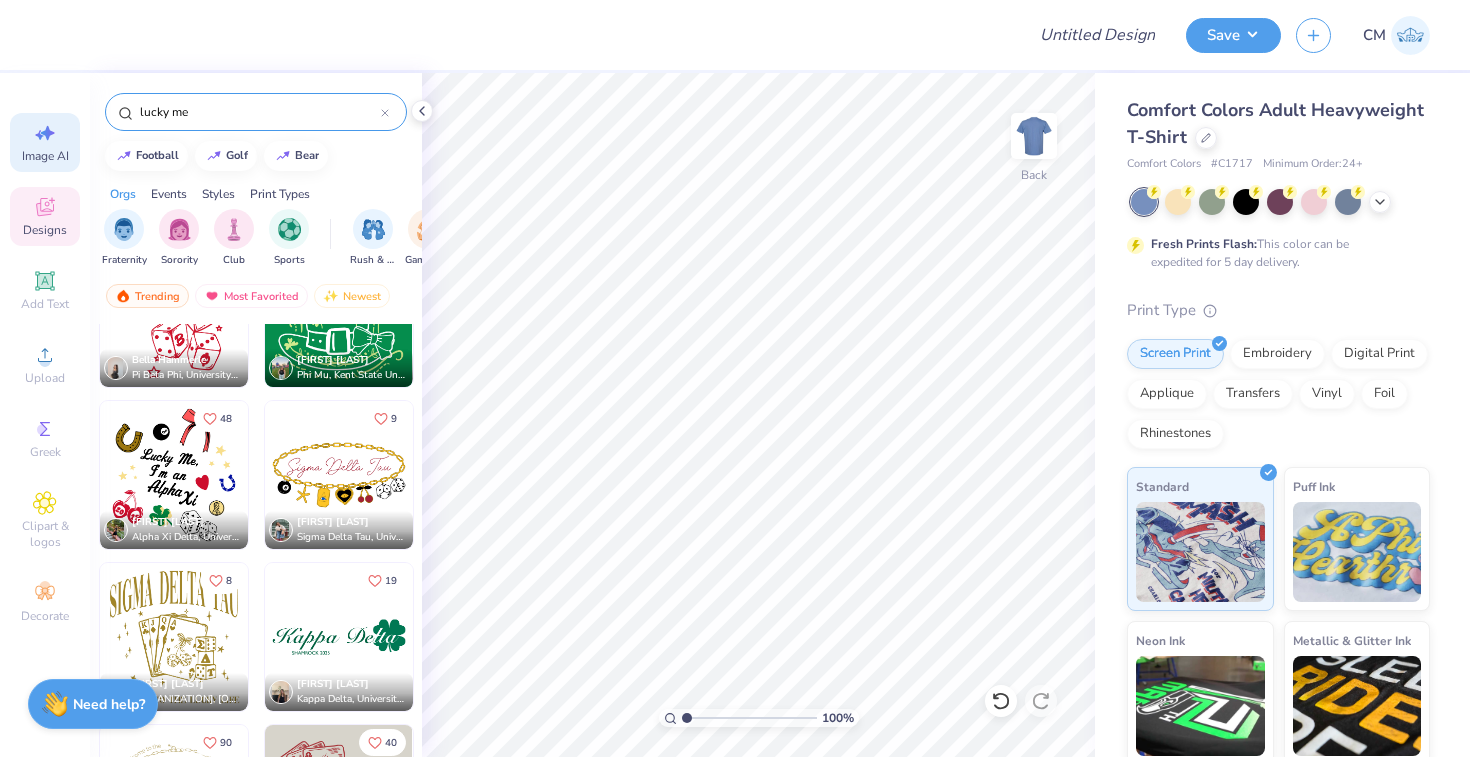 click 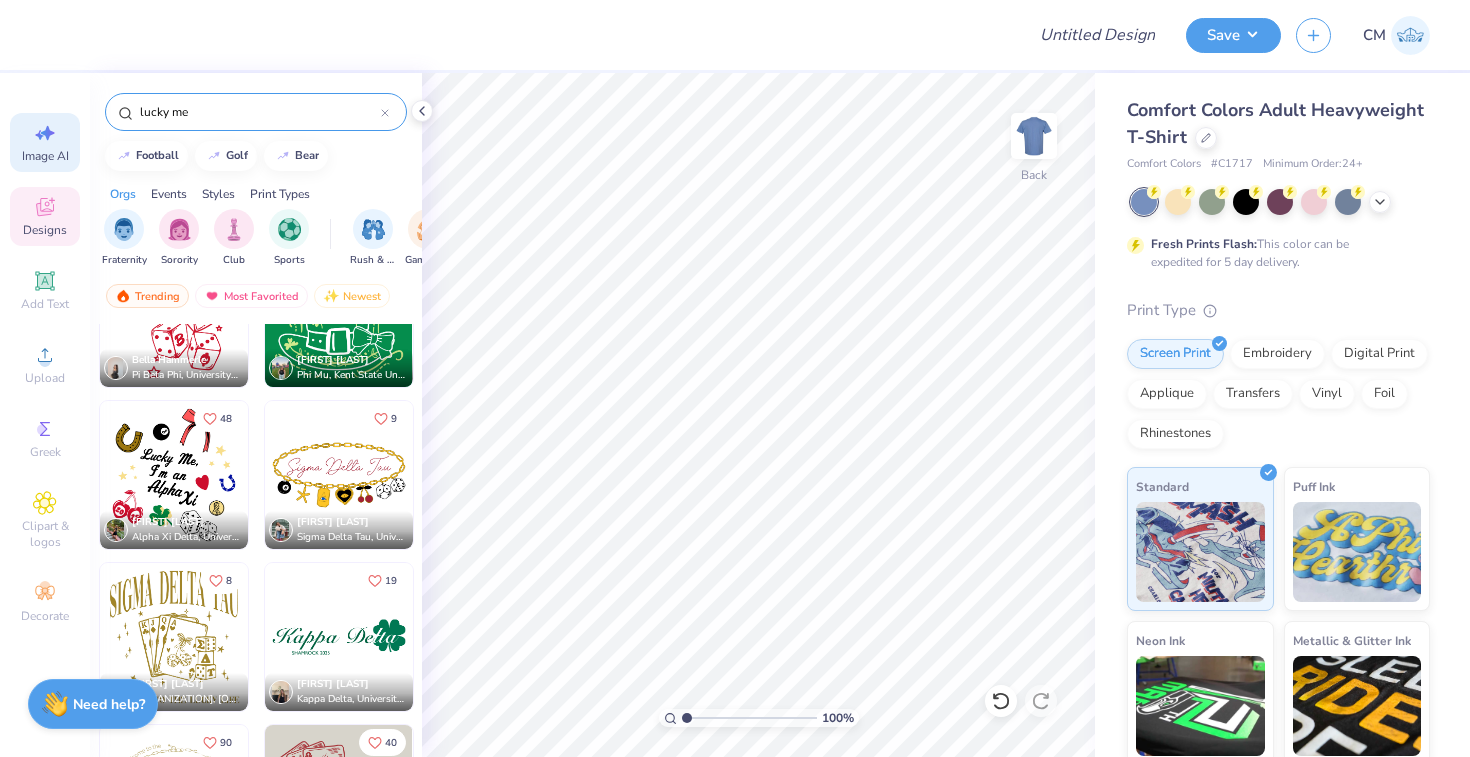 select on "4" 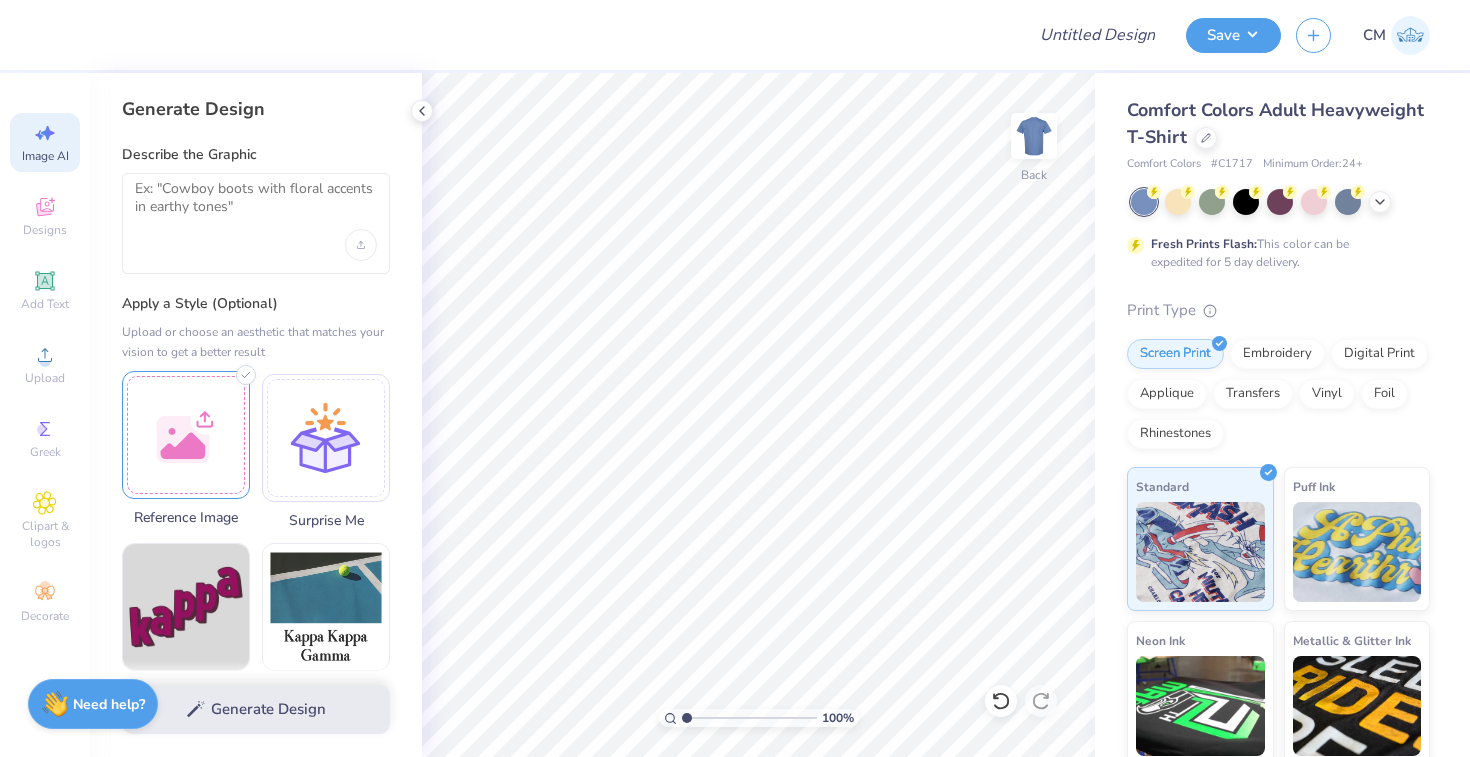 click at bounding box center (186, 435) 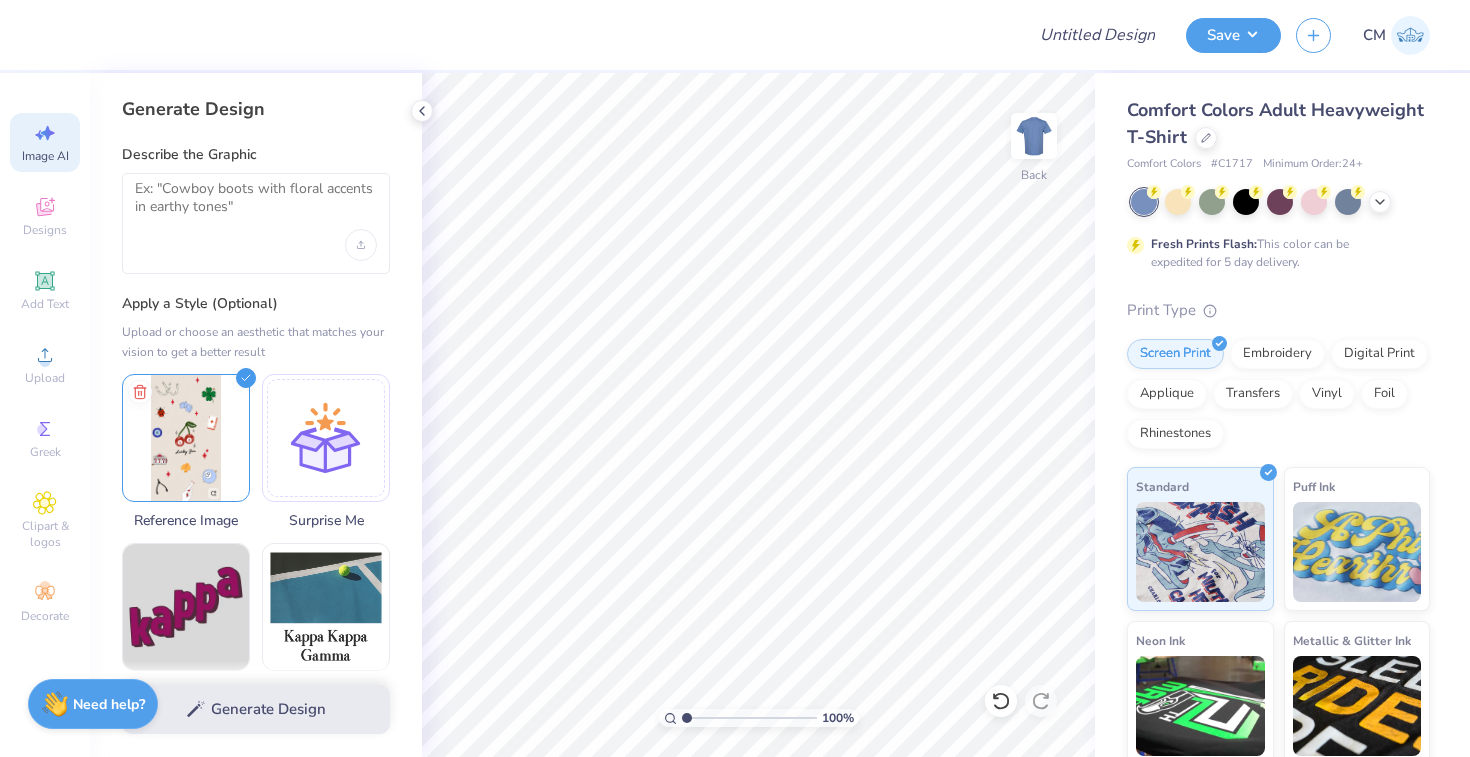 click on "Describe the Graphic" at bounding box center [256, 209] 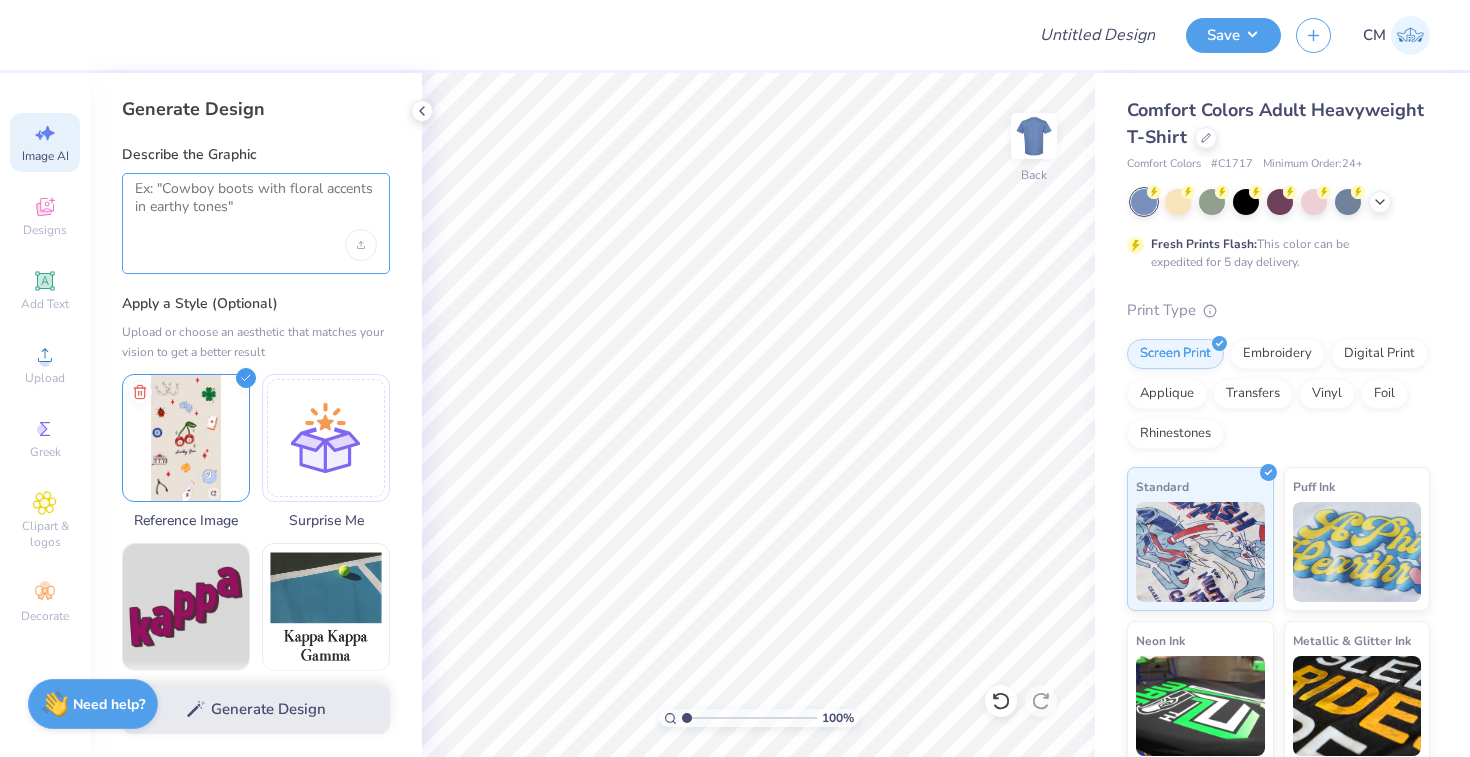click at bounding box center (256, 205) 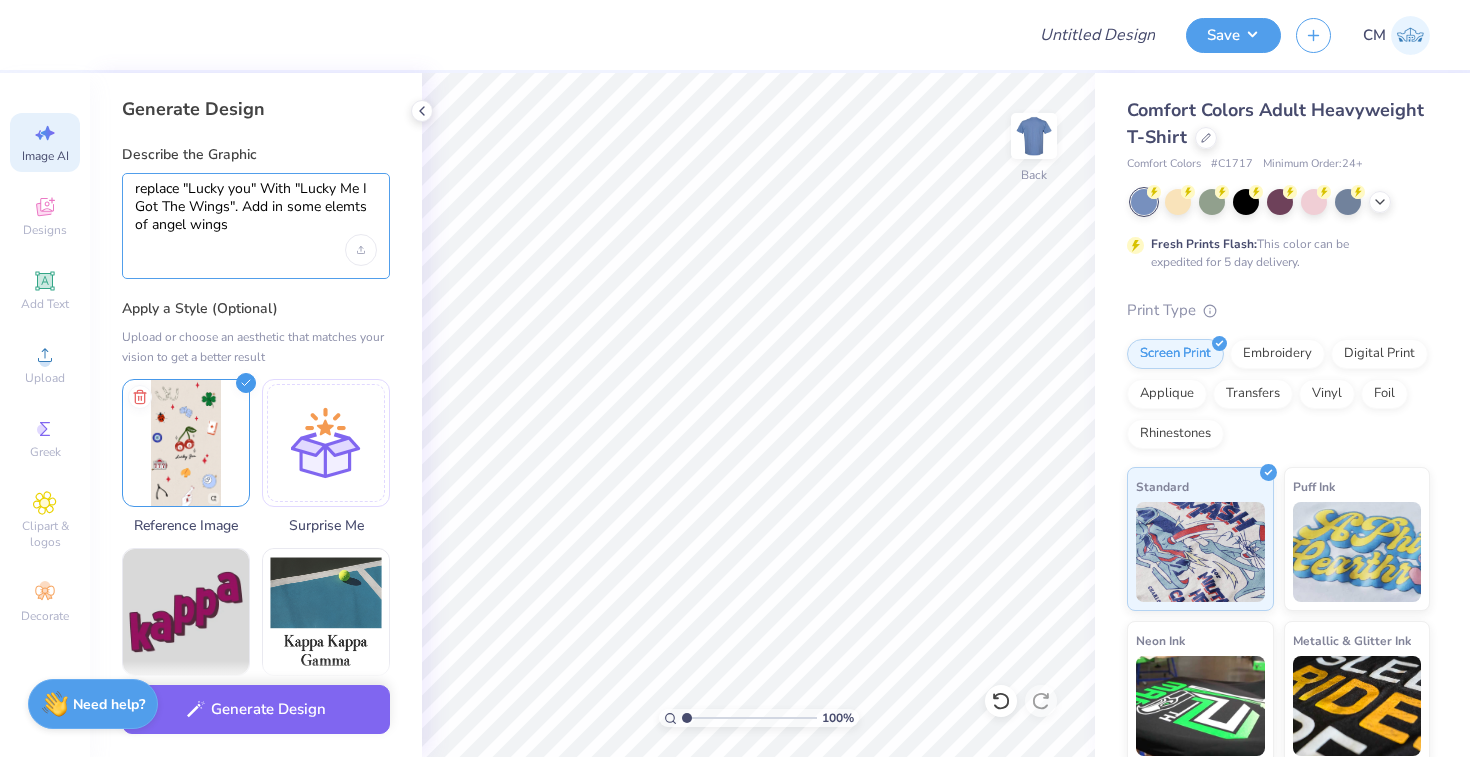 click on "replace "Lucky you" With "Lucky Me I Got The Wings". Add in some elemts of angel wings" at bounding box center [256, 207] 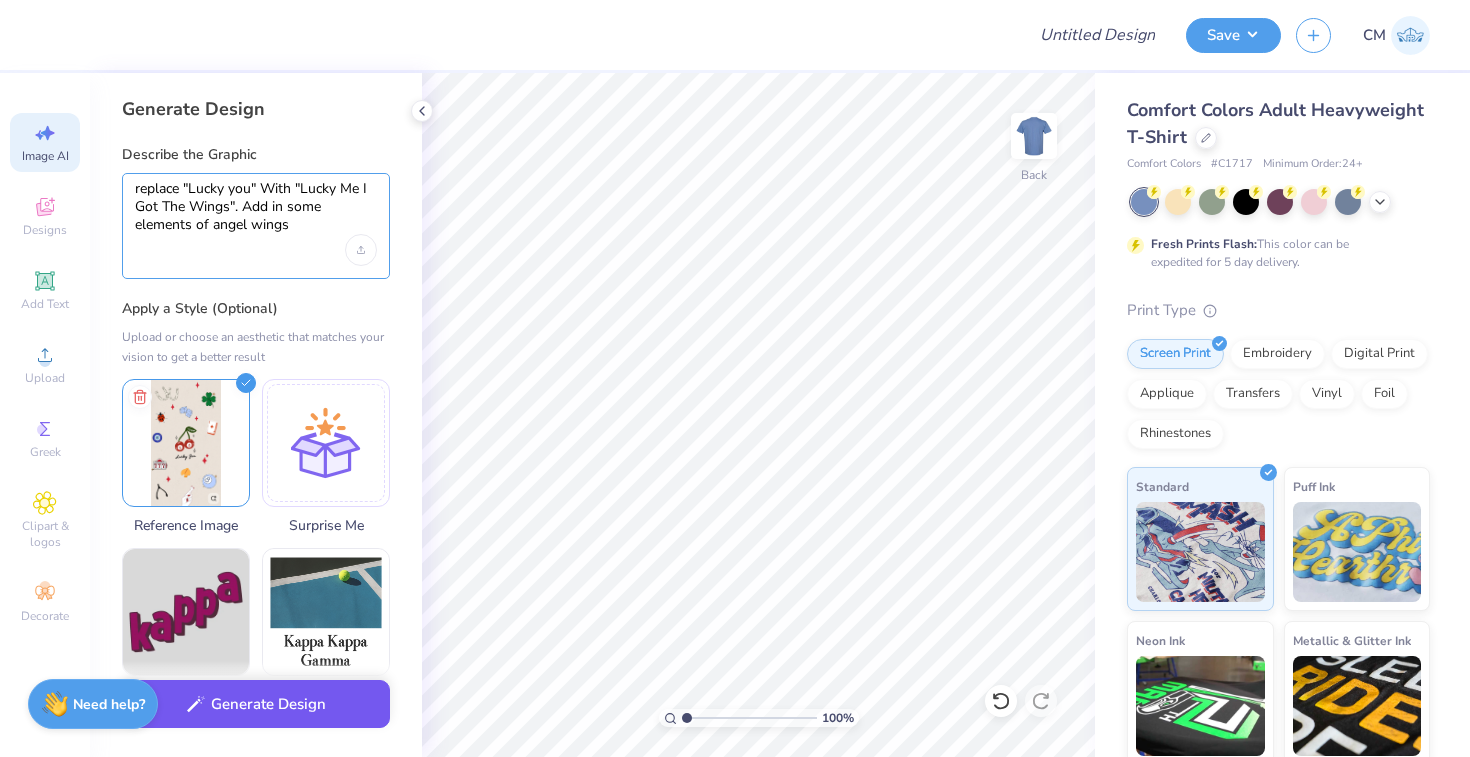 type on "replace "Lucky you" With "Lucky Me I Got The Wings". Add in some elements of angel wings" 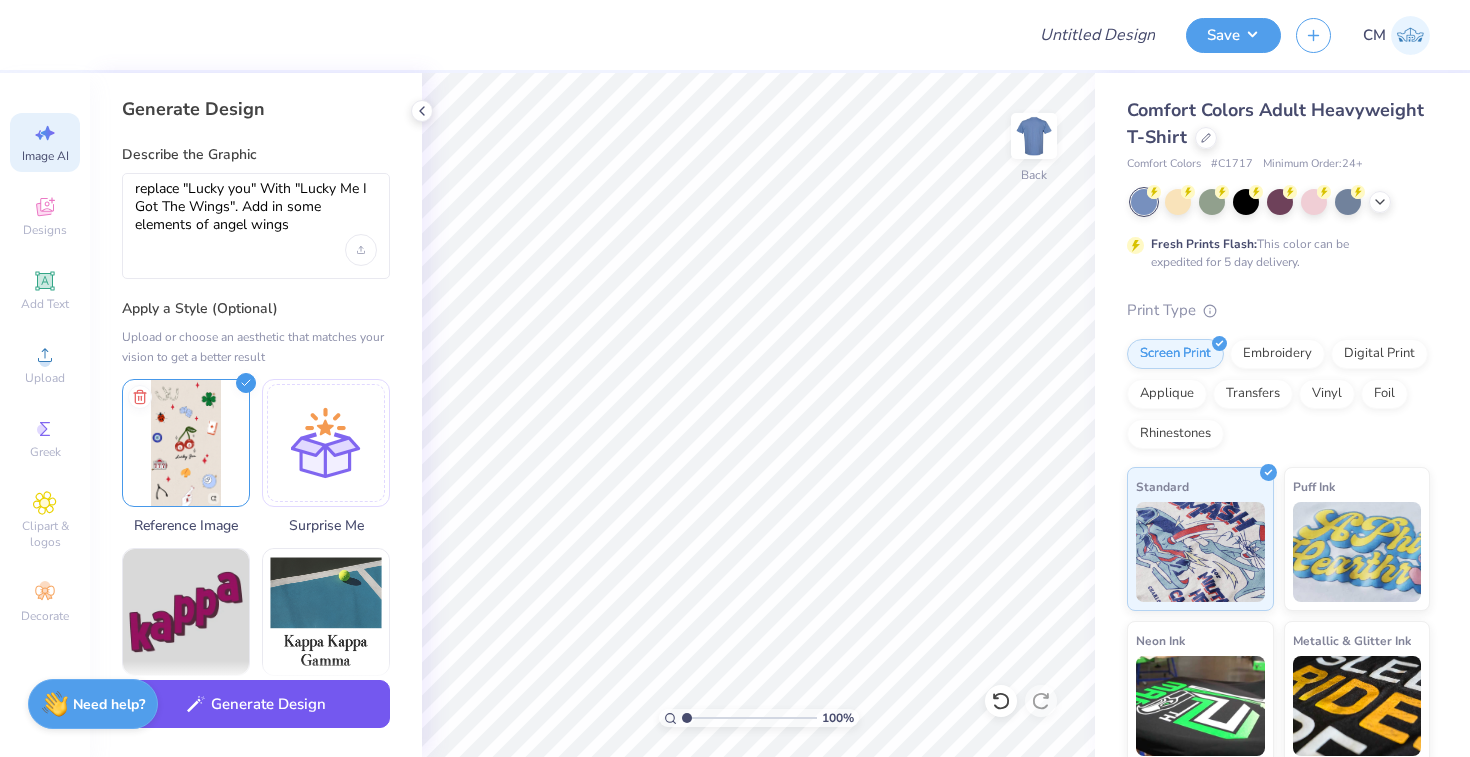 click on "Generate Design" at bounding box center [256, 704] 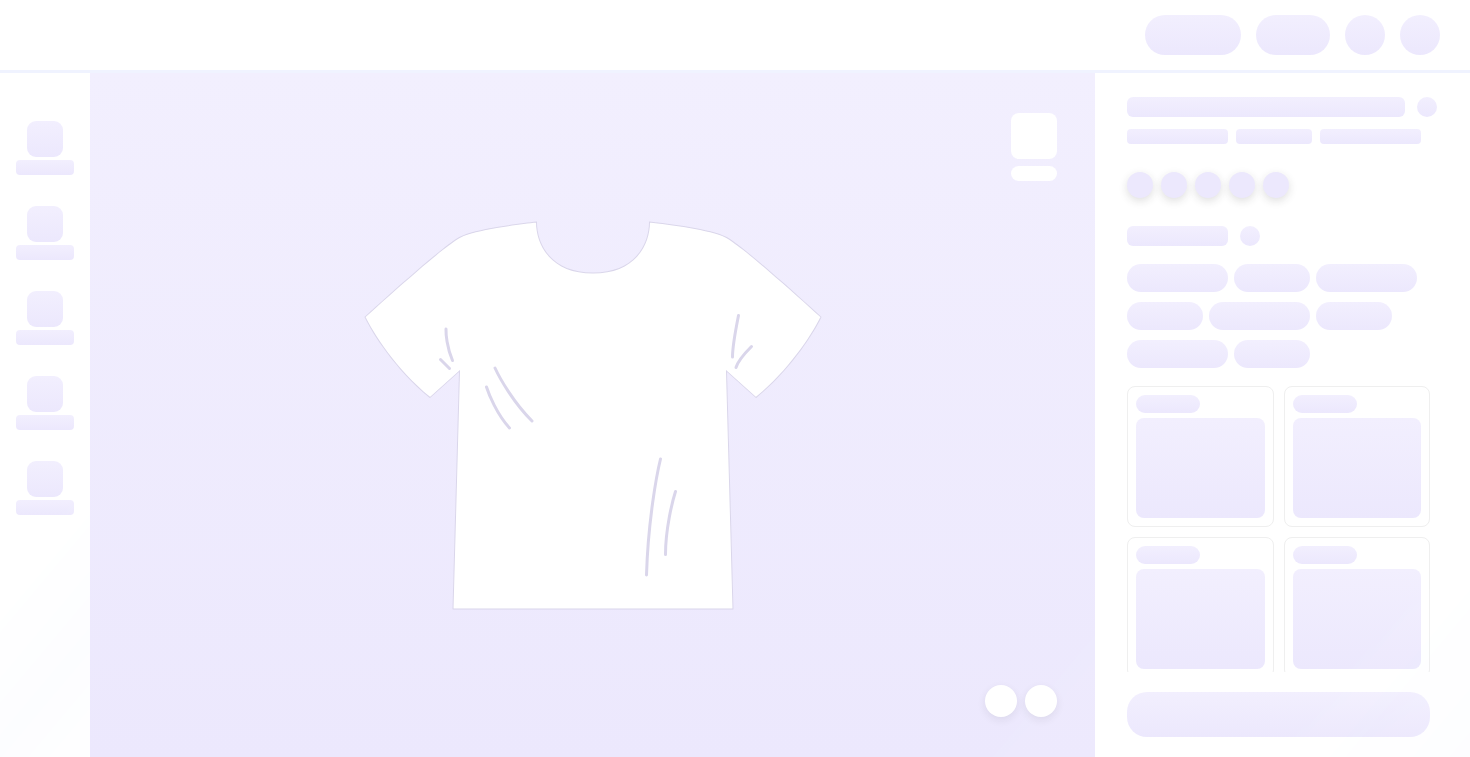 scroll, scrollTop: 0, scrollLeft: 0, axis: both 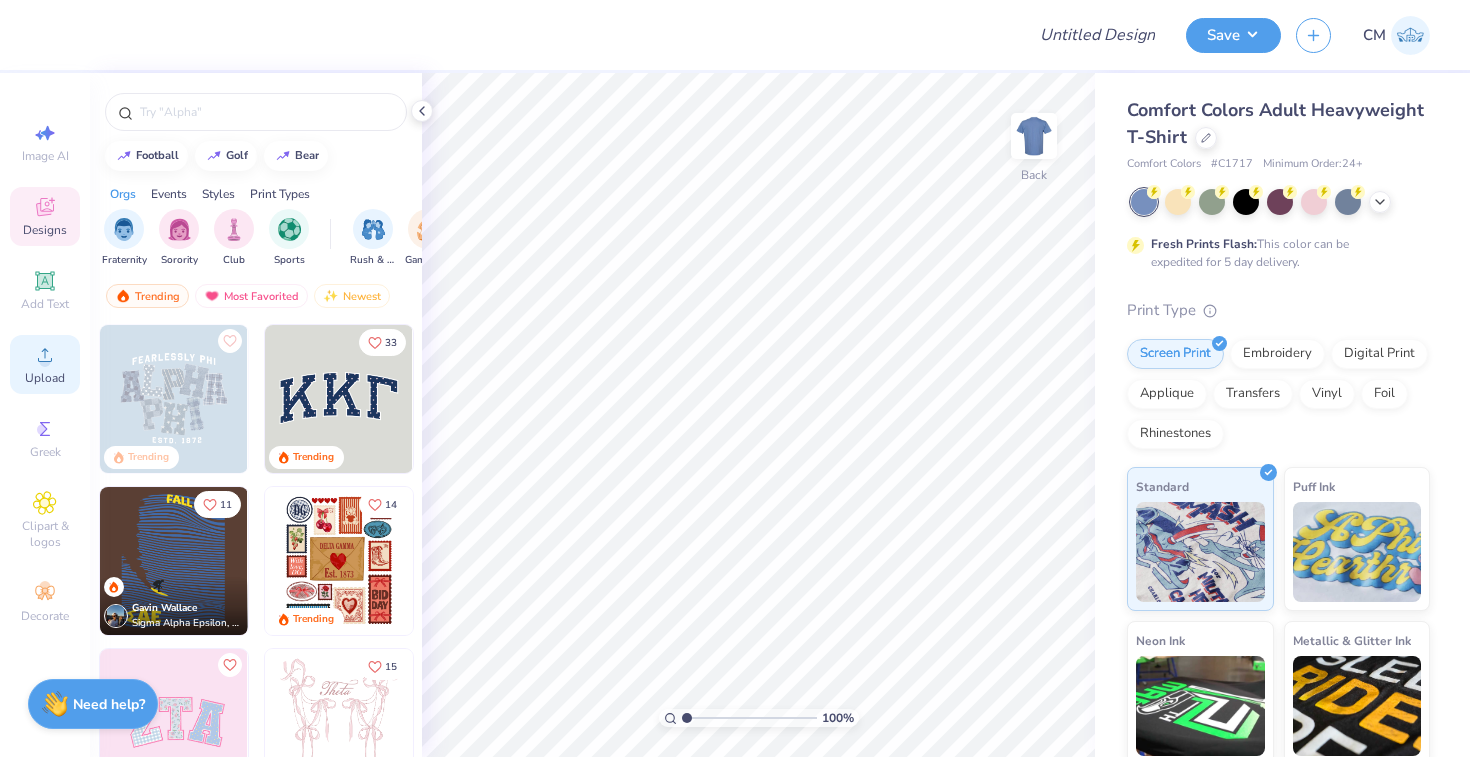 click 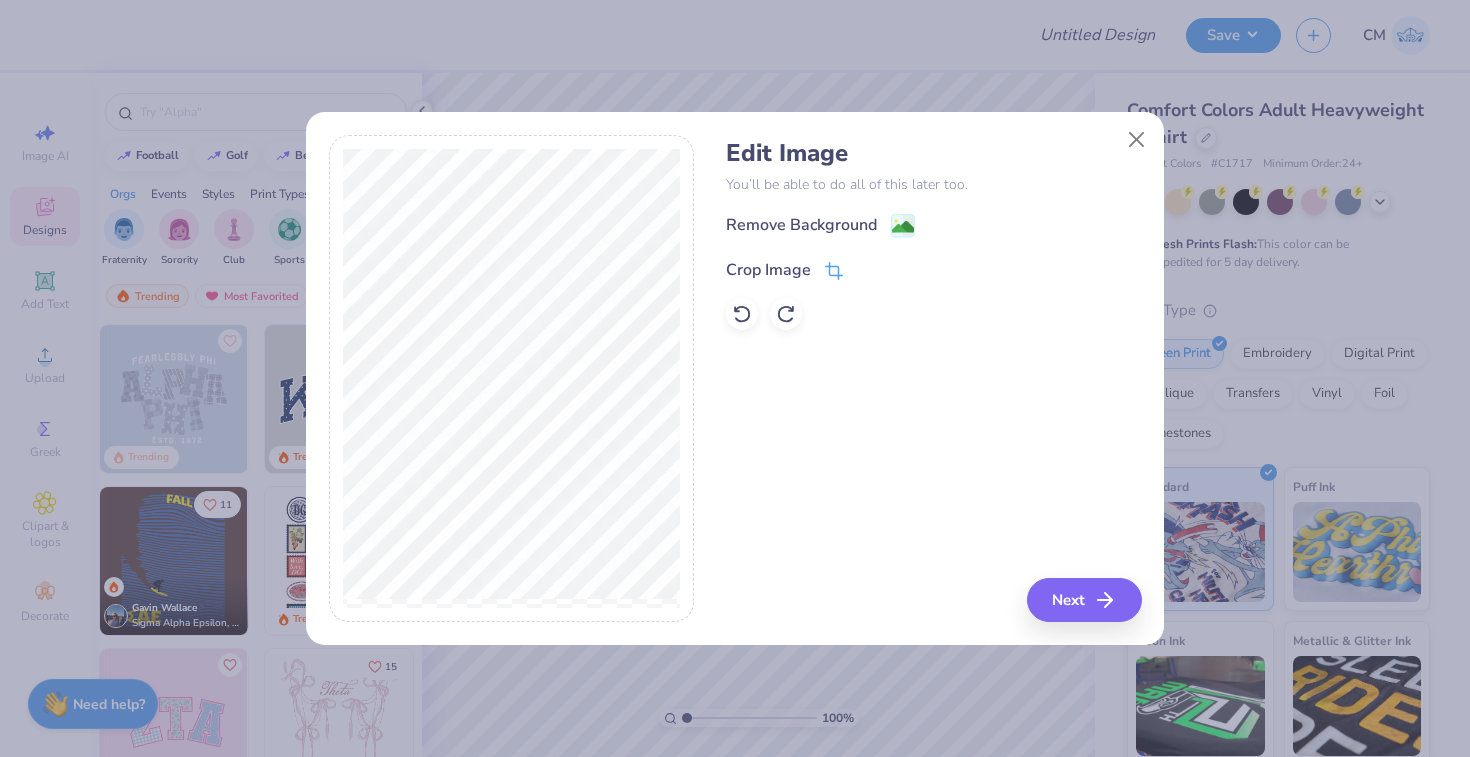 click 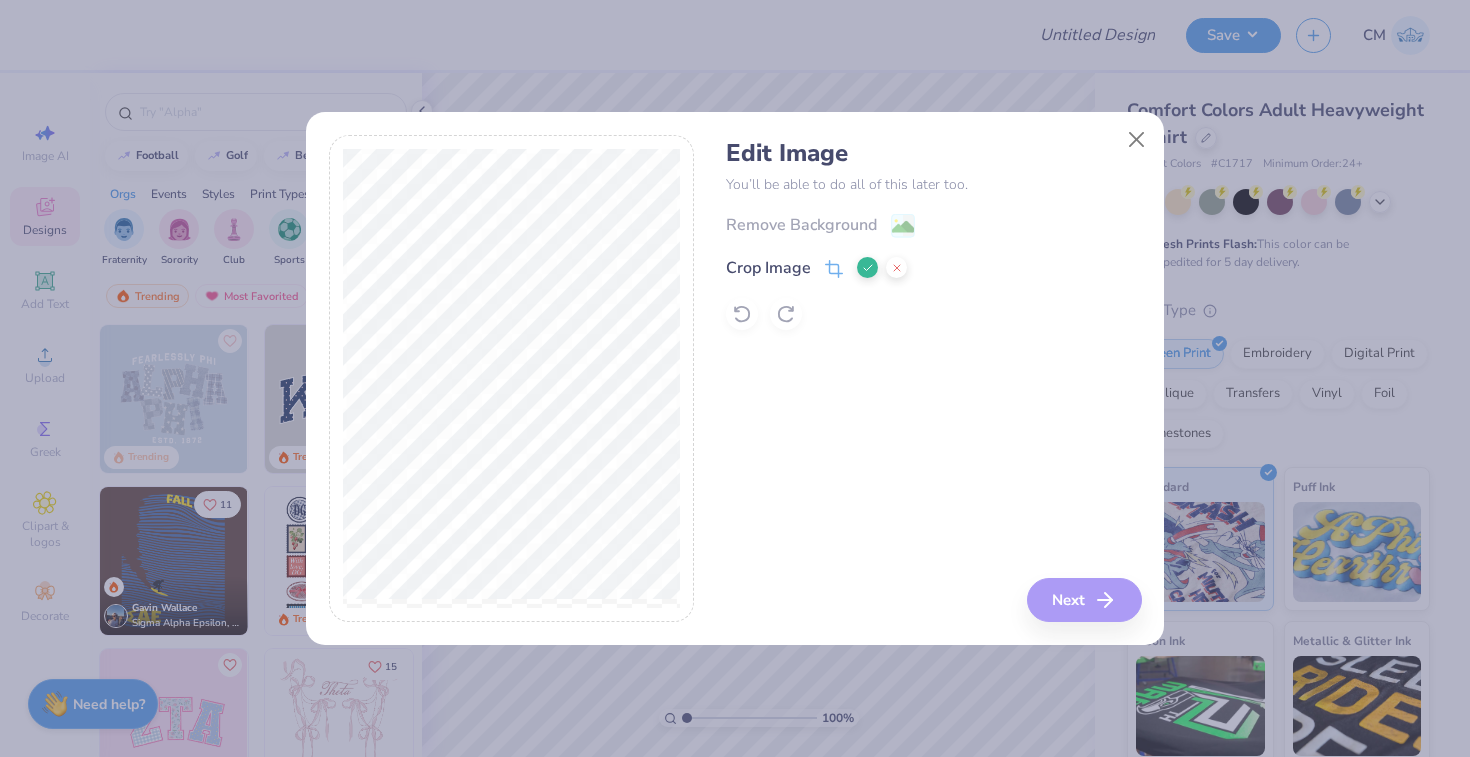 click 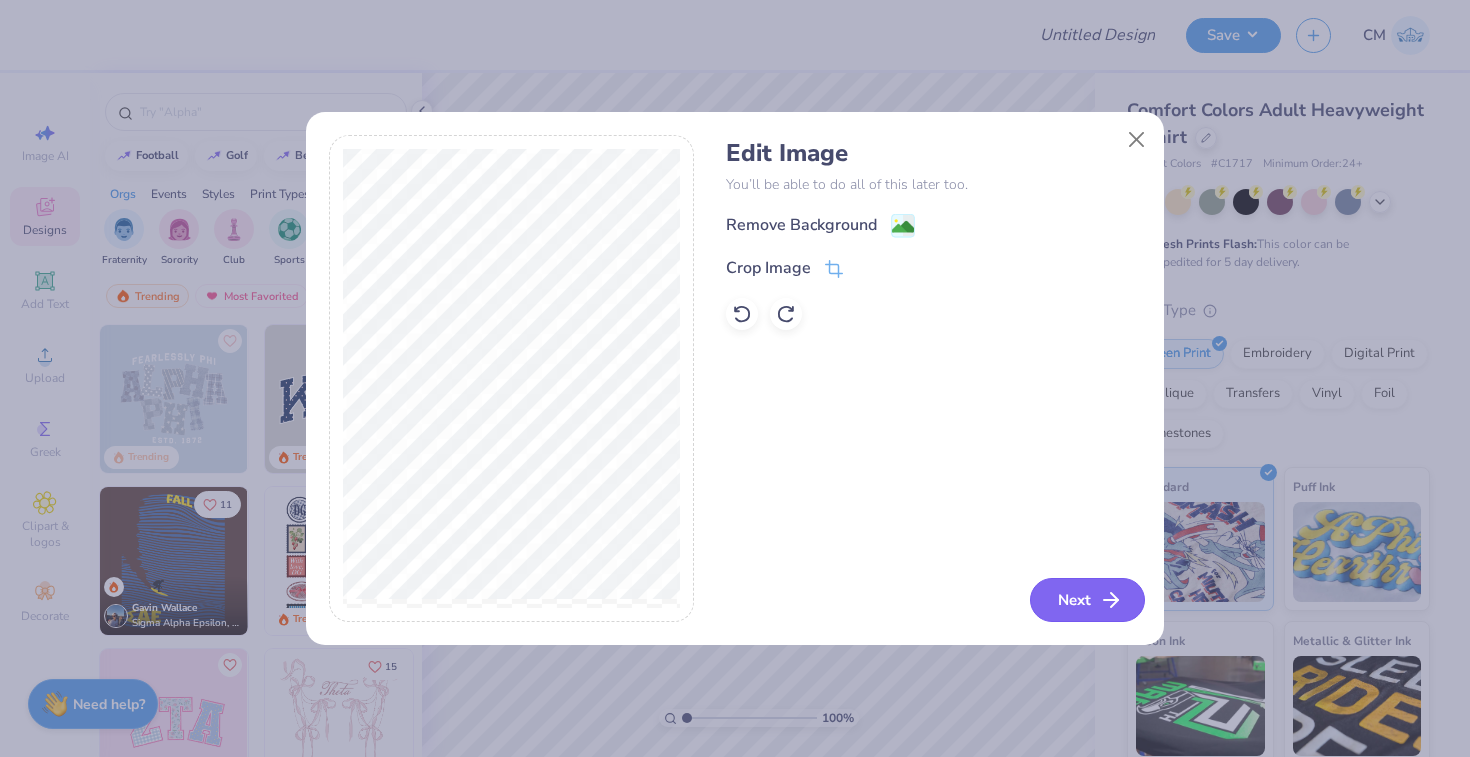 click on "Next" at bounding box center (1087, 600) 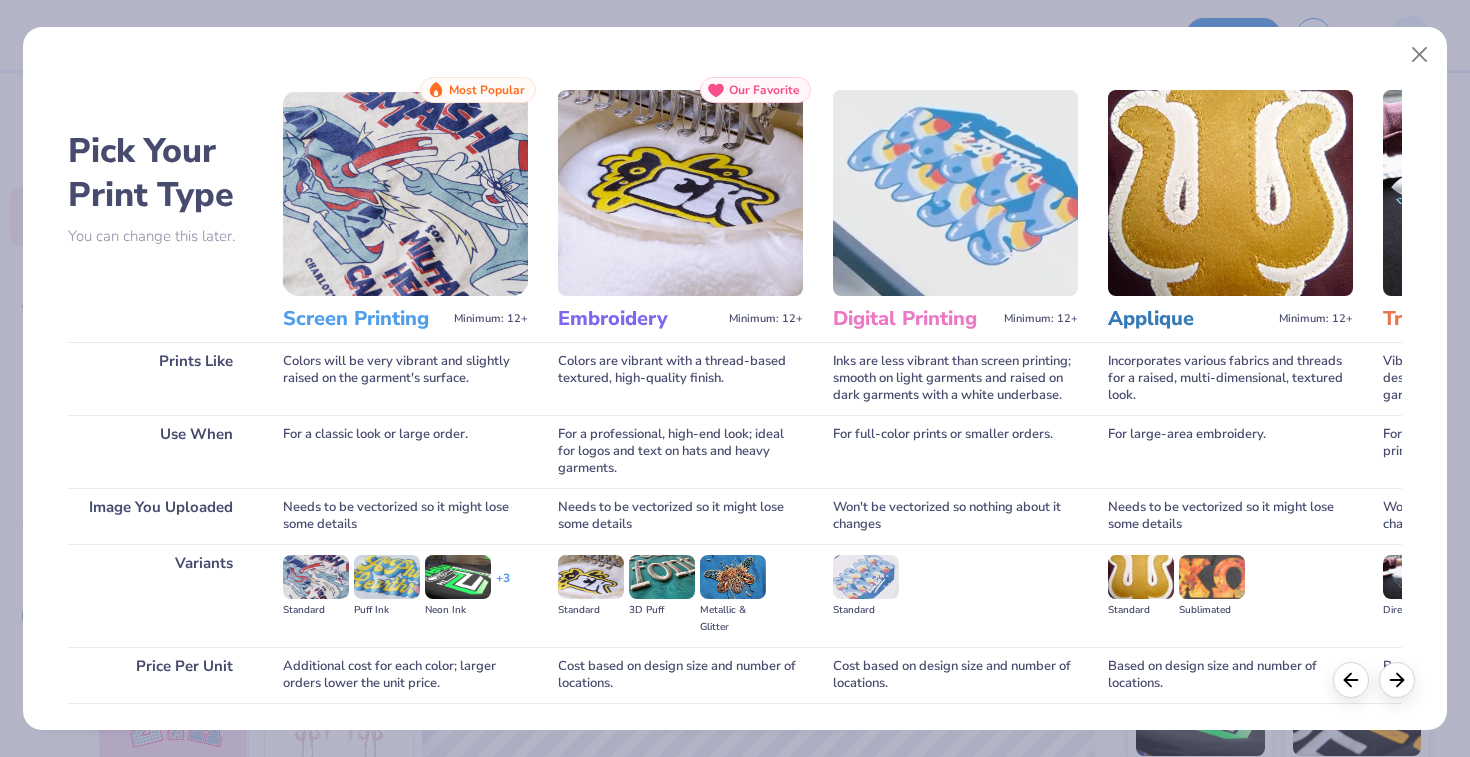 scroll, scrollTop: 140, scrollLeft: 0, axis: vertical 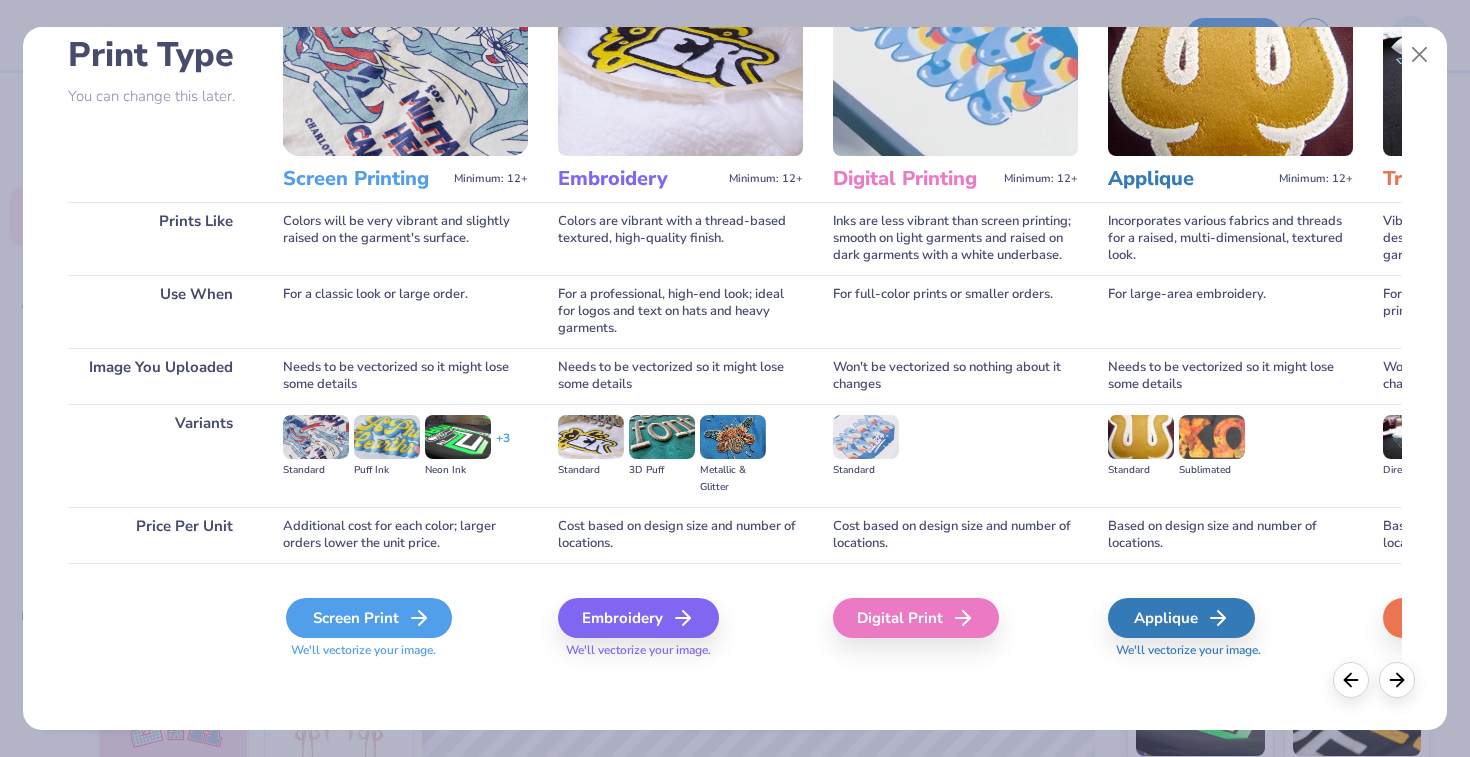 click on "Screen Print" at bounding box center (369, 618) 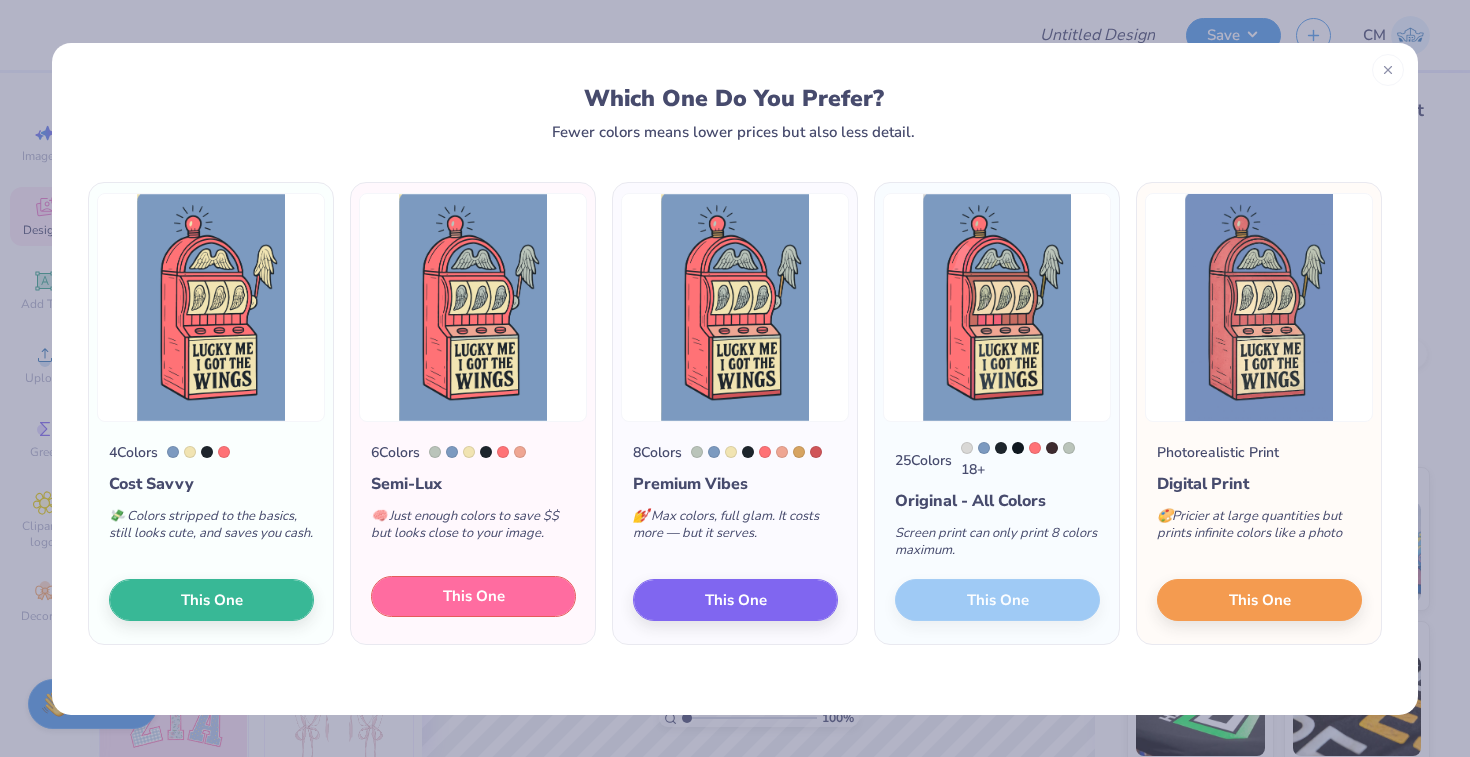 click on "This One" at bounding box center [474, 596] 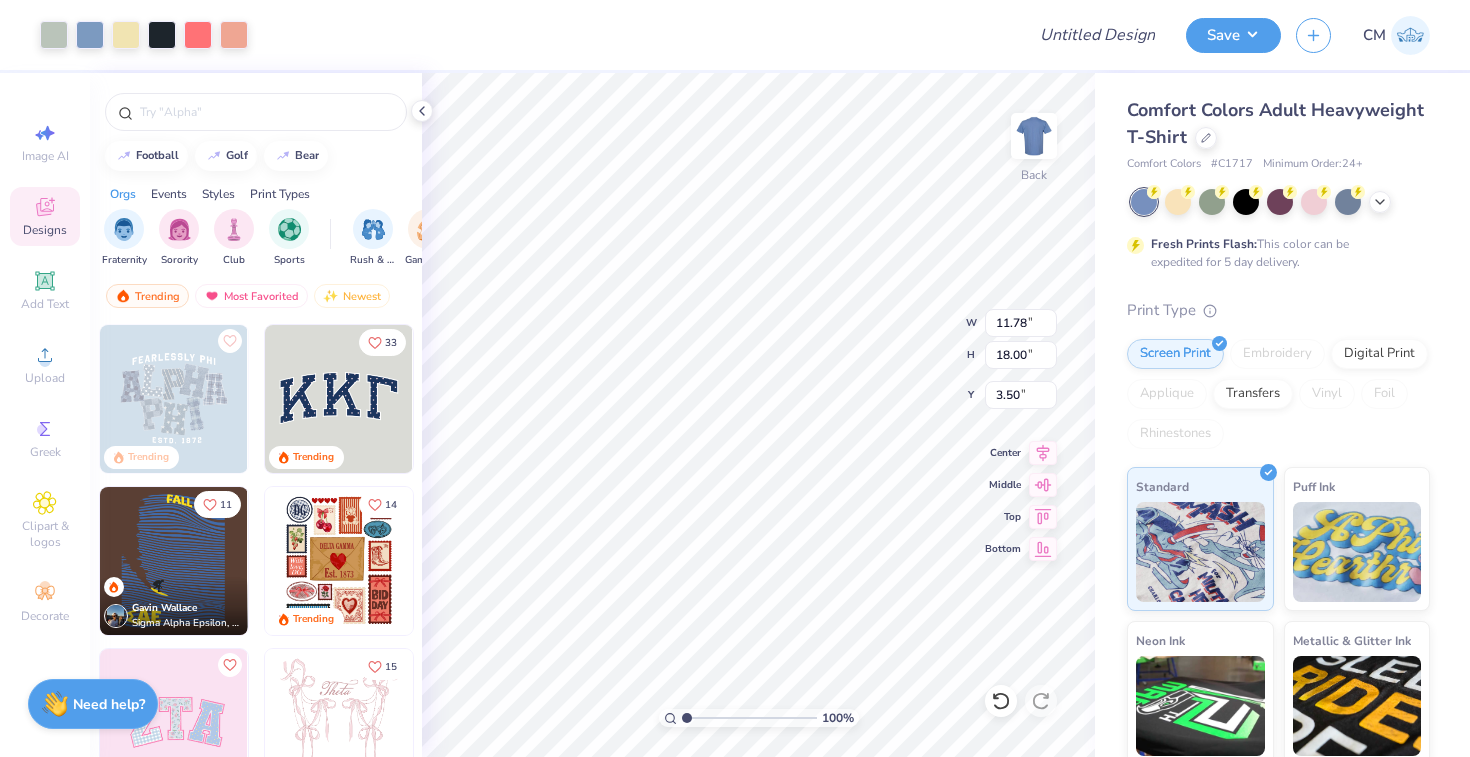 type on "9.12" 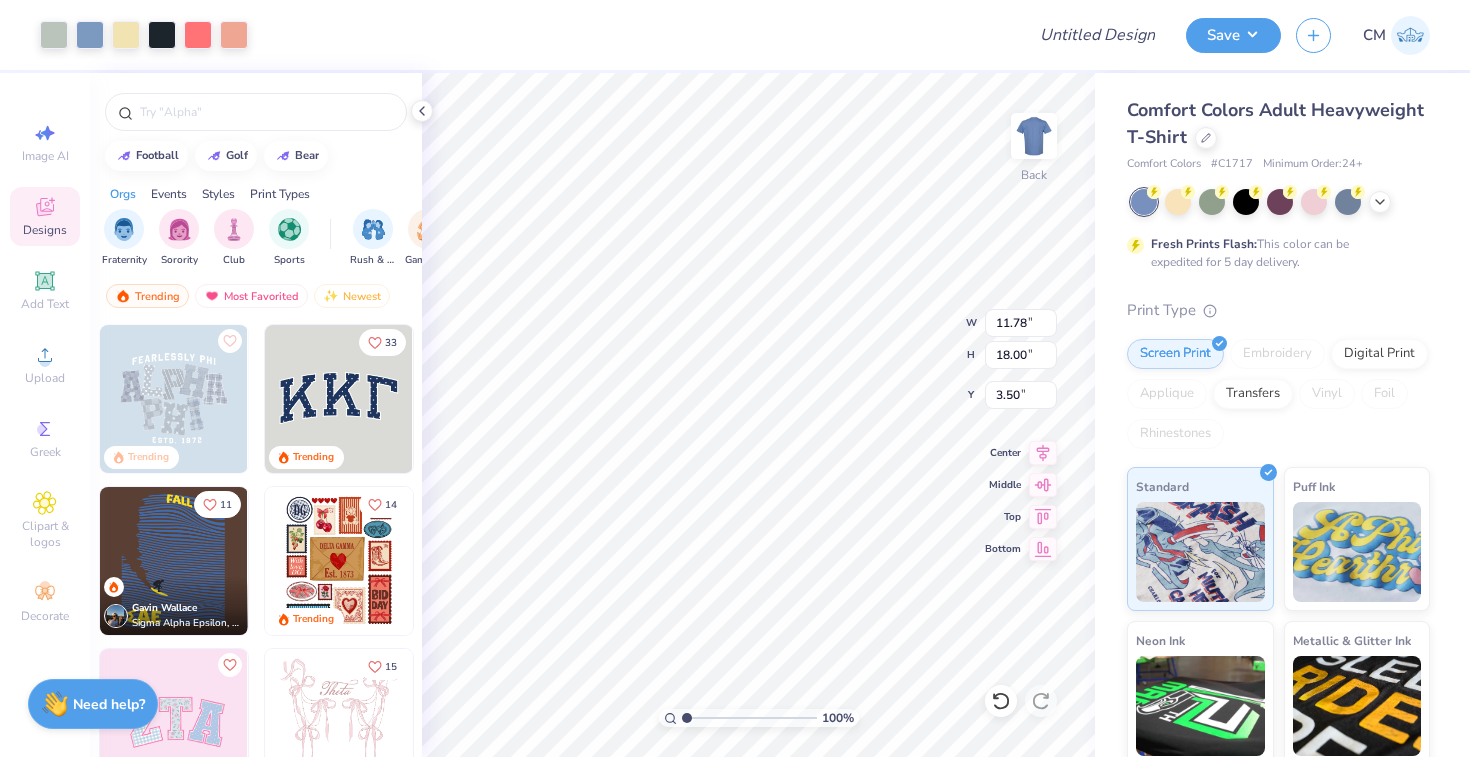 type on "13.93" 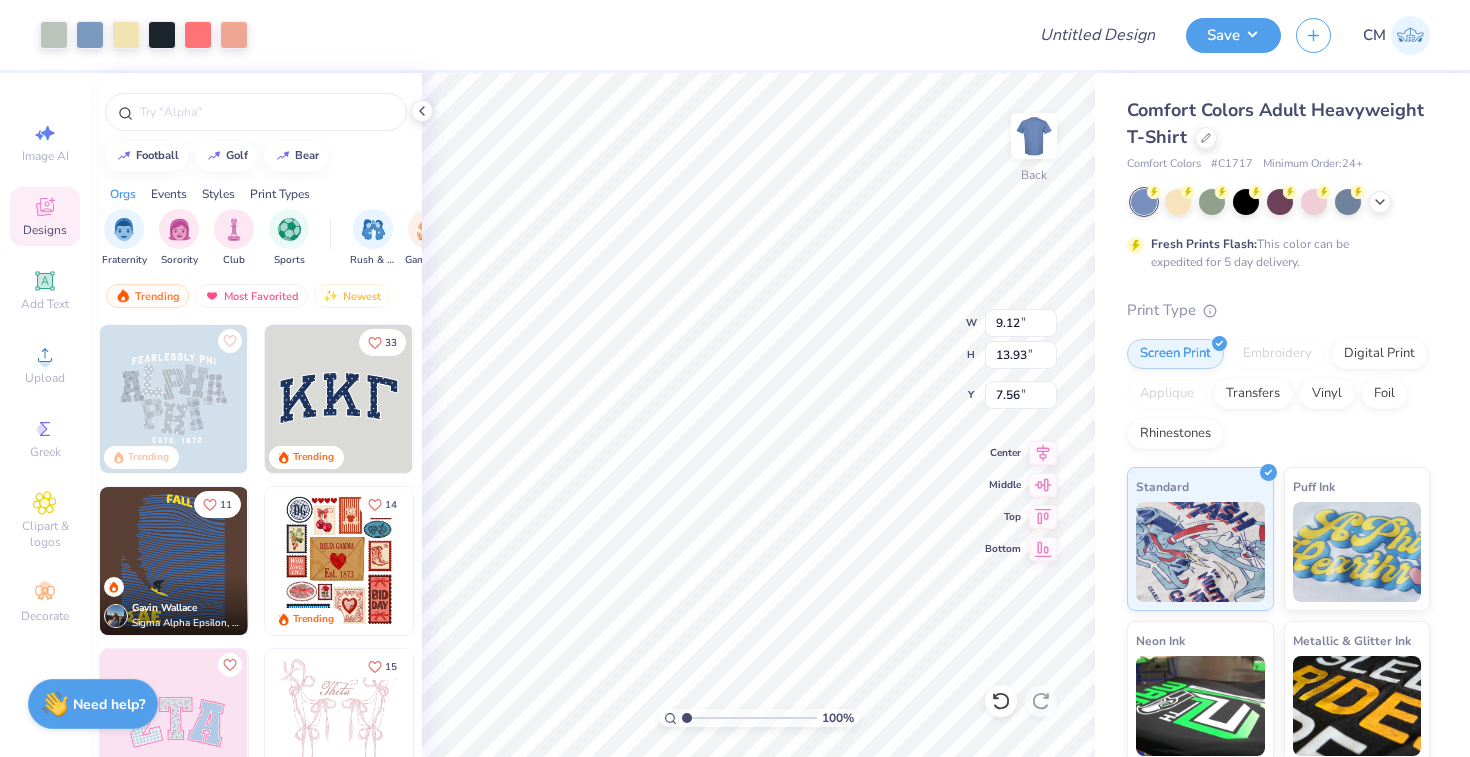type on "3.00" 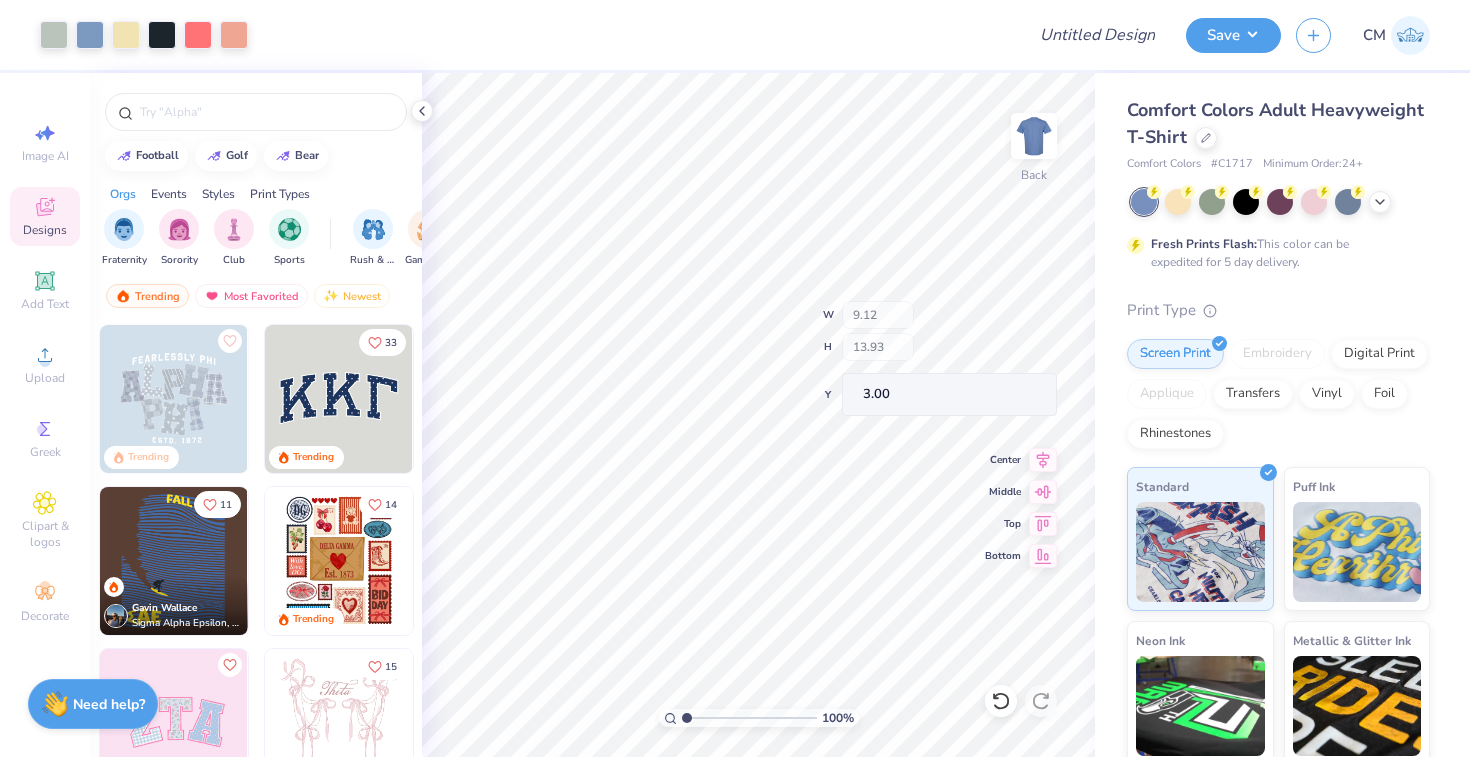 type on "9.10" 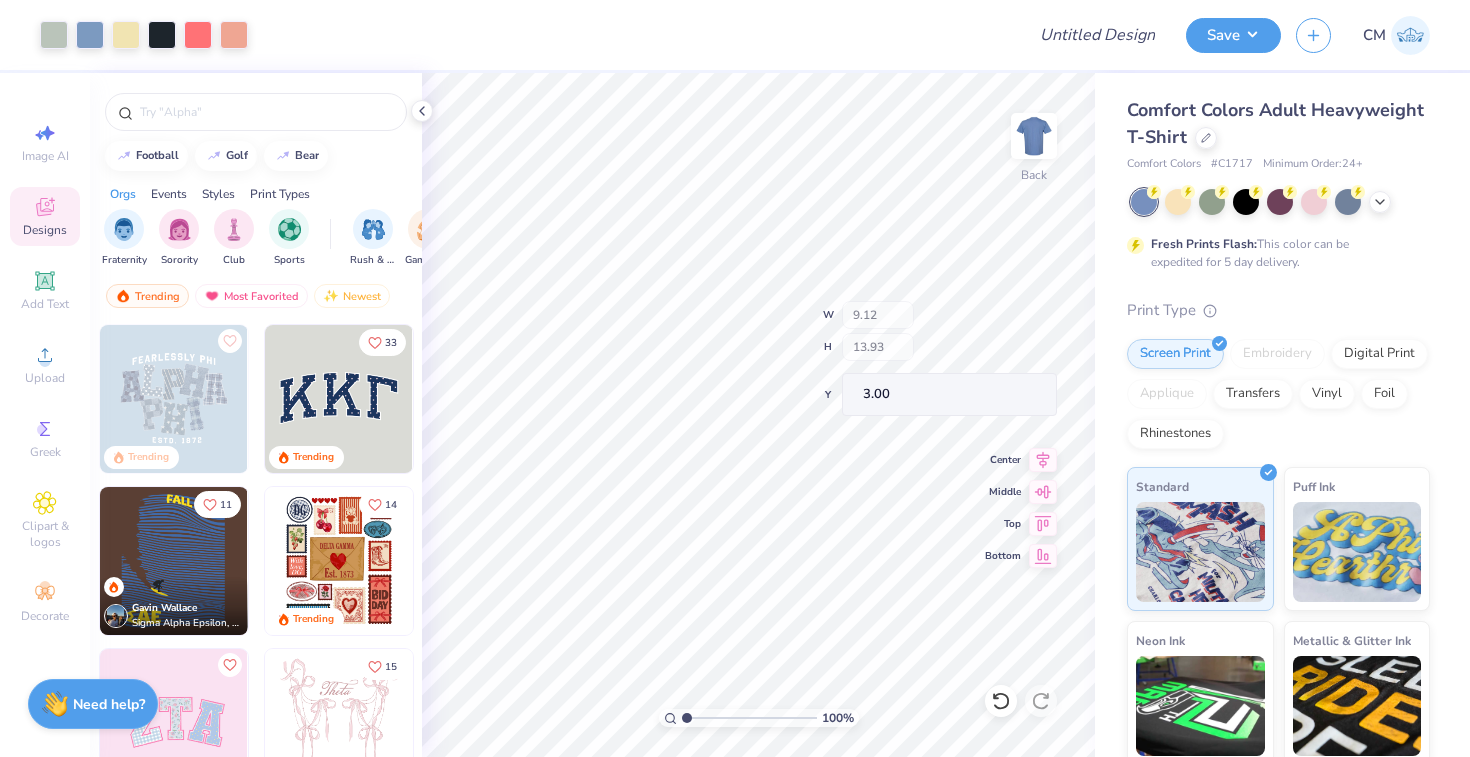 type on "13.91" 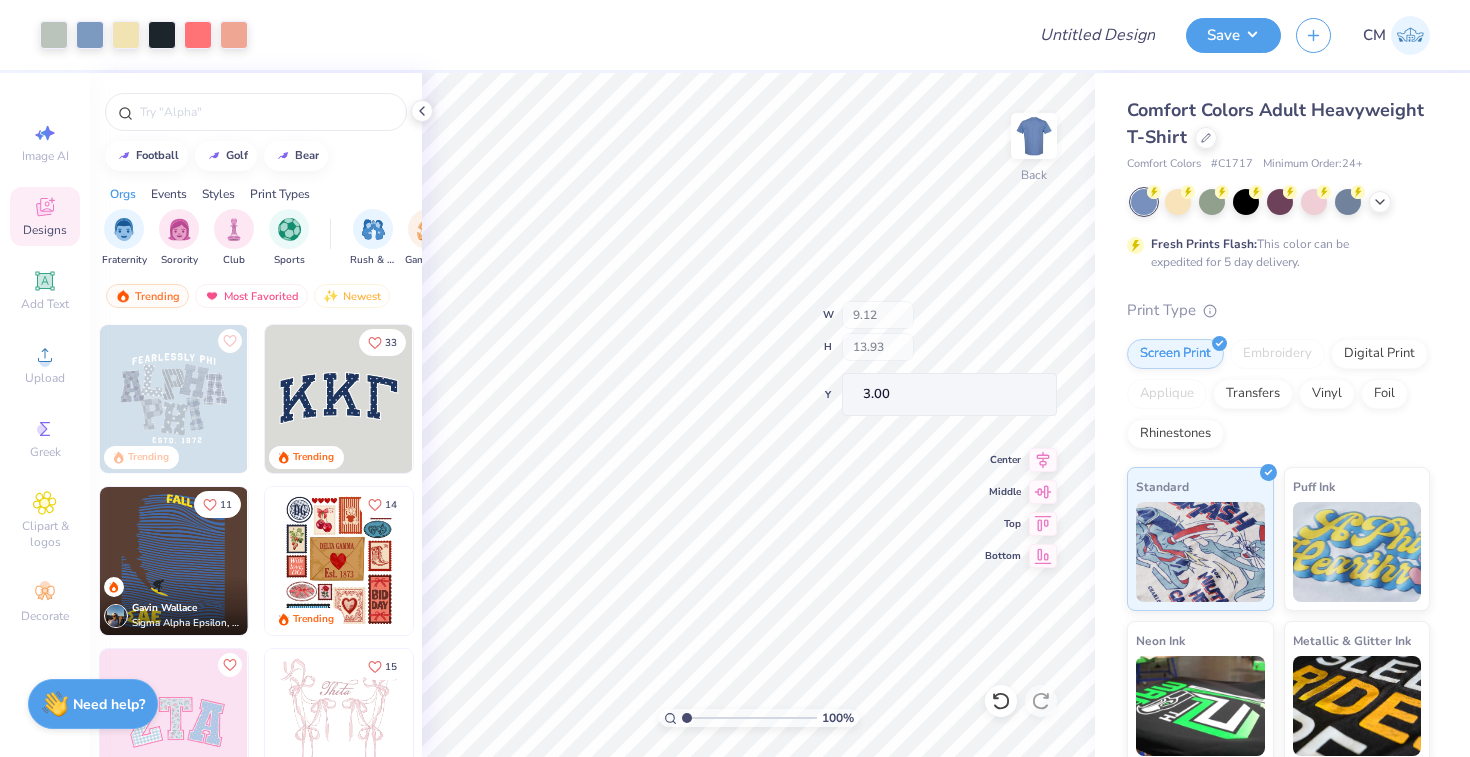 type on "3.01" 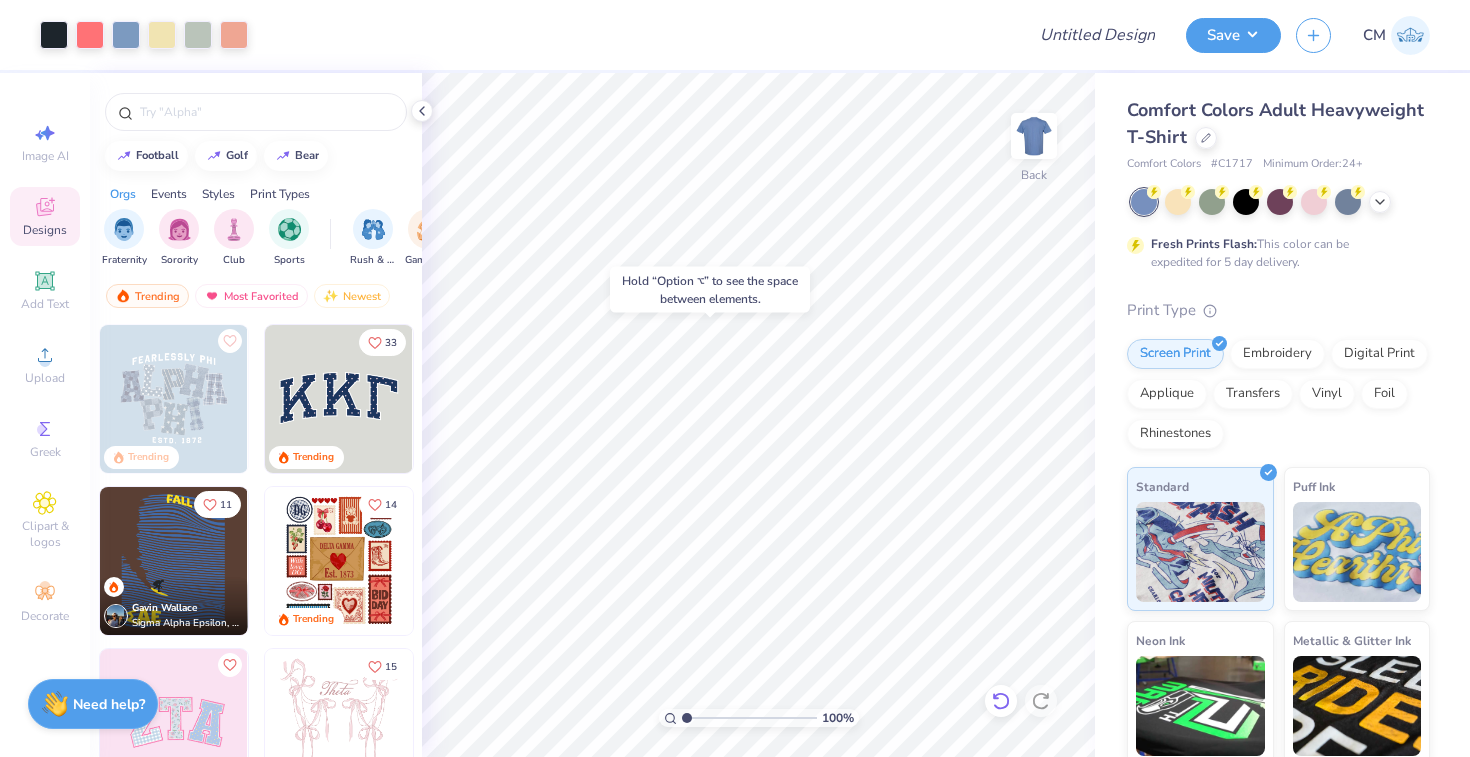 click 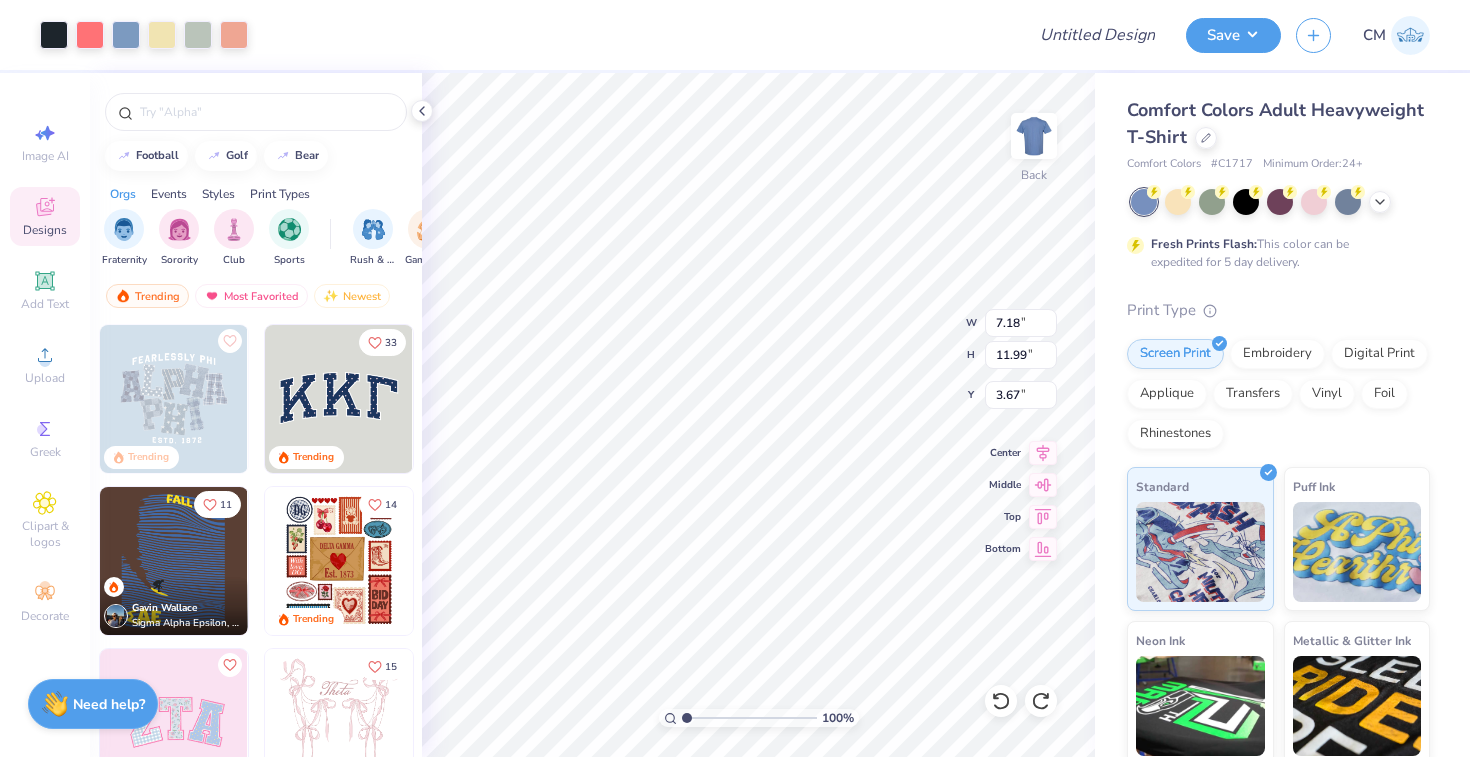 type on "2.16" 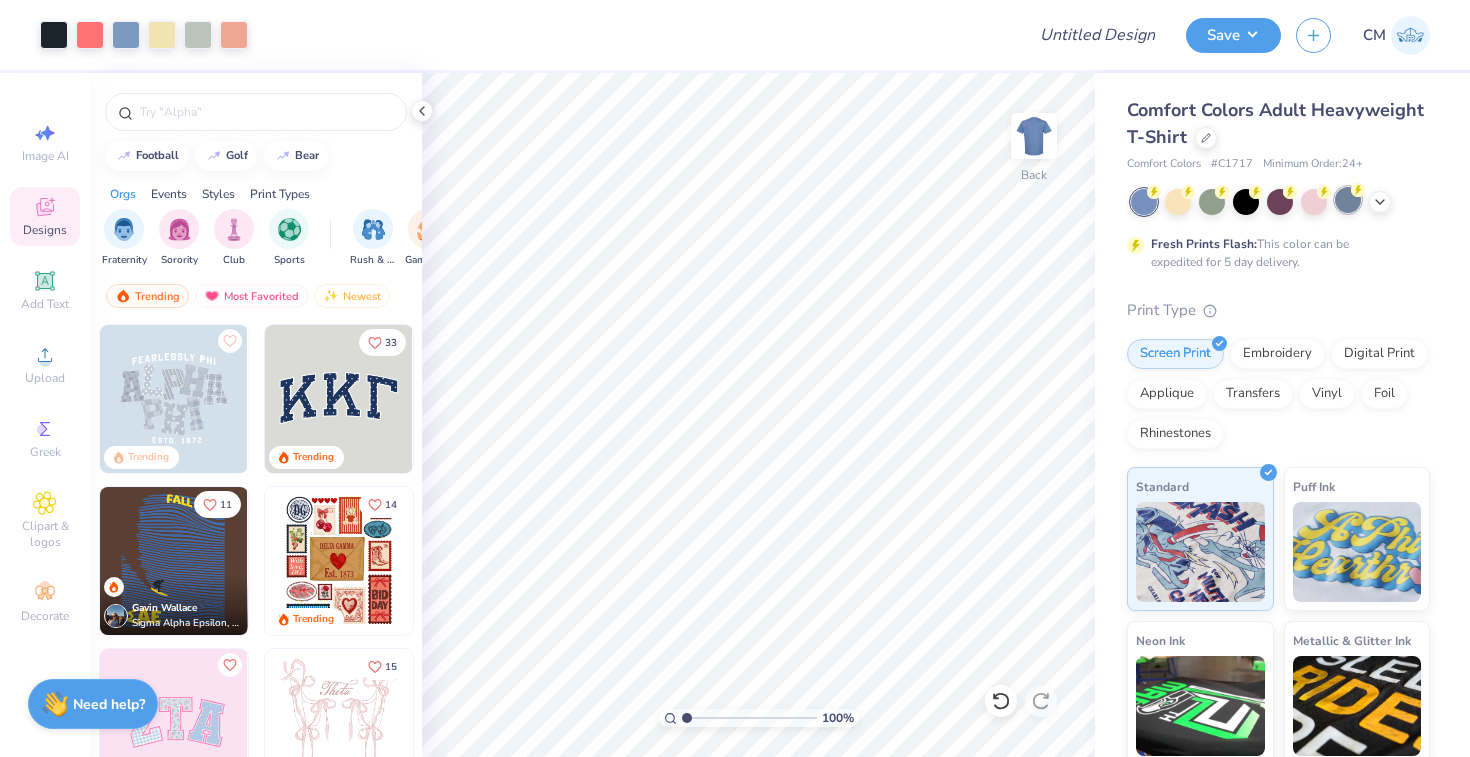 click 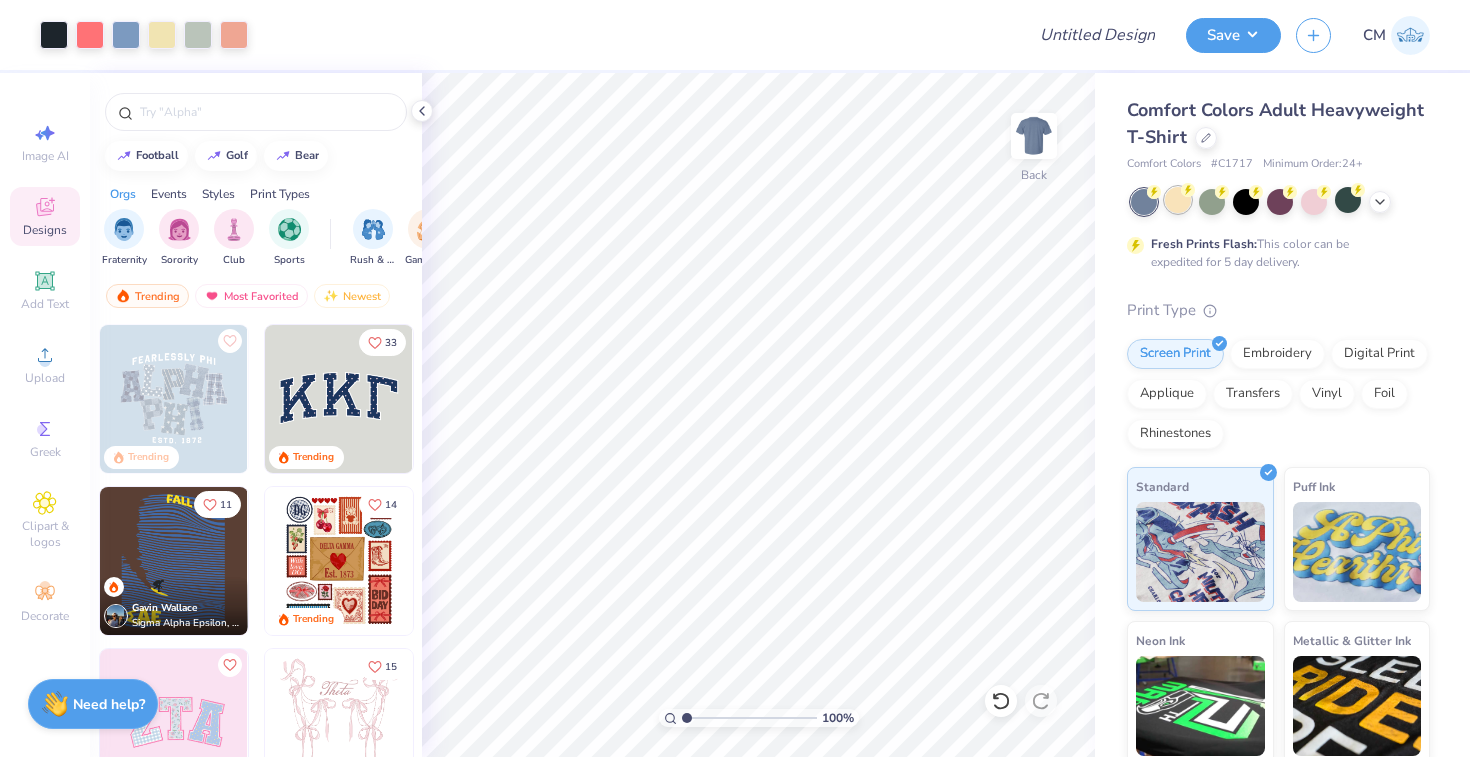 click at bounding box center [1178, 200] 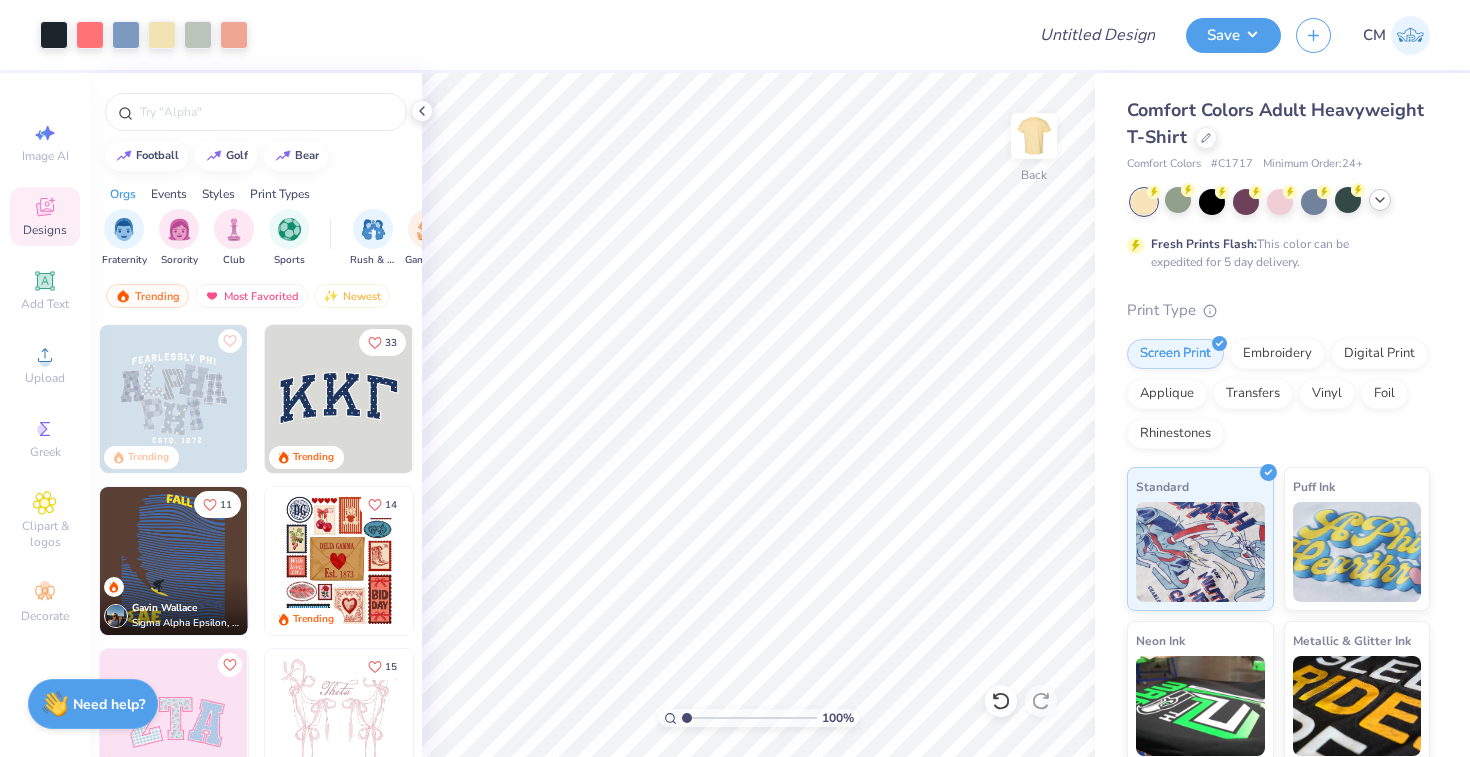 click 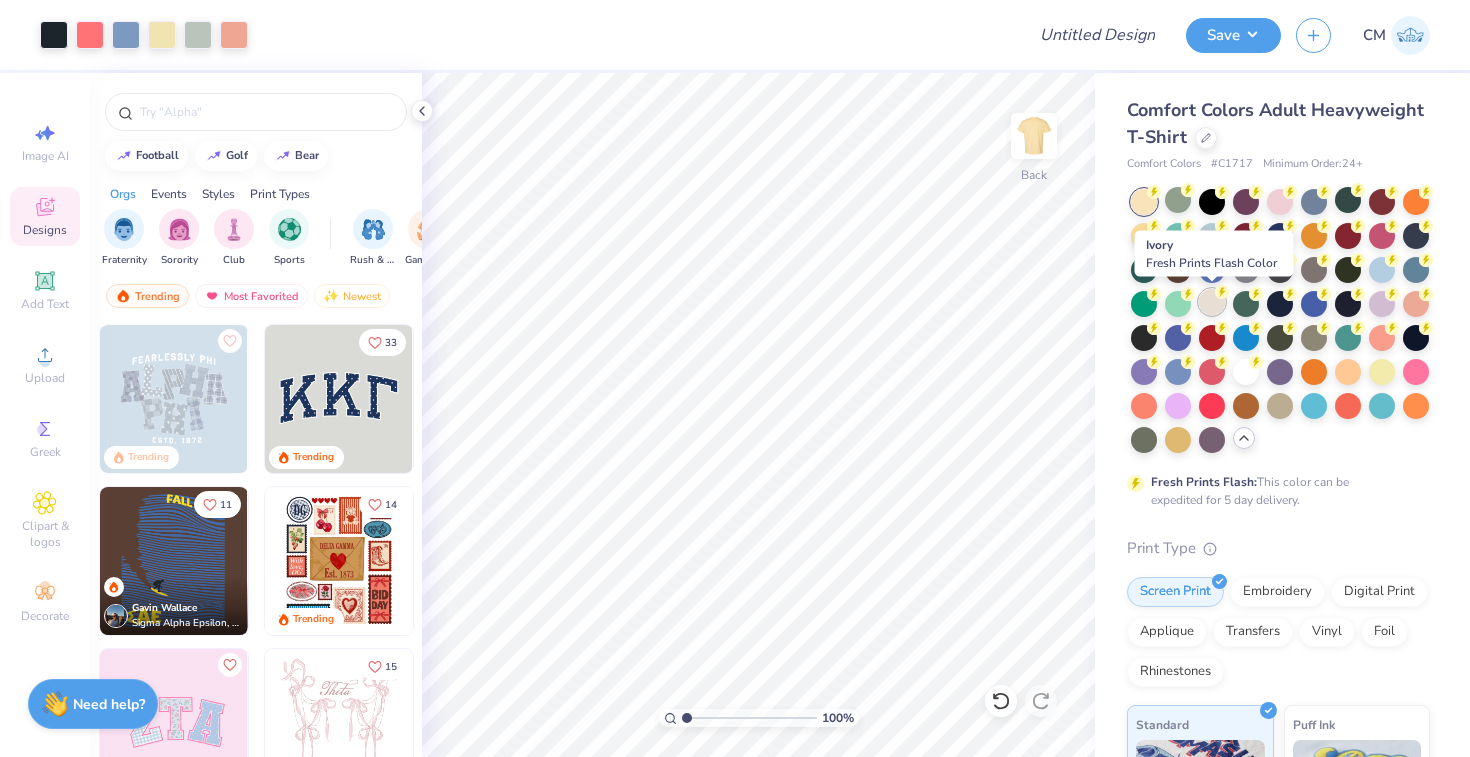 click at bounding box center [1212, 302] 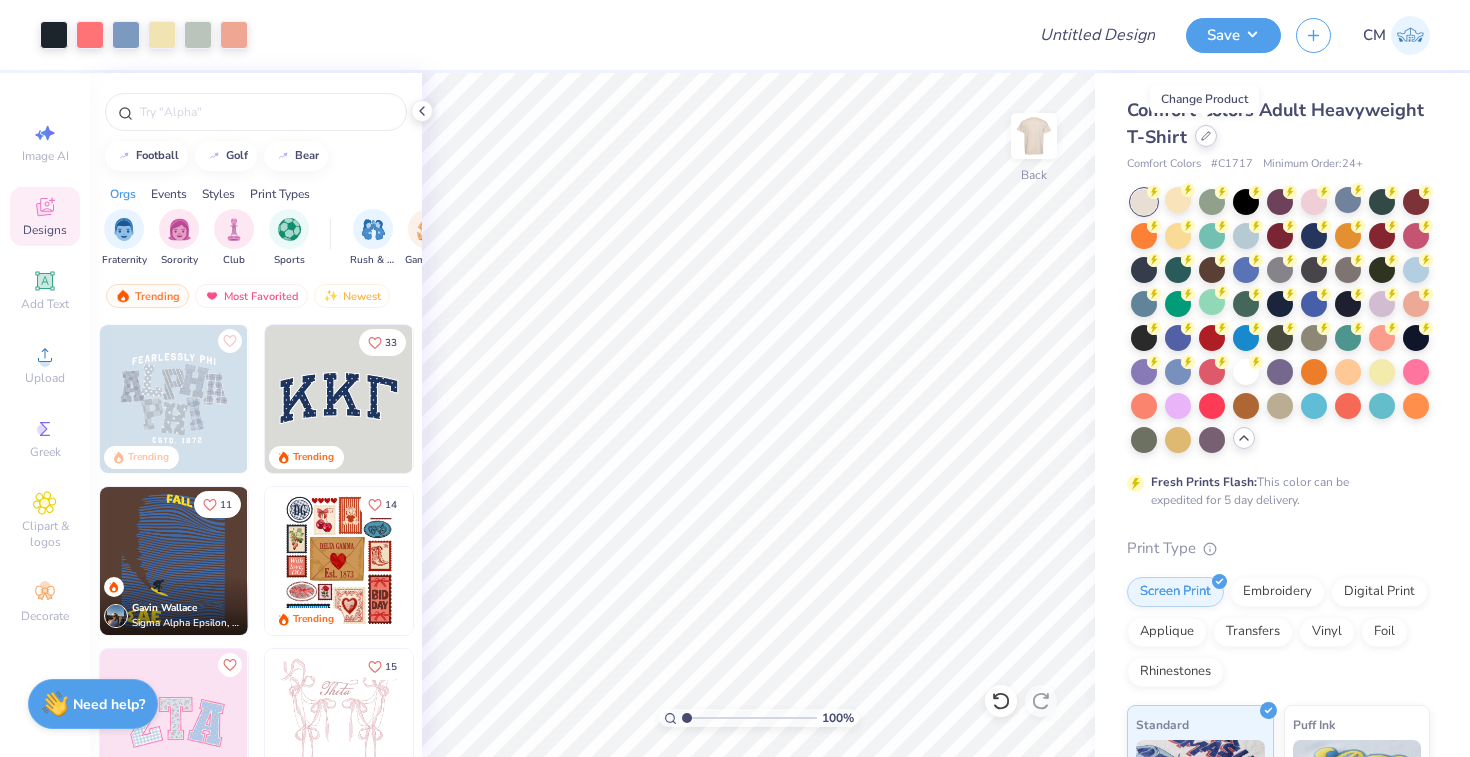 click 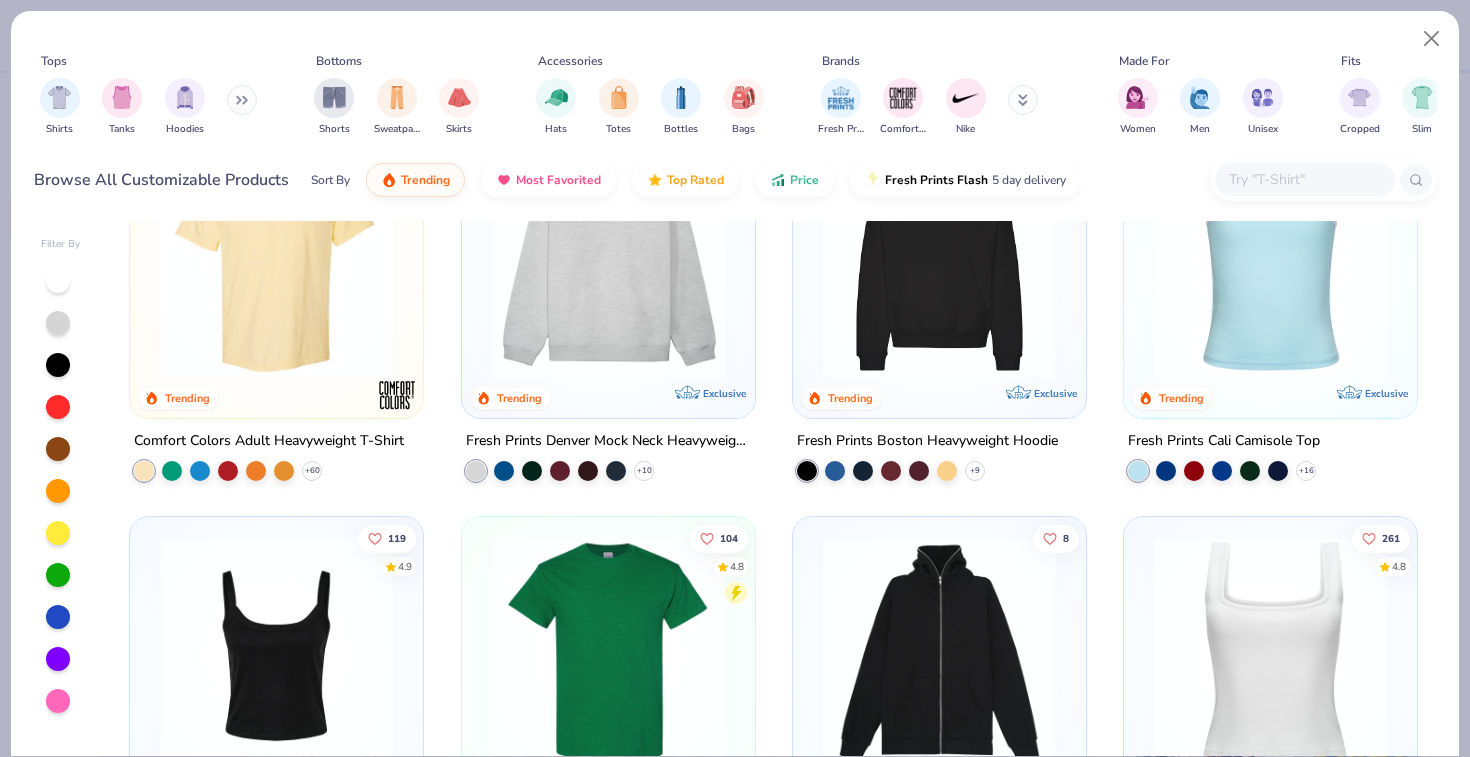 scroll, scrollTop: 121, scrollLeft: 0, axis: vertical 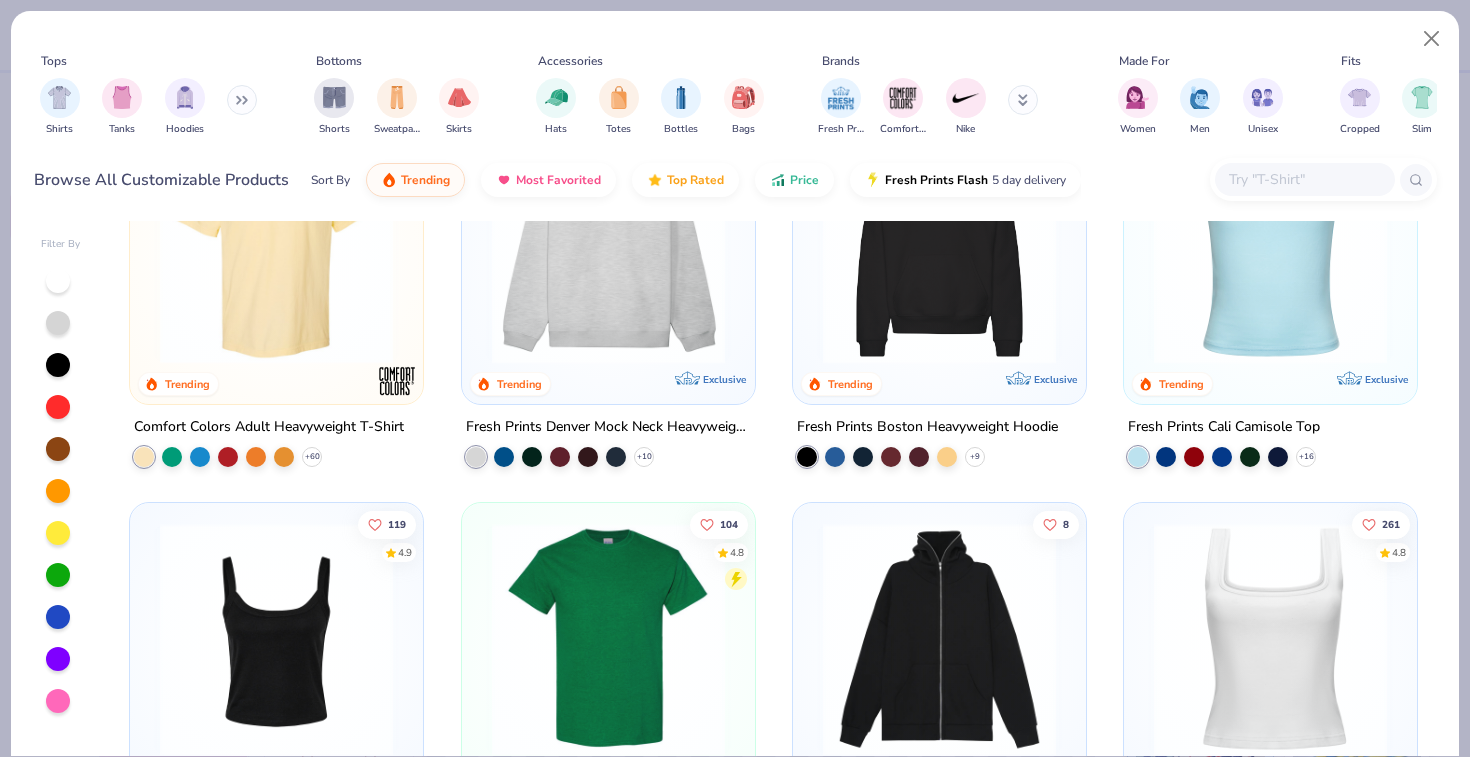 click at bounding box center [1270, 247] 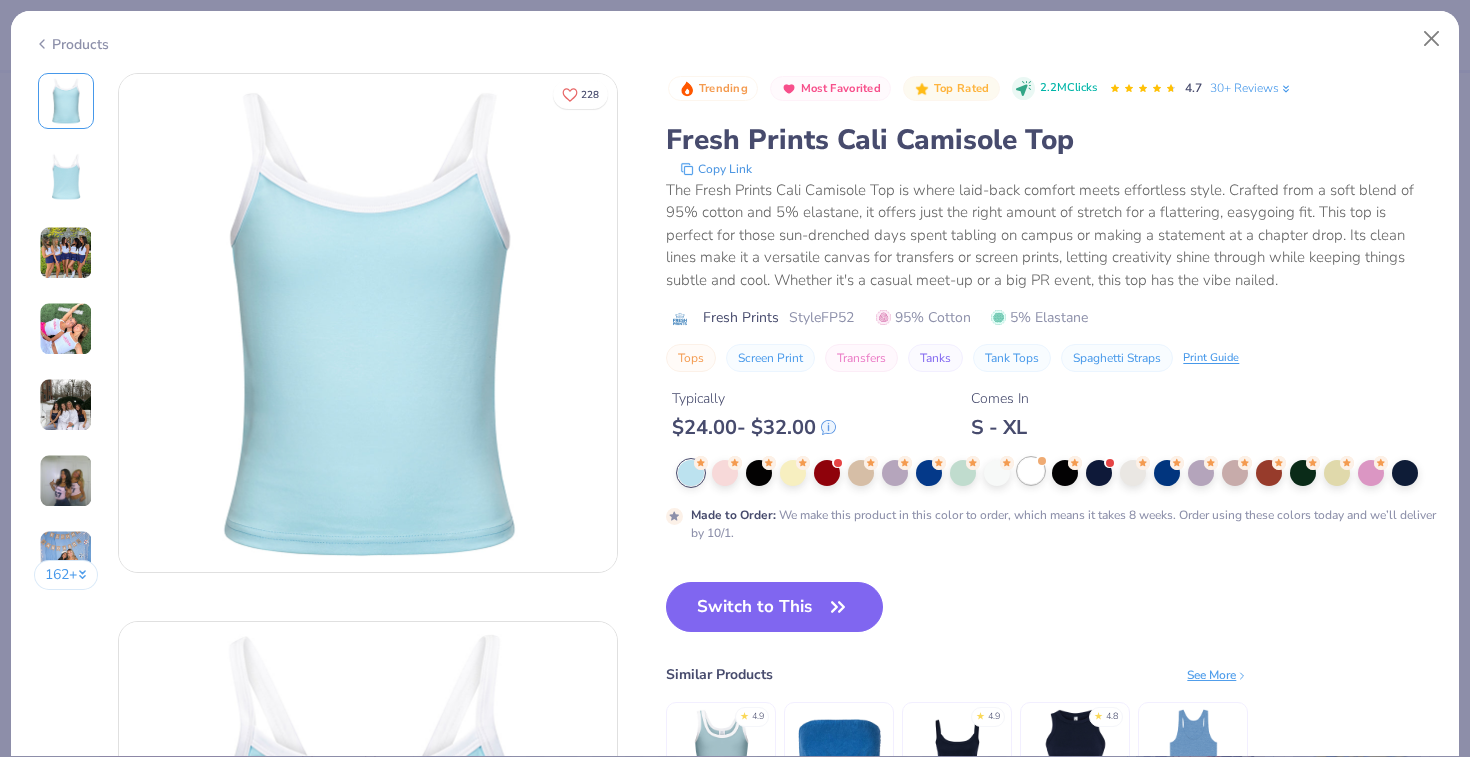 click at bounding box center [1031, 471] 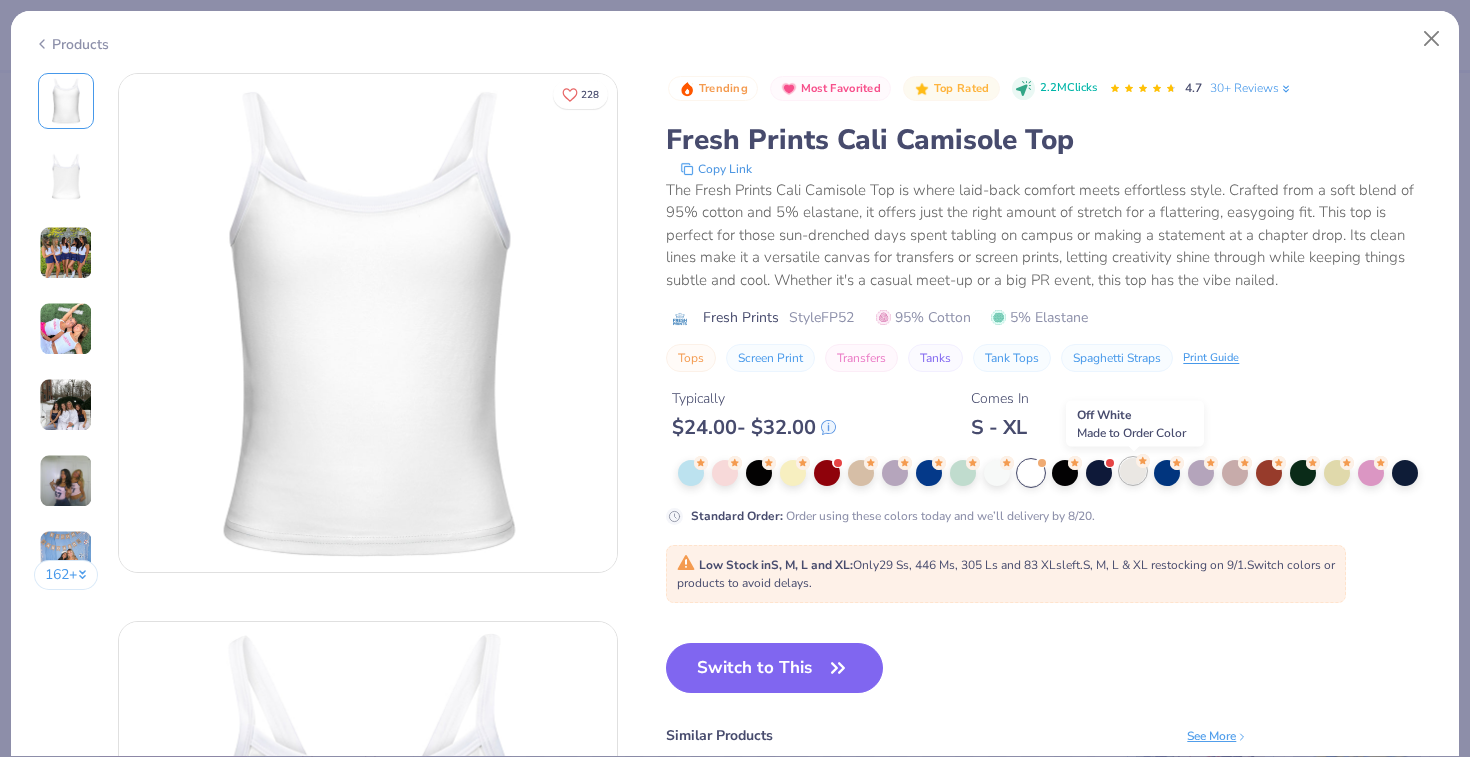 click at bounding box center (1133, 471) 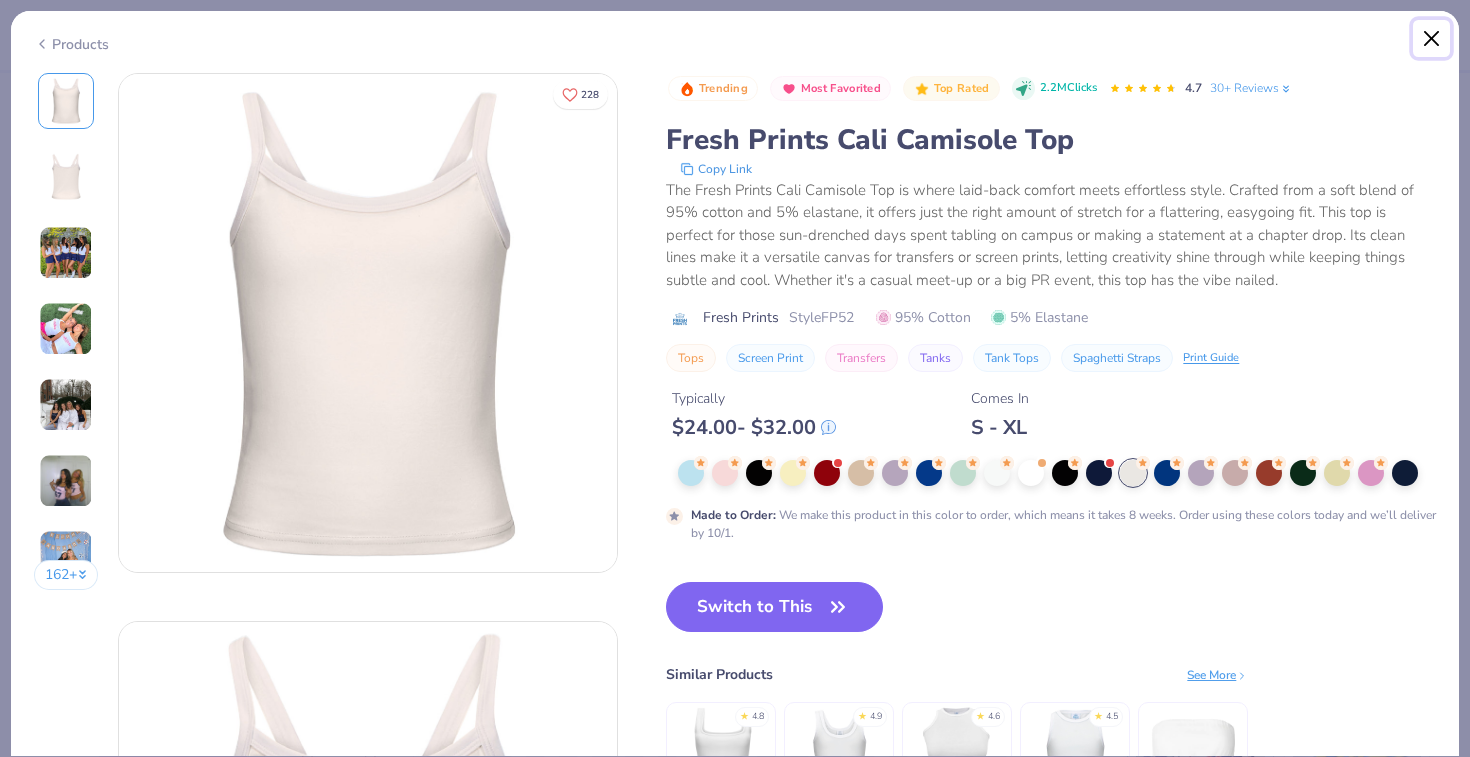 click at bounding box center [1432, 39] 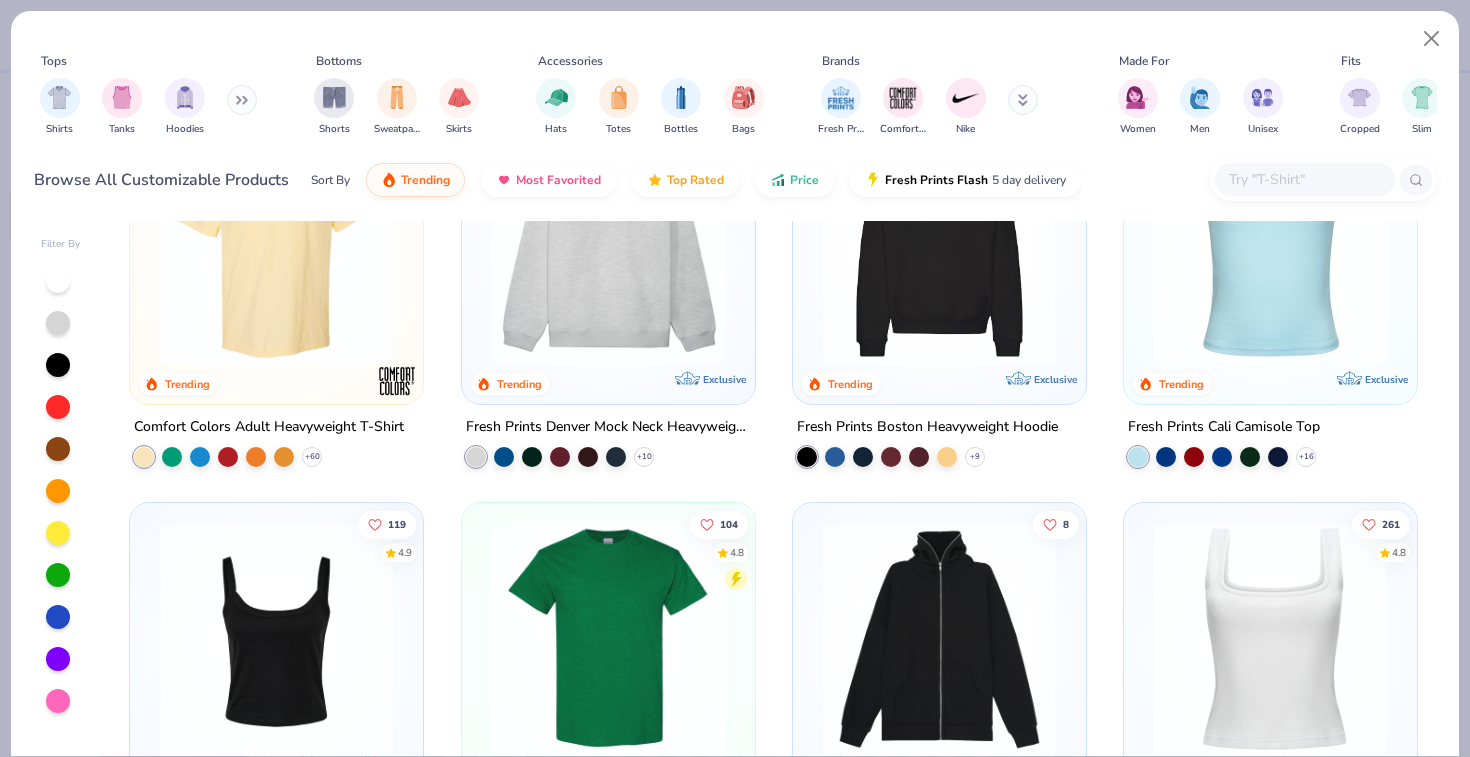 click at bounding box center (276, 639) 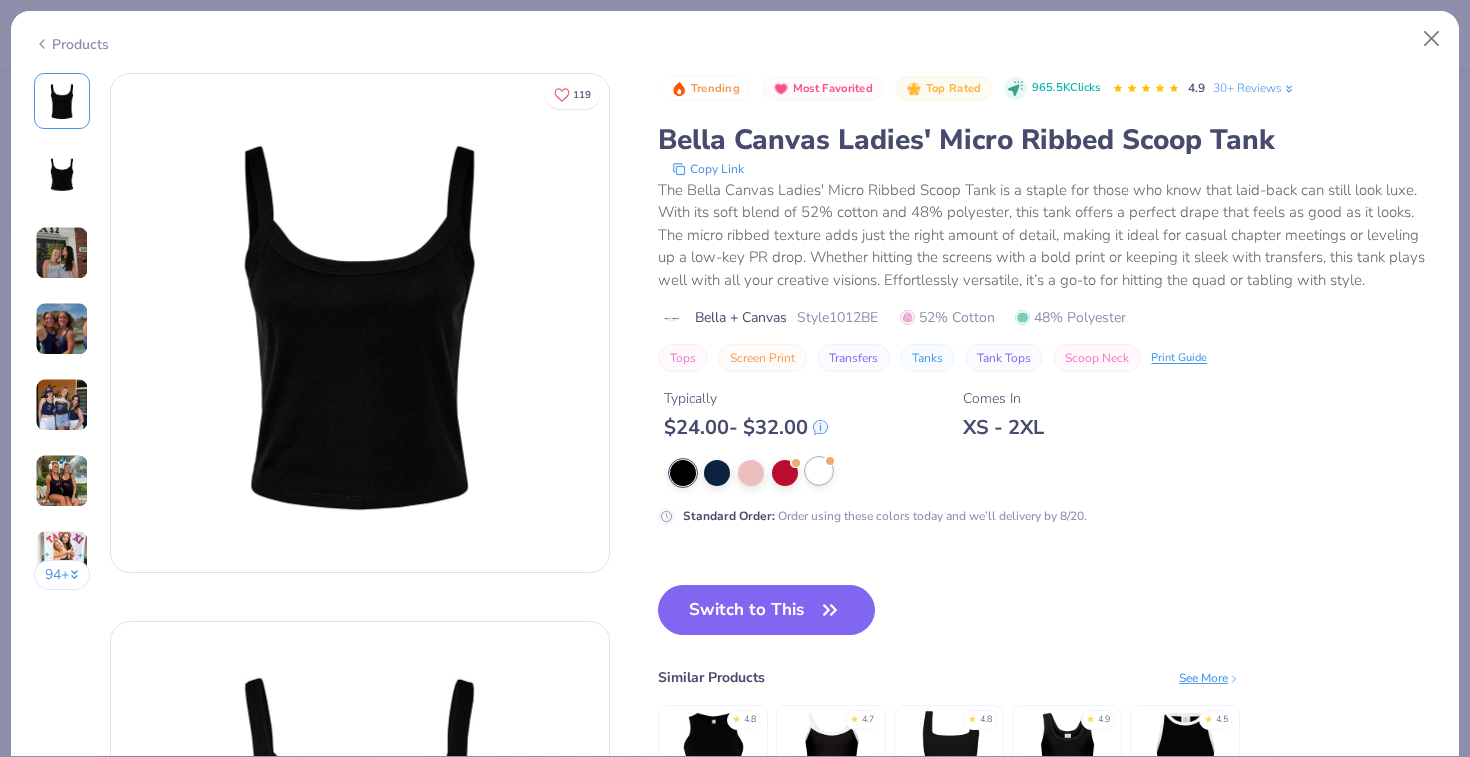click at bounding box center (819, 471) 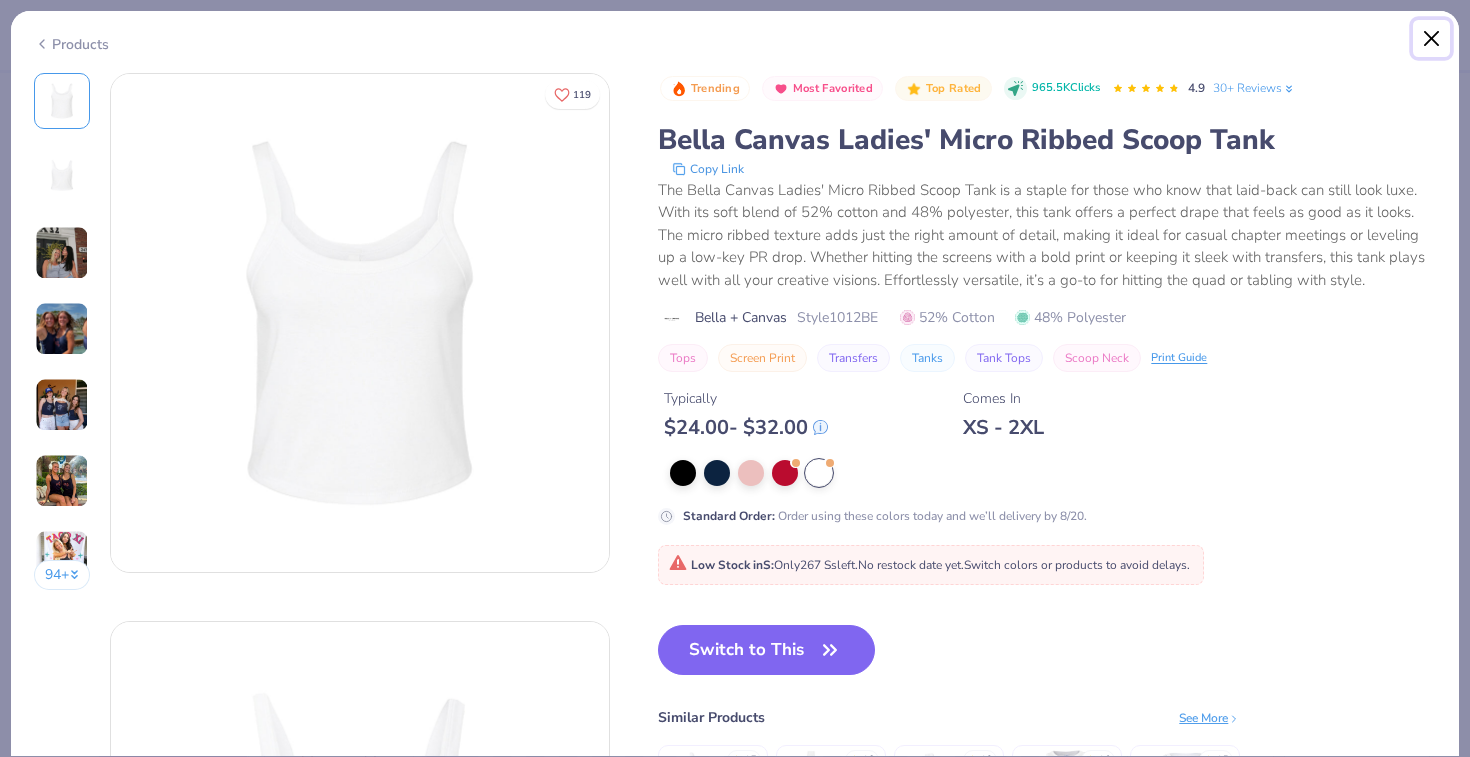 click at bounding box center [1432, 39] 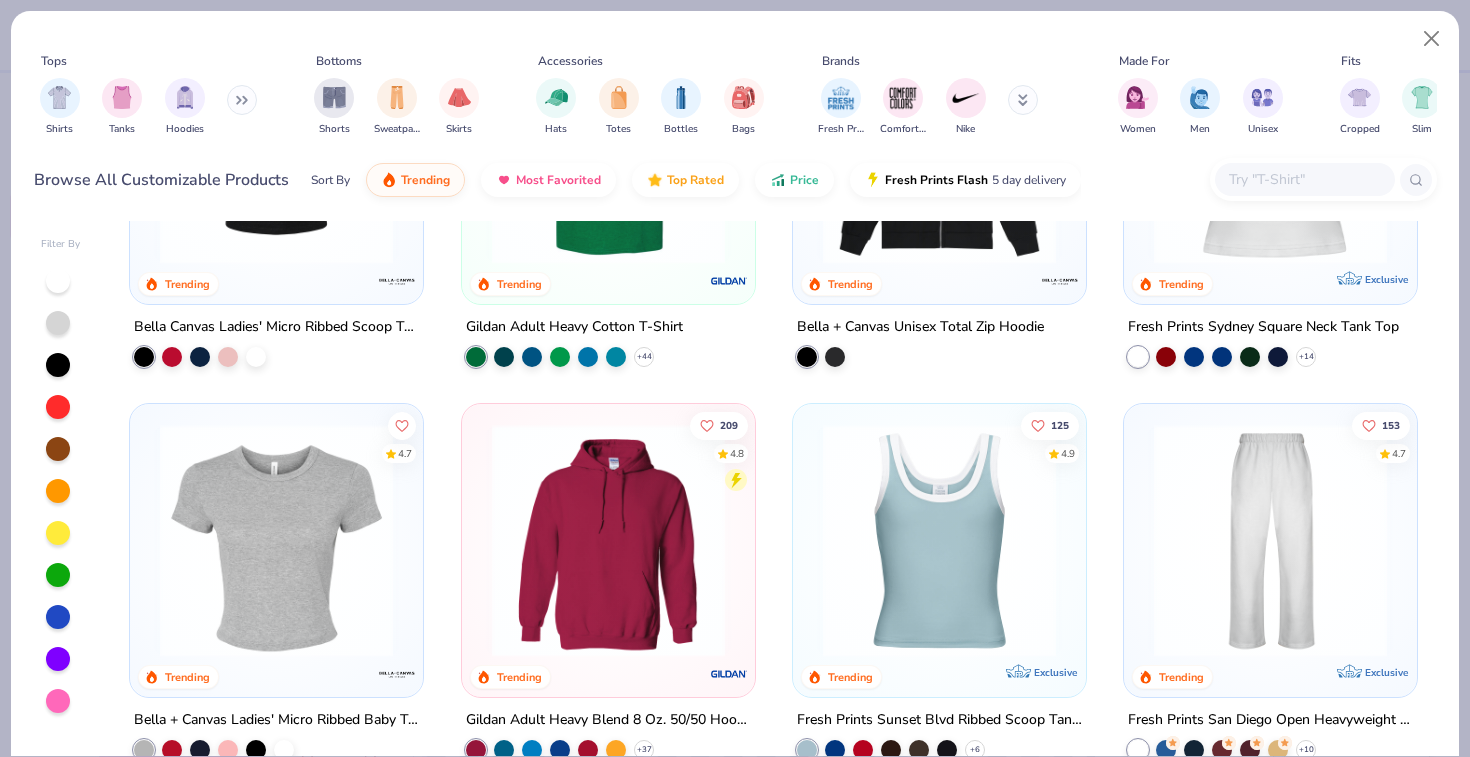 scroll, scrollTop: 668, scrollLeft: 0, axis: vertical 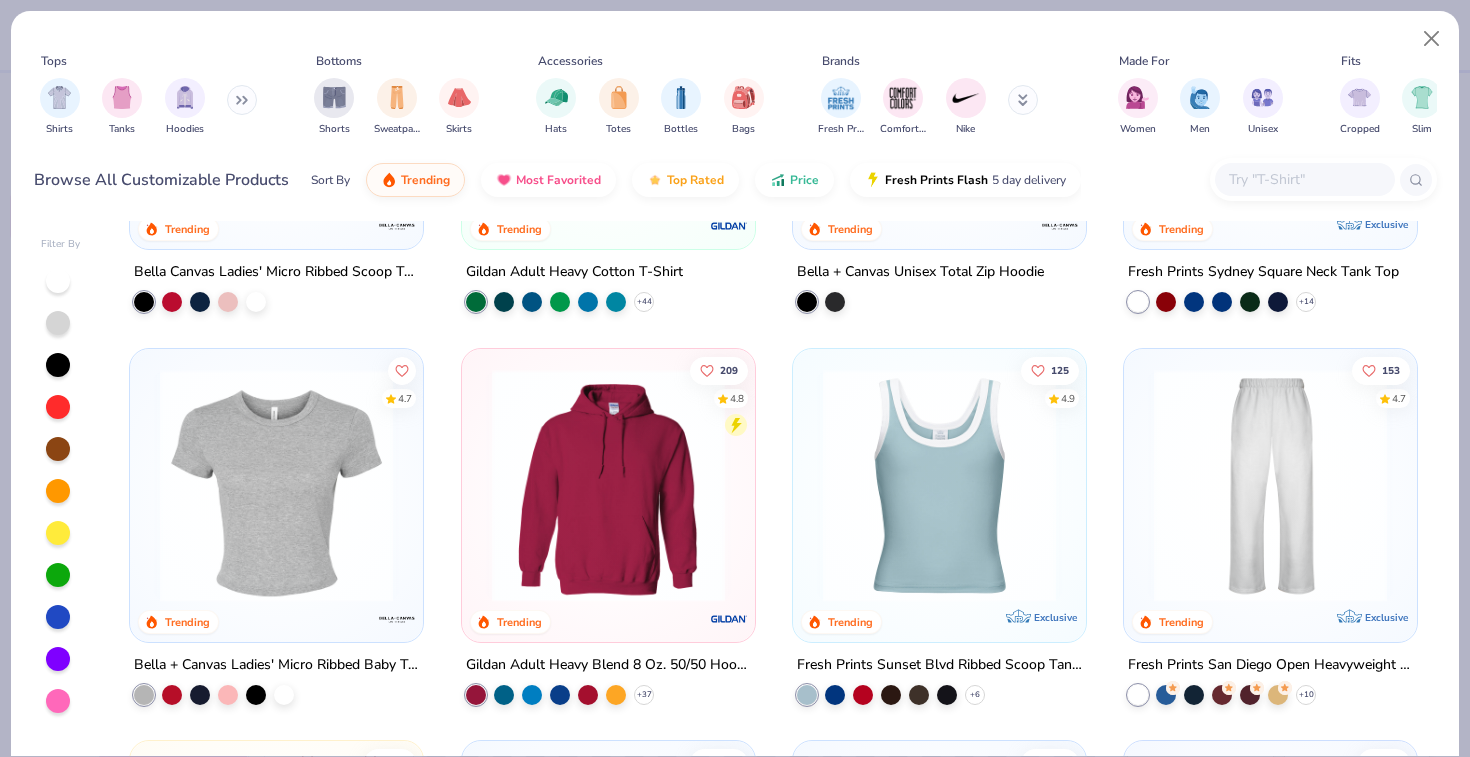 click at bounding box center [939, 484] 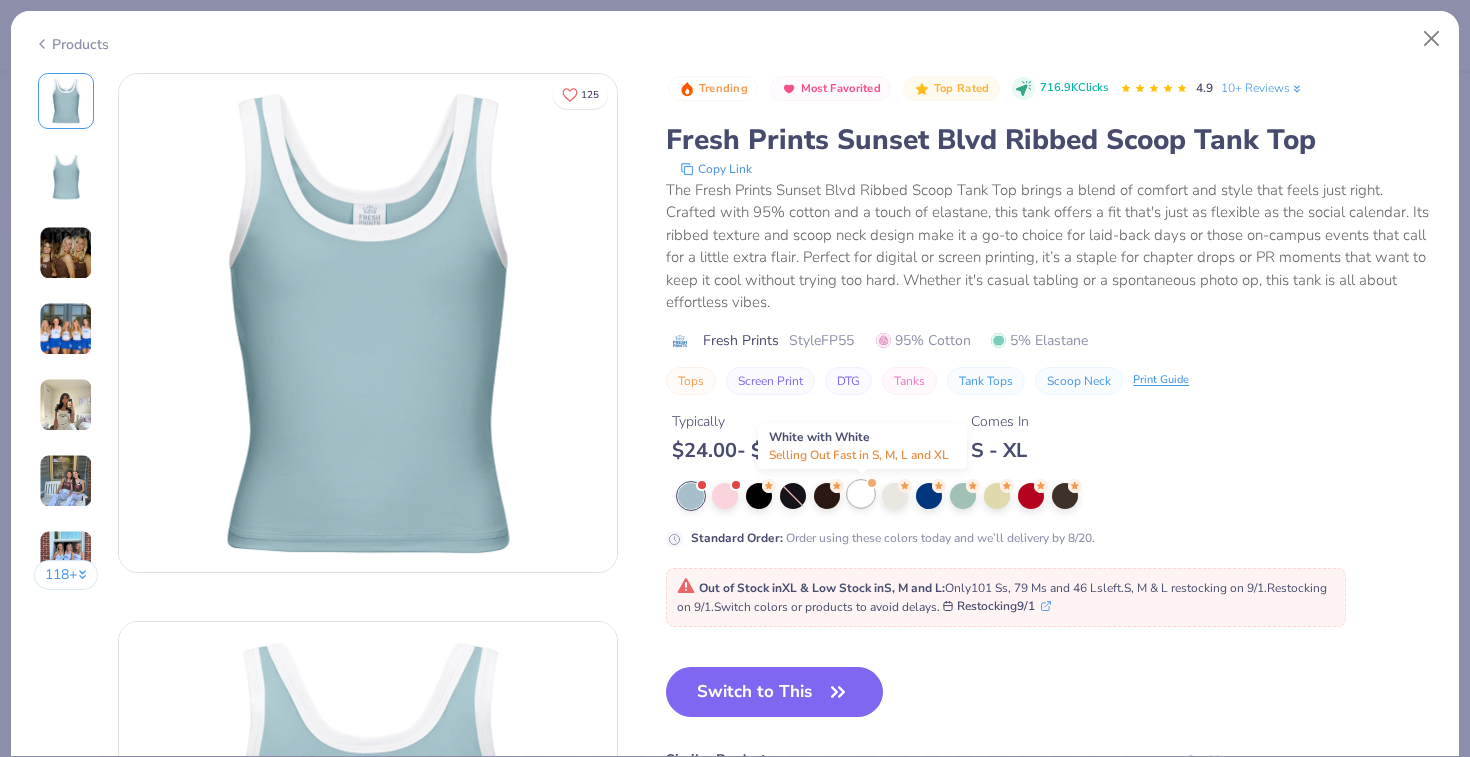 click at bounding box center [872, 483] 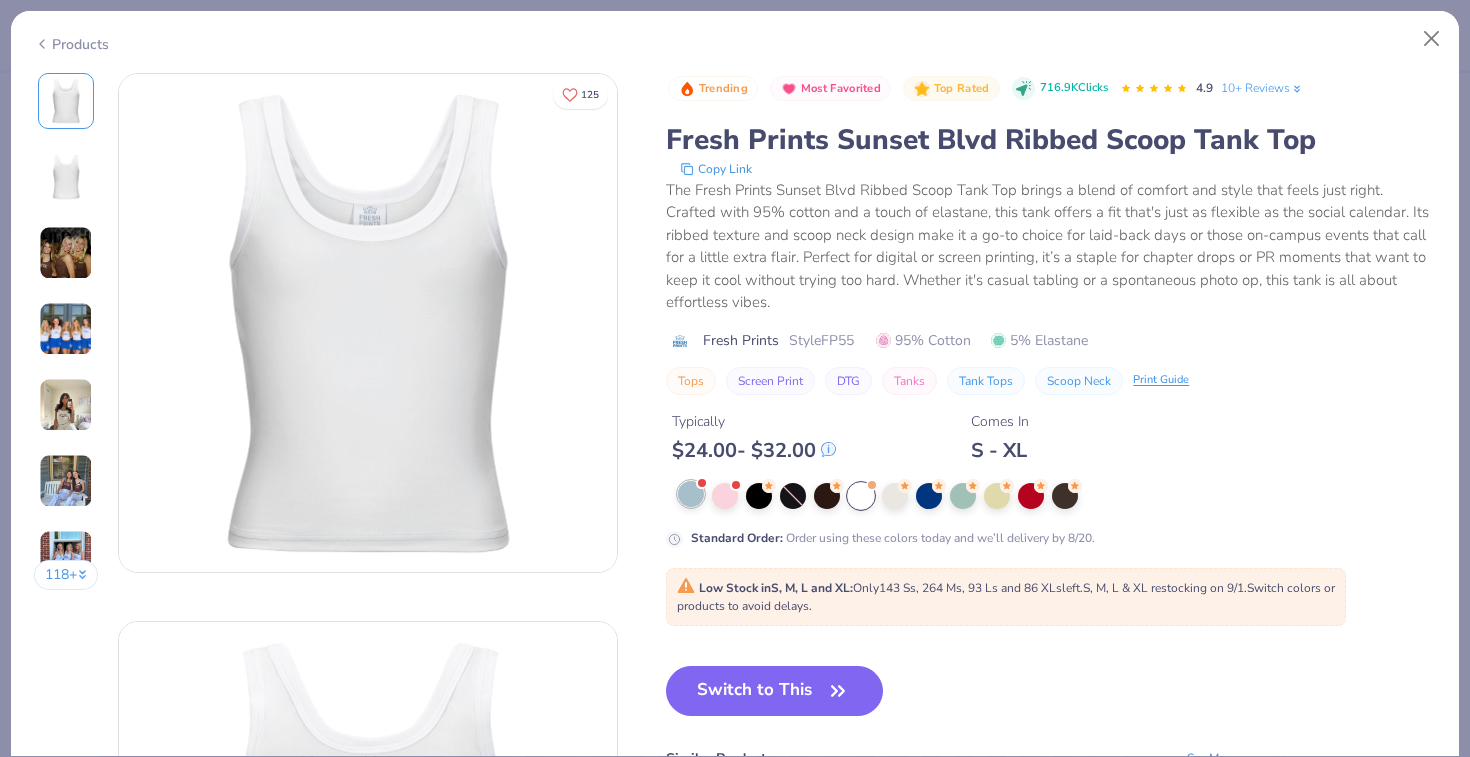 click at bounding box center [691, 494] 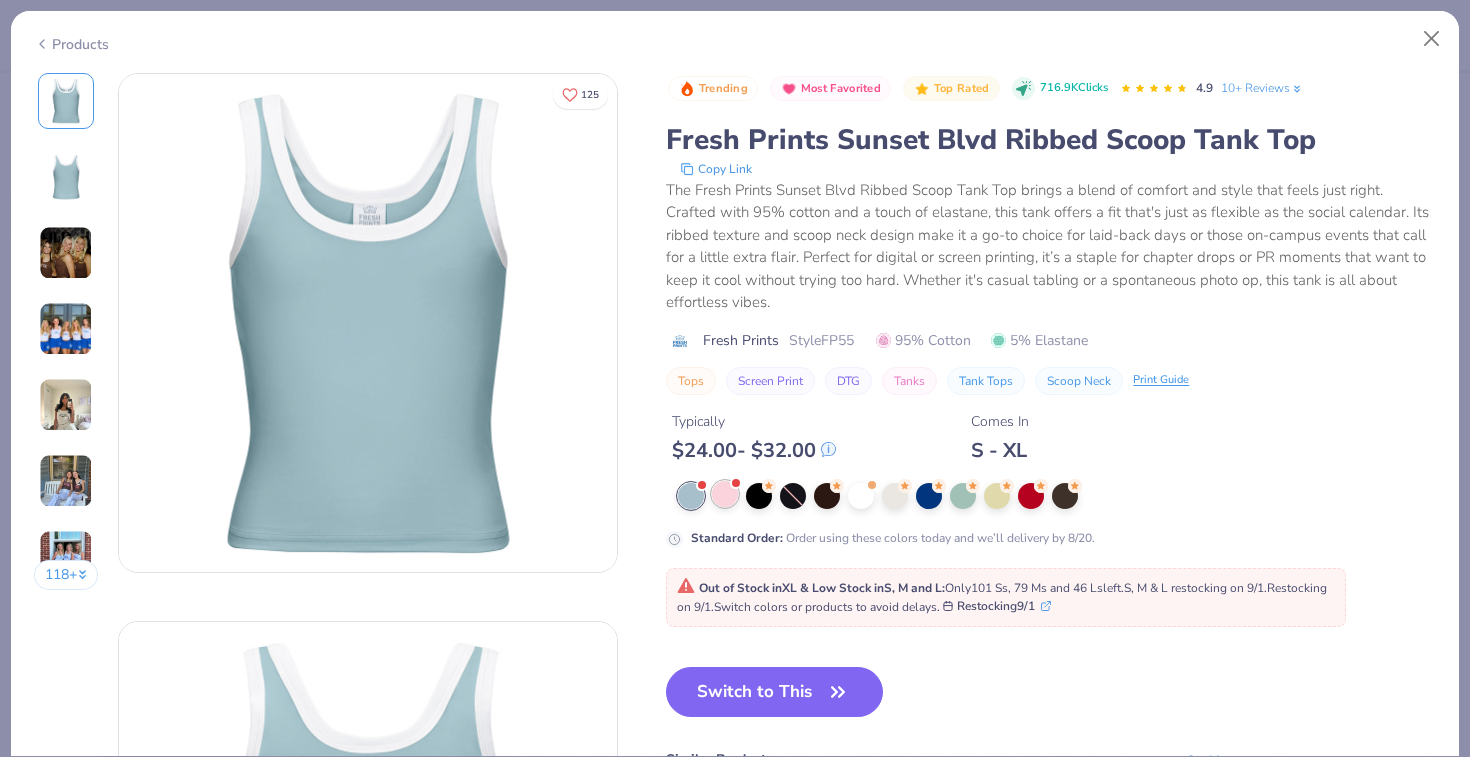 click at bounding box center [725, 494] 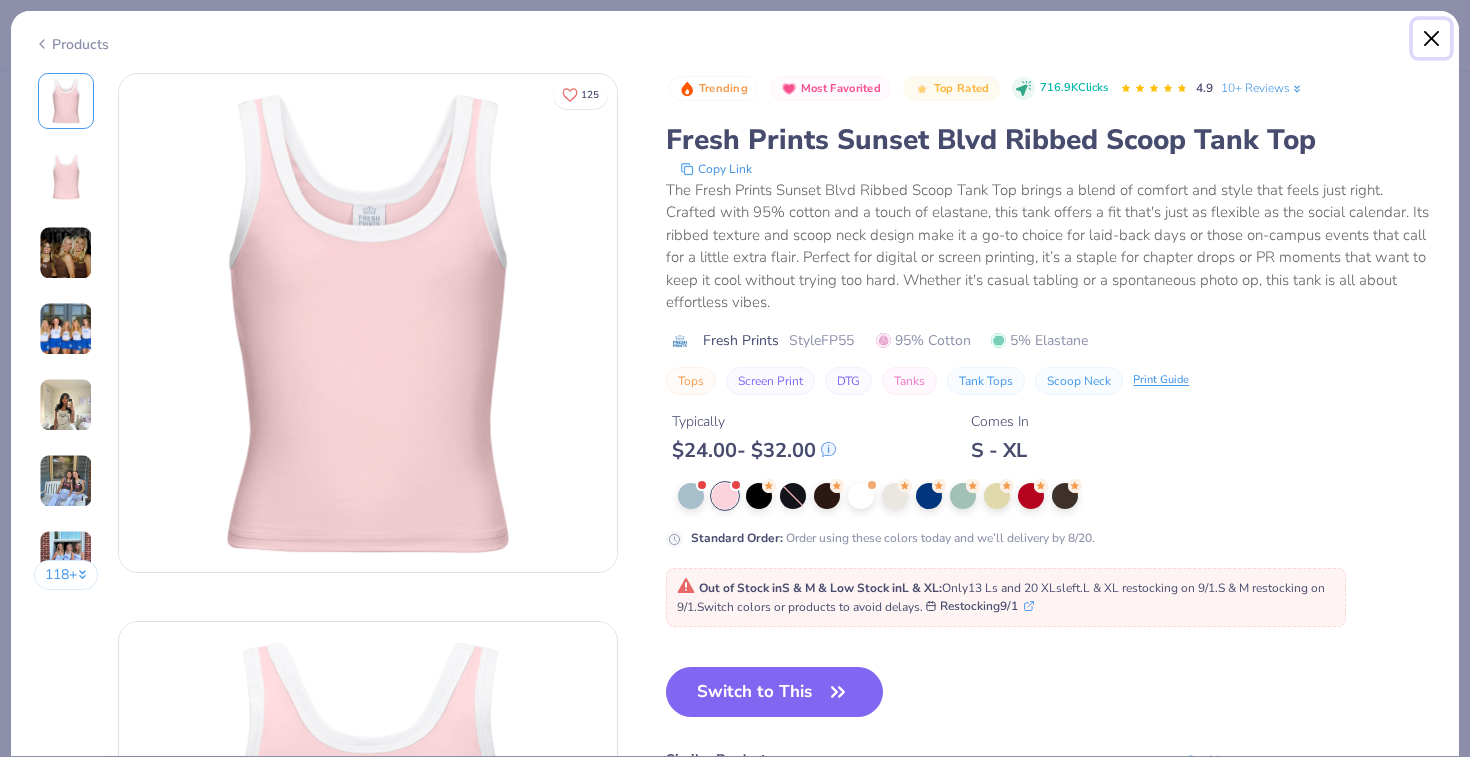 click at bounding box center (1432, 39) 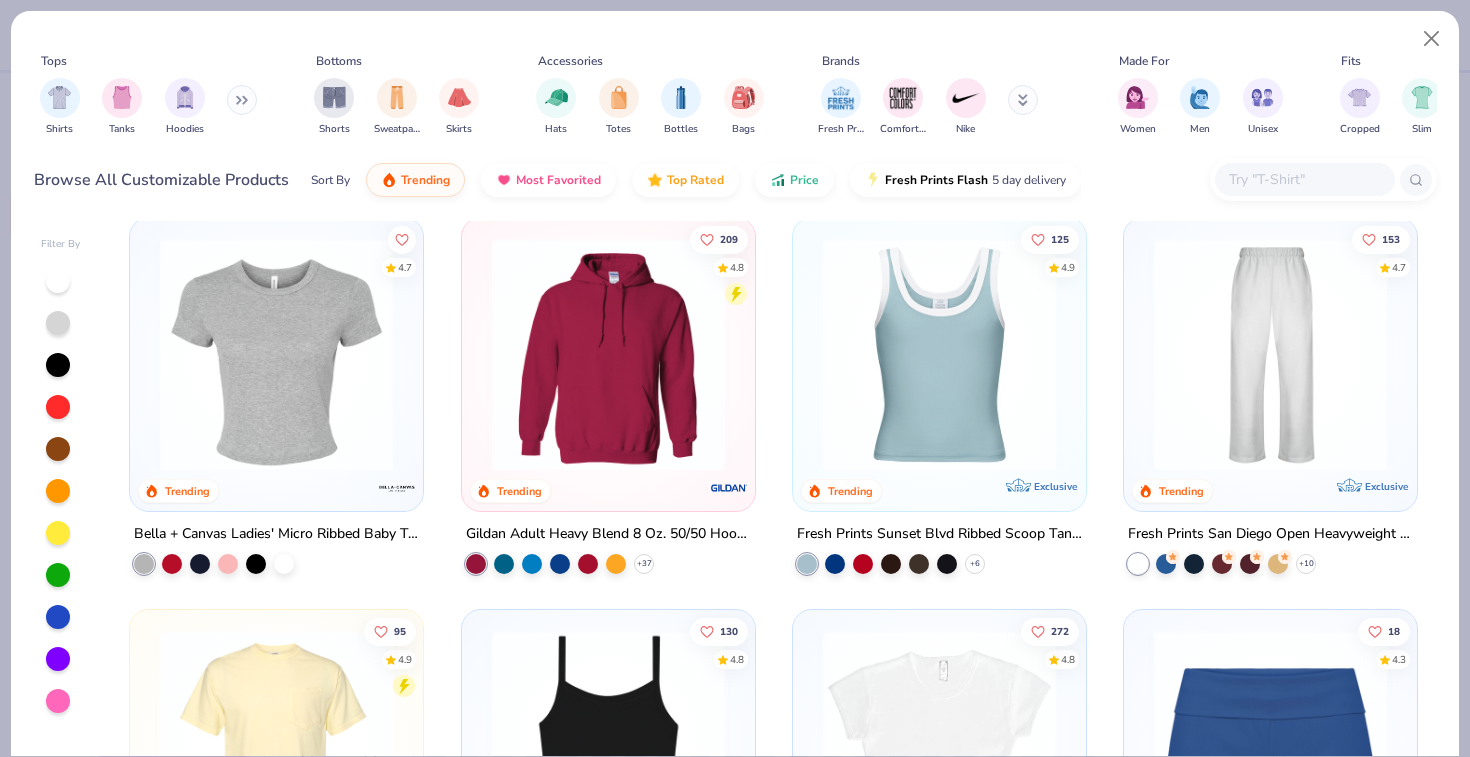 scroll, scrollTop: 824, scrollLeft: 0, axis: vertical 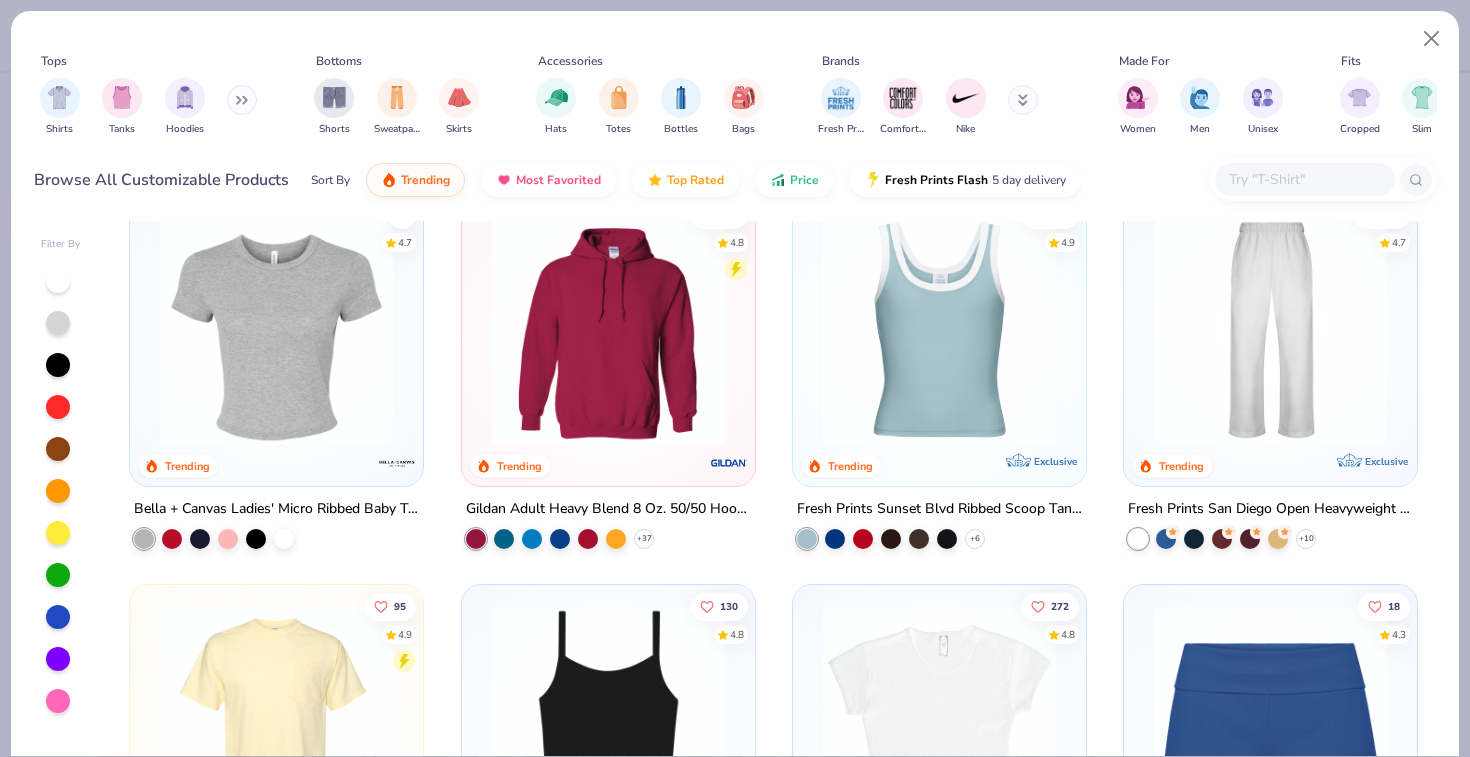 click at bounding box center [276, 328] 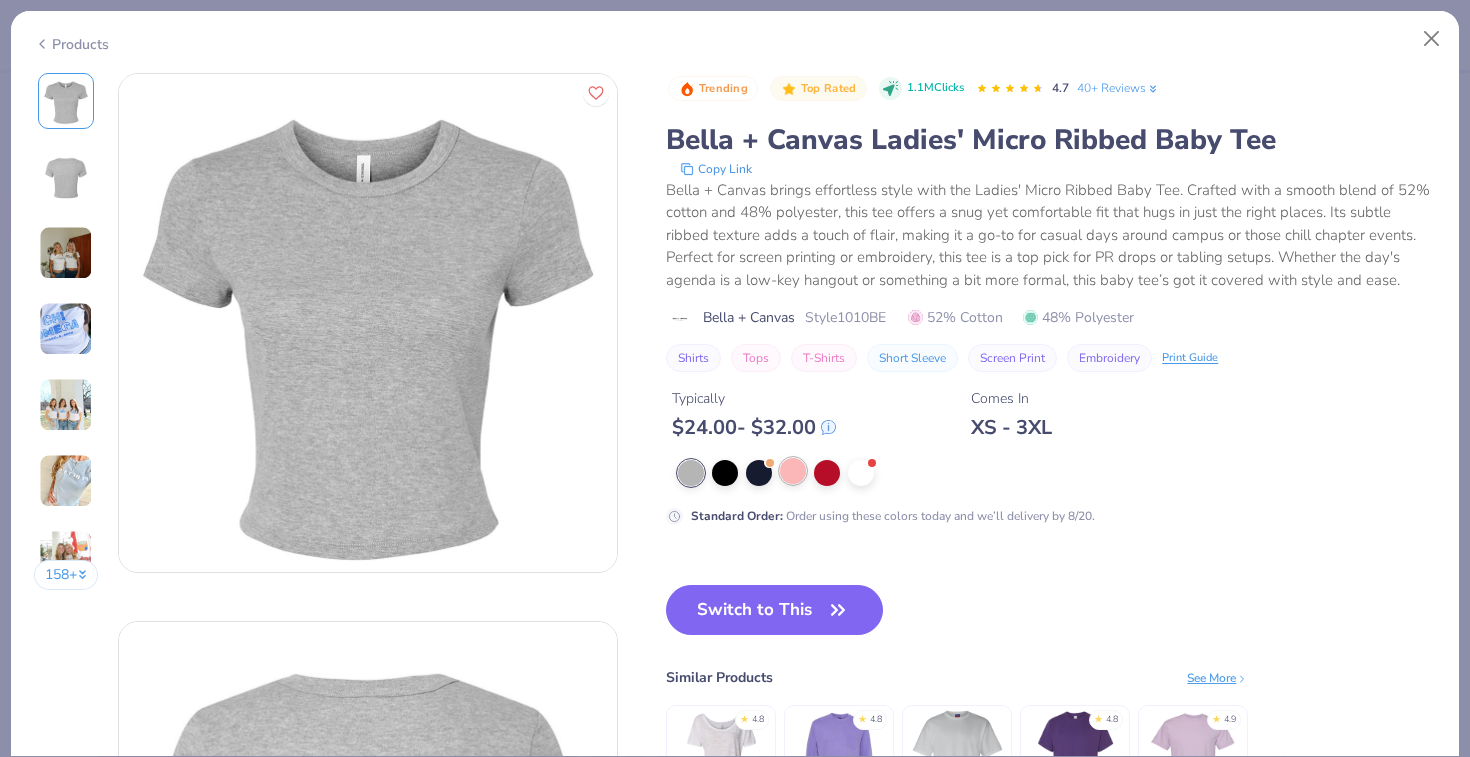 click at bounding box center [793, 471] 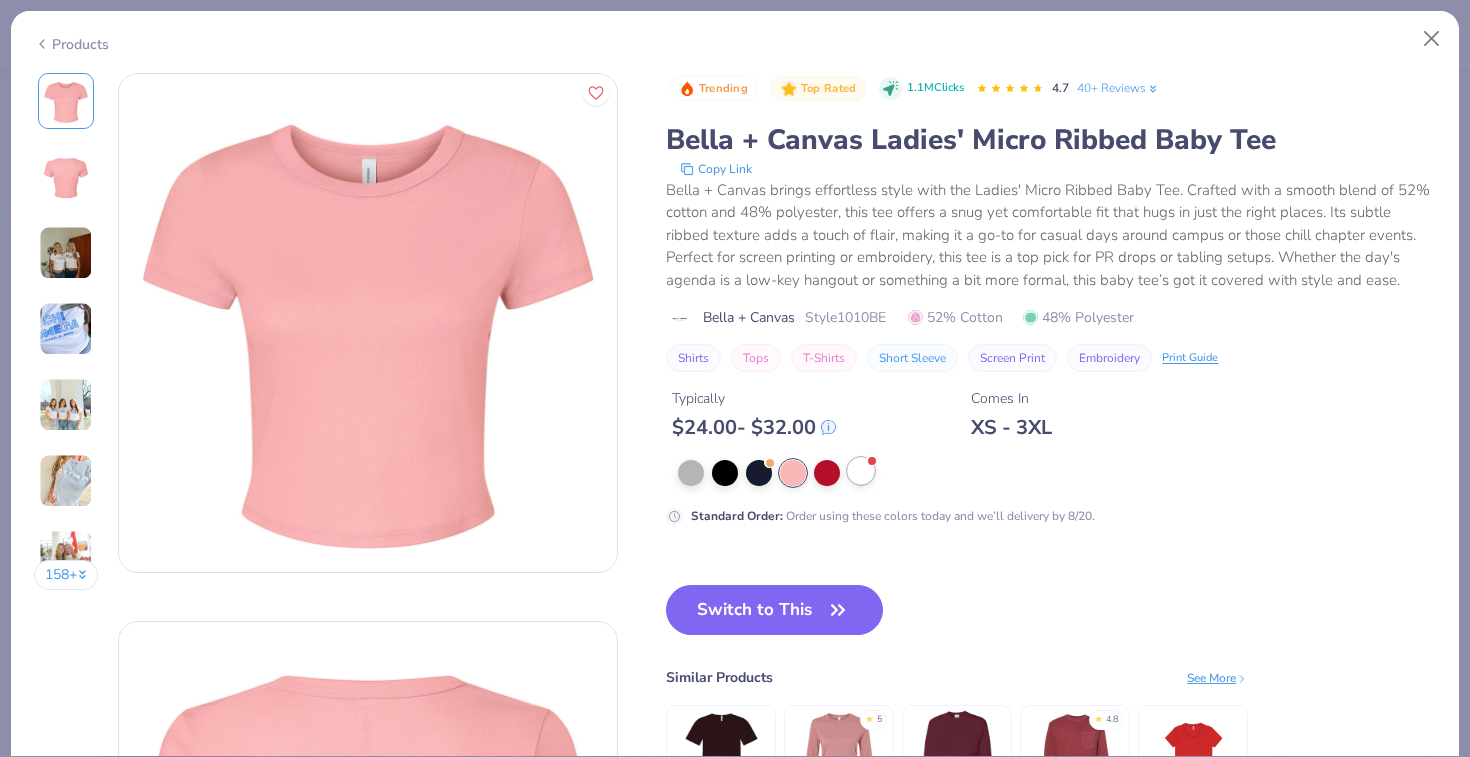 click at bounding box center (861, 471) 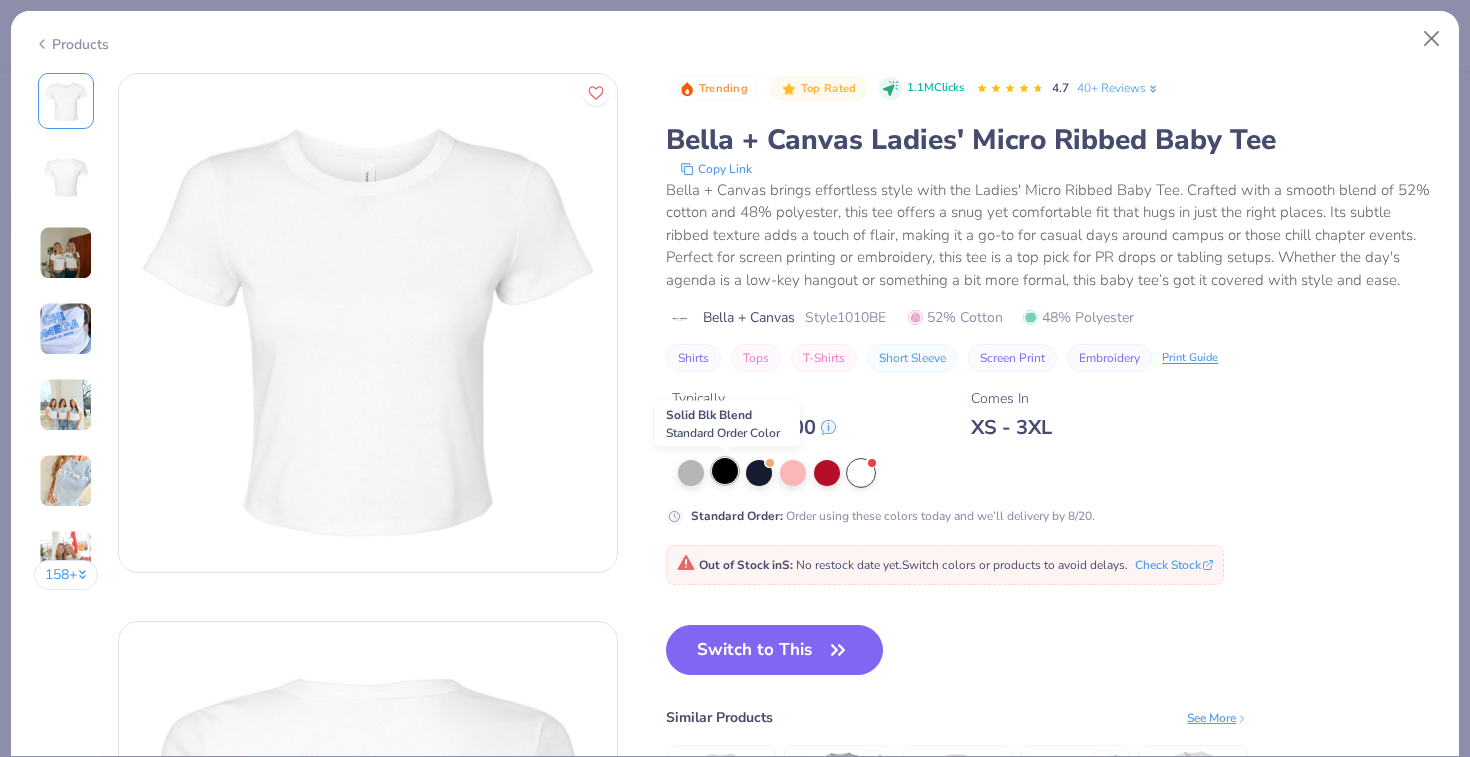 click at bounding box center (725, 471) 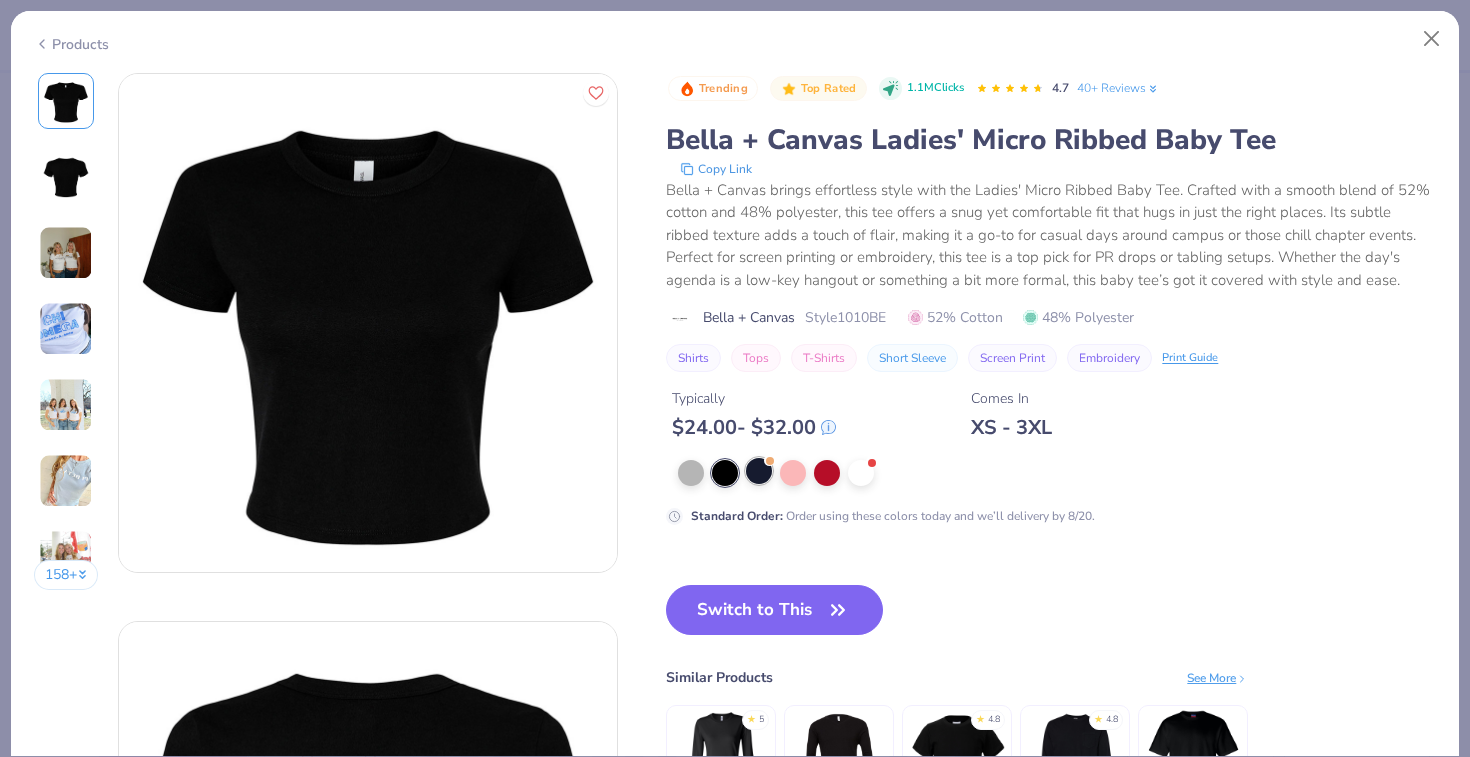 click at bounding box center [759, 471] 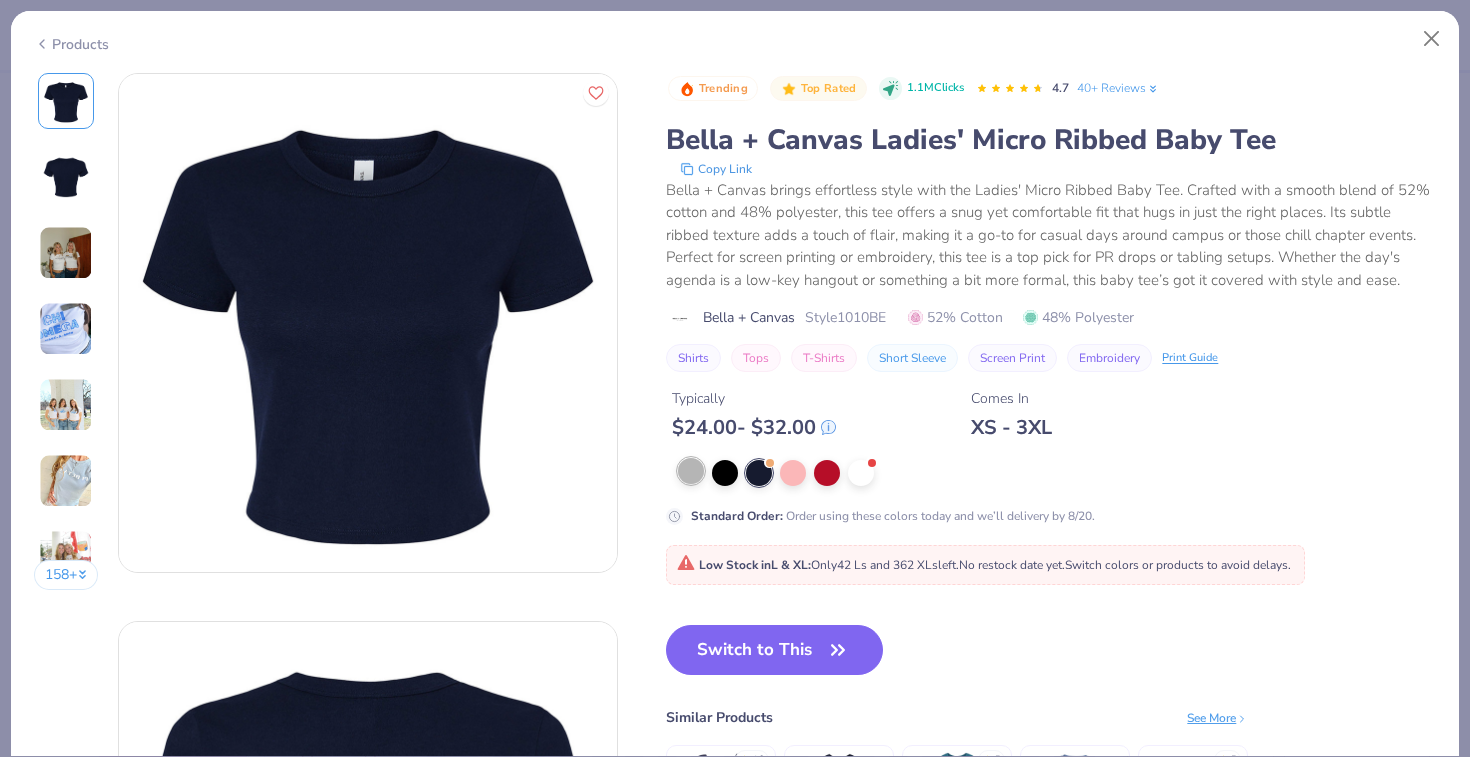 click at bounding box center [691, 471] 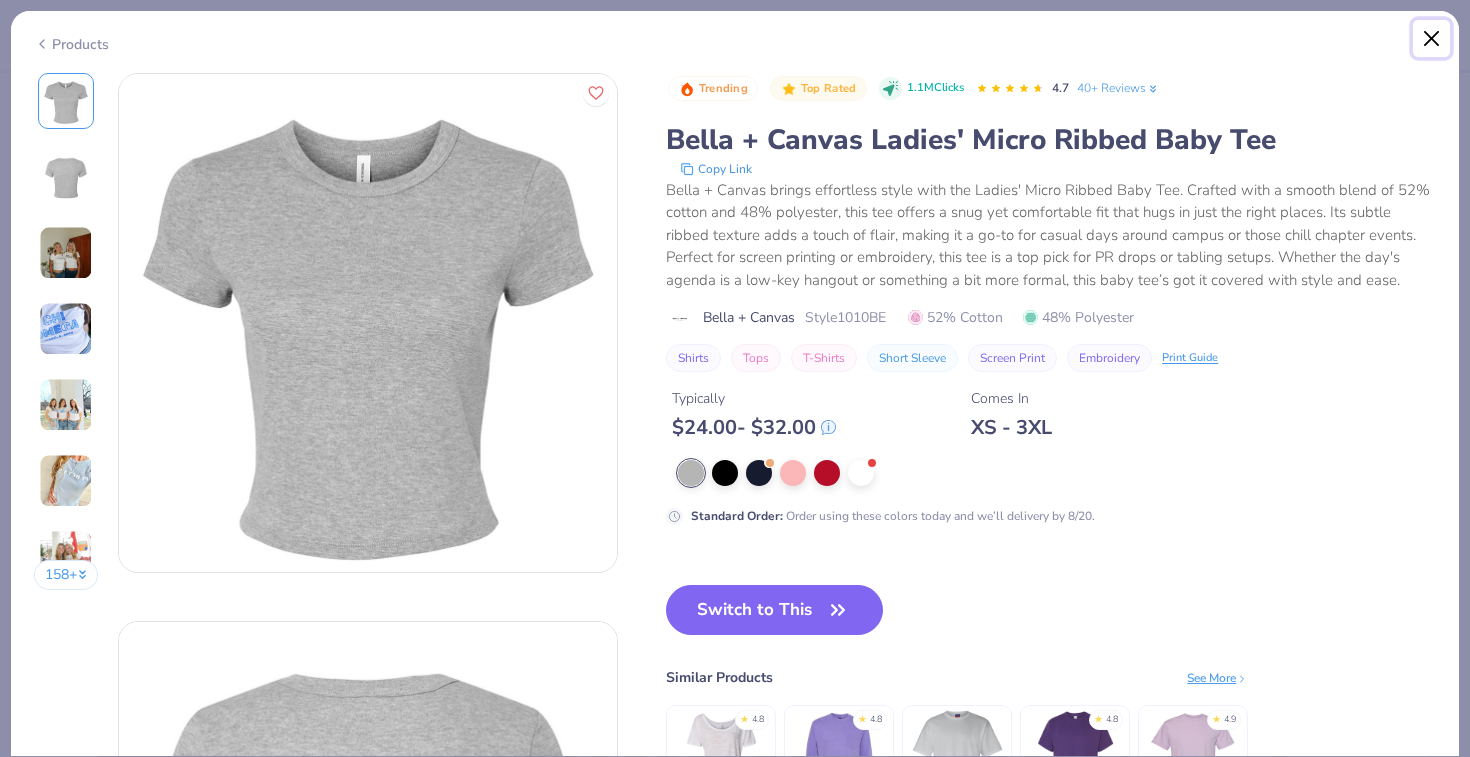 click at bounding box center [1432, 39] 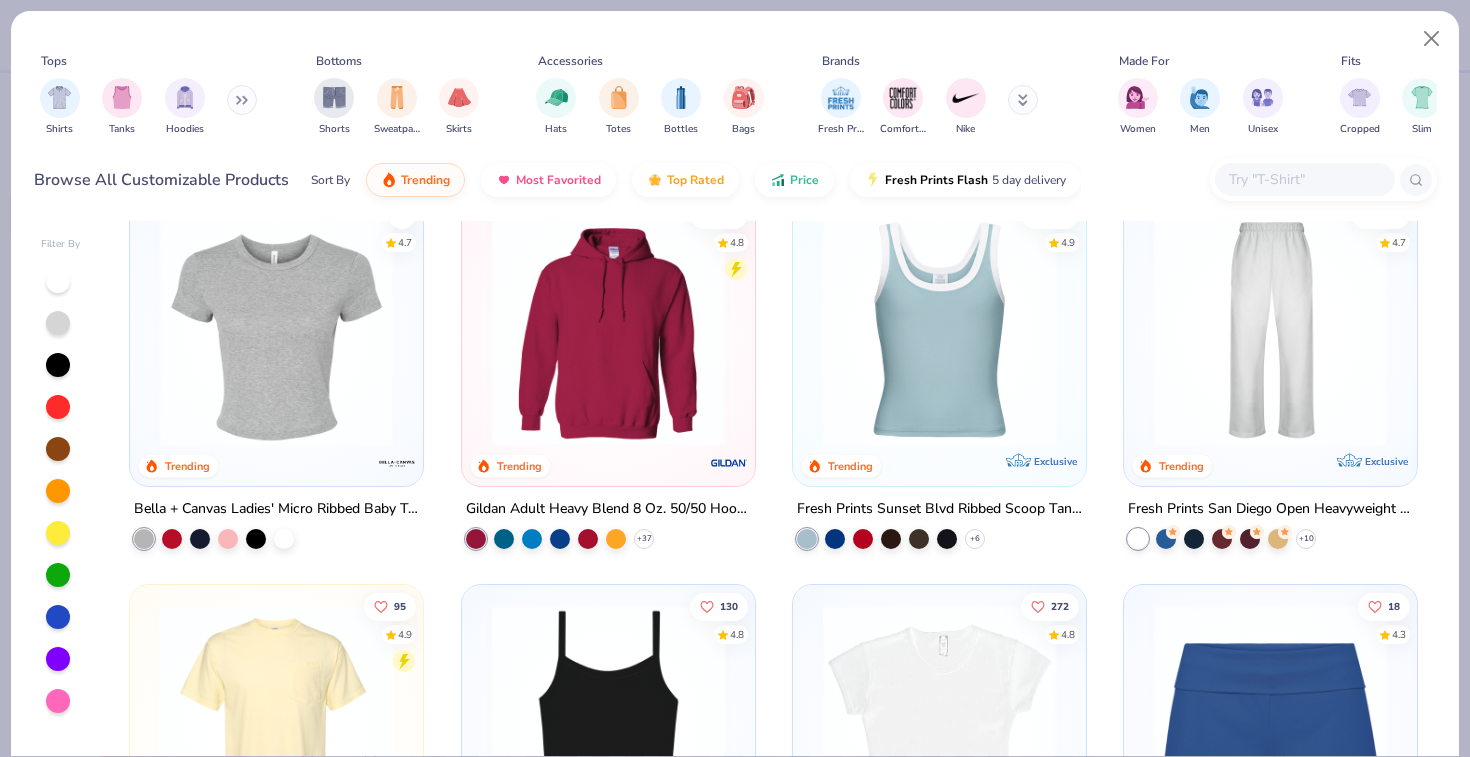 scroll, scrollTop: 1045, scrollLeft: 0, axis: vertical 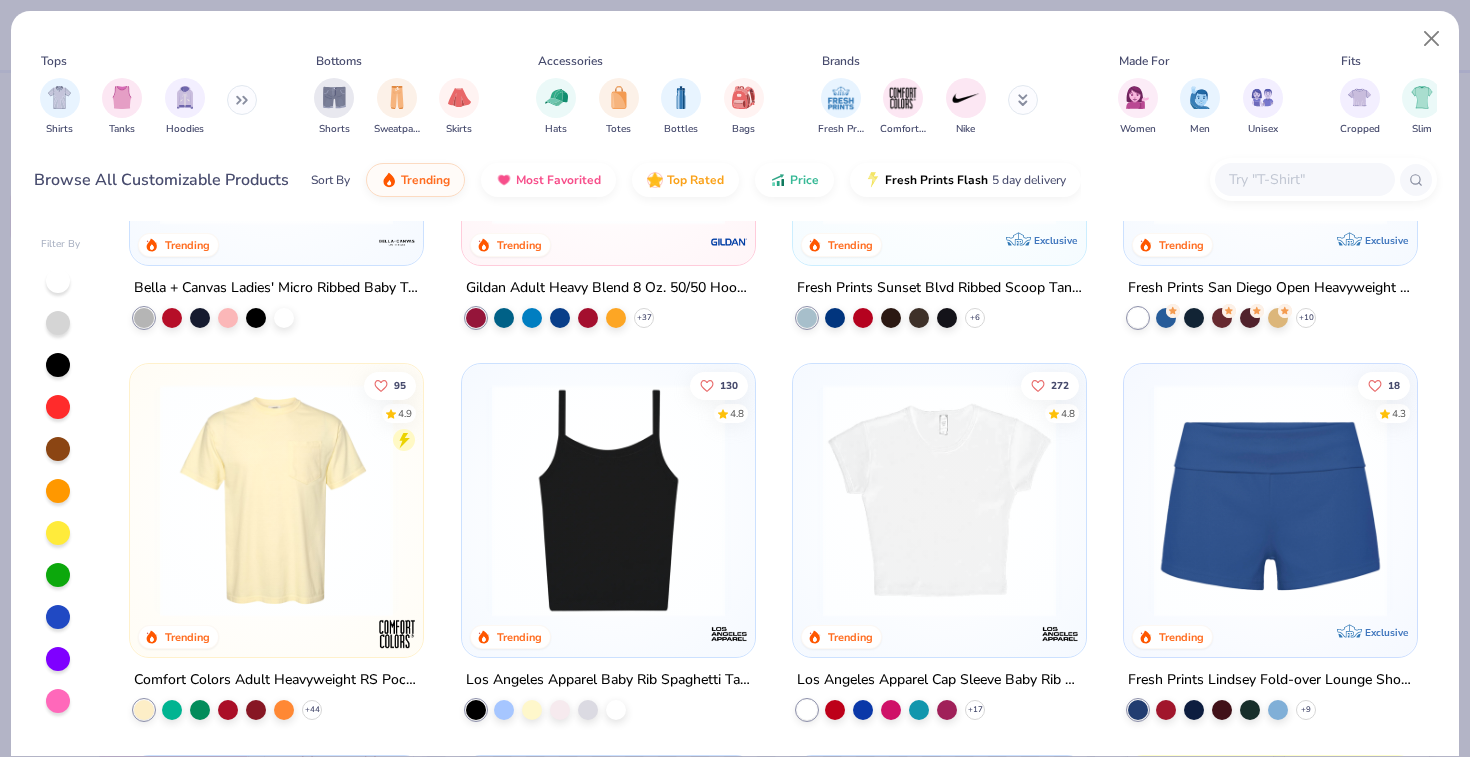 click at bounding box center [608, 500] 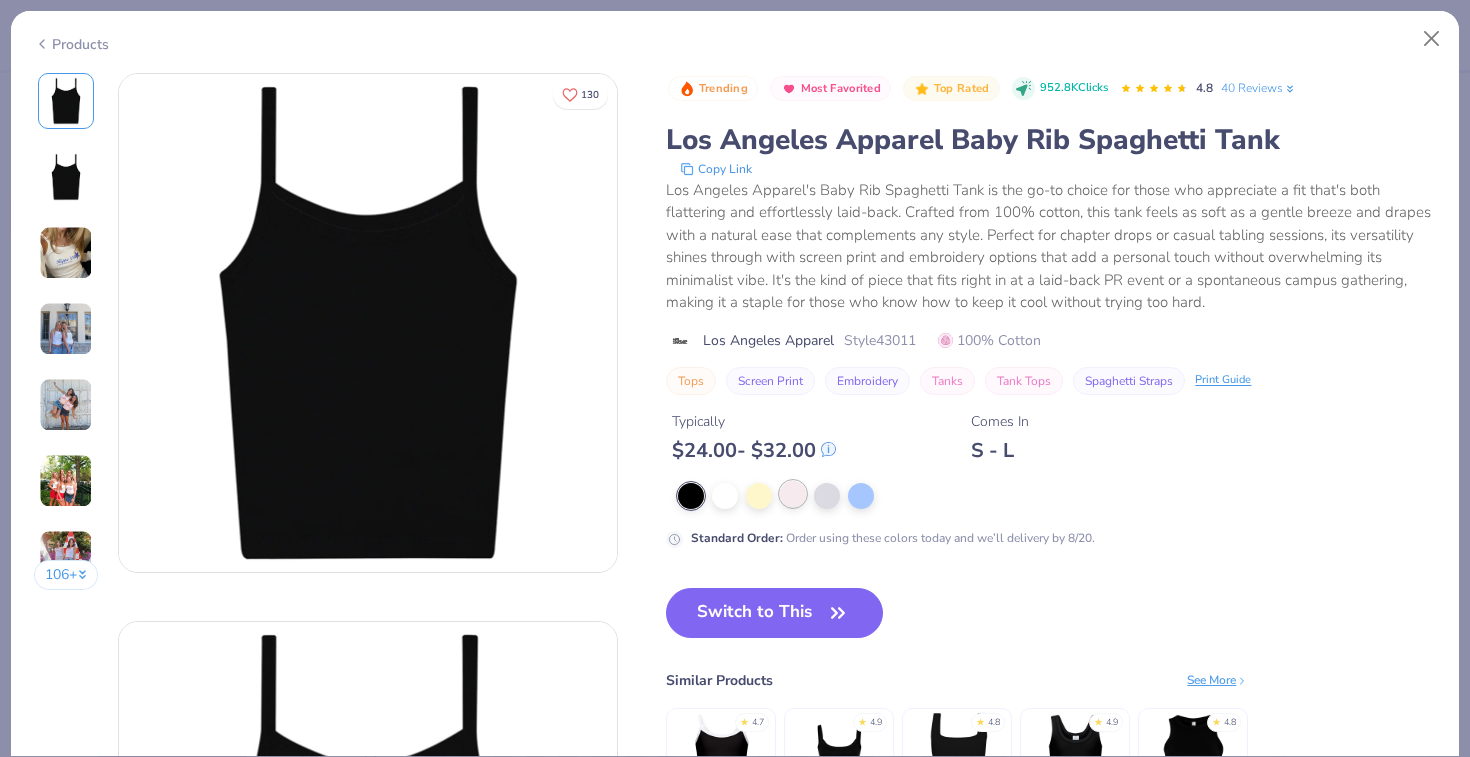 click at bounding box center (793, 494) 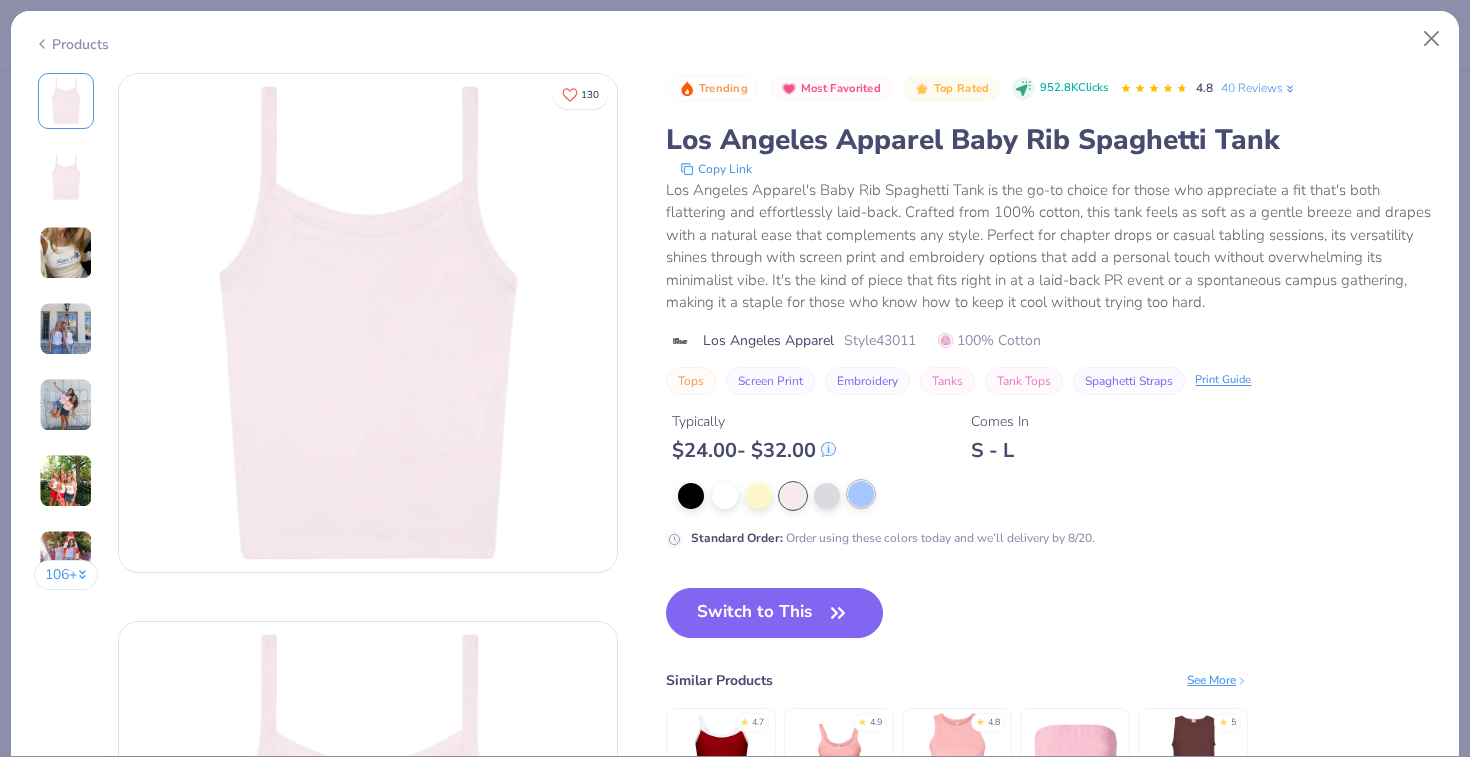 click at bounding box center [861, 494] 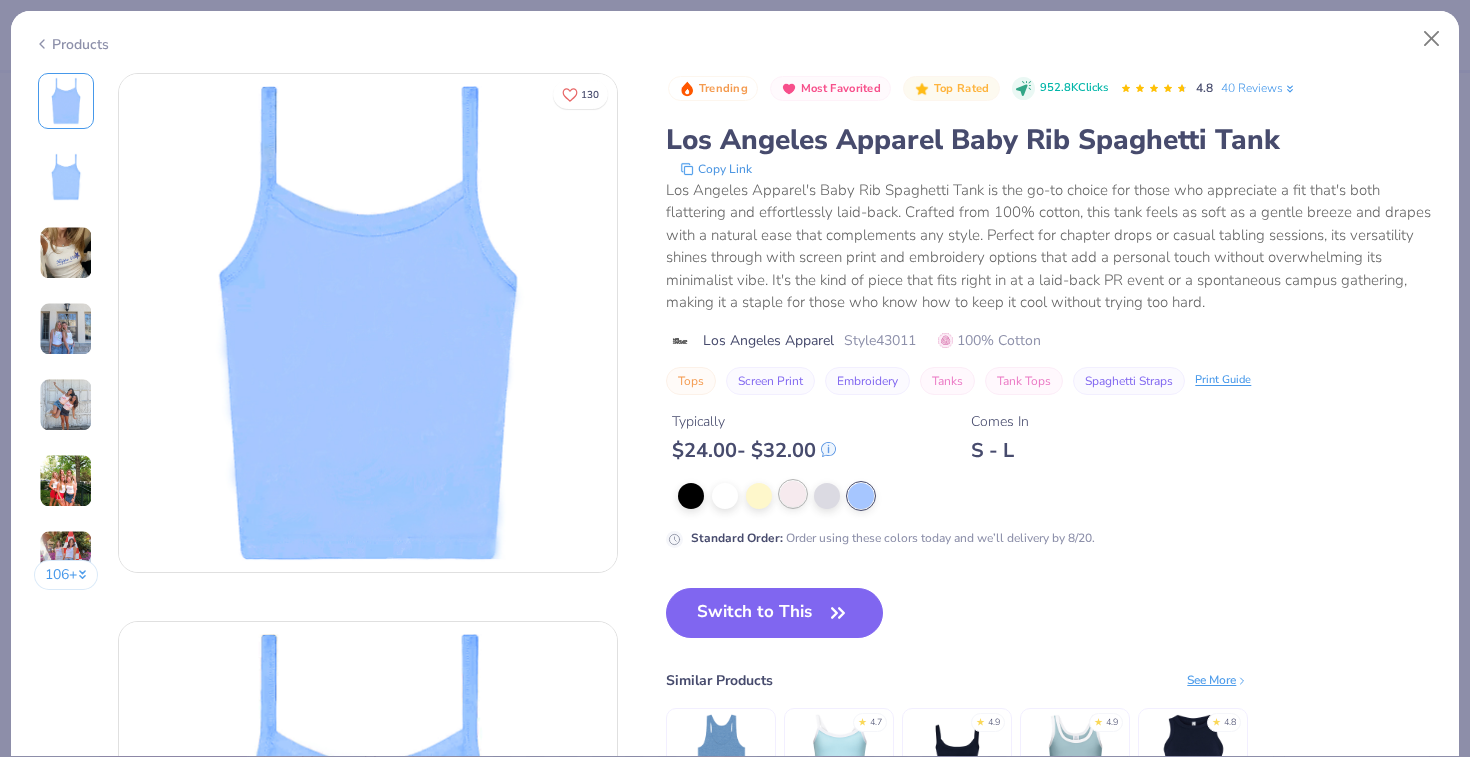 click at bounding box center [793, 494] 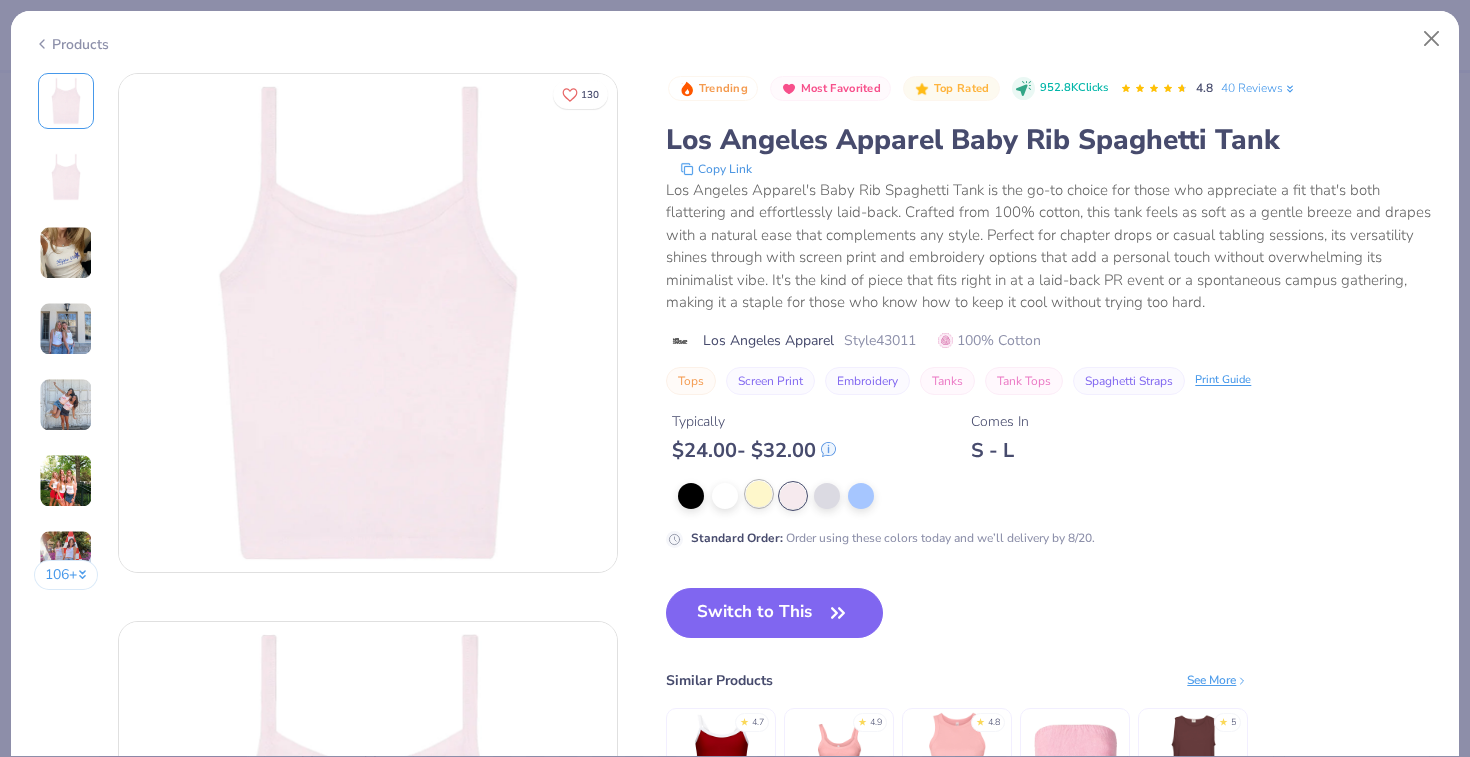 click at bounding box center [759, 494] 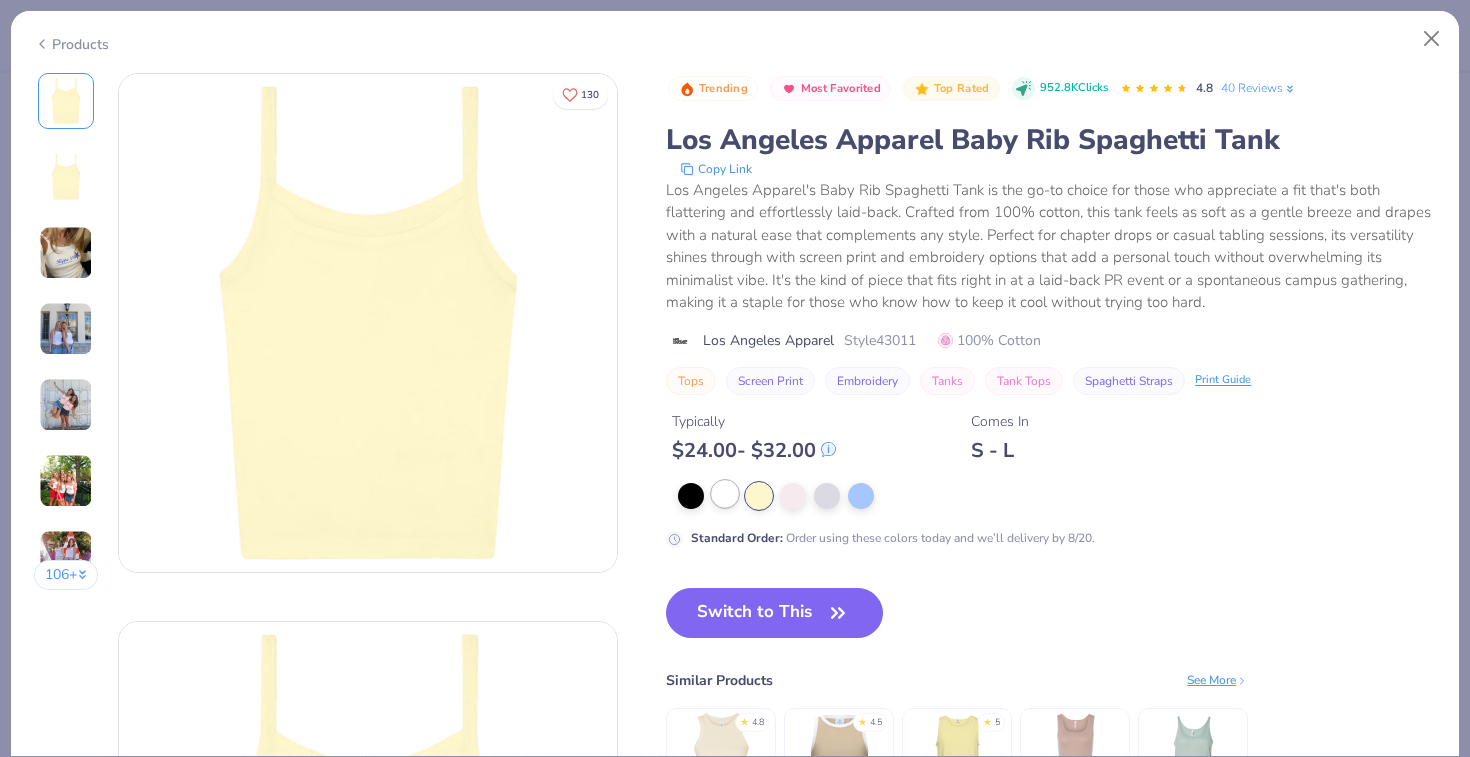 click at bounding box center [725, 494] 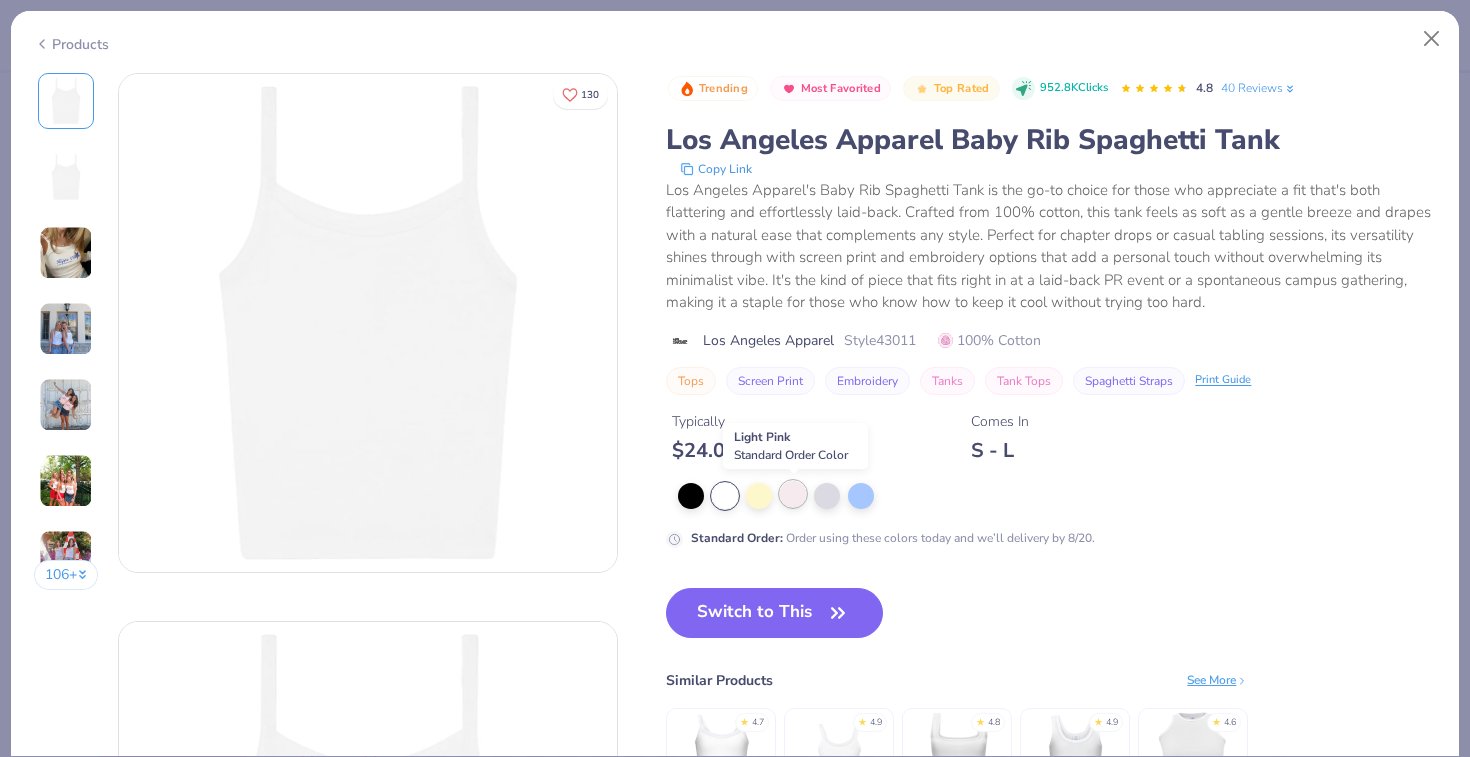 click at bounding box center (793, 494) 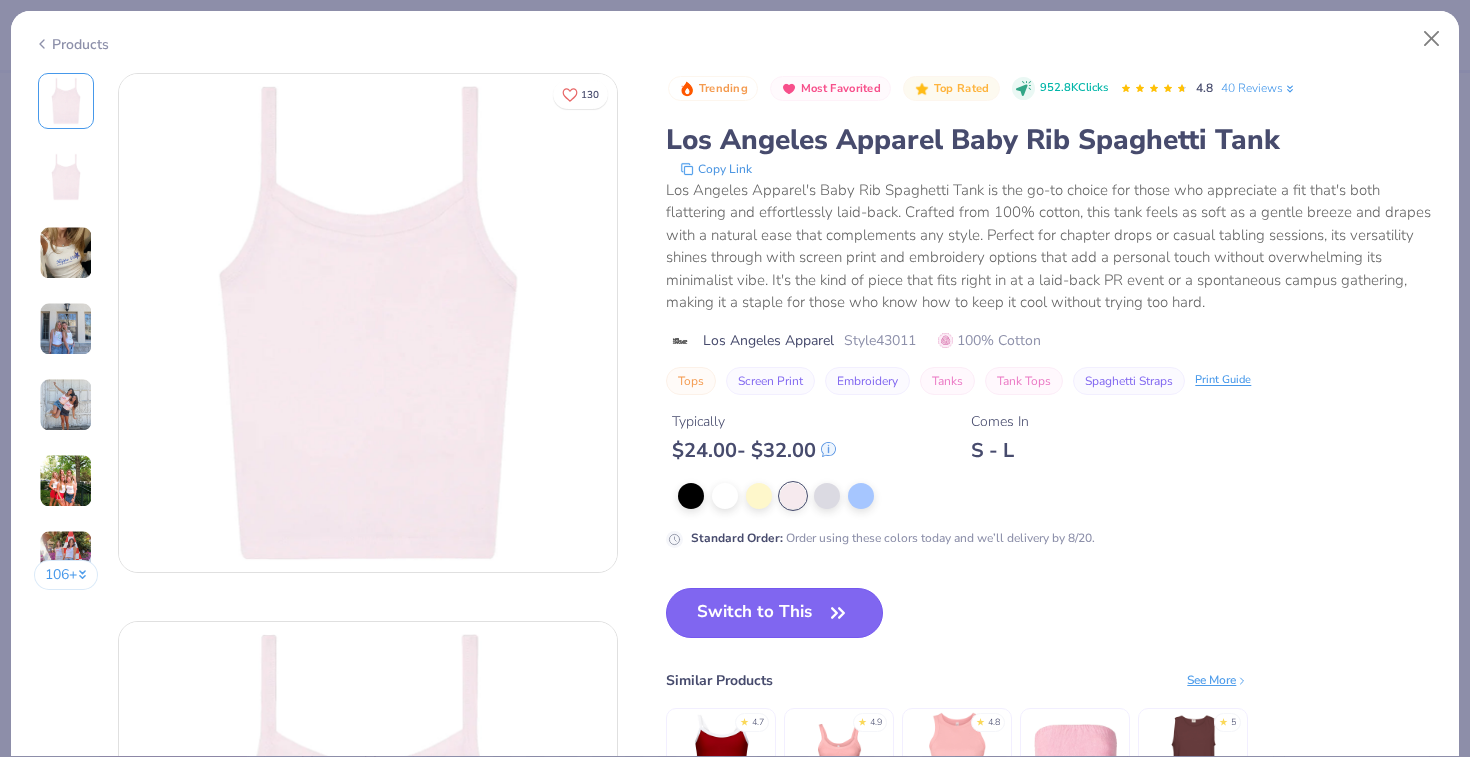 click on "Switch to This" at bounding box center [774, 613] 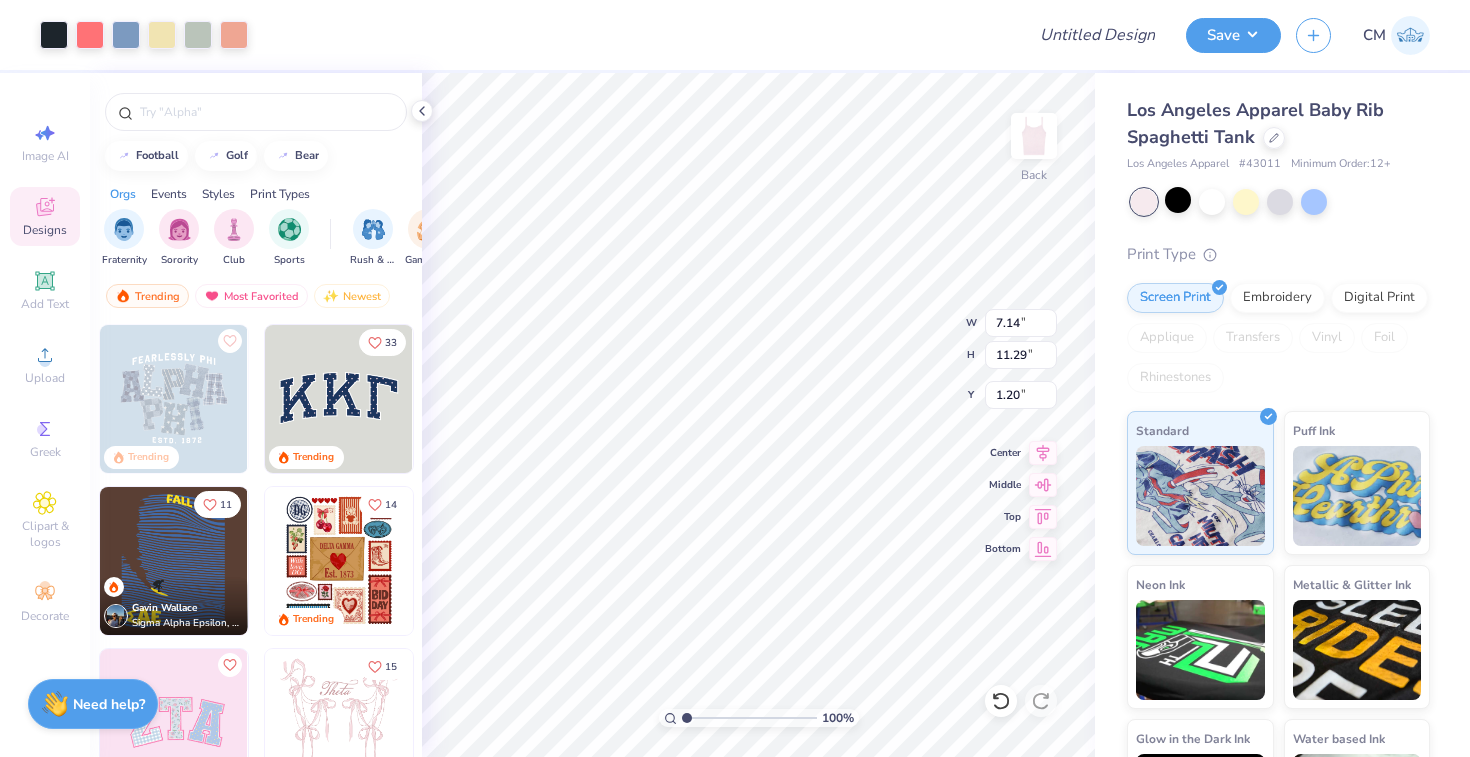 type on "7.14" 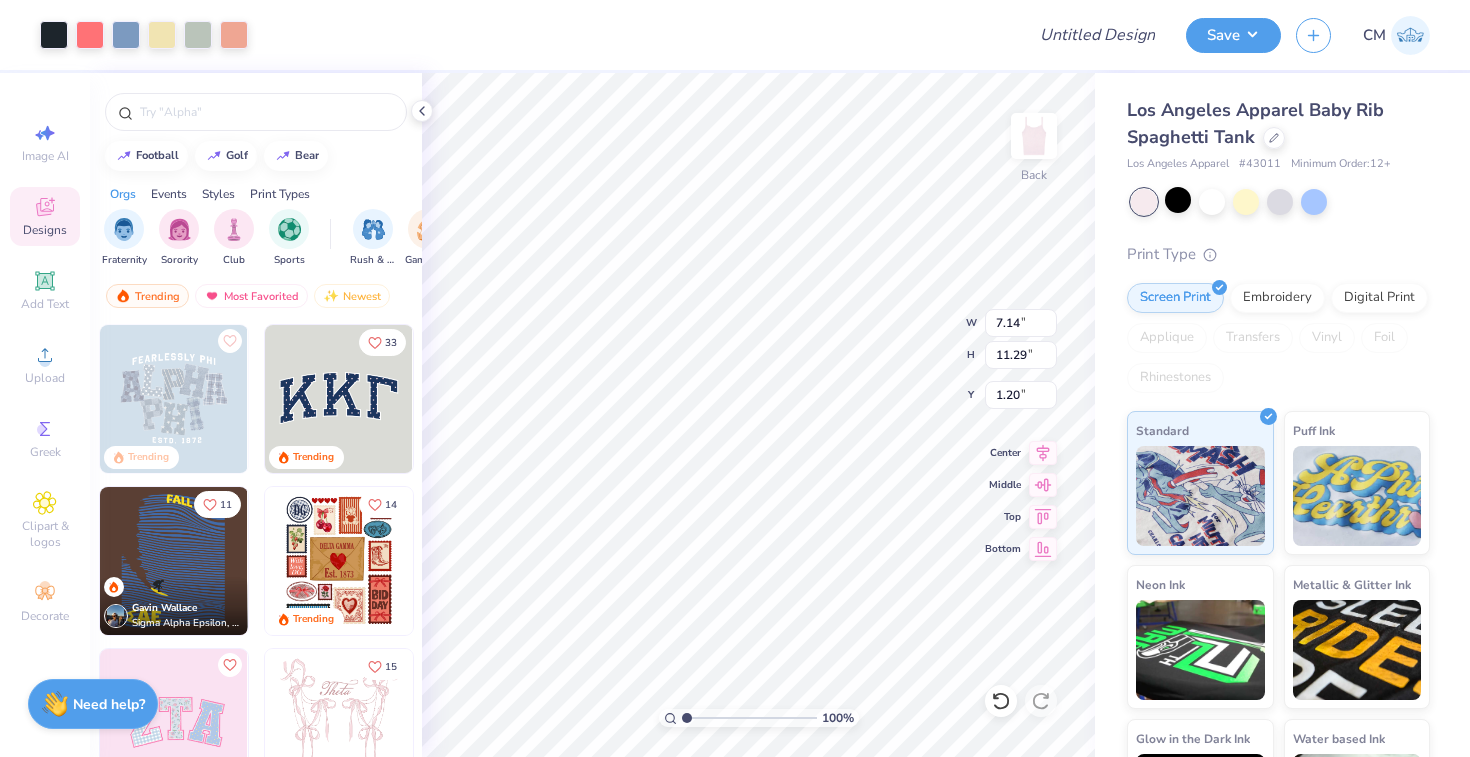 type on "11.29" 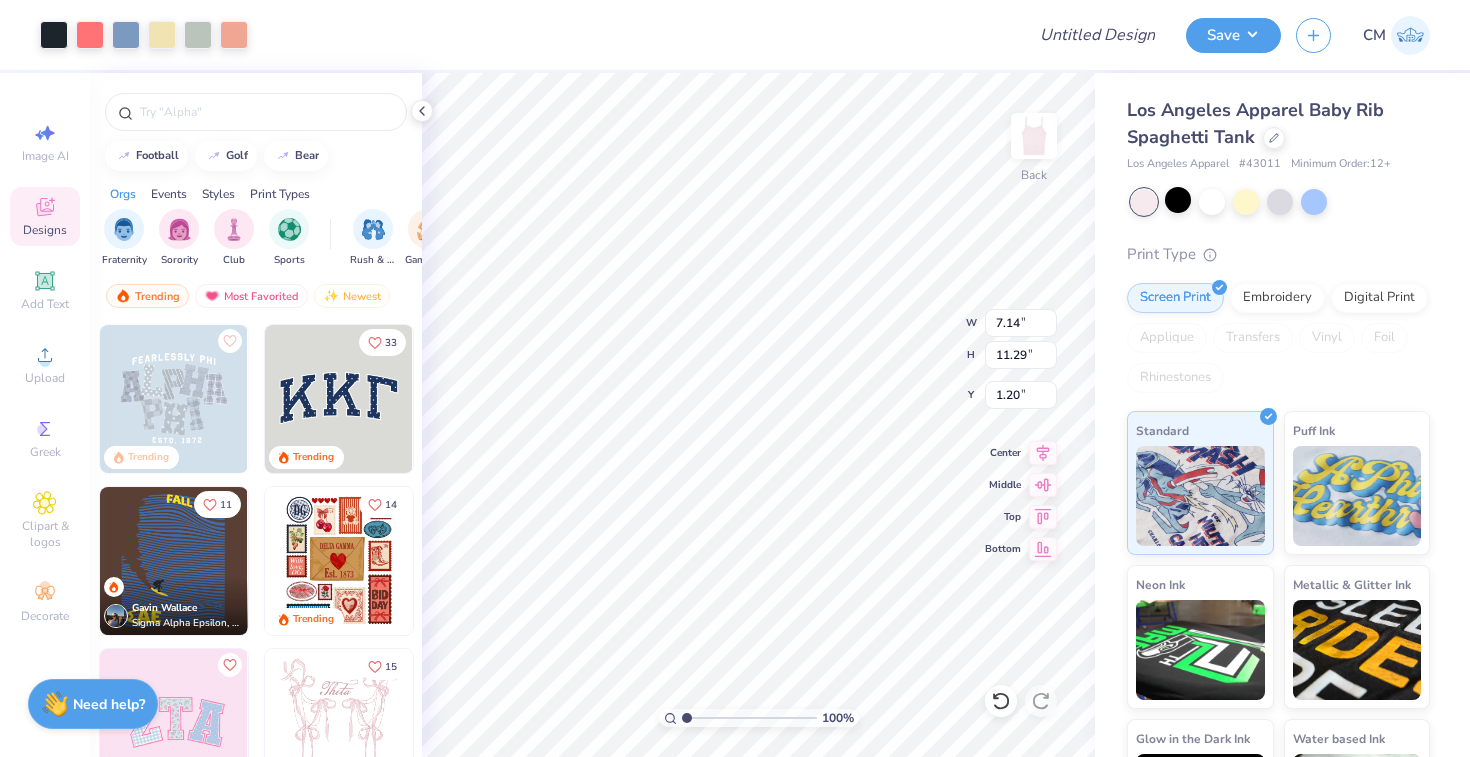 type on "1.20" 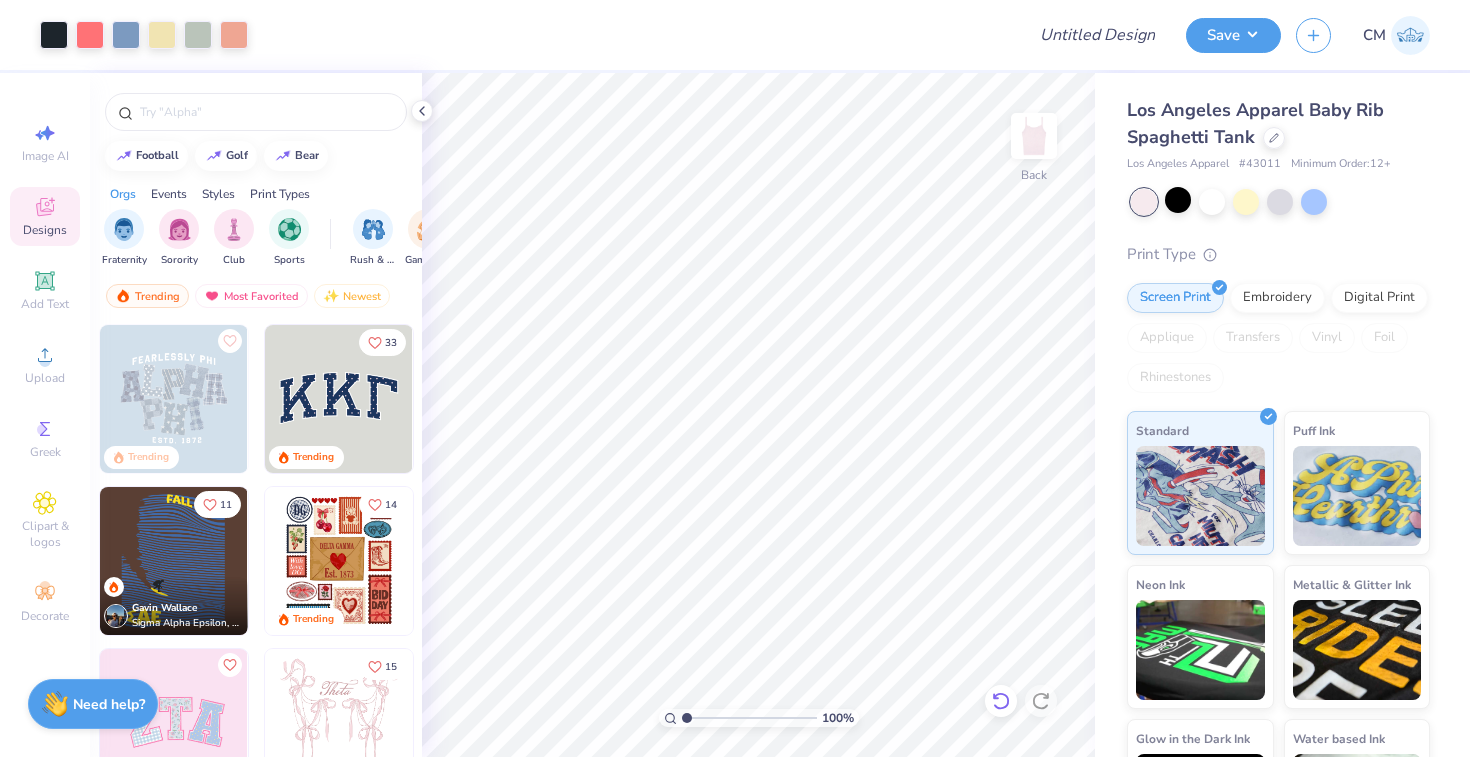click 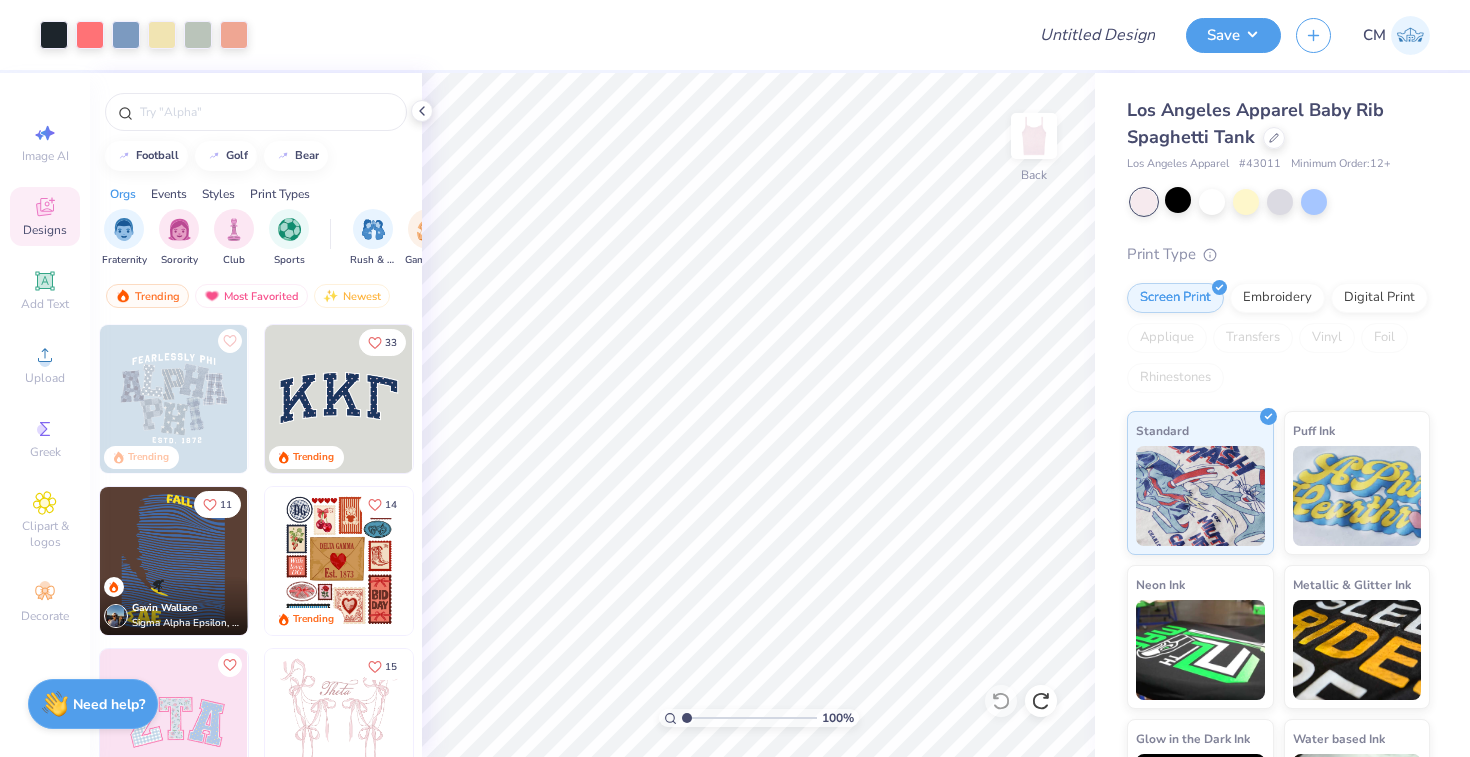 click on "Art colors Design Title Save CM Image AI Designs Add Text Upload Greek Clipart & logos Decorate football golf bear Orgs Events Styles Print Types Fraternity Sorority Club Sports Rush & Bid Game Day Parent's Weekend PR & General Philanthropy Big Little Reveal Retreat Spring Break Date Parties & Socials Holidays Greek Week Formal & Semi Graduation Founder’s Day Classic Minimalist Varsity Y2K Typography Handdrawn Cartoons Grunge 80s & 90s 60s & 70s Embroidery Screen Print Applique Patches Digital Print Vinyl Transfers Trending Most Favorited Newest Trending 33 Trending 11 Gavin Wallace Sigma Alpha Epsilon, University of Colorado Boulder 14 Trending Trending 15 Trending 18 Trending 19 Trending 17 Trending Trending 100  % Back Los Angeles Apparel Baby Rib Spaghetti Tank Los Angeles Apparel # 43011 Minimum Order:  12 +   Print Type Screen Print Embroidery Digital Print Applique Transfers Vinyl Foil Rhinestones Standard Puff Ink Neon Ink Metallic & Glitter Ink Glow in the Dark Ink" at bounding box center (735, 378) 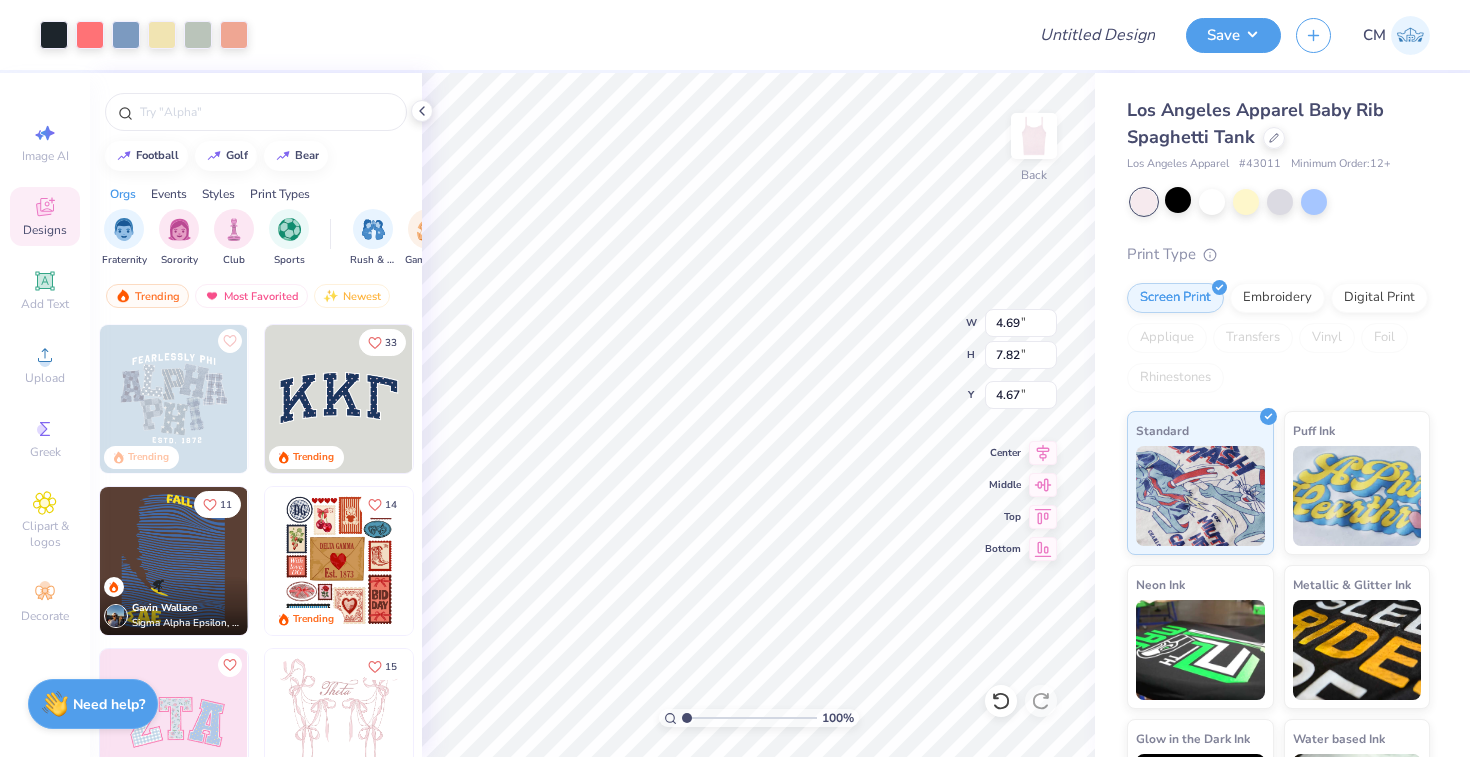 type on "4.69" 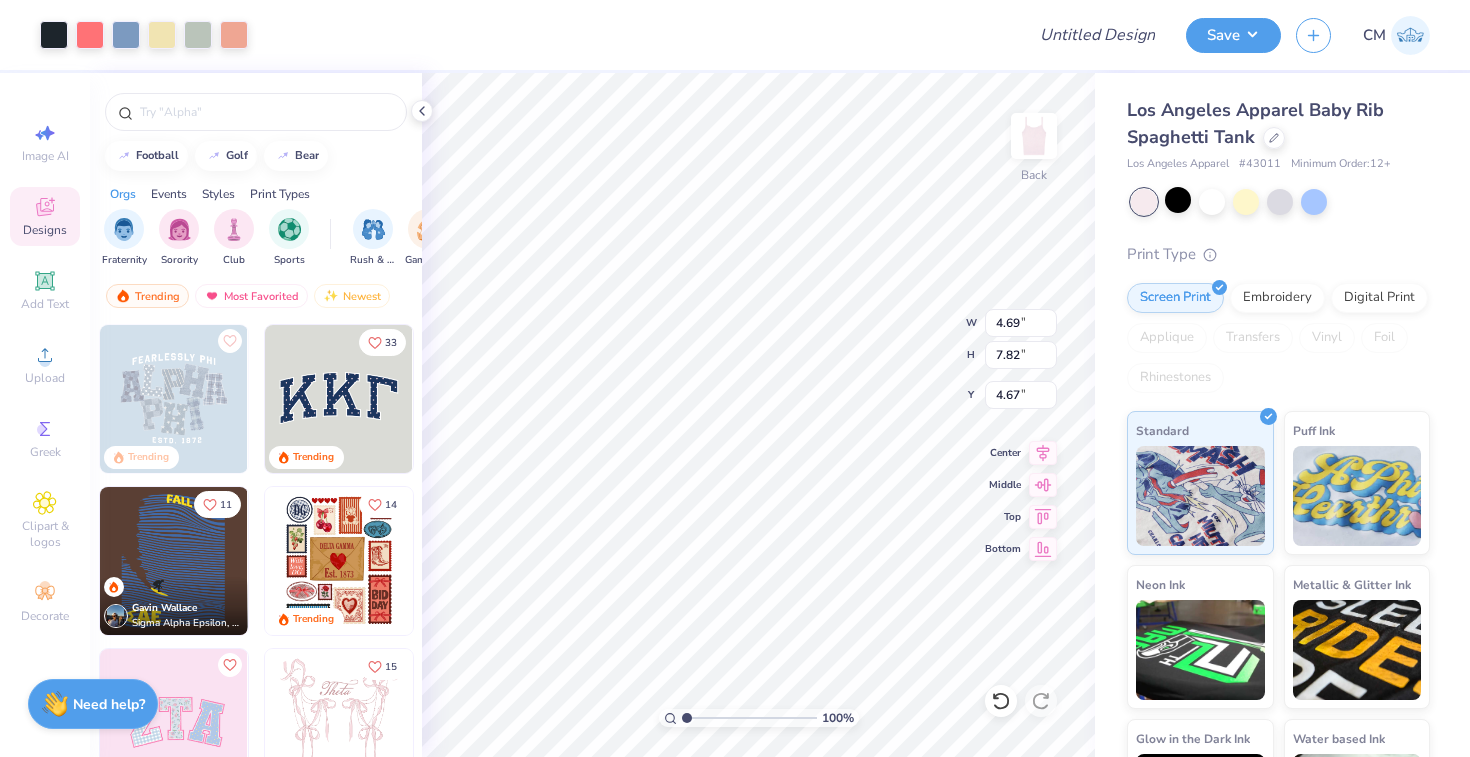 type on "7.82" 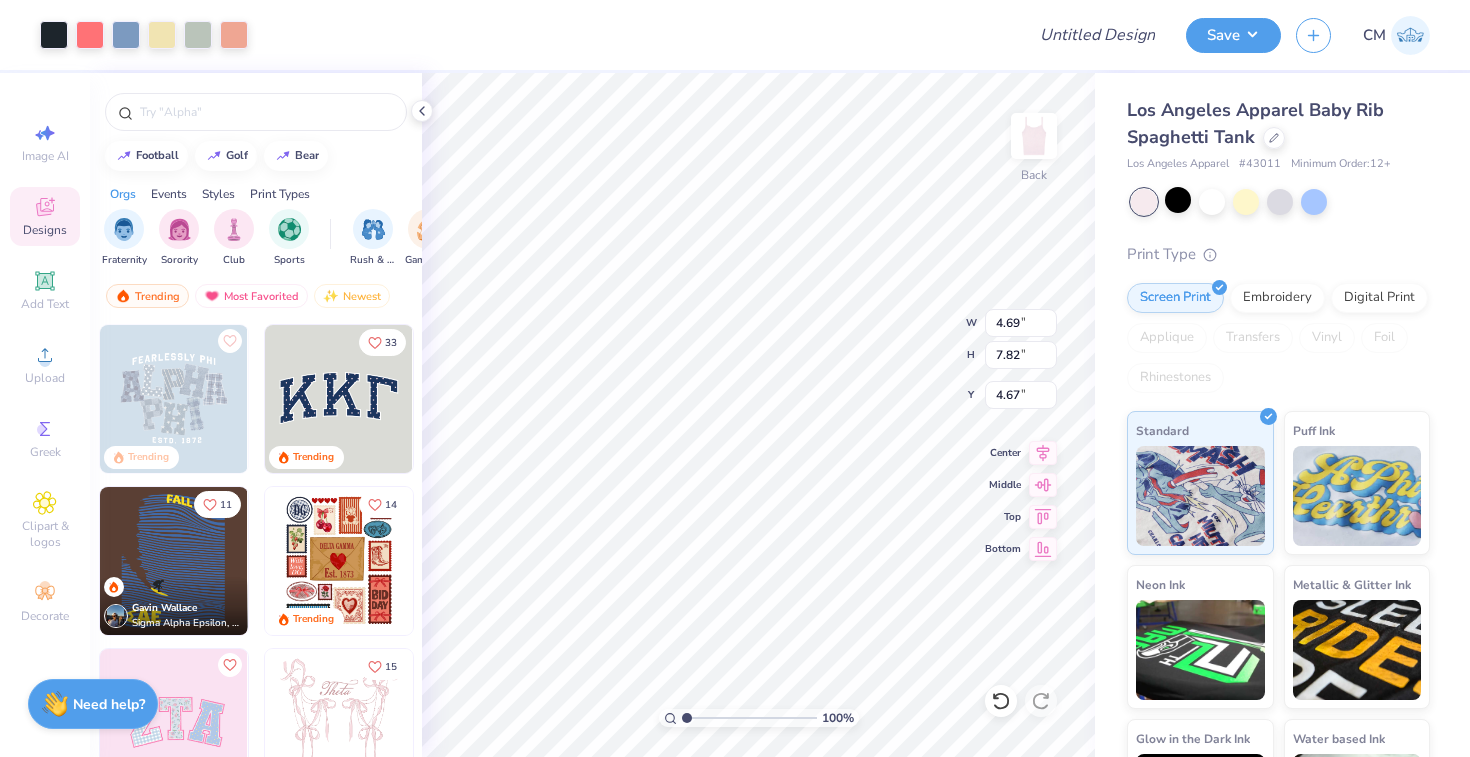 type on "1.49" 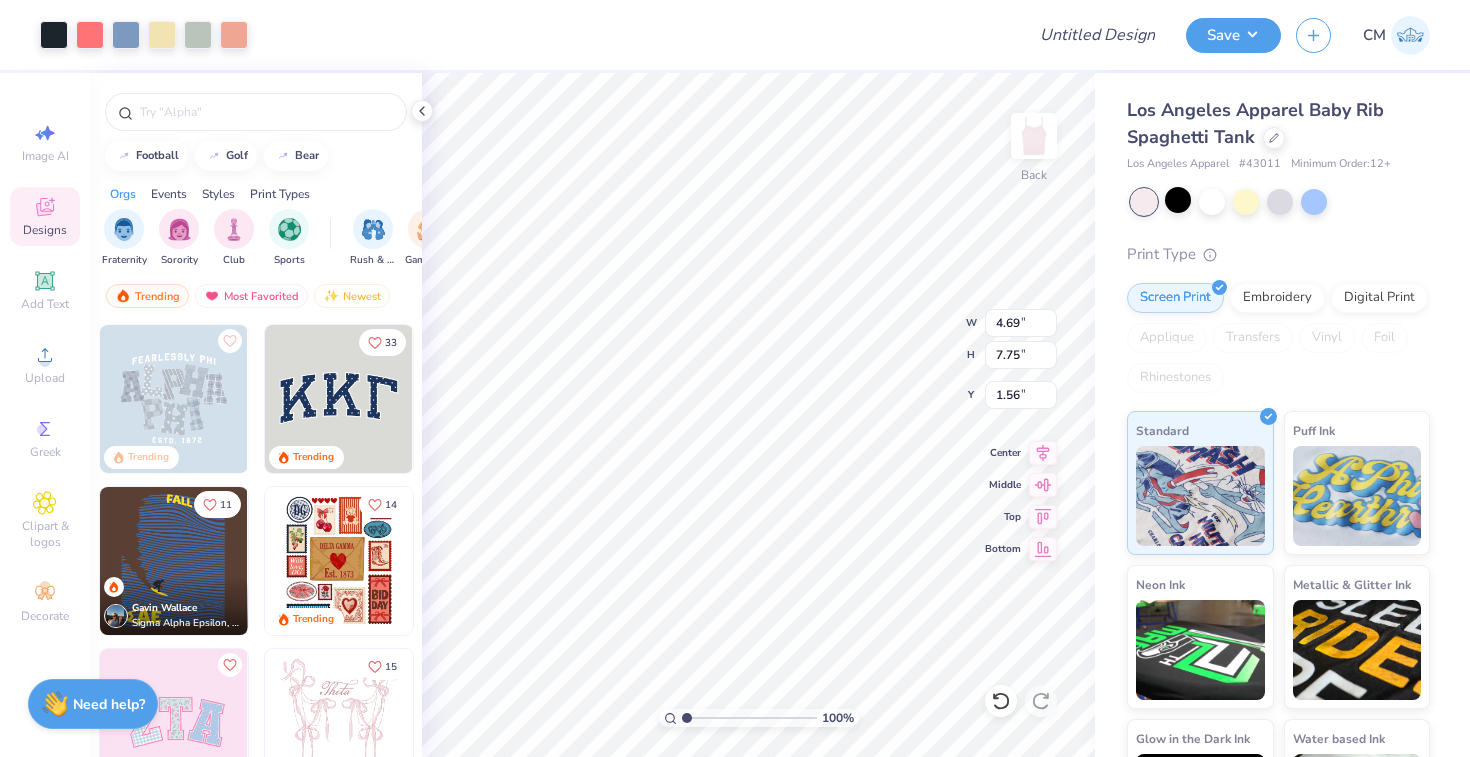 type on "4.26" 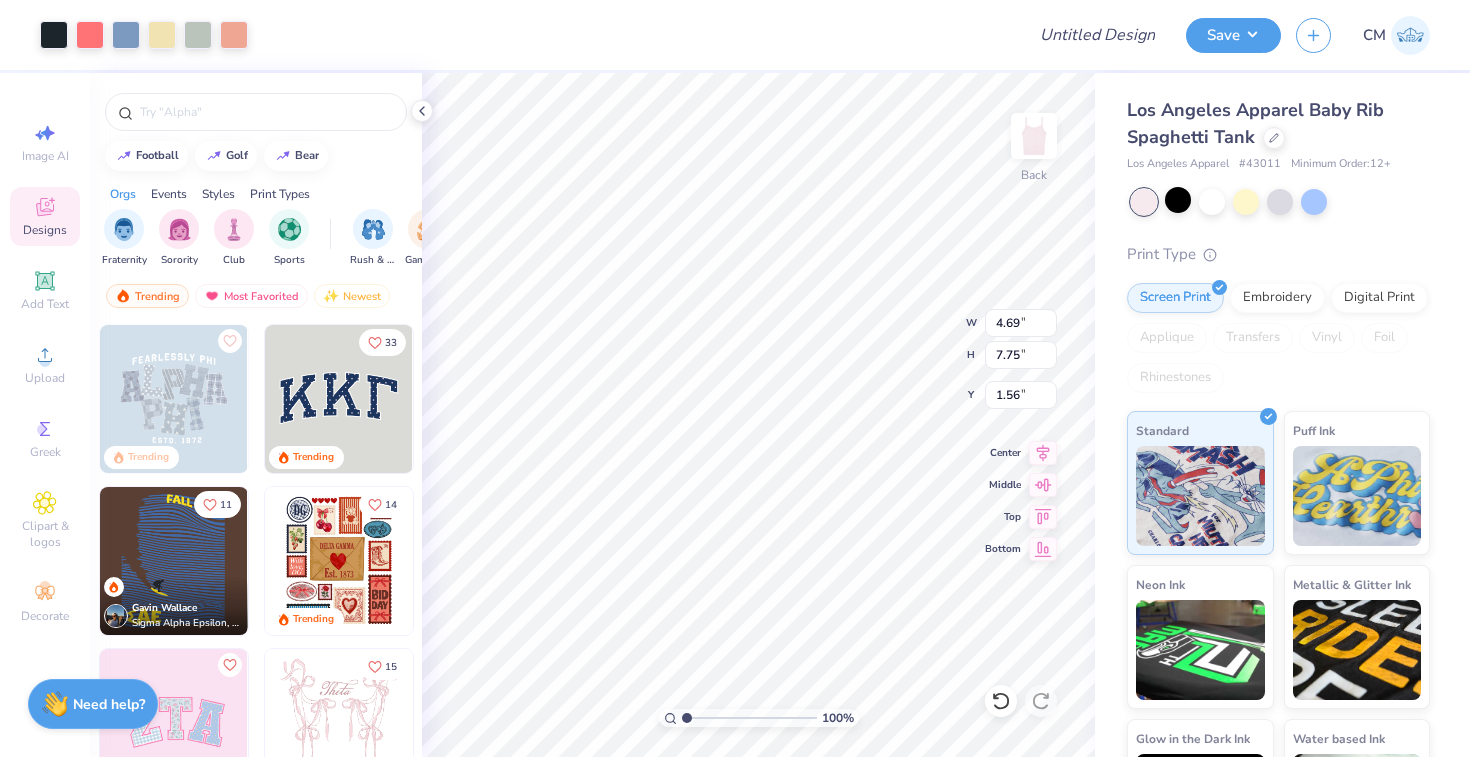 type on "7.04" 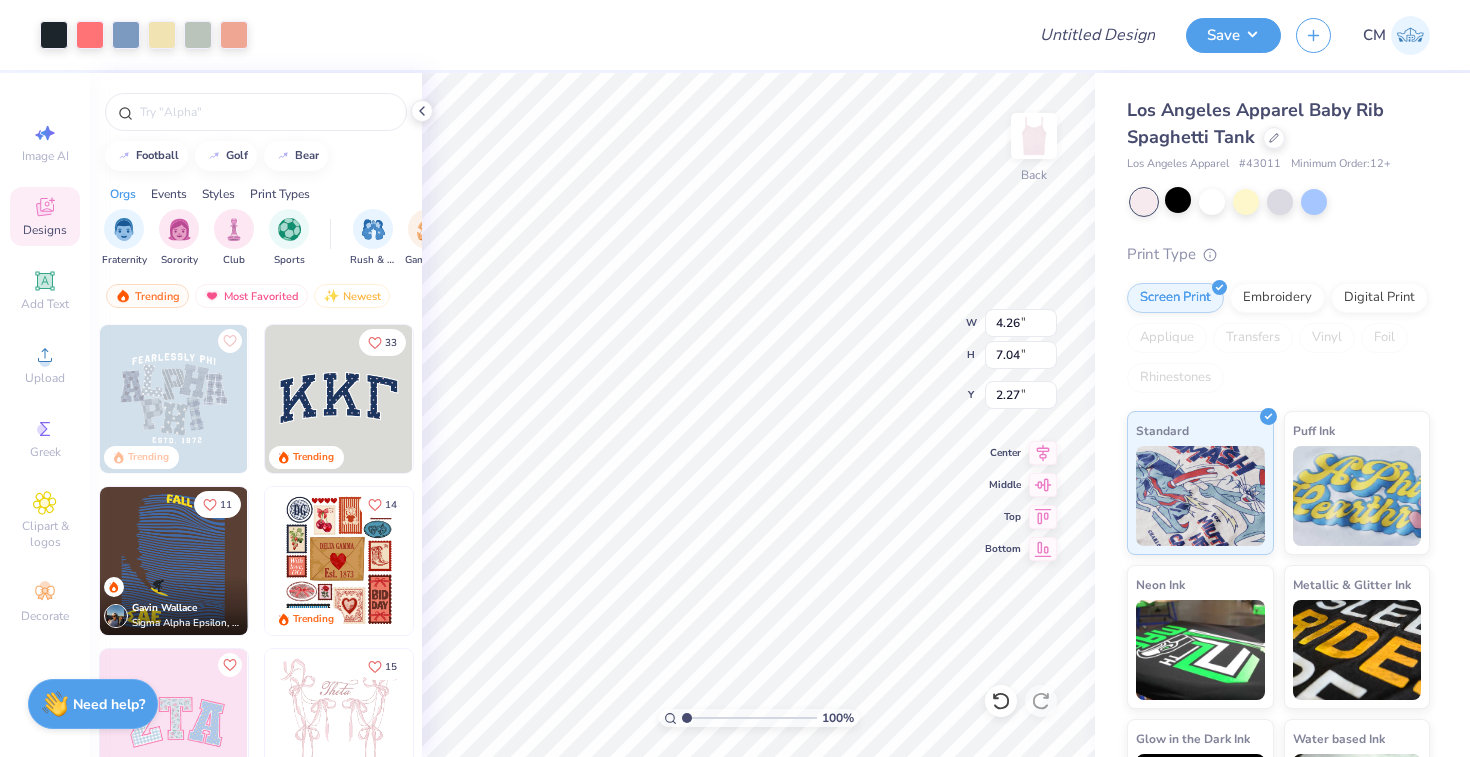type on "1.66" 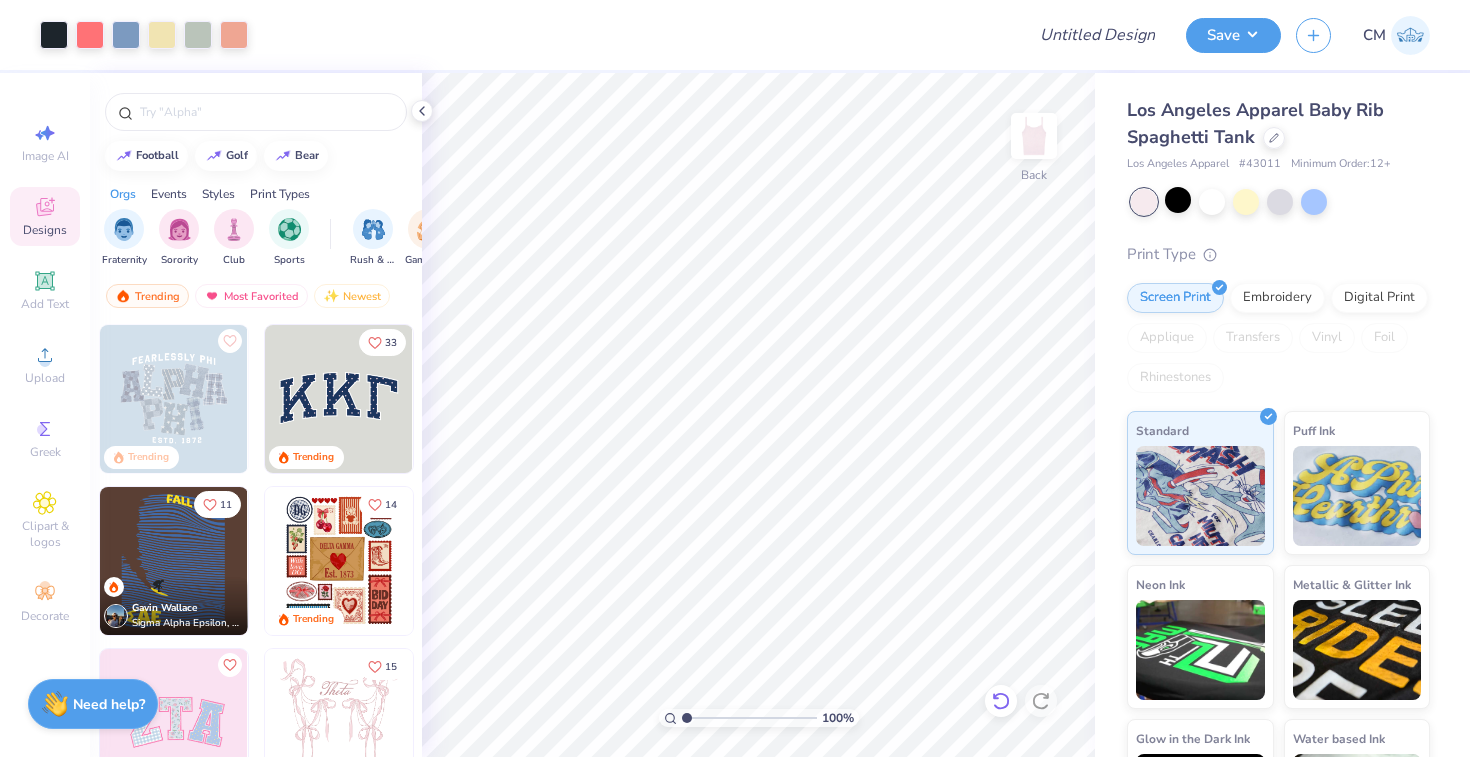 click 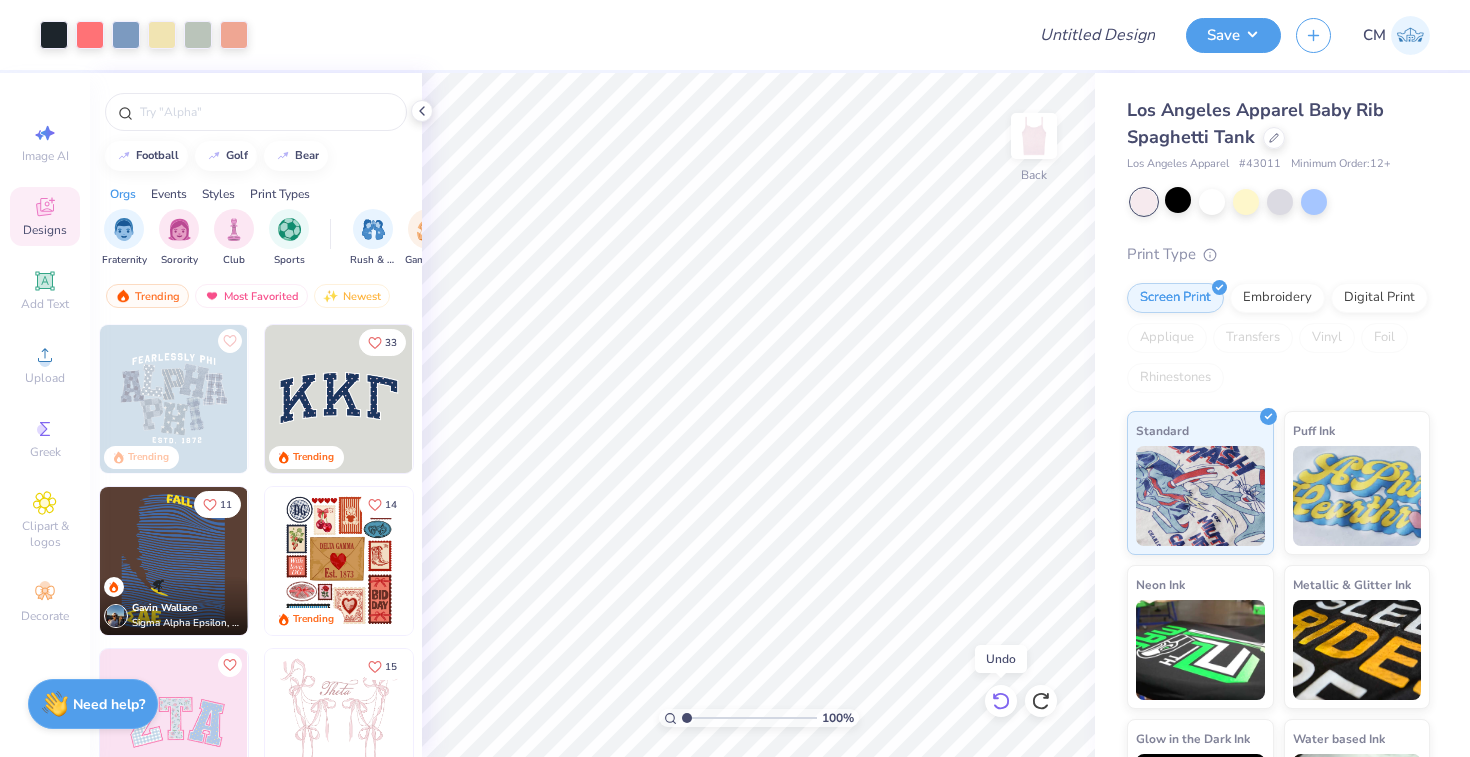 click 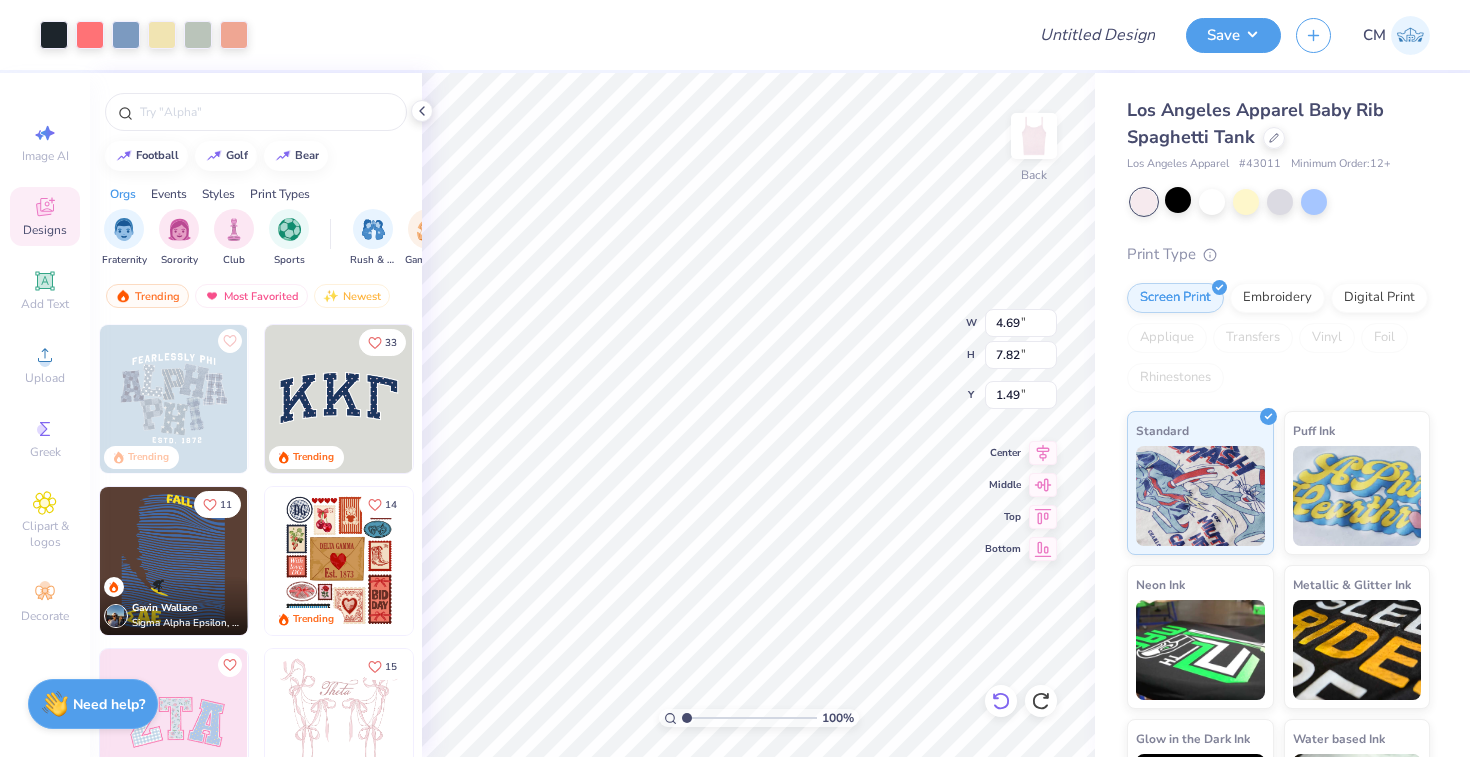 type on "1.63" 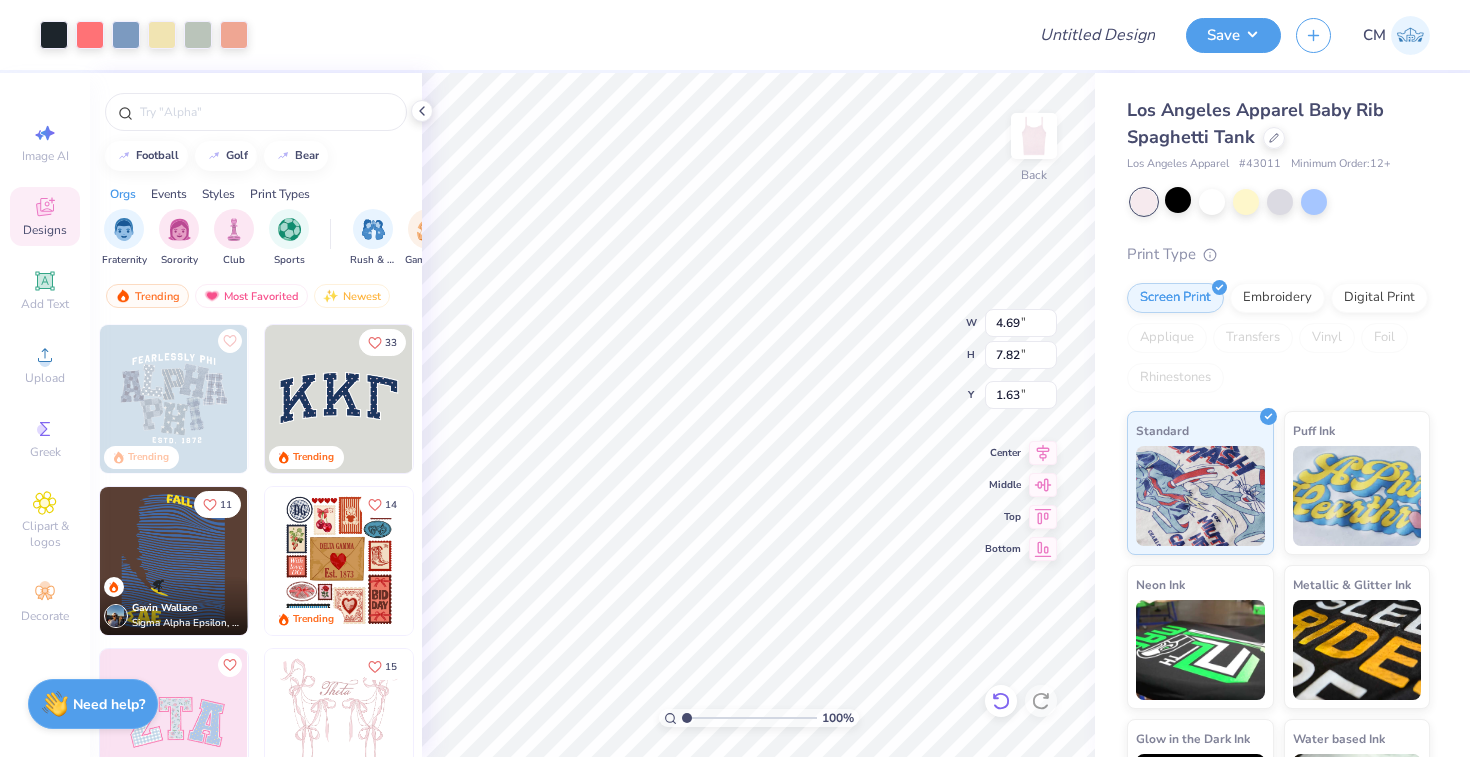 click on "100  % Back W 4.69 4.69 " H 7.82 7.82 " Y 1.63 1.63 " Center Middle Top Bottom" at bounding box center (758, 415) 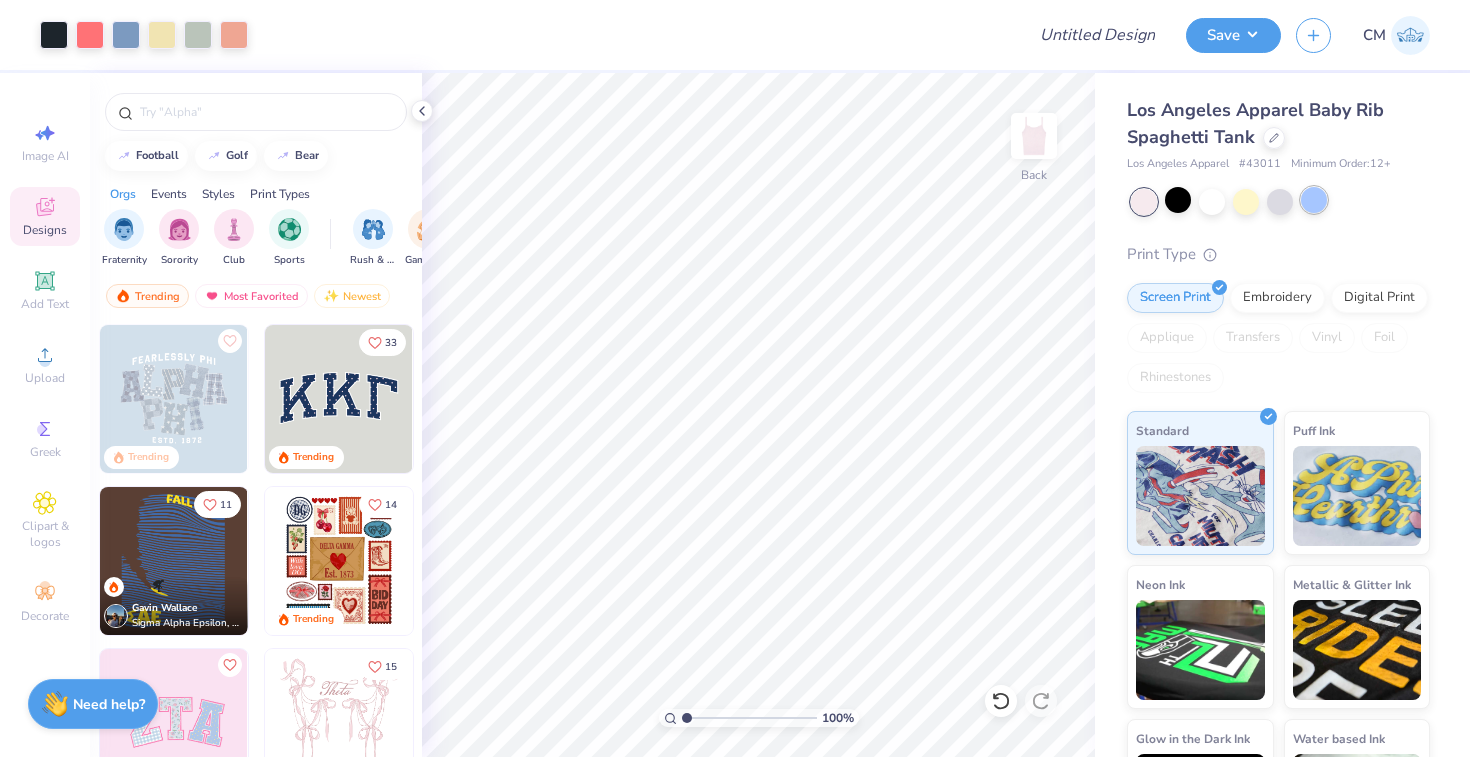 click at bounding box center [1314, 200] 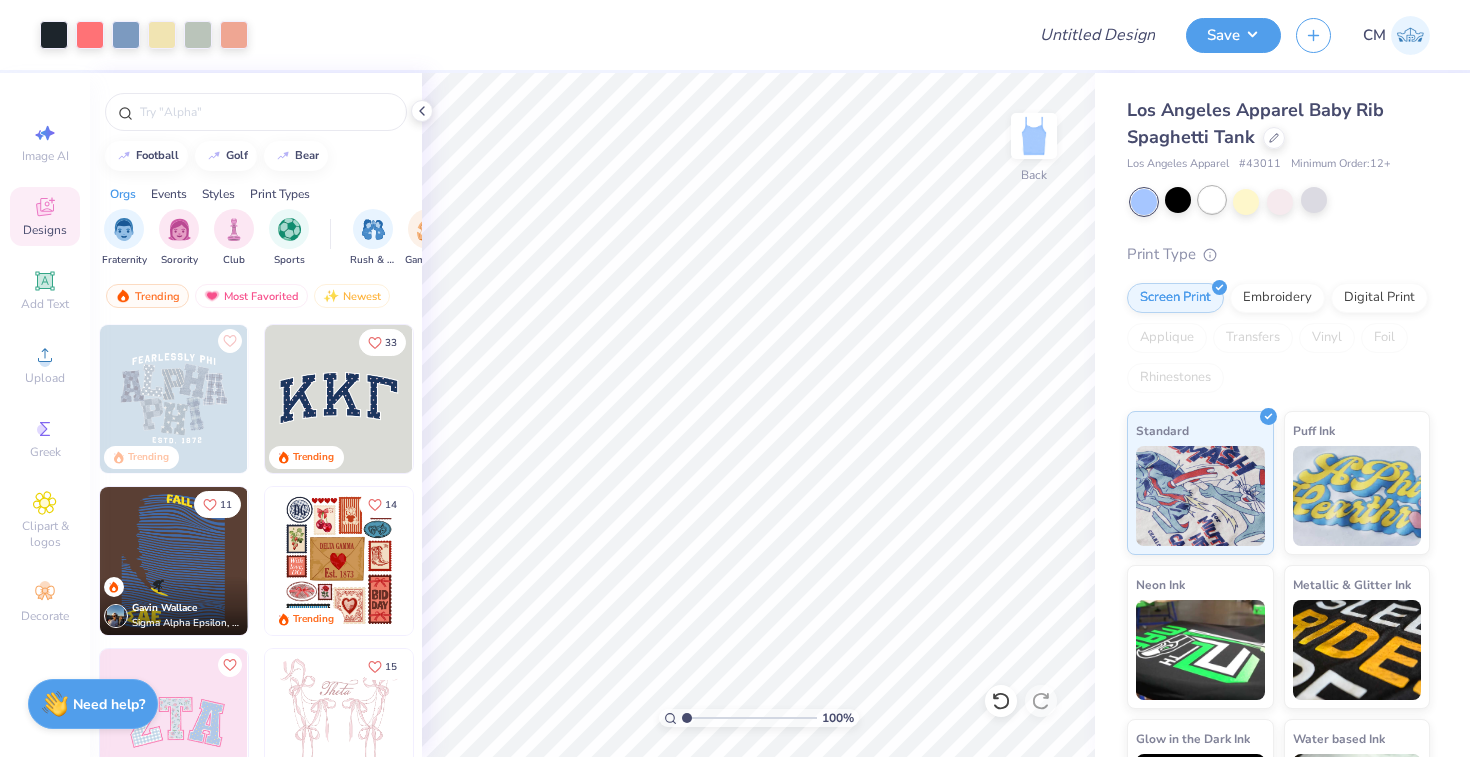 click at bounding box center [1212, 200] 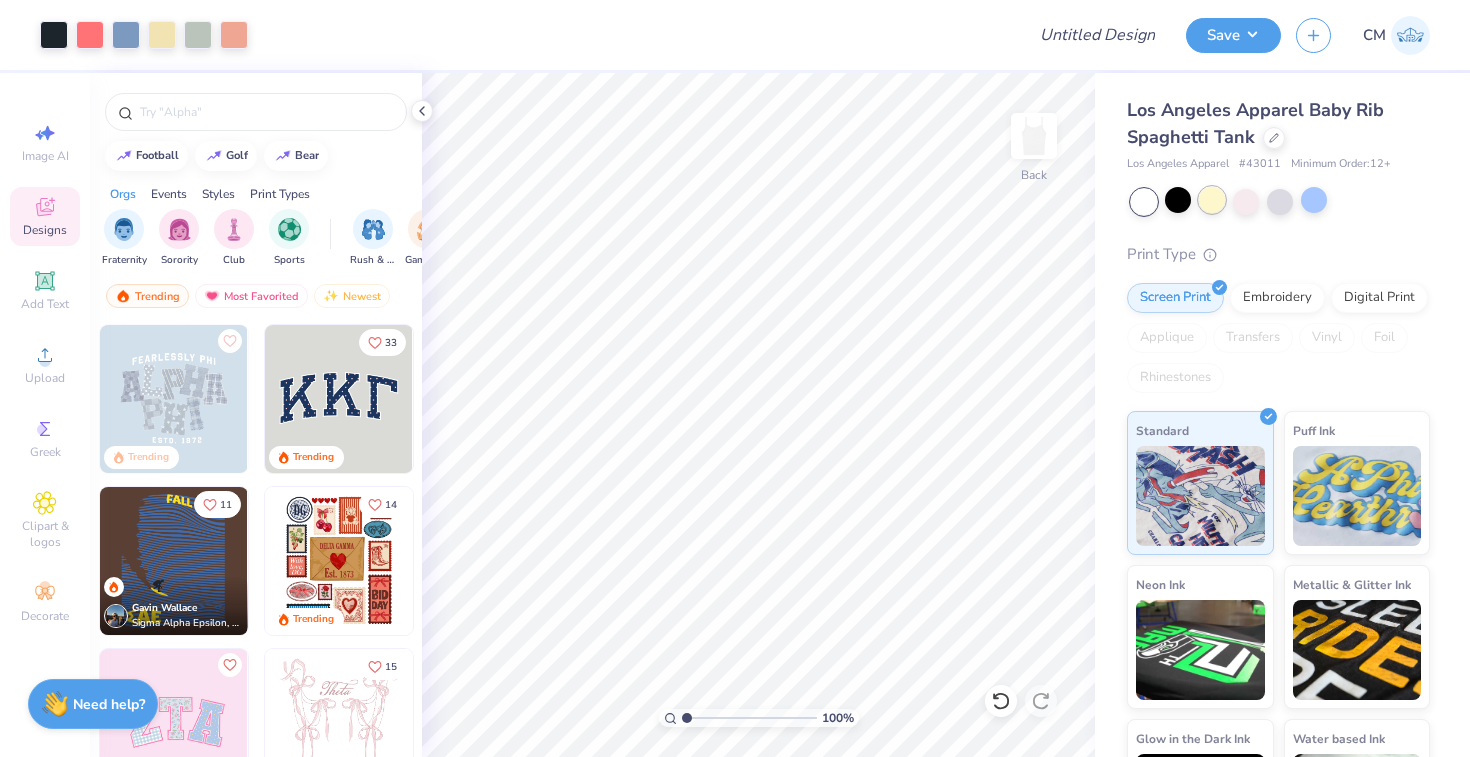 click at bounding box center (1212, 200) 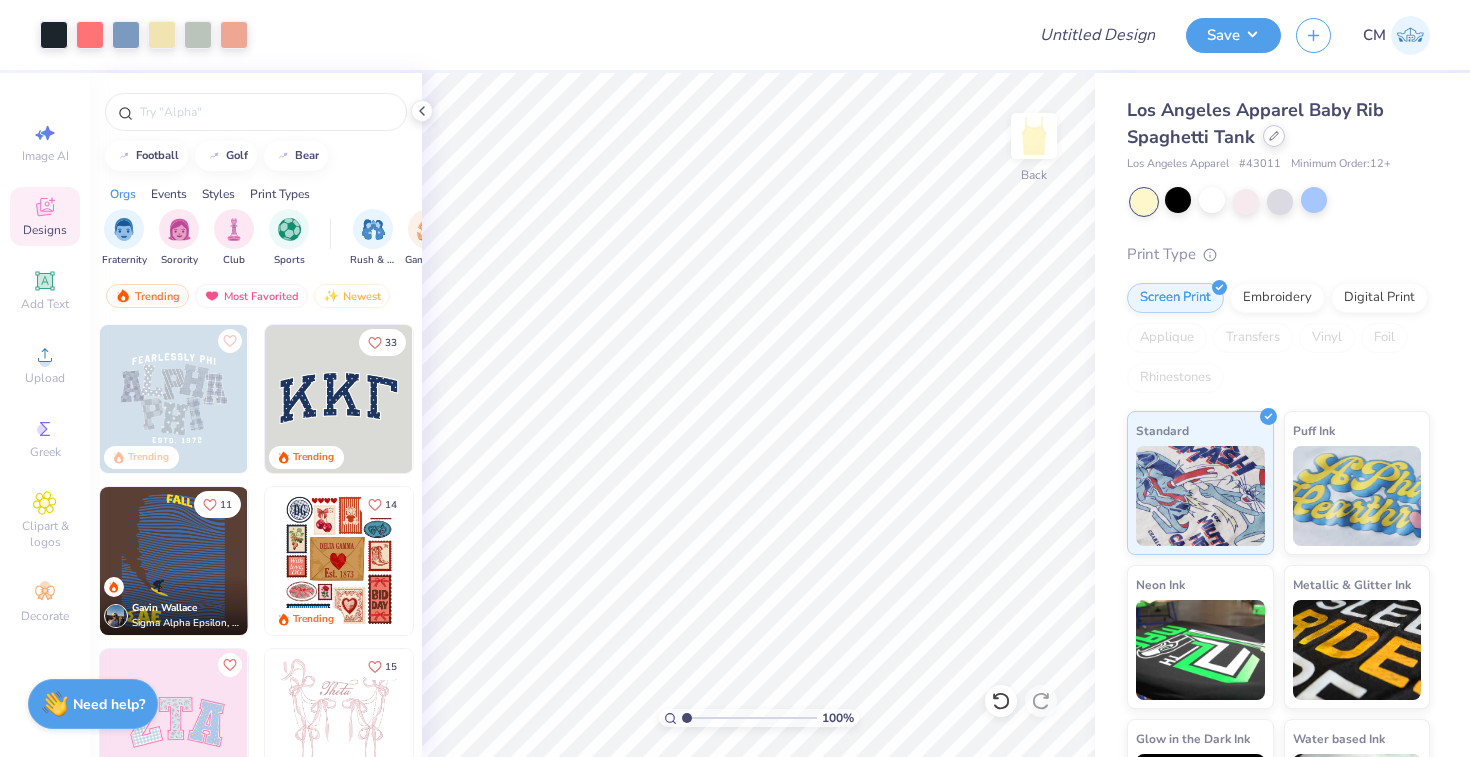 click 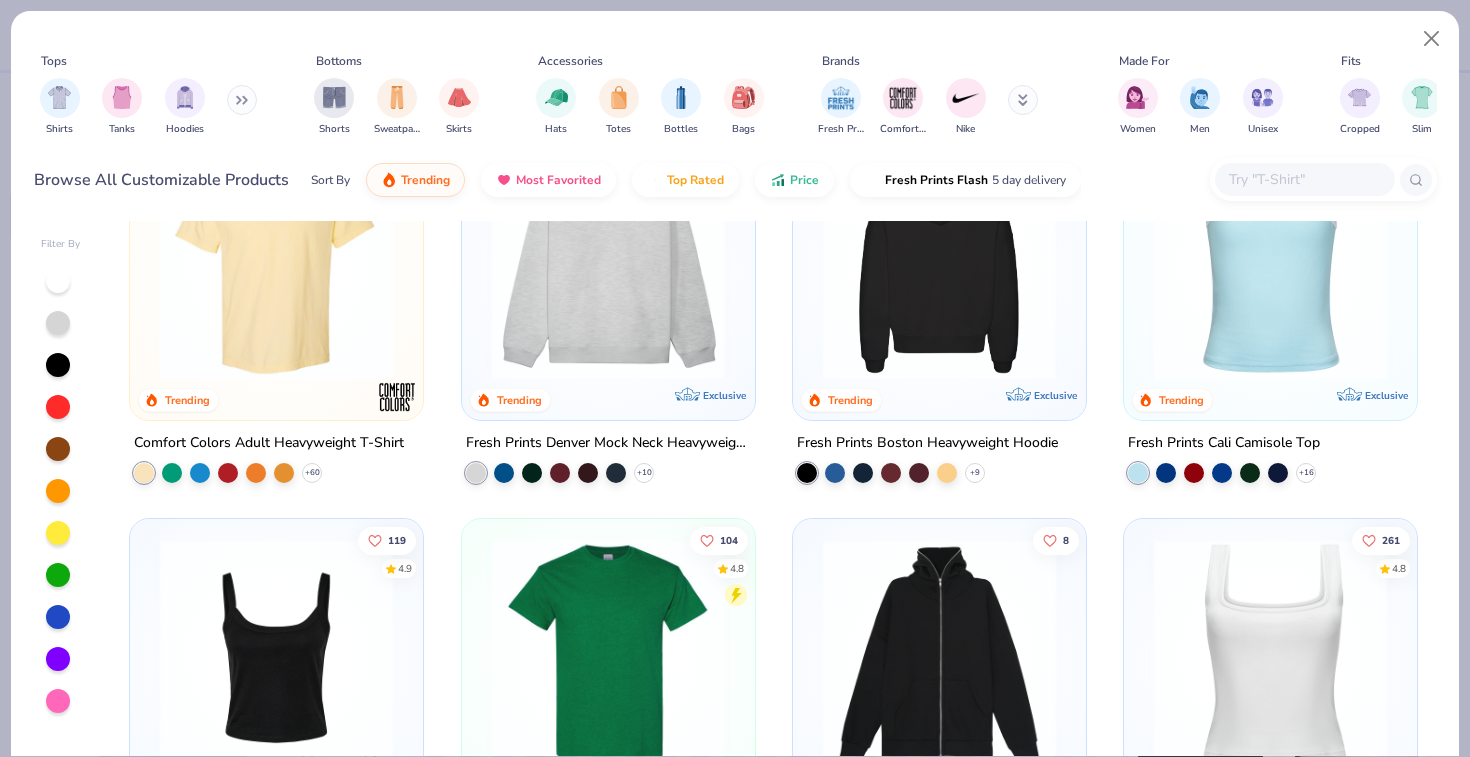 scroll, scrollTop: 0, scrollLeft: 0, axis: both 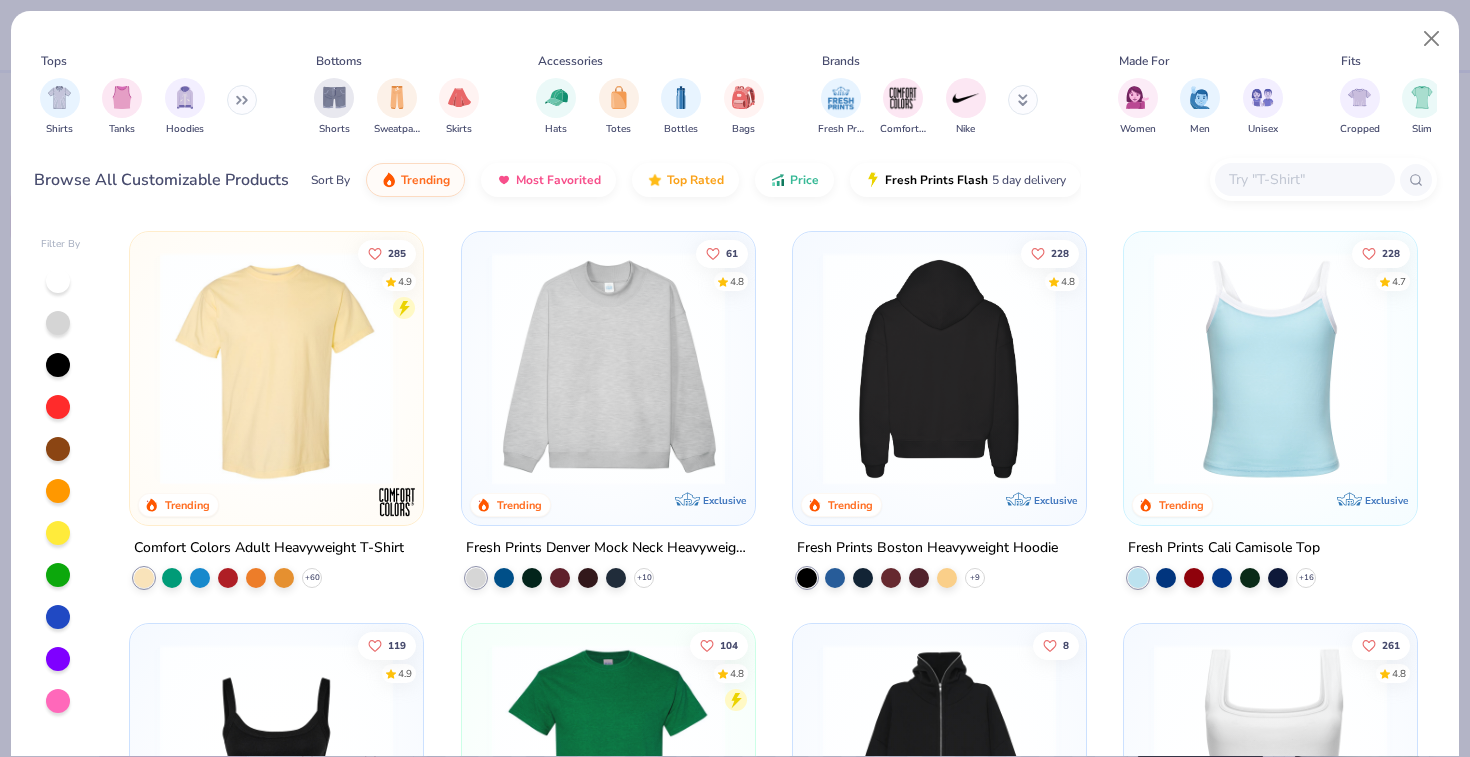 click at bounding box center [276, 368] 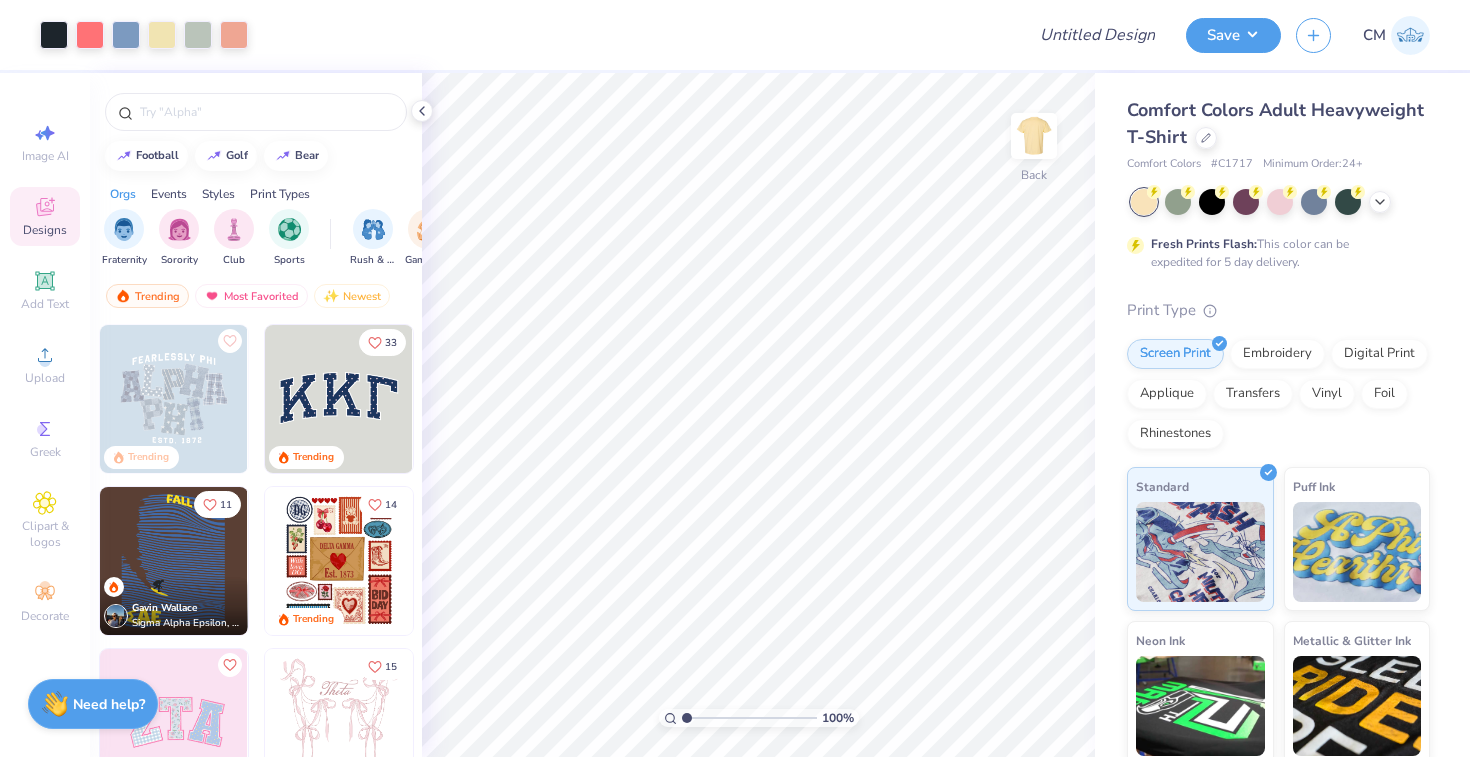 scroll, scrollTop: 0, scrollLeft: 0, axis: both 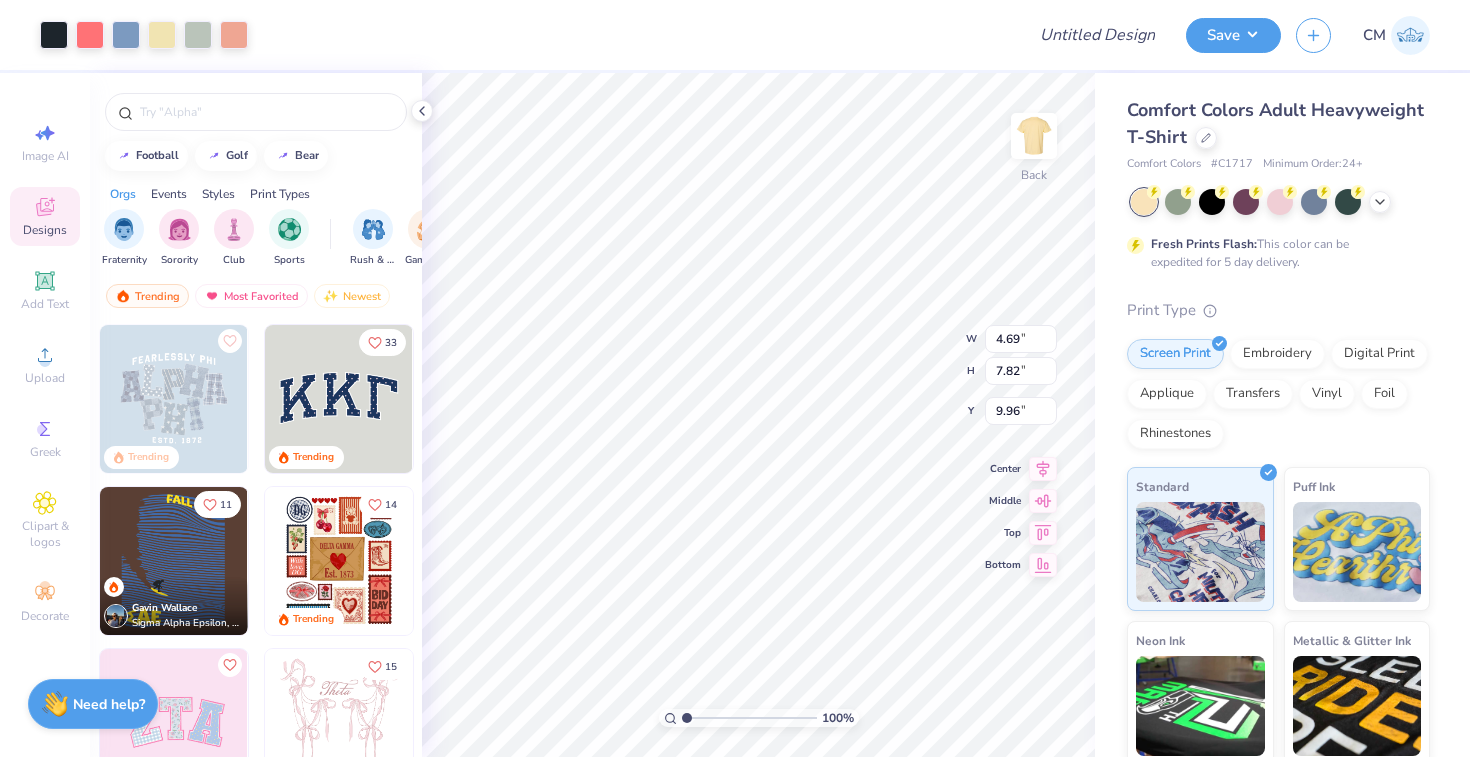type on "3.24" 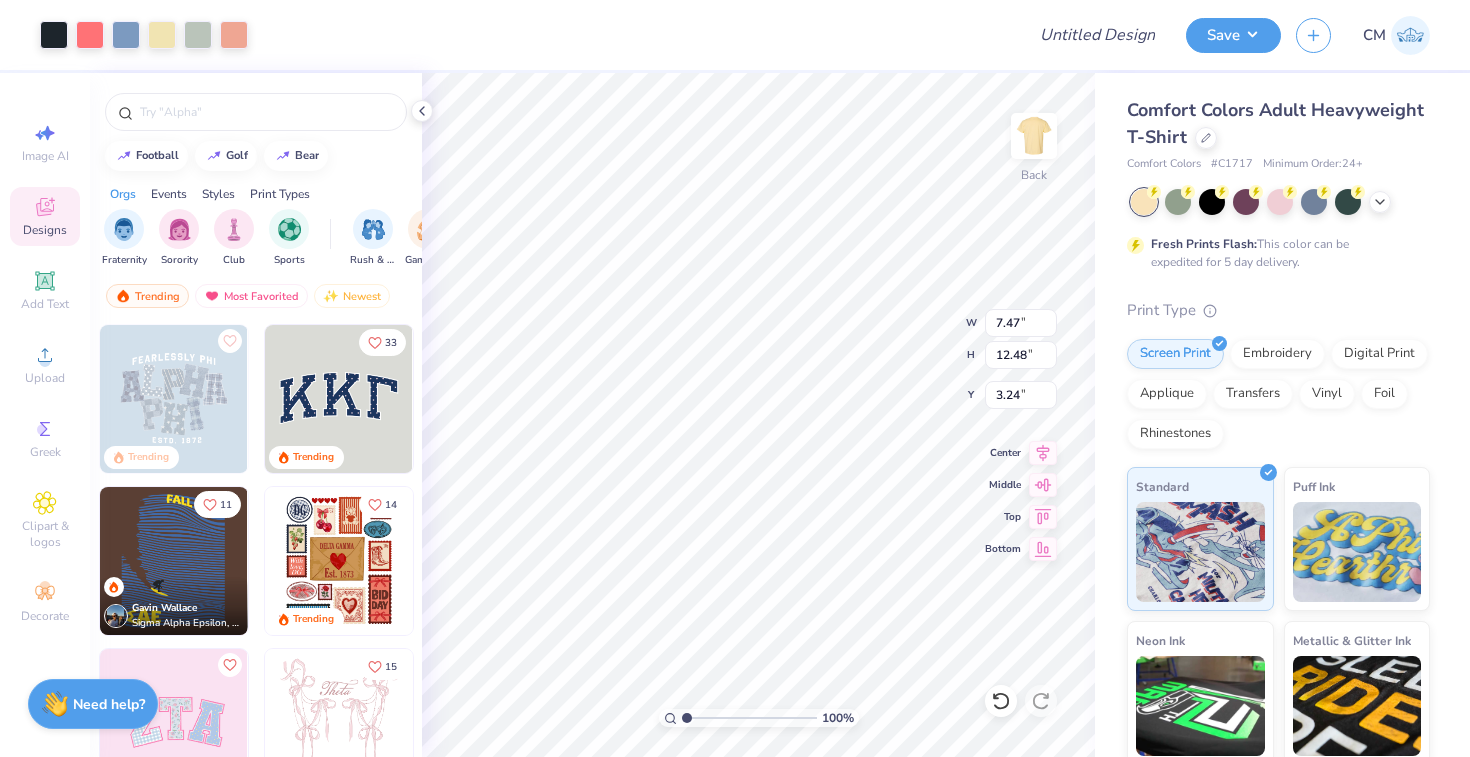 type on "7.47" 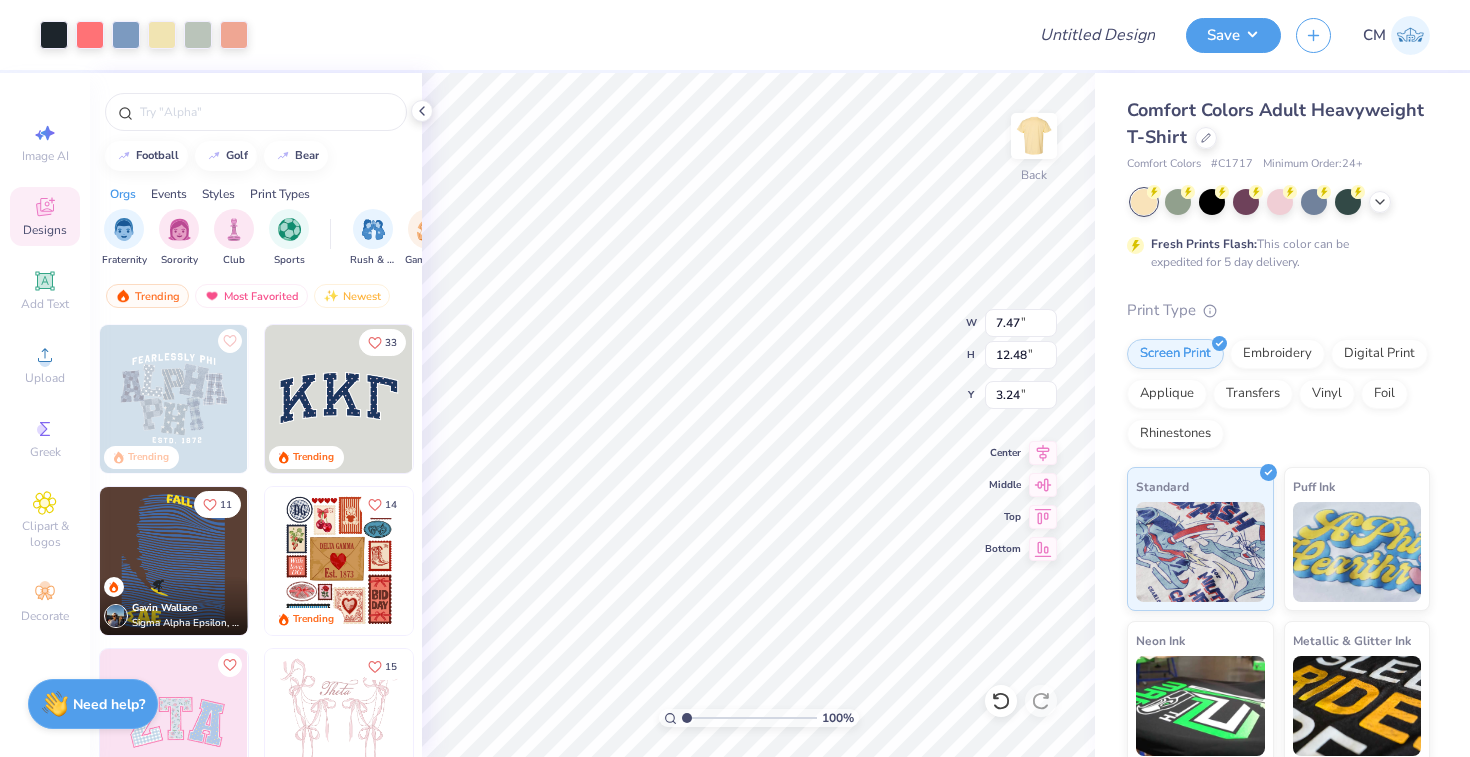 type on "12.48" 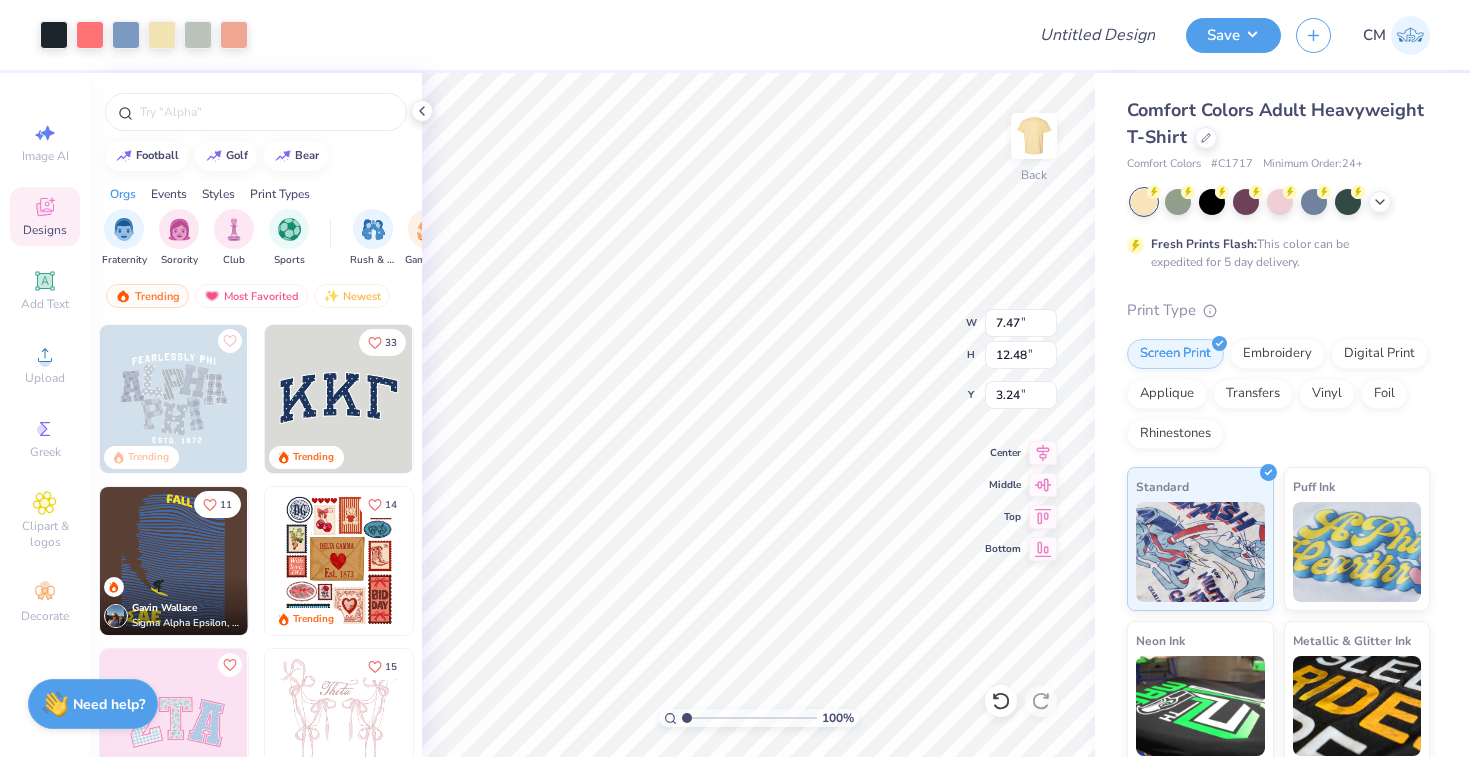 type on "3.54" 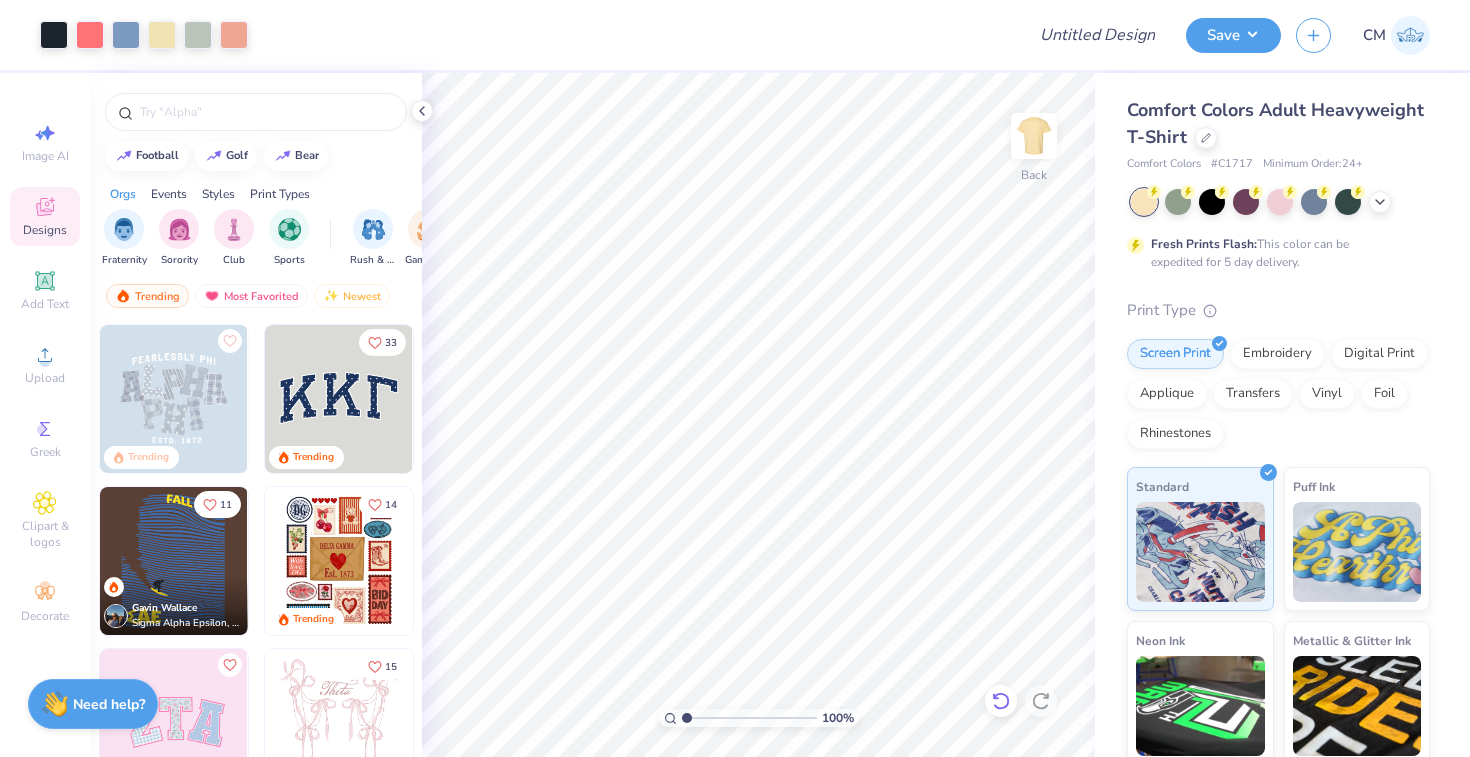 click at bounding box center (1001, 701) 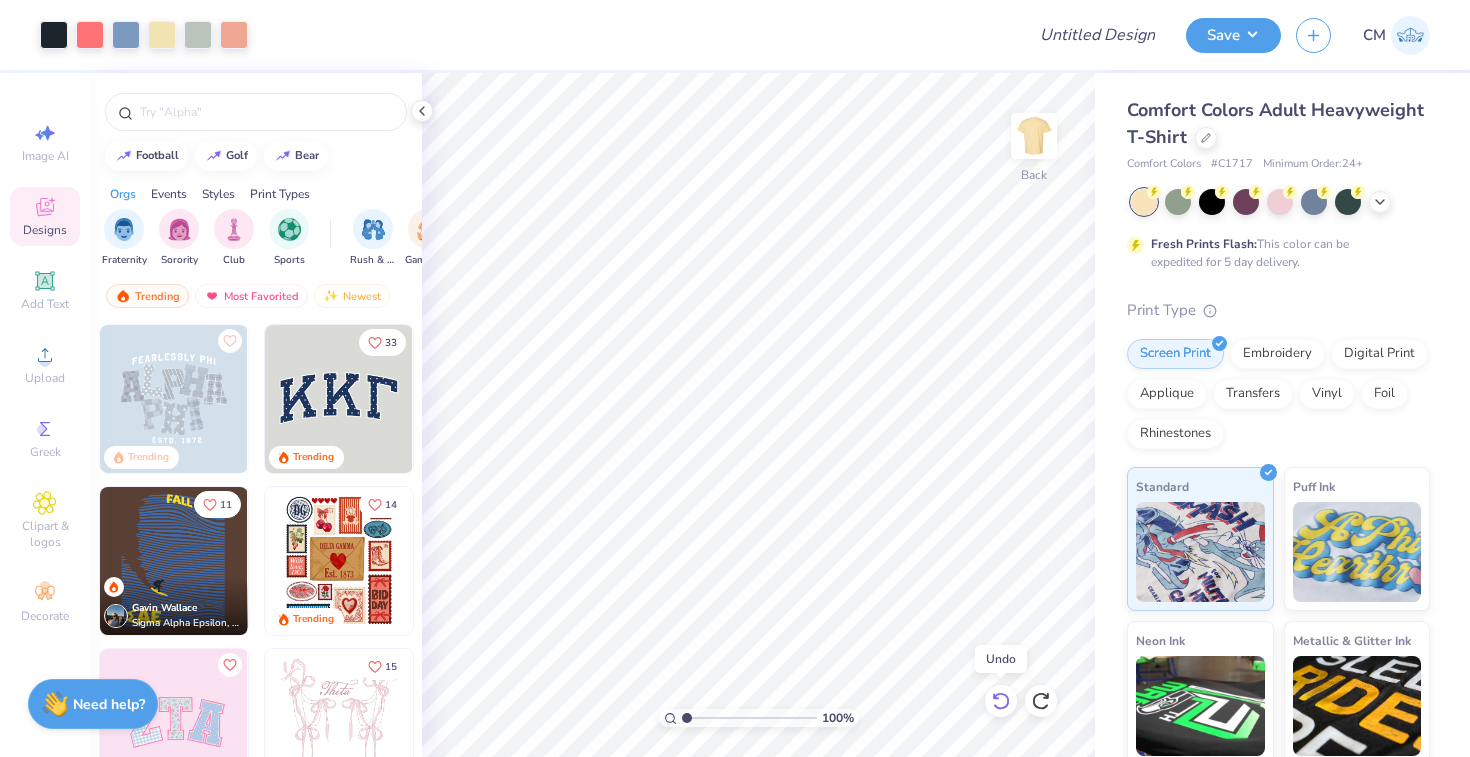 click at bounding box center (1001, 701) 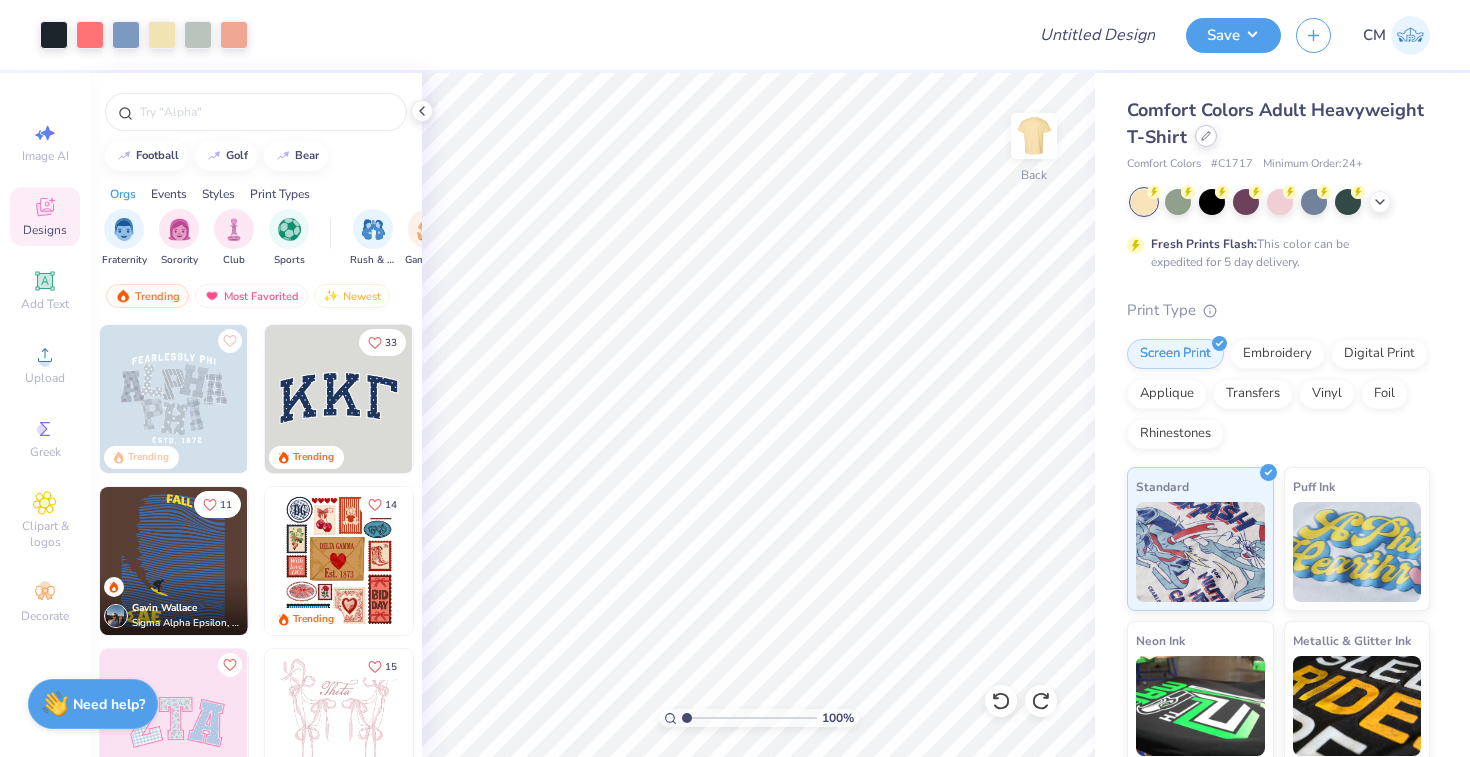 click 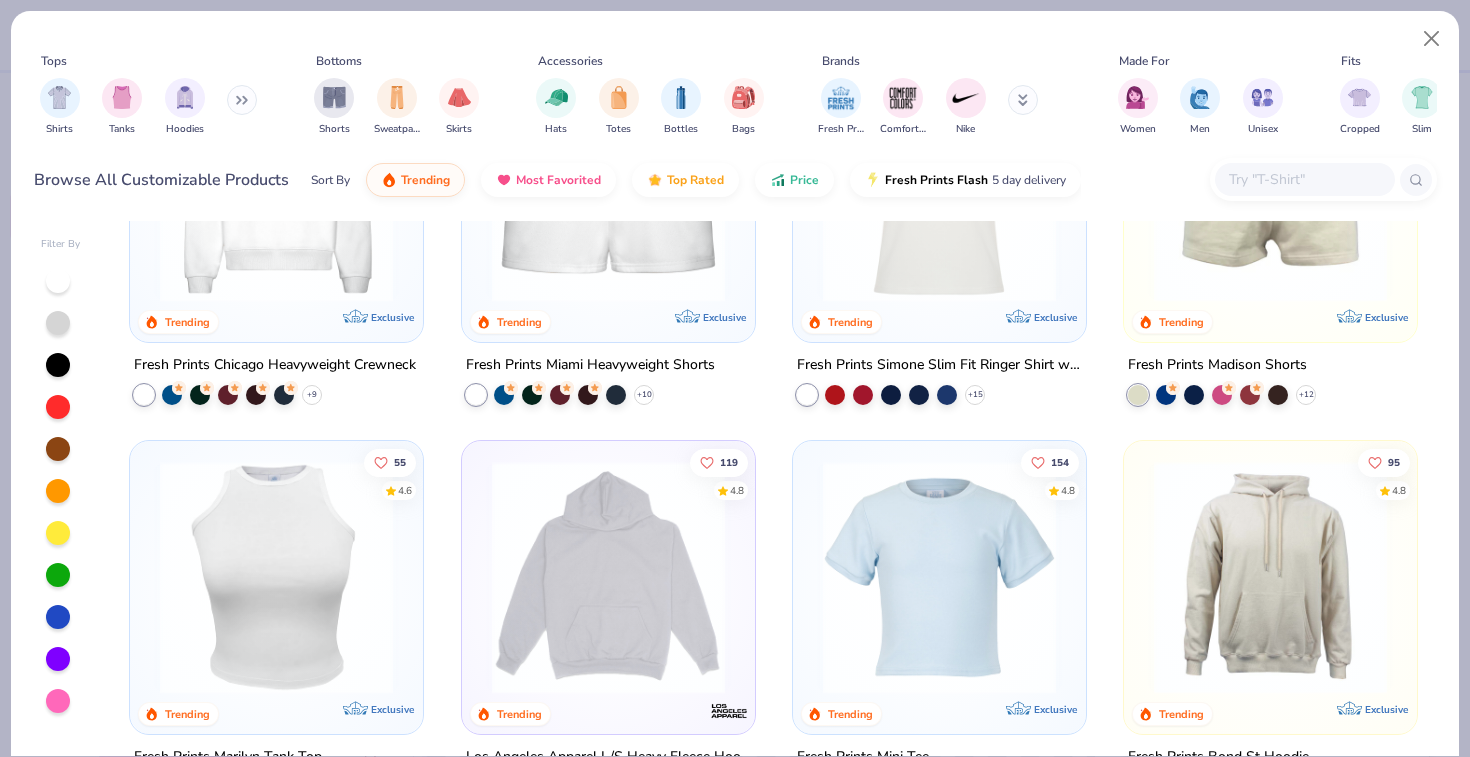 scroll, scrollTop: 1860, scrollLeft: 0, axis: vertical 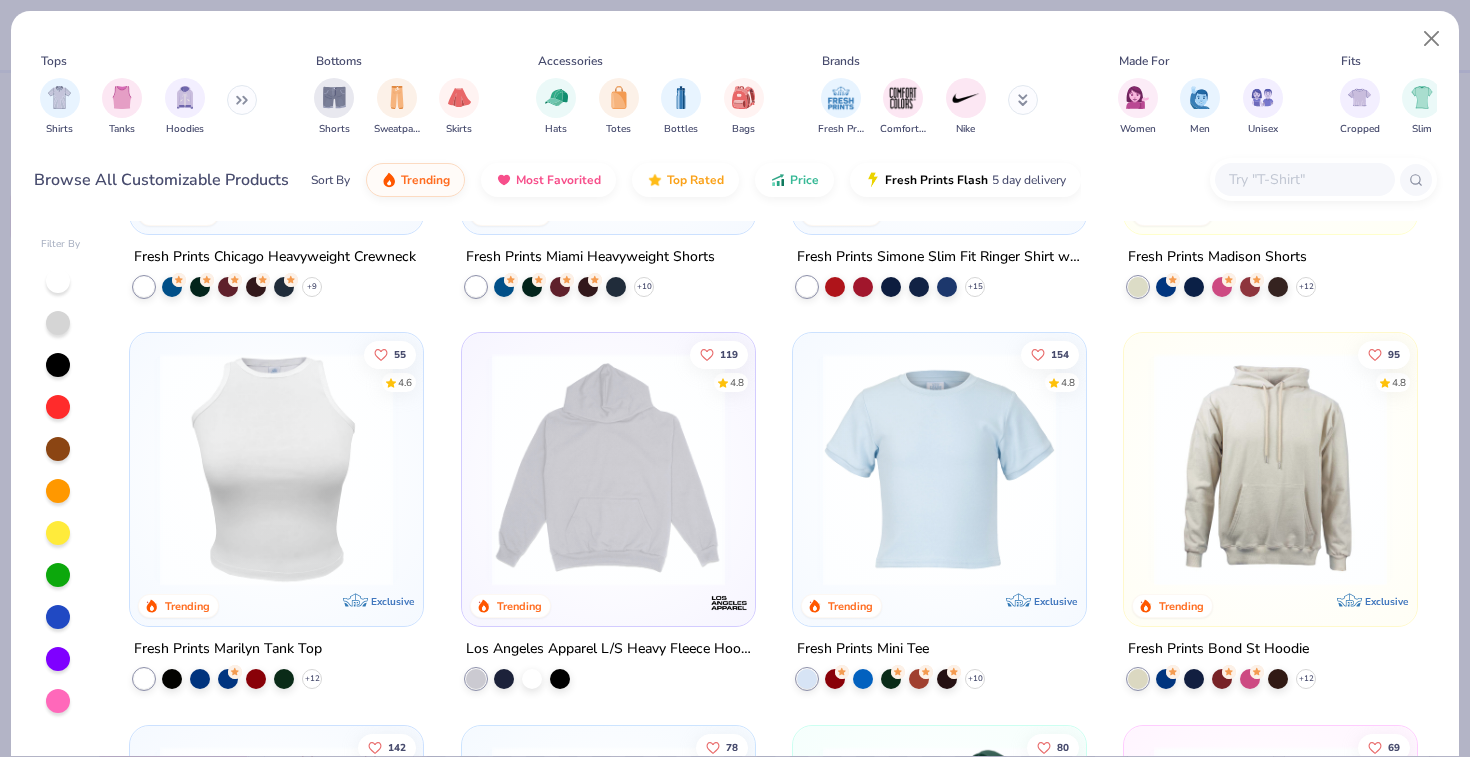 click at bounding box center (939, 469) 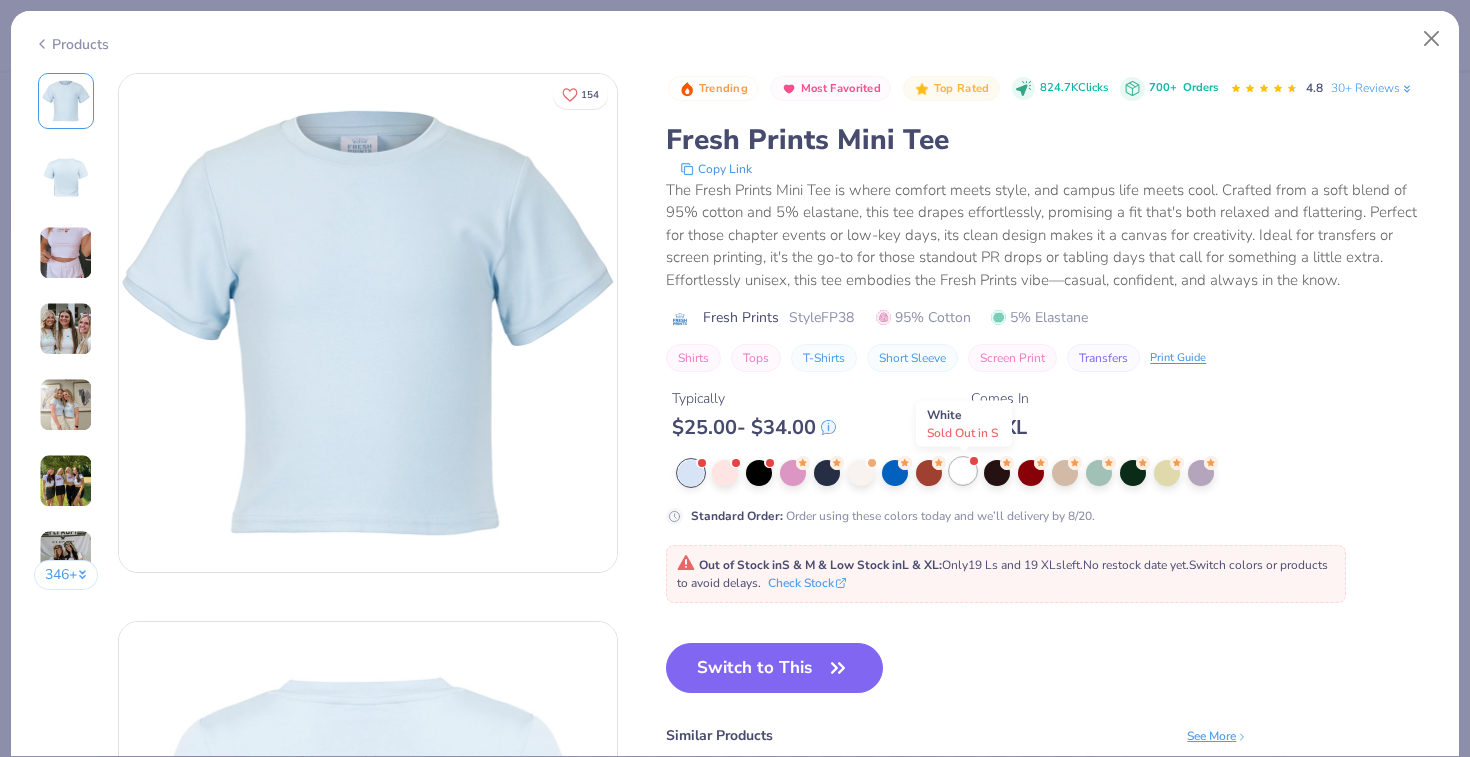 click at bounding box center (963, 471) 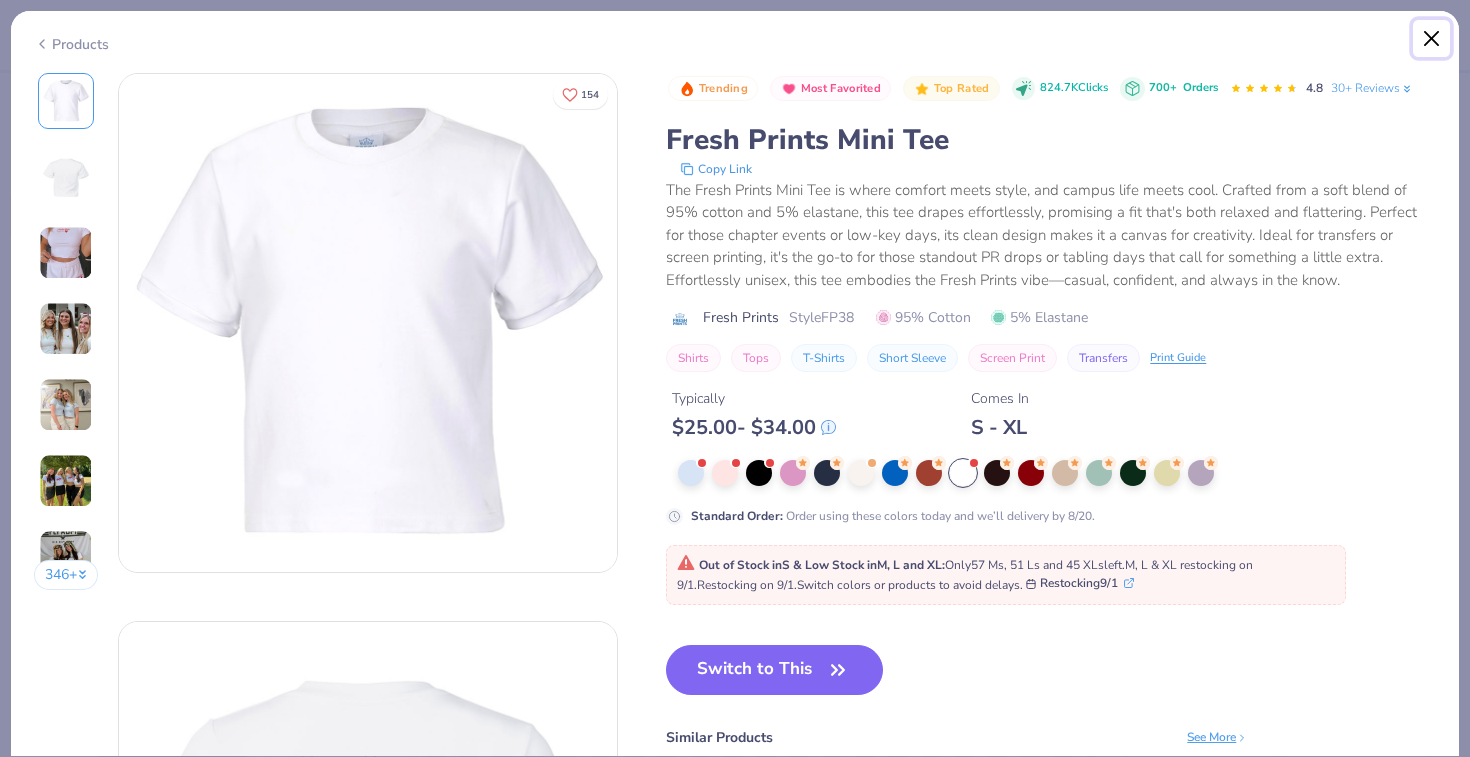 click at bounding box center [1432, 39] 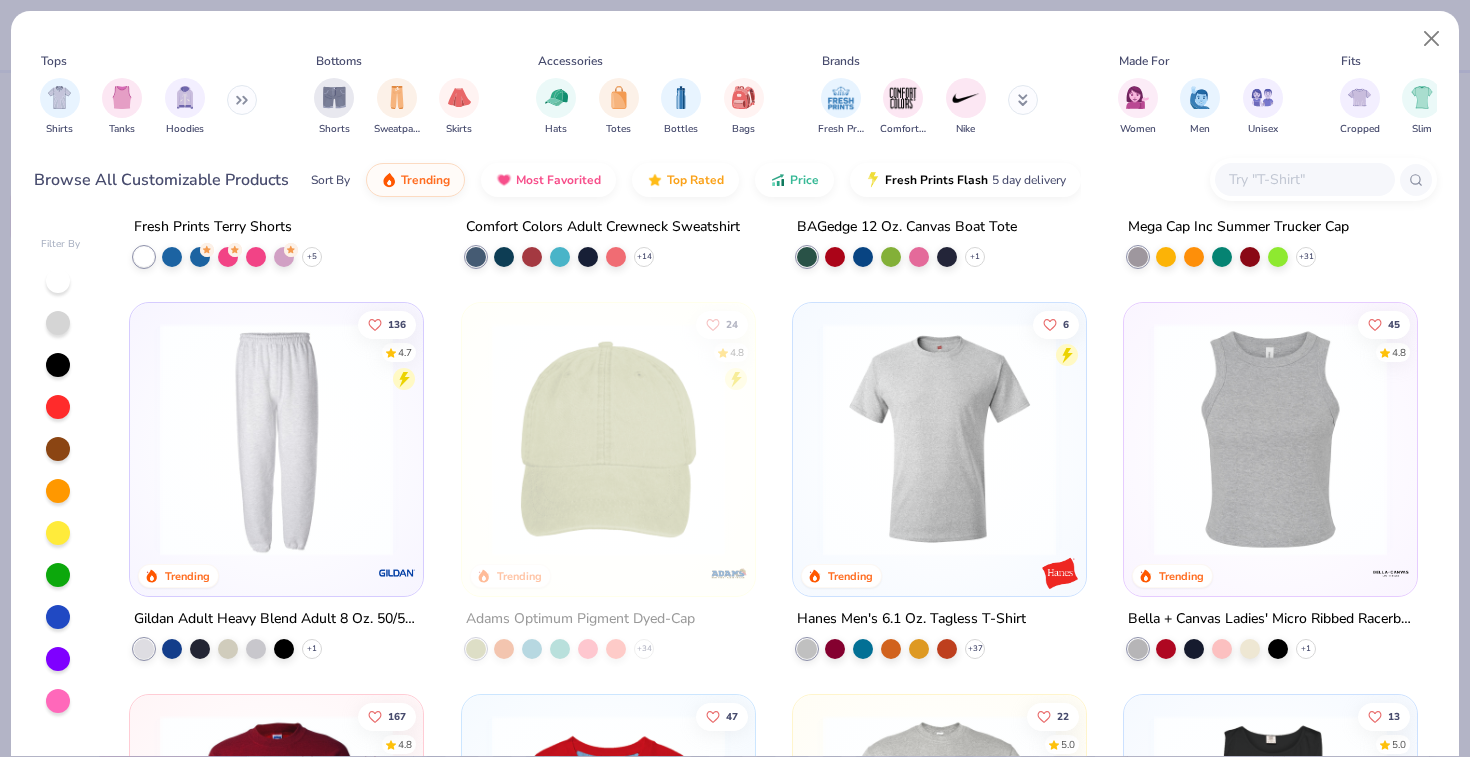 scroll, scrollTop: 2678, scrollLeft: 0, axis: vertical 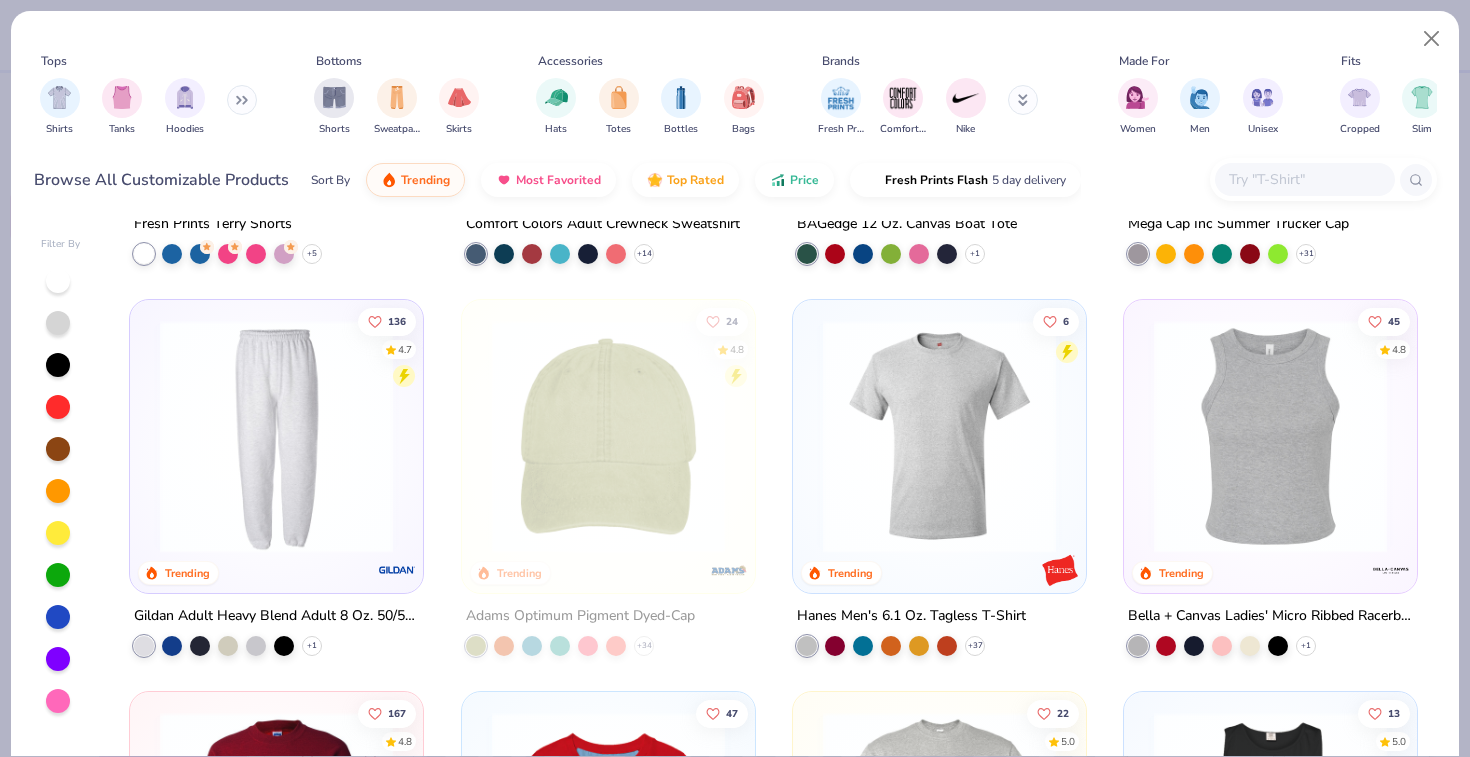 click at bounding box center [1270, 436] 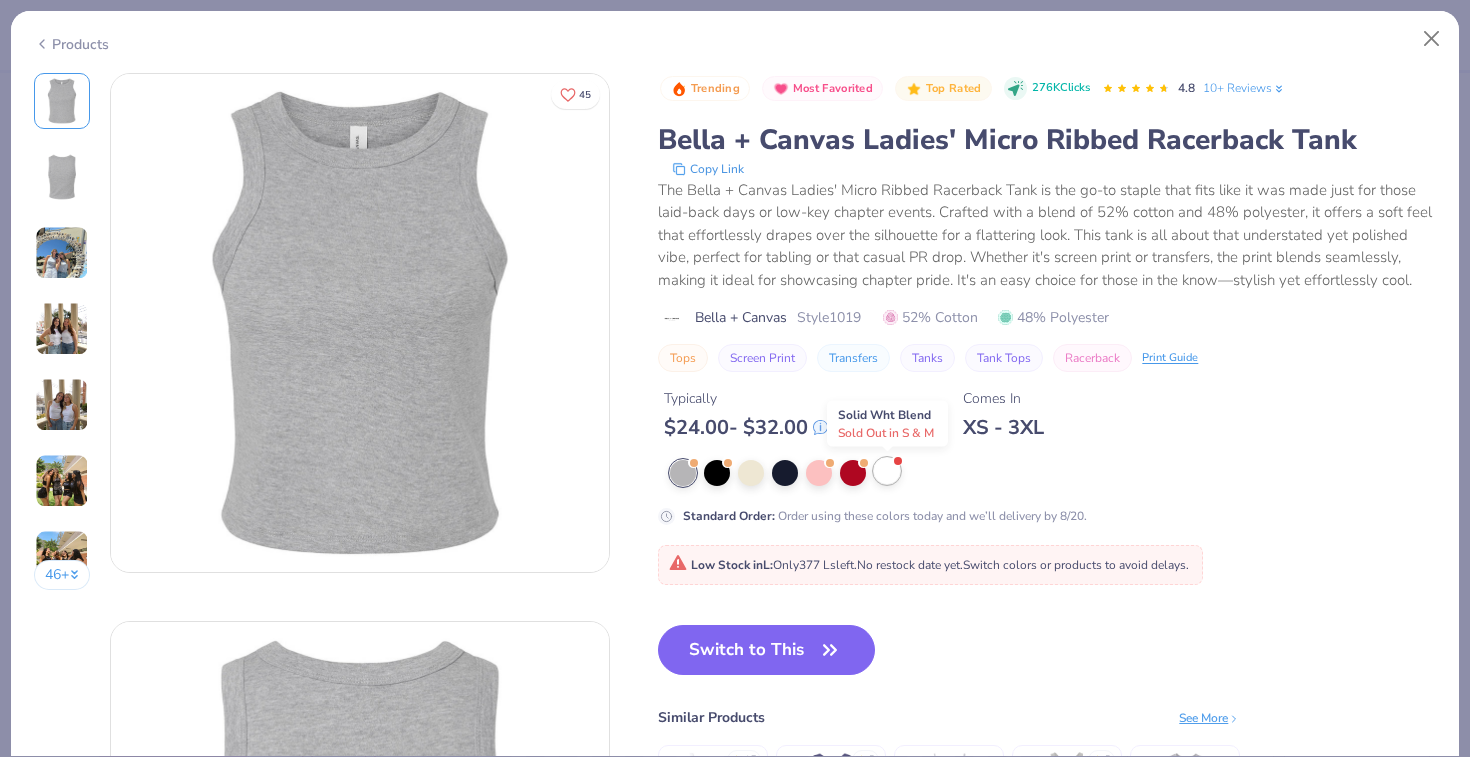 click at bounding box center (887, 471) 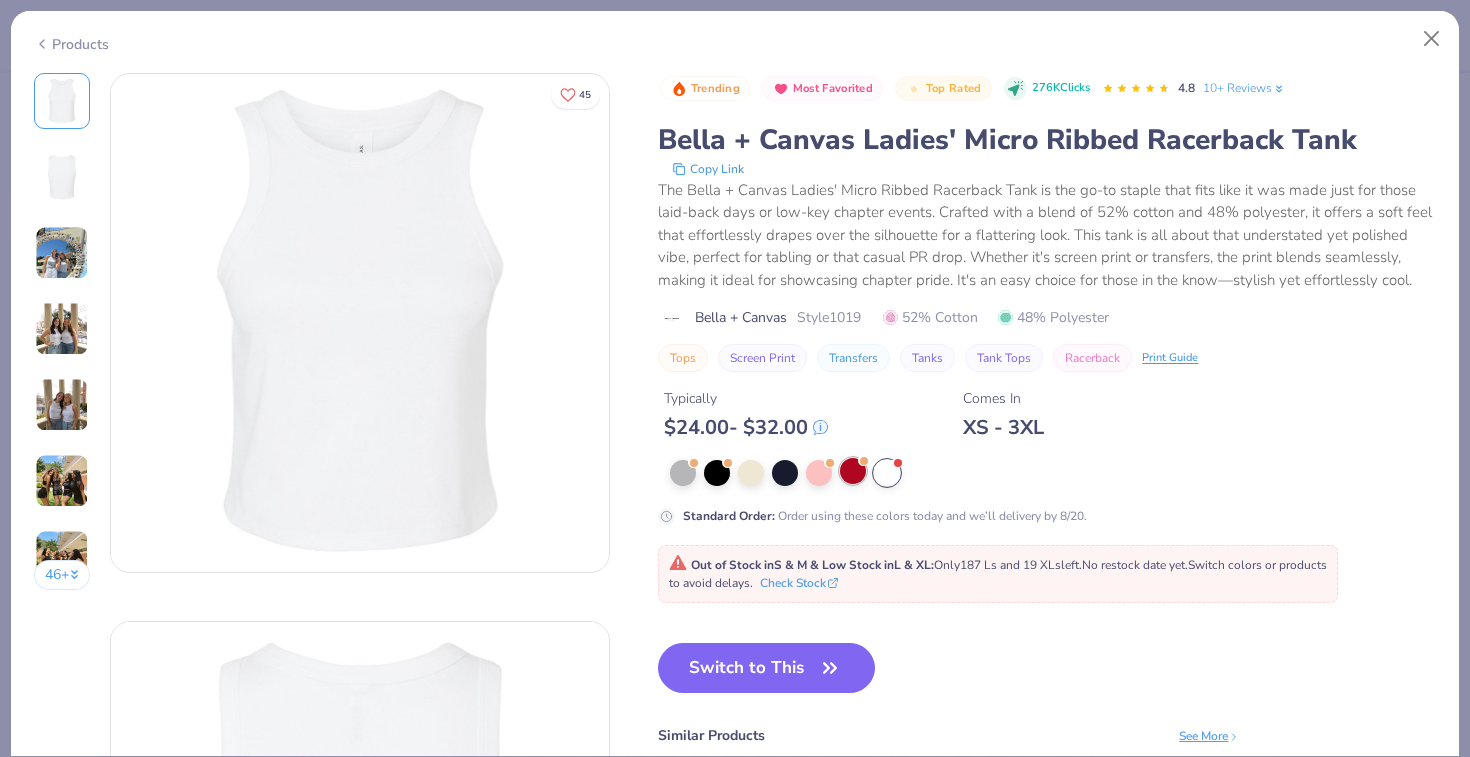 click at bounding box center (853, 471) 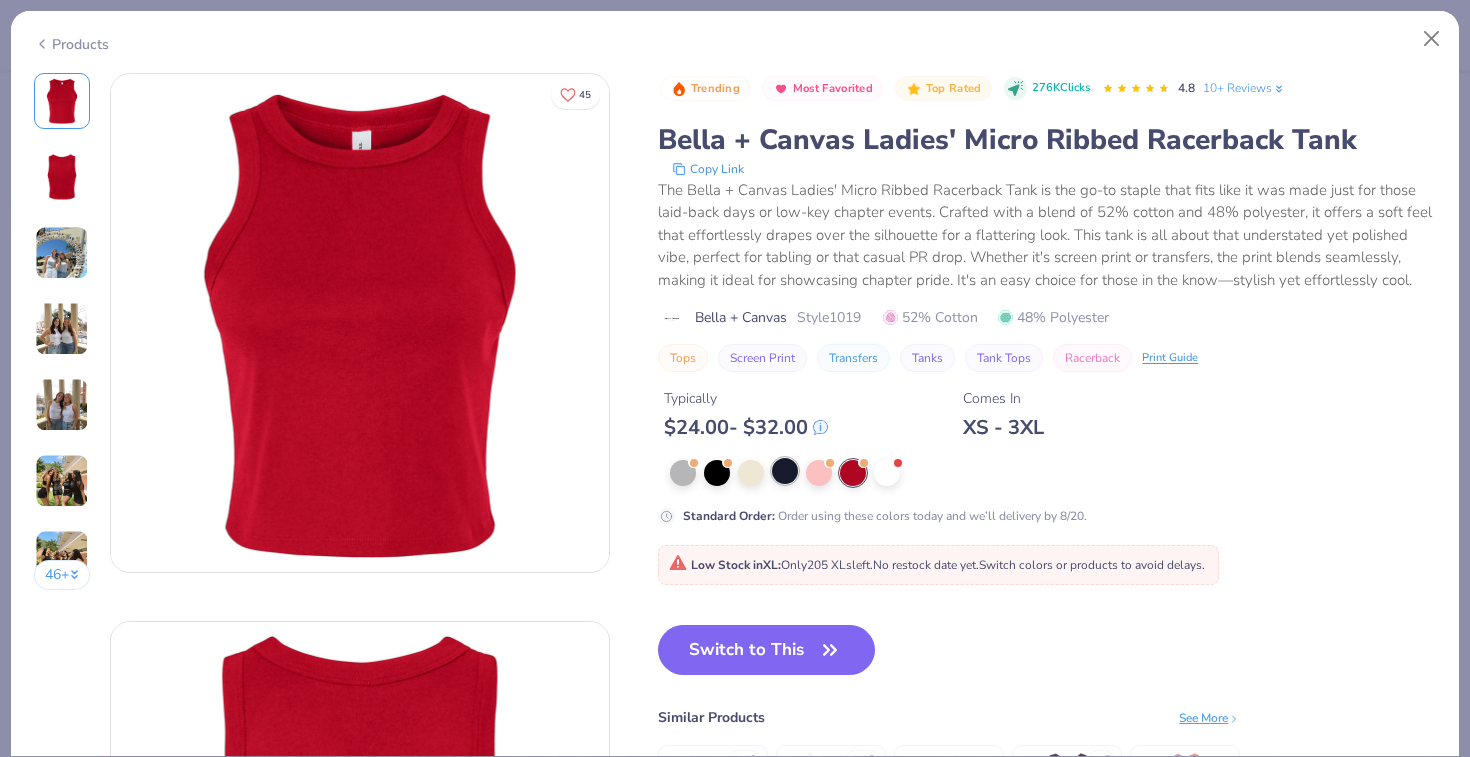 click at bounding box center [785, 471] 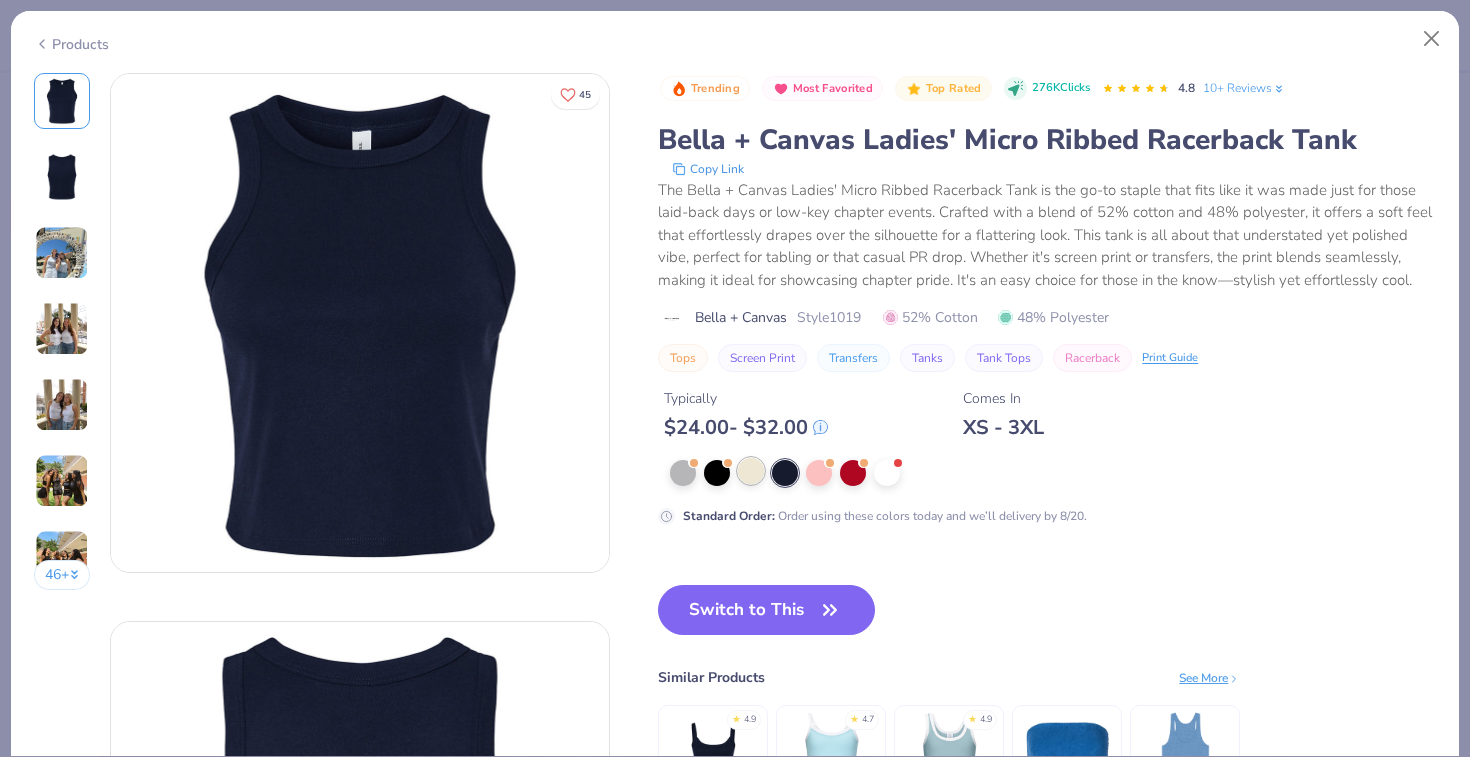 click at bounding box center (751, 471) 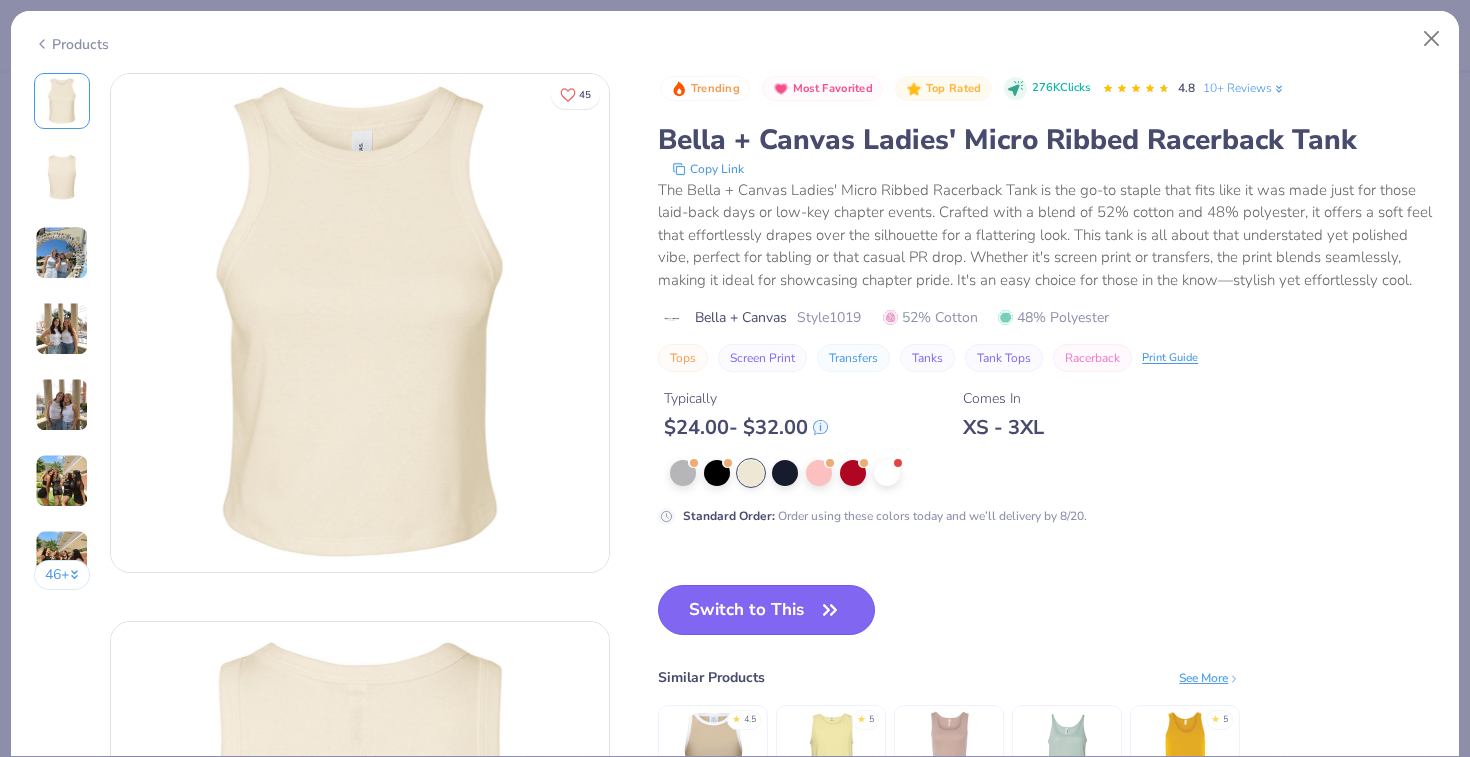 click on "Switch to This" at bounding box center (766, 610) 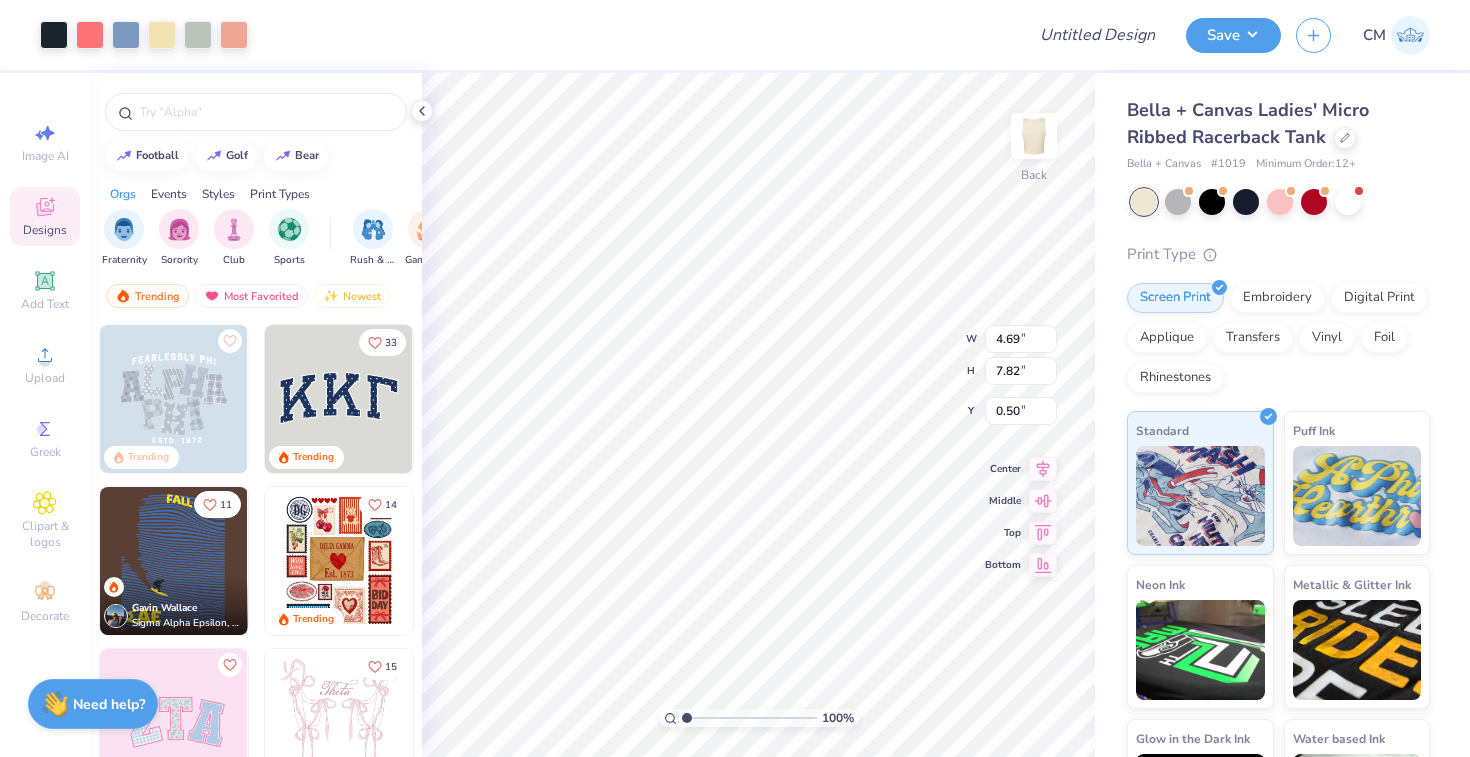 type on "1.17" 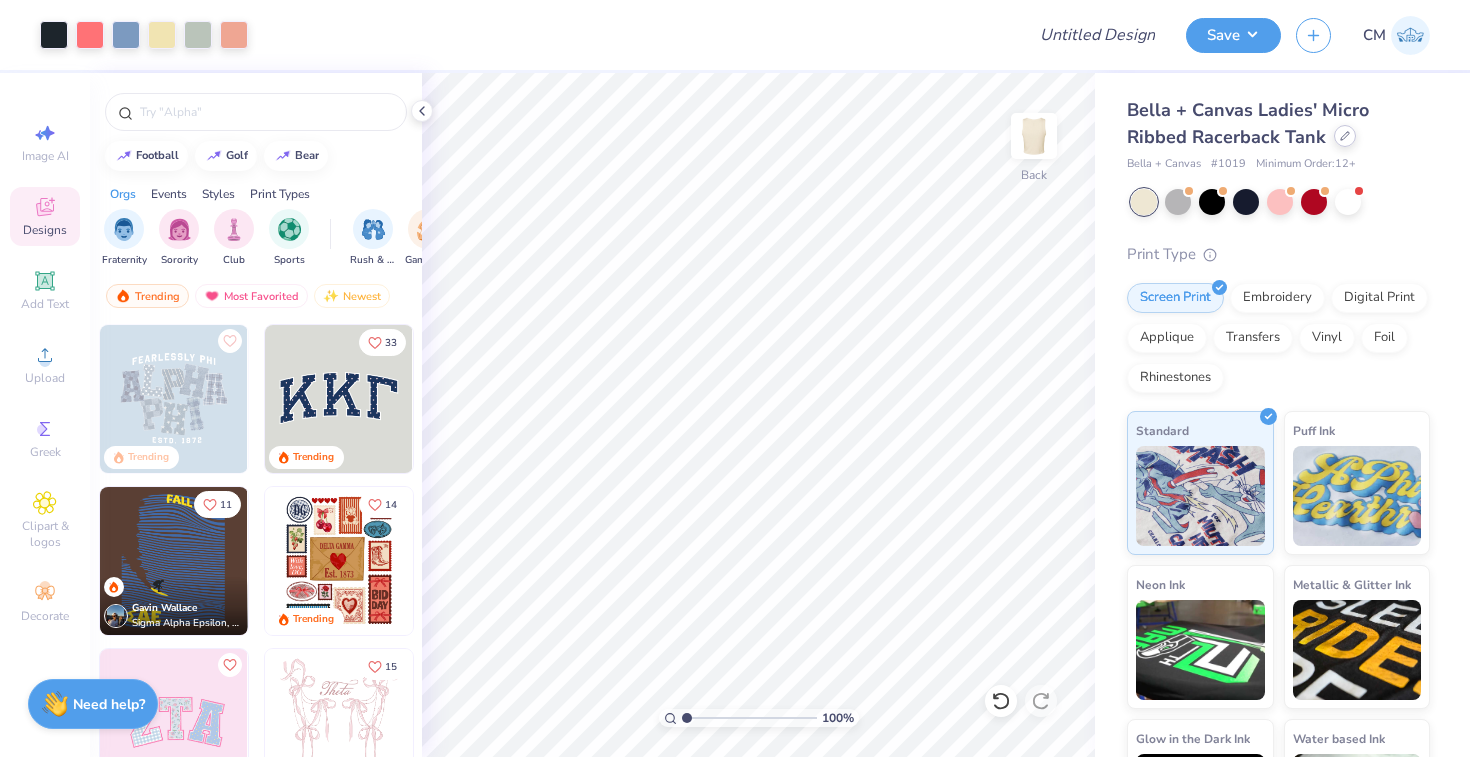 click 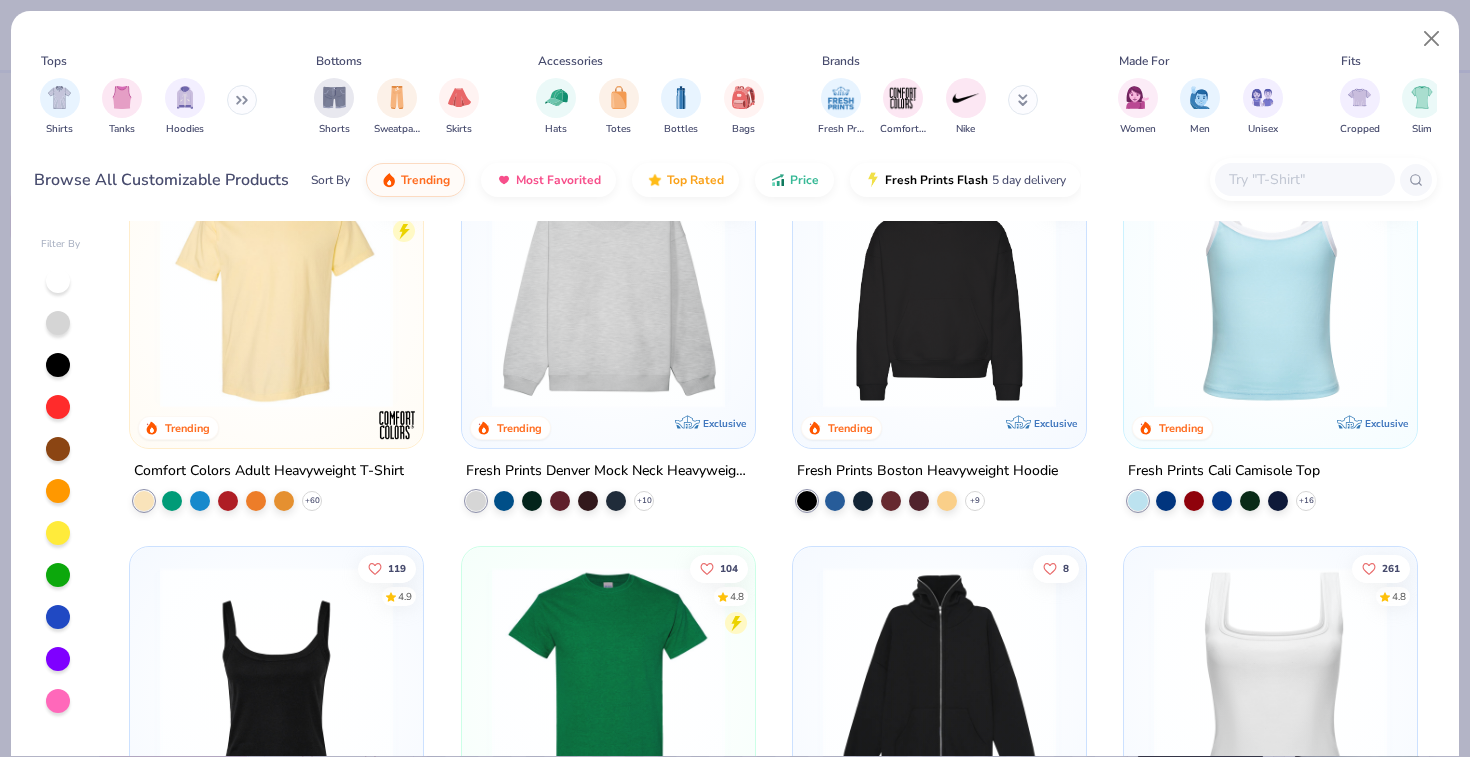 scroll, scrollTop: 36, scrollLeft: 0, axis: vertical 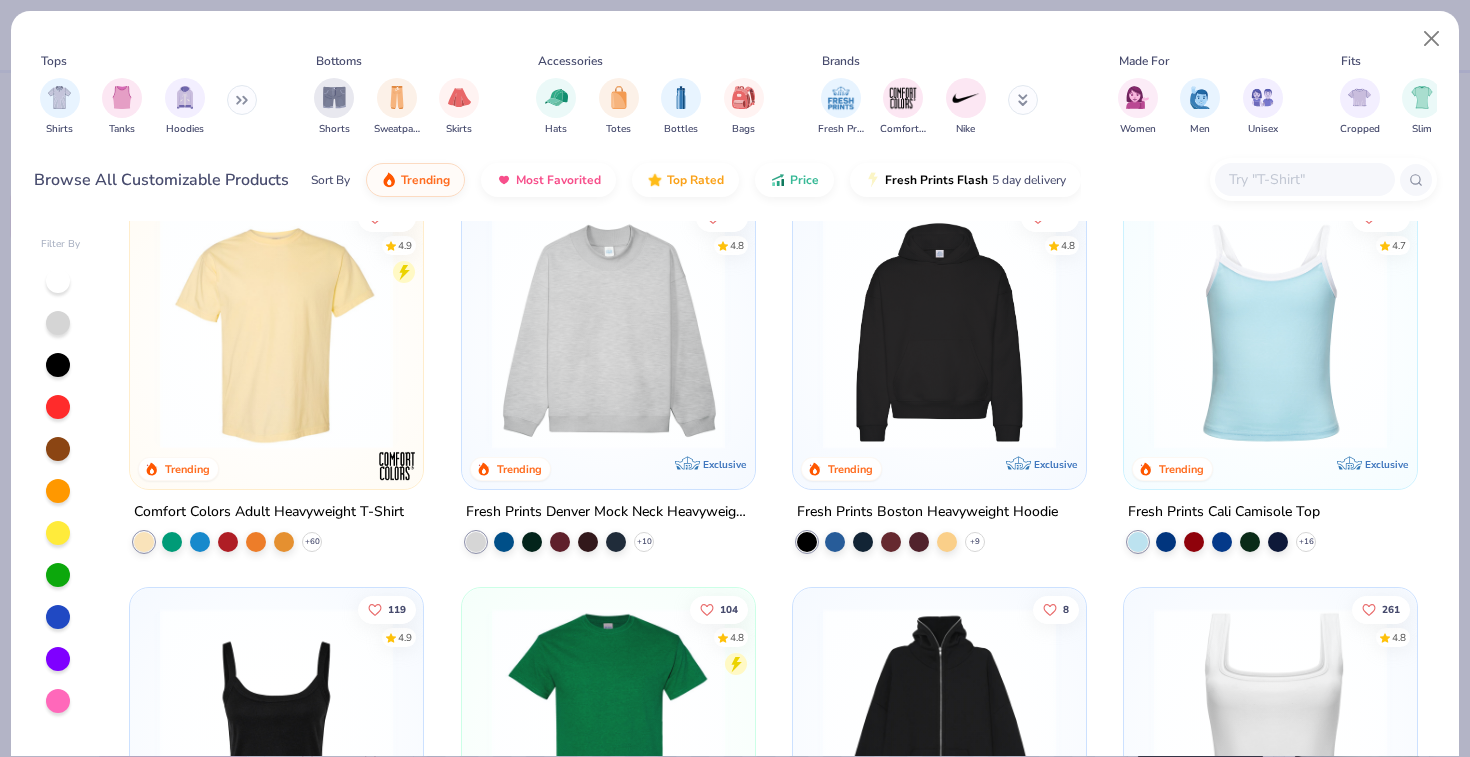click at bounding box center [1270, 332] 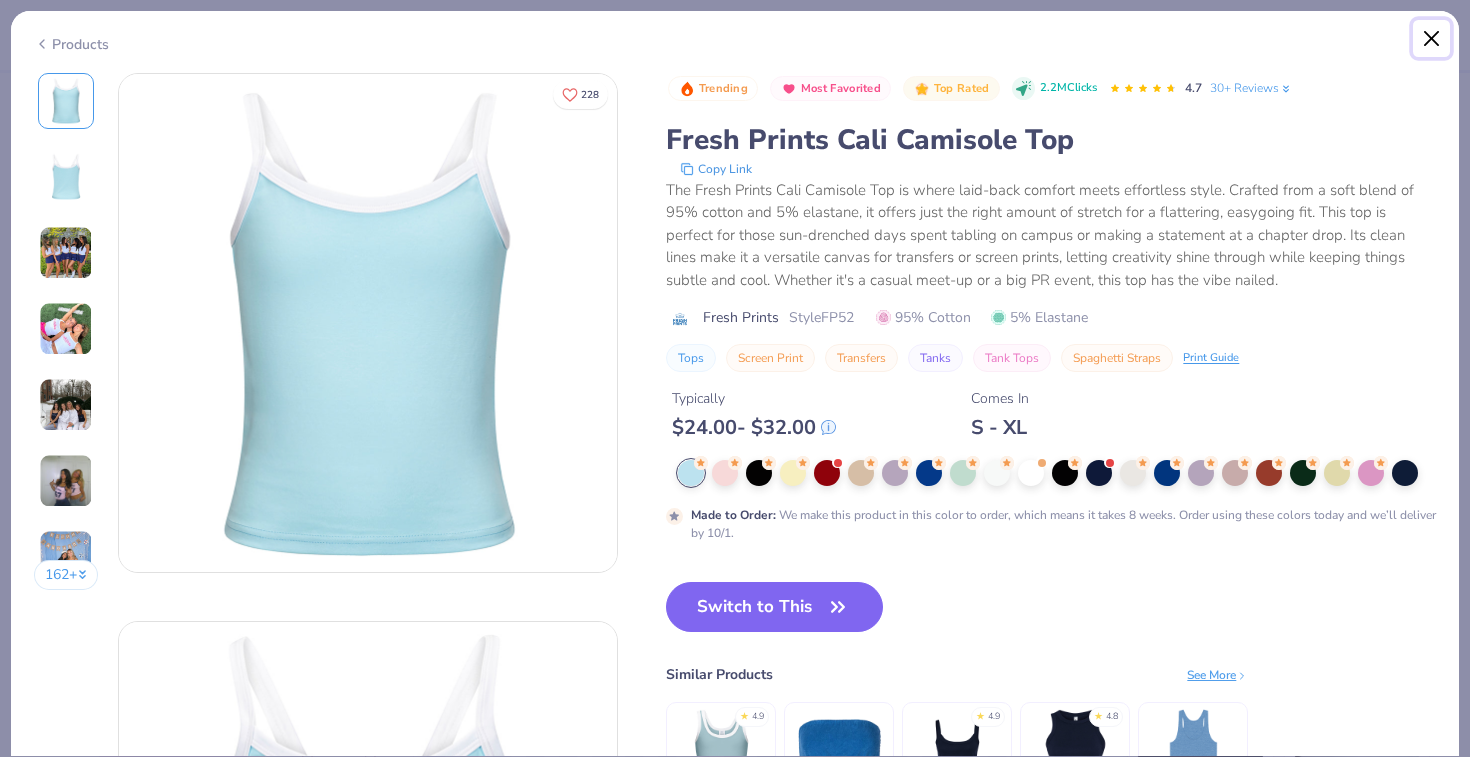 click at bounding box center [1432, 39] 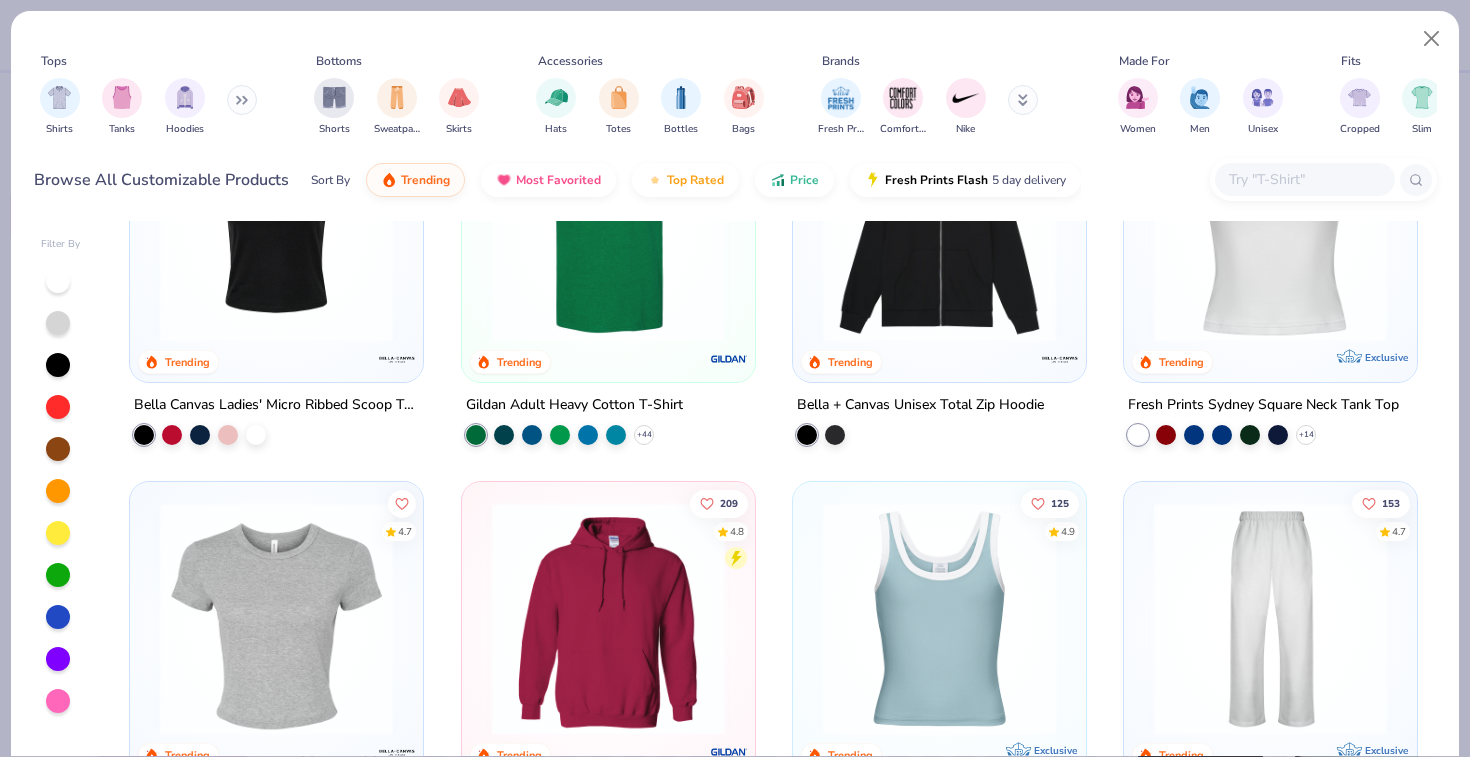 scroll, scrollTop: 540, scrollLeft: 0, axis: vertical 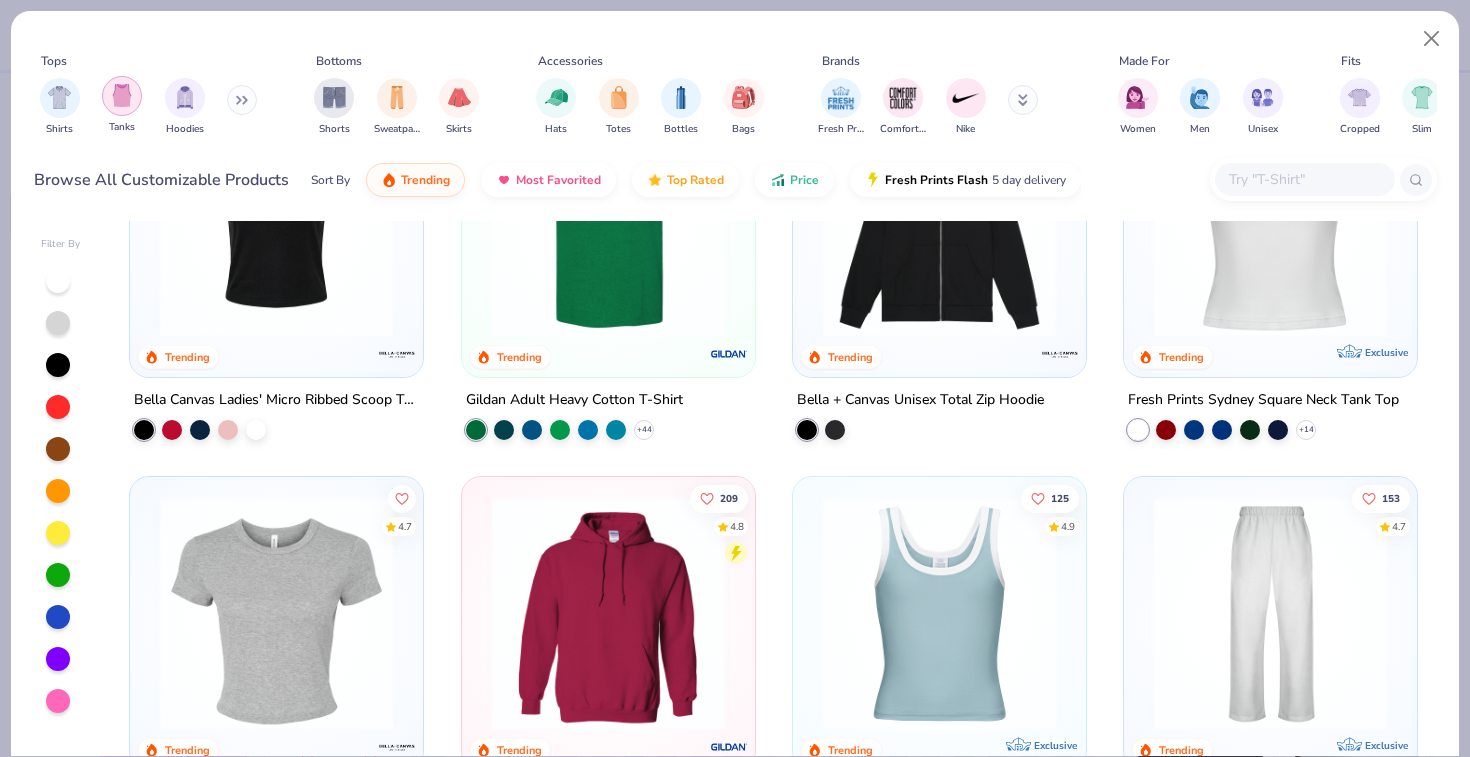 click at bounding box center (122, 96) 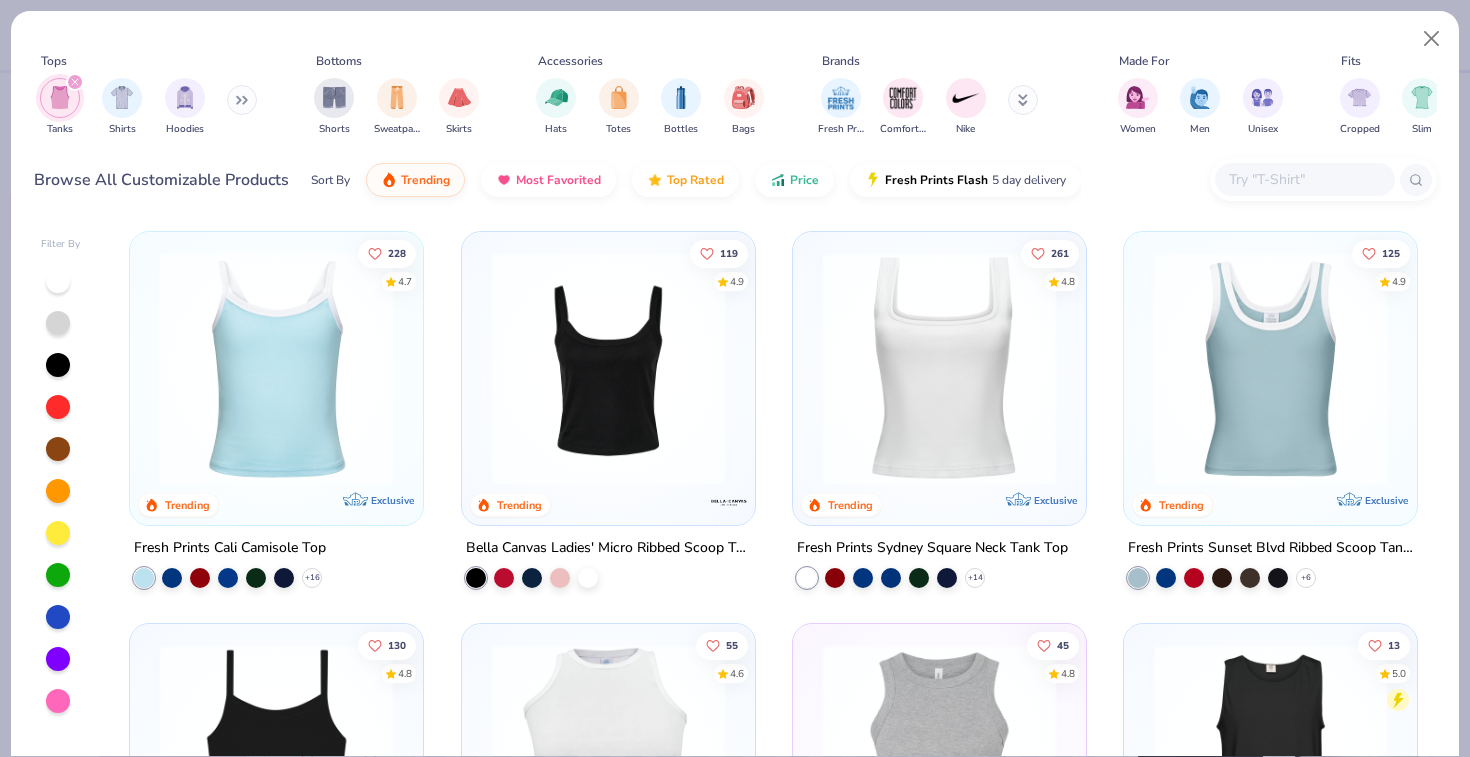 click at bounding box center (60, 98) 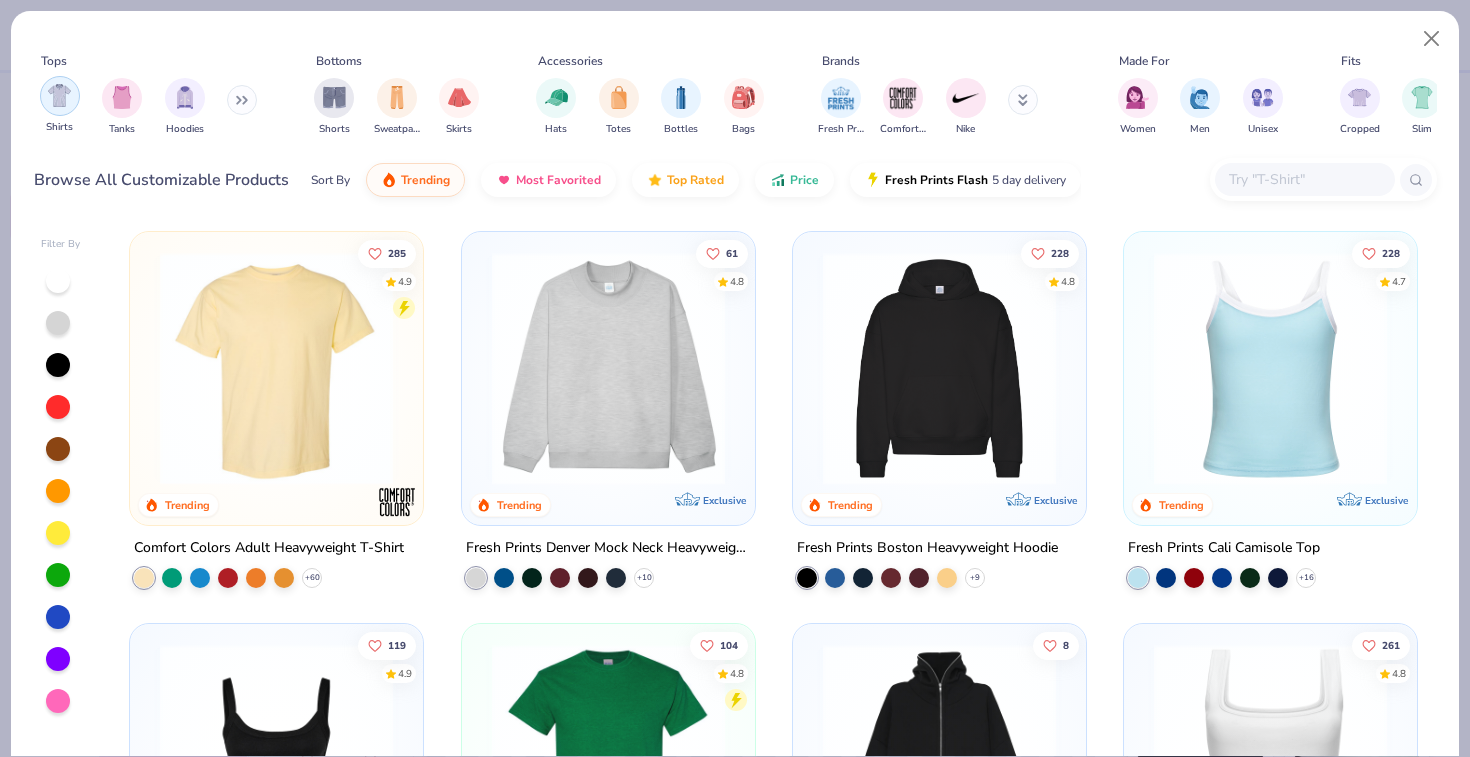 click at bounding box center [59, 95] 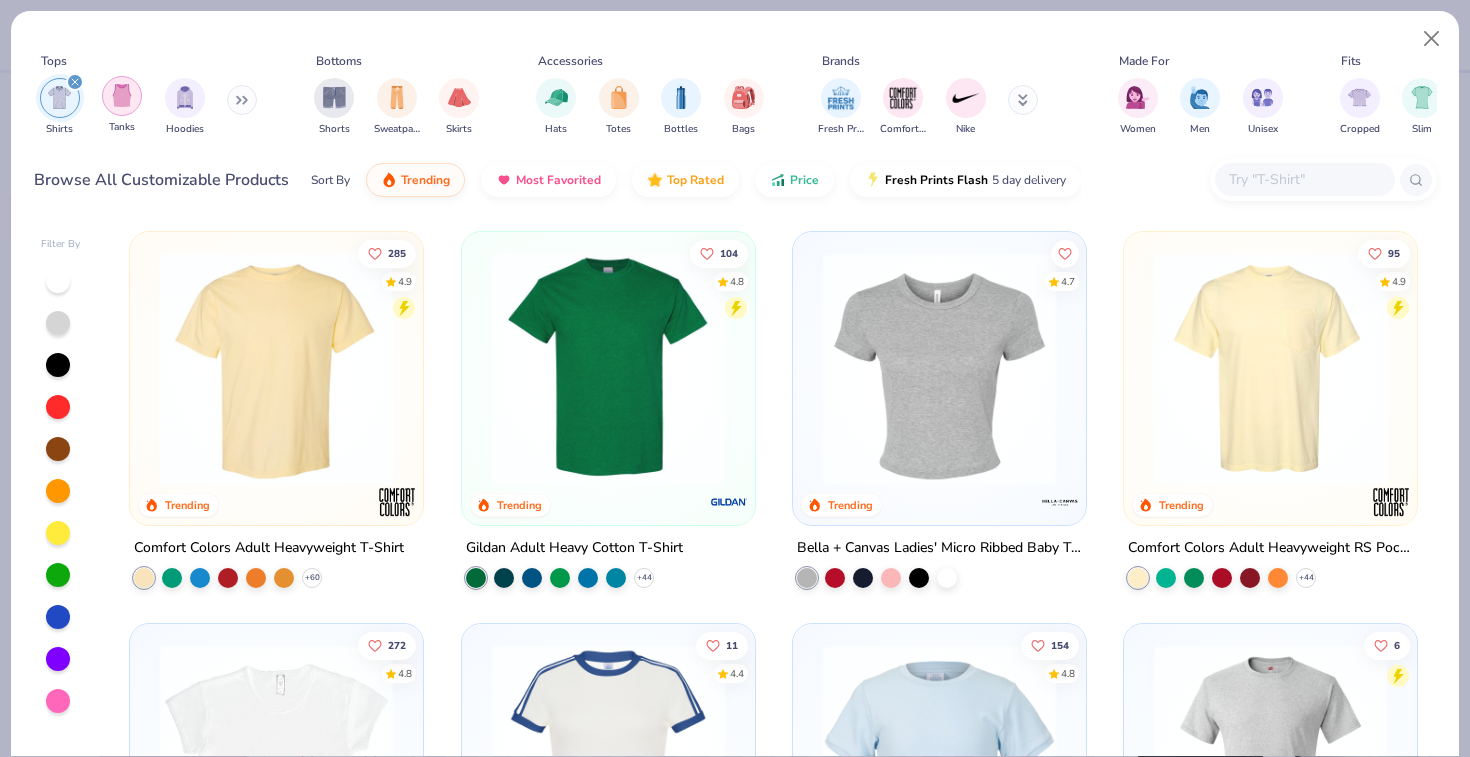 click at bounding box center [122, 96] 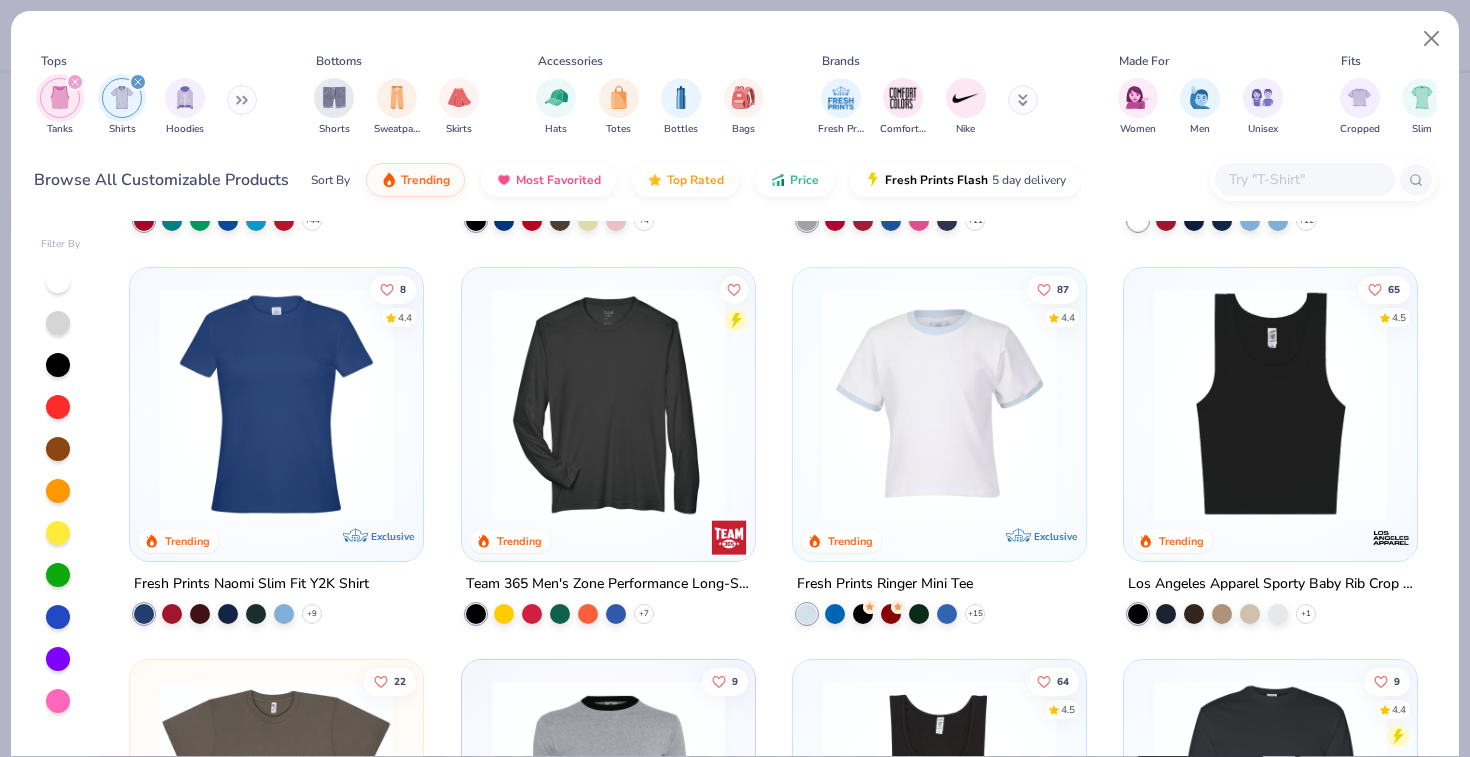 scroll, scrollTop: 2319, scrollLeft: 0, axis: vertical 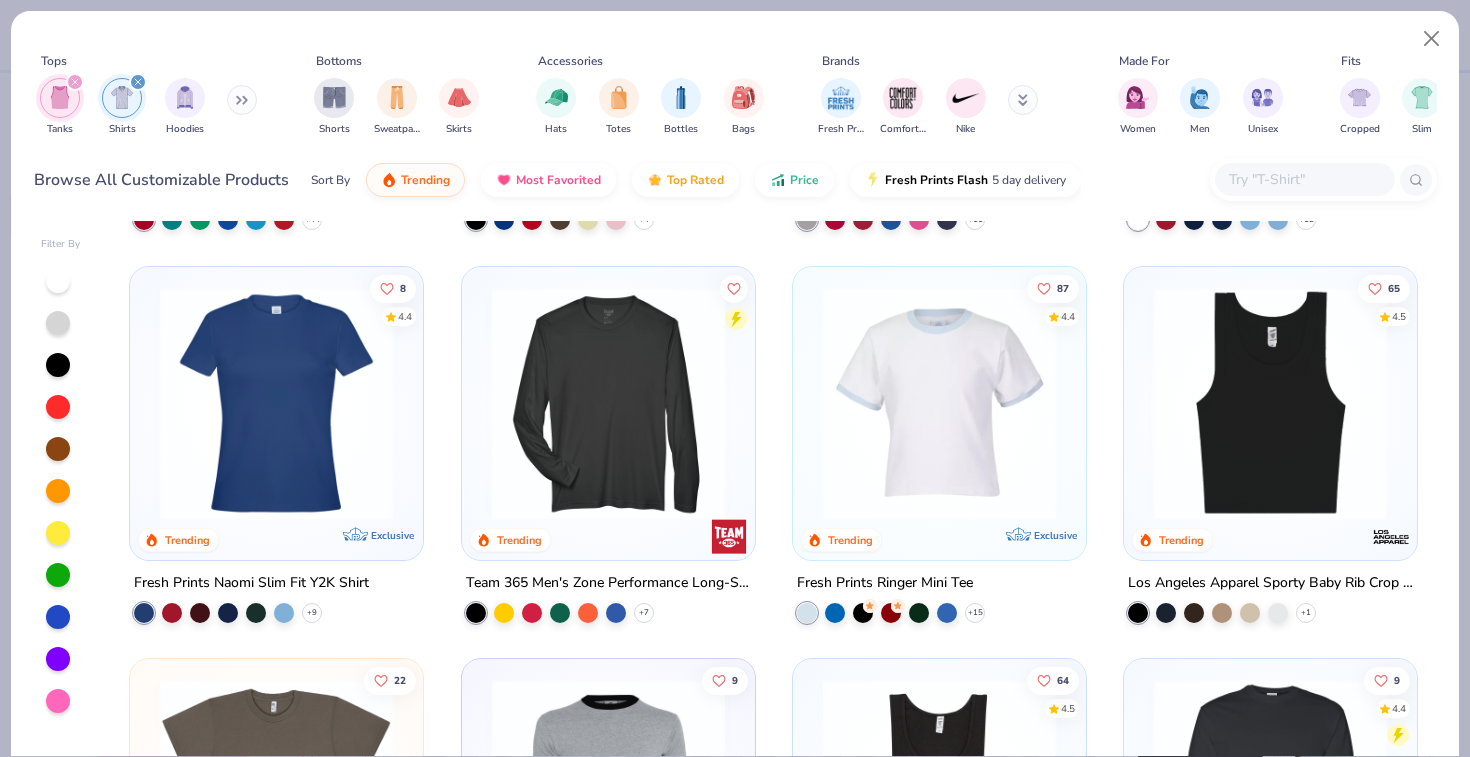 click at bounding box center [939, 402] 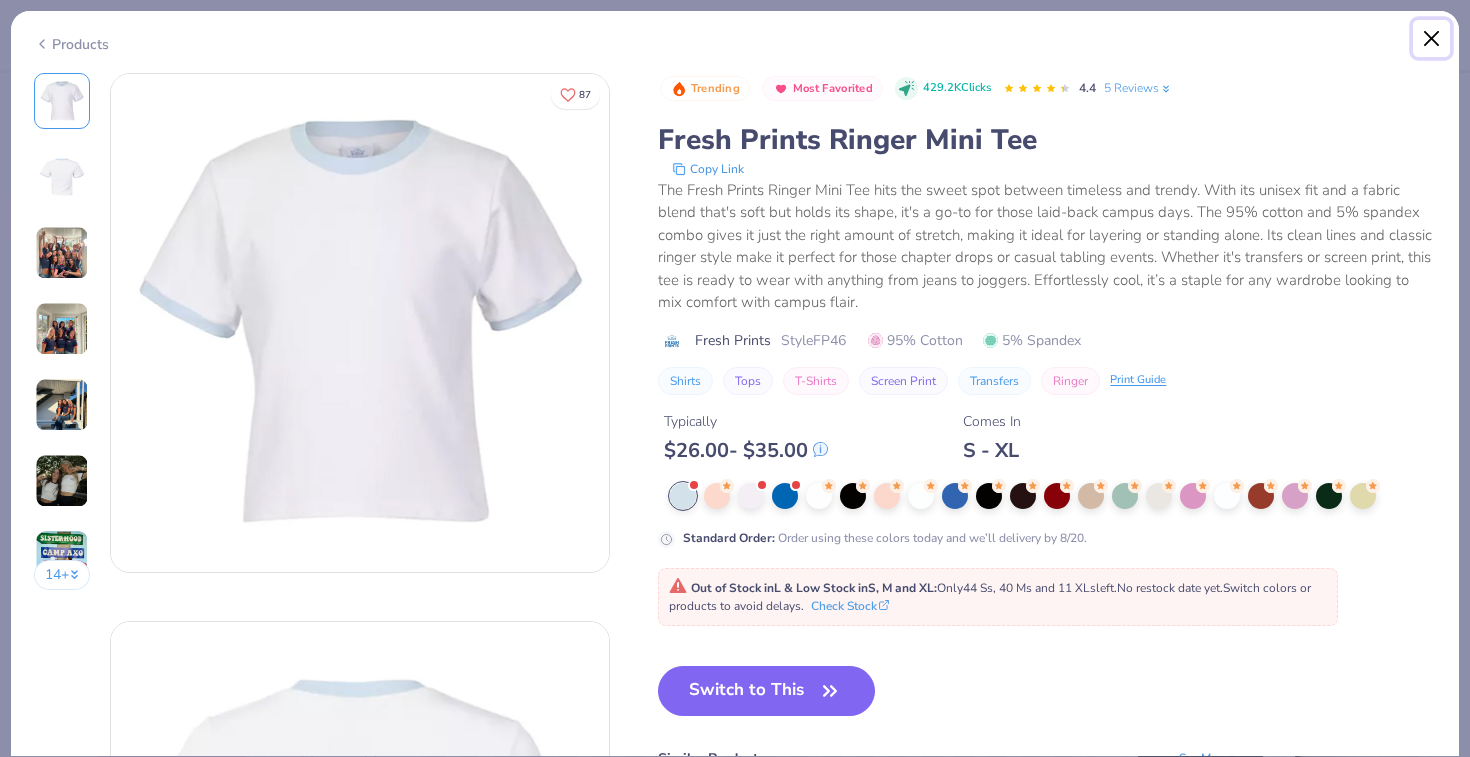 click at bounding box center [1432, 39] 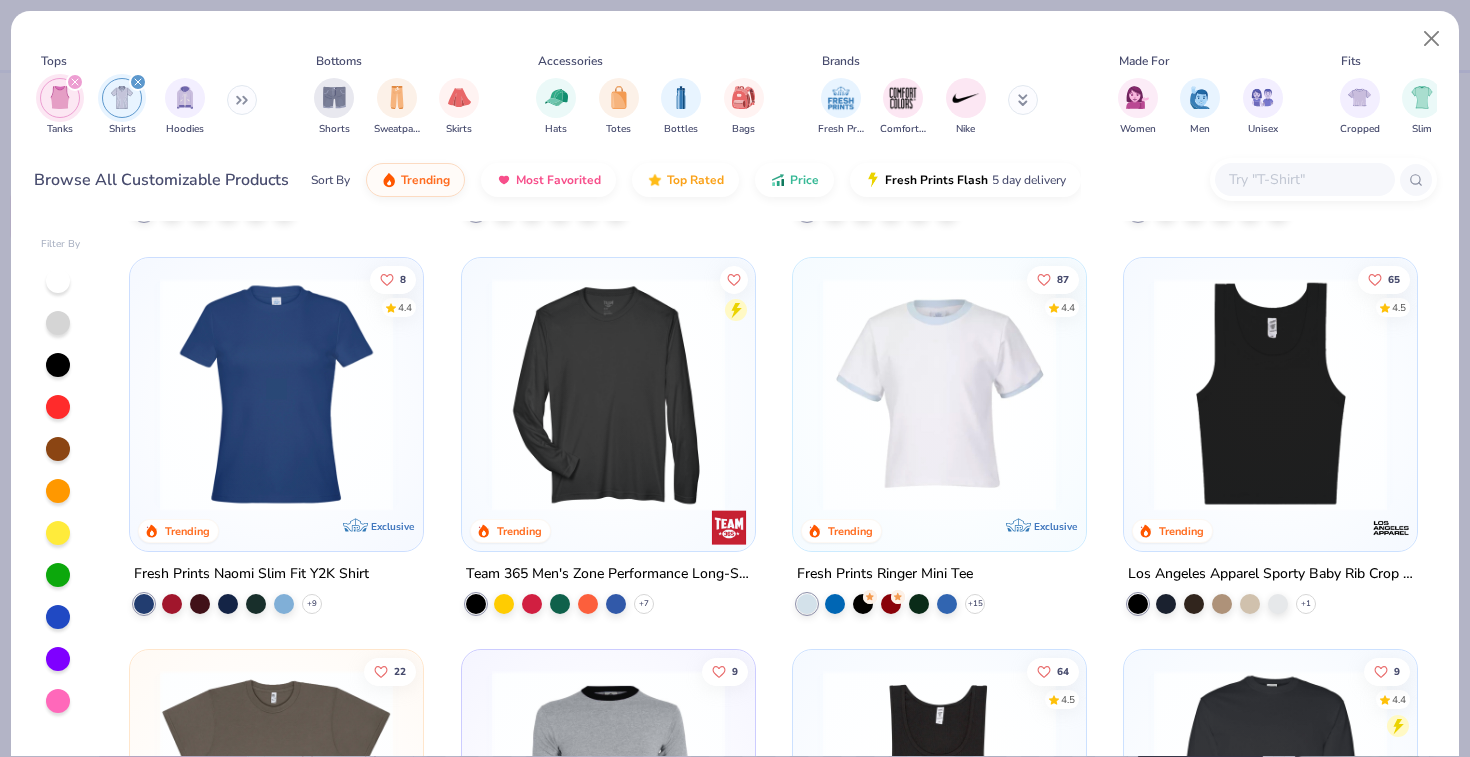 scroll, scrollTop: 2327, scrollLeft: 0, axis: vertical 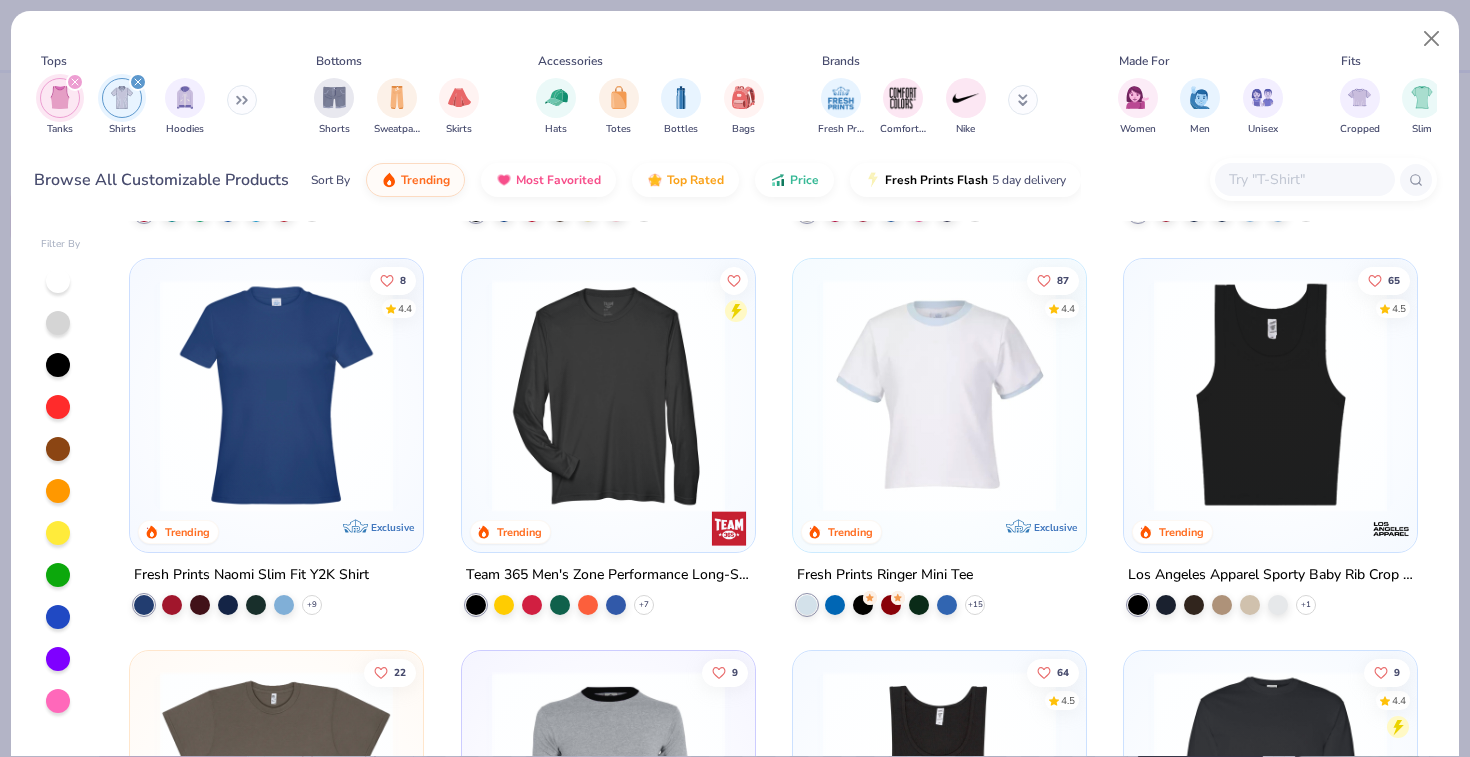 click at bounding box center [939, 394] 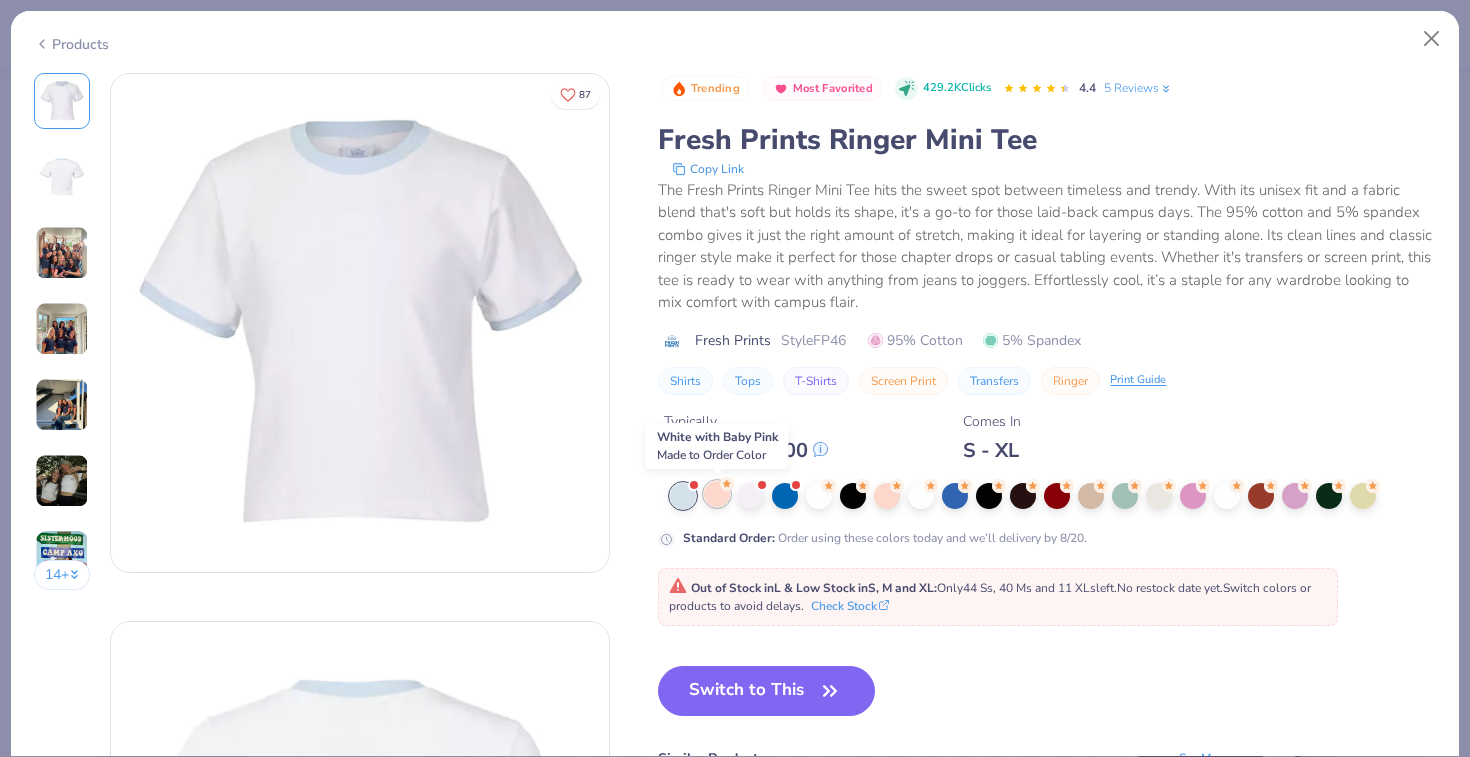 click at bounding box center [717, 494] 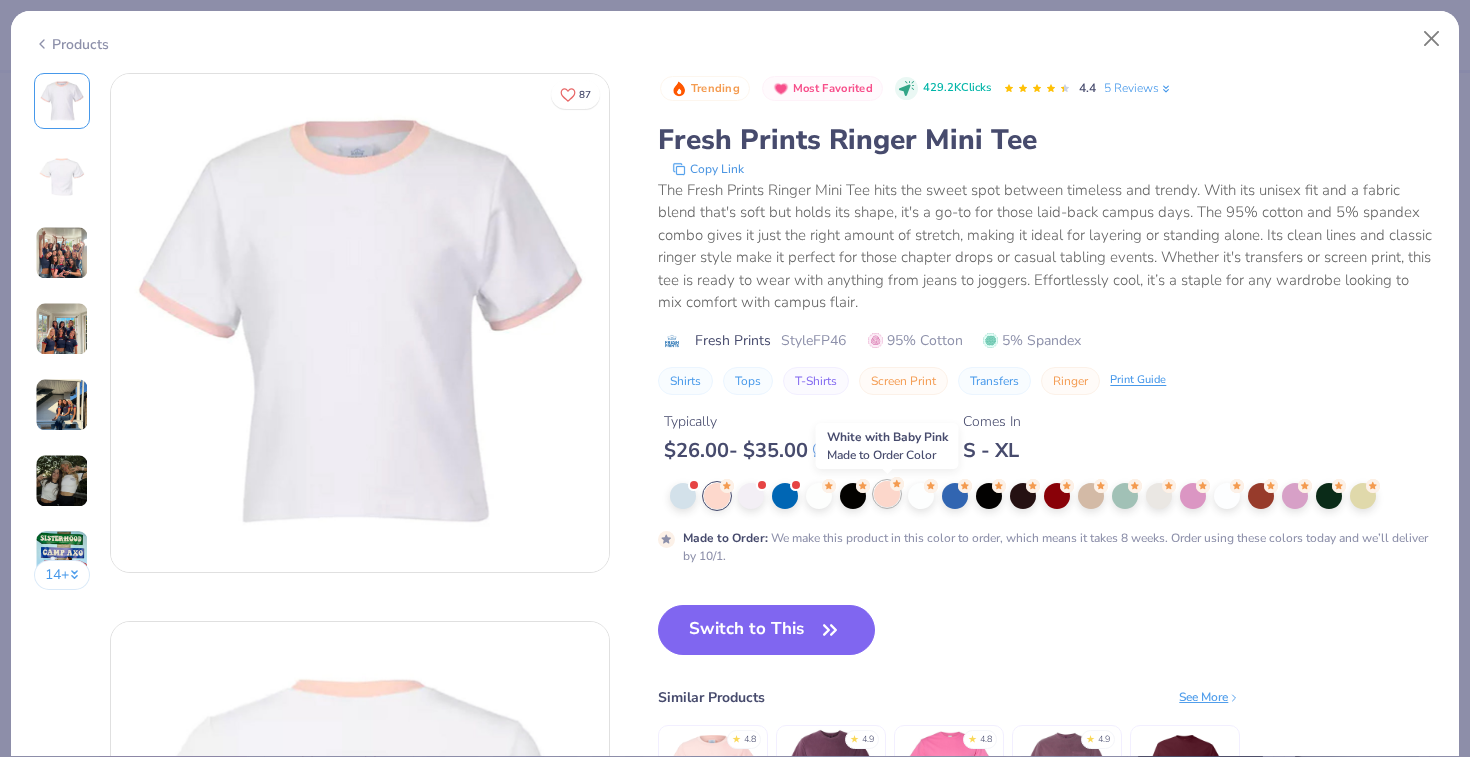 click at bounding box center [887, 494] 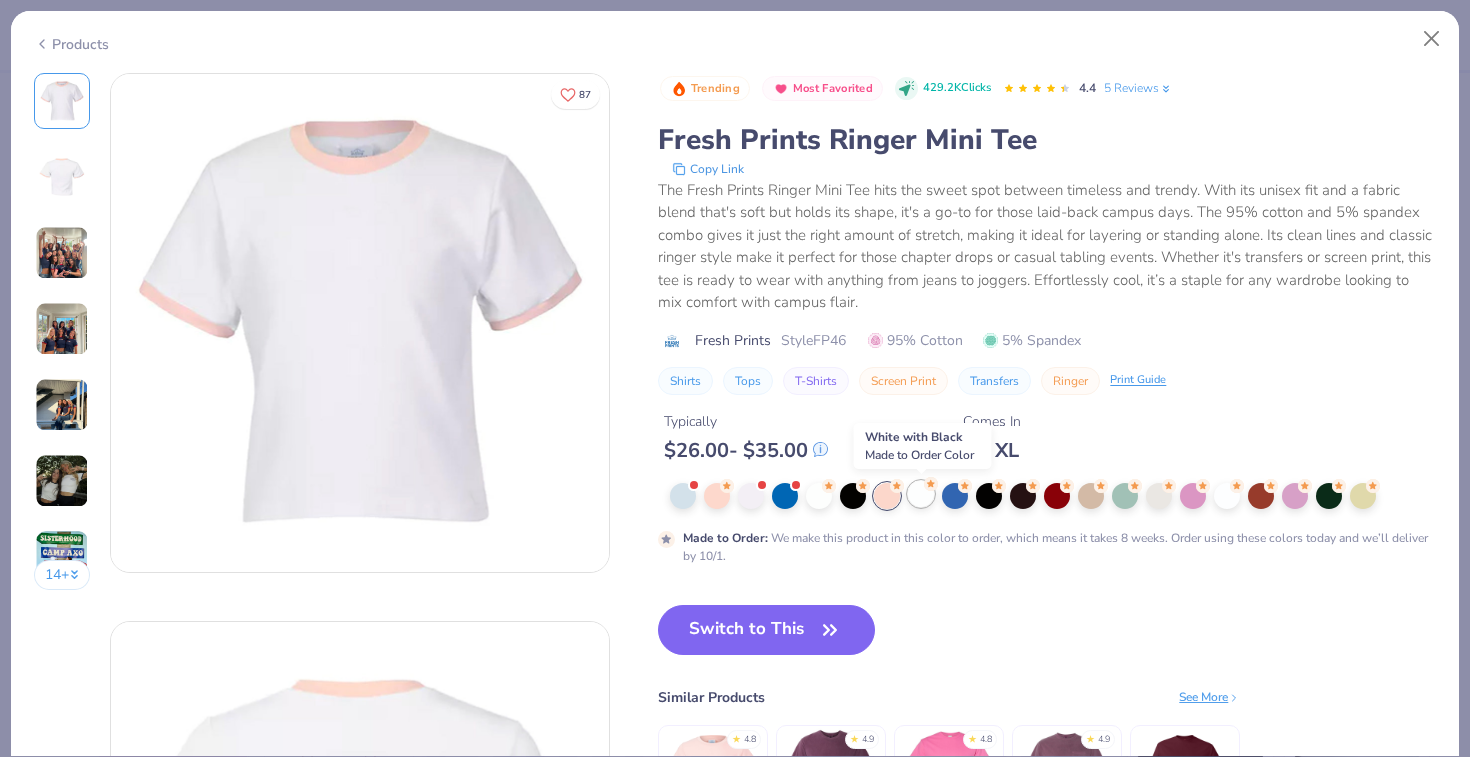 click at bounding box center [921, 494] 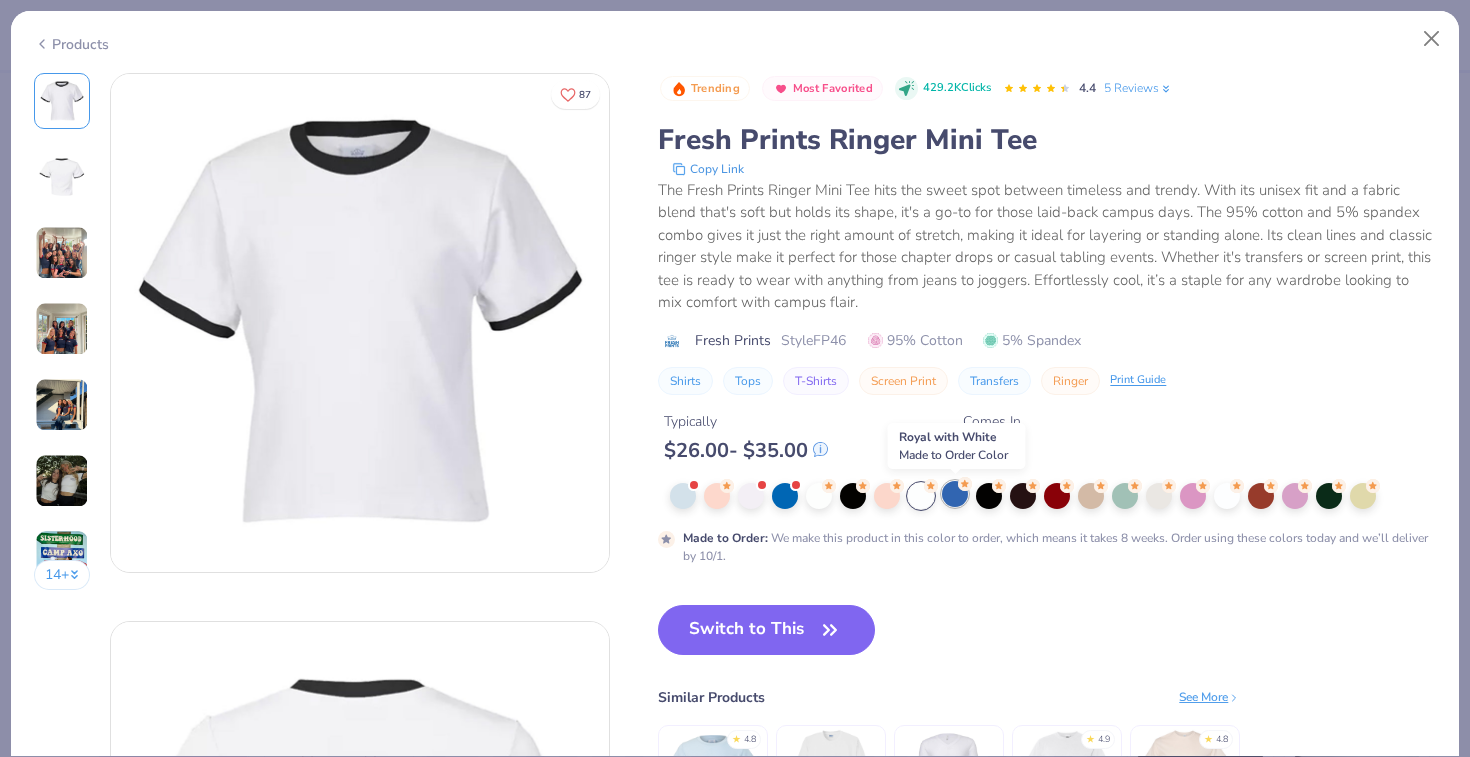 click at bounding box center [955, 494] 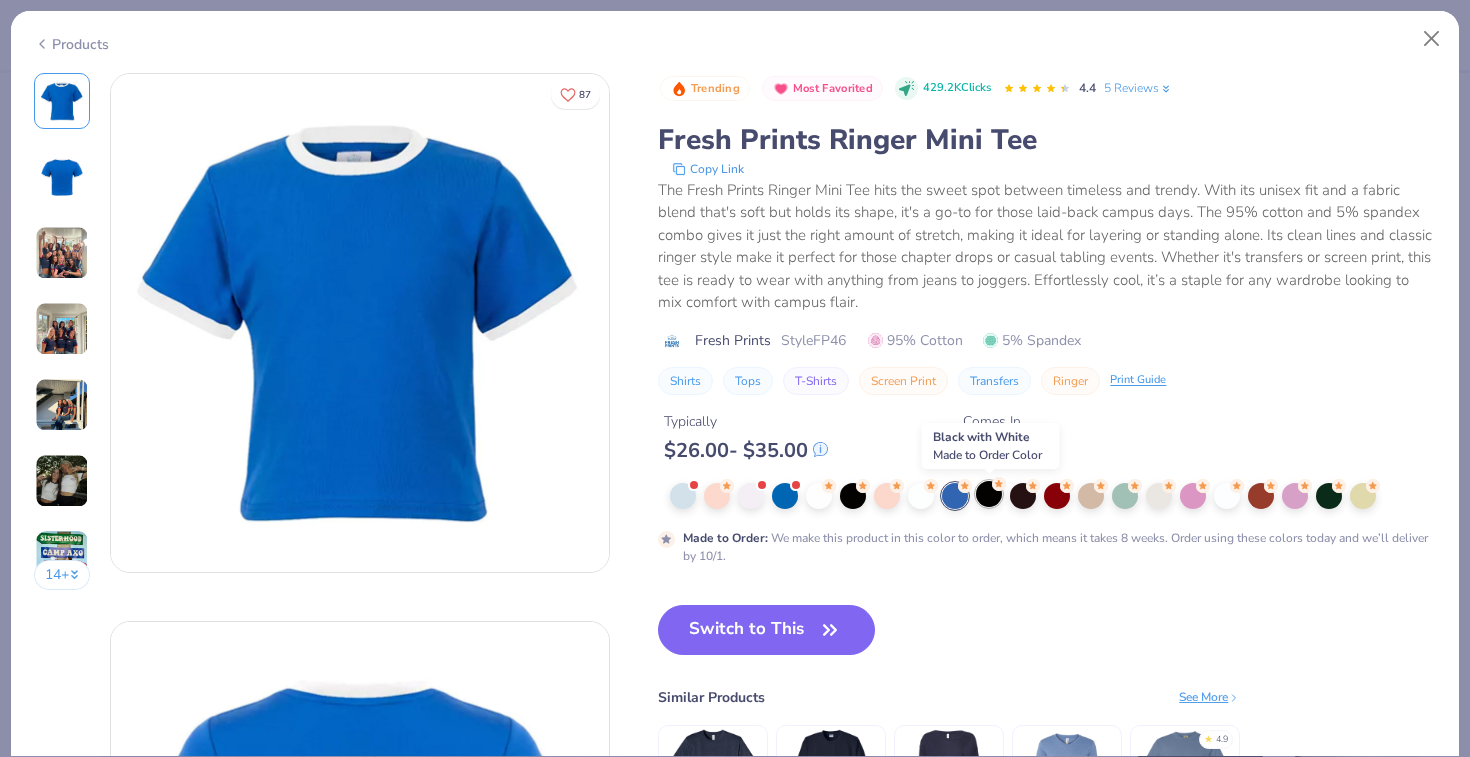 click at bounding box center [989, 494] 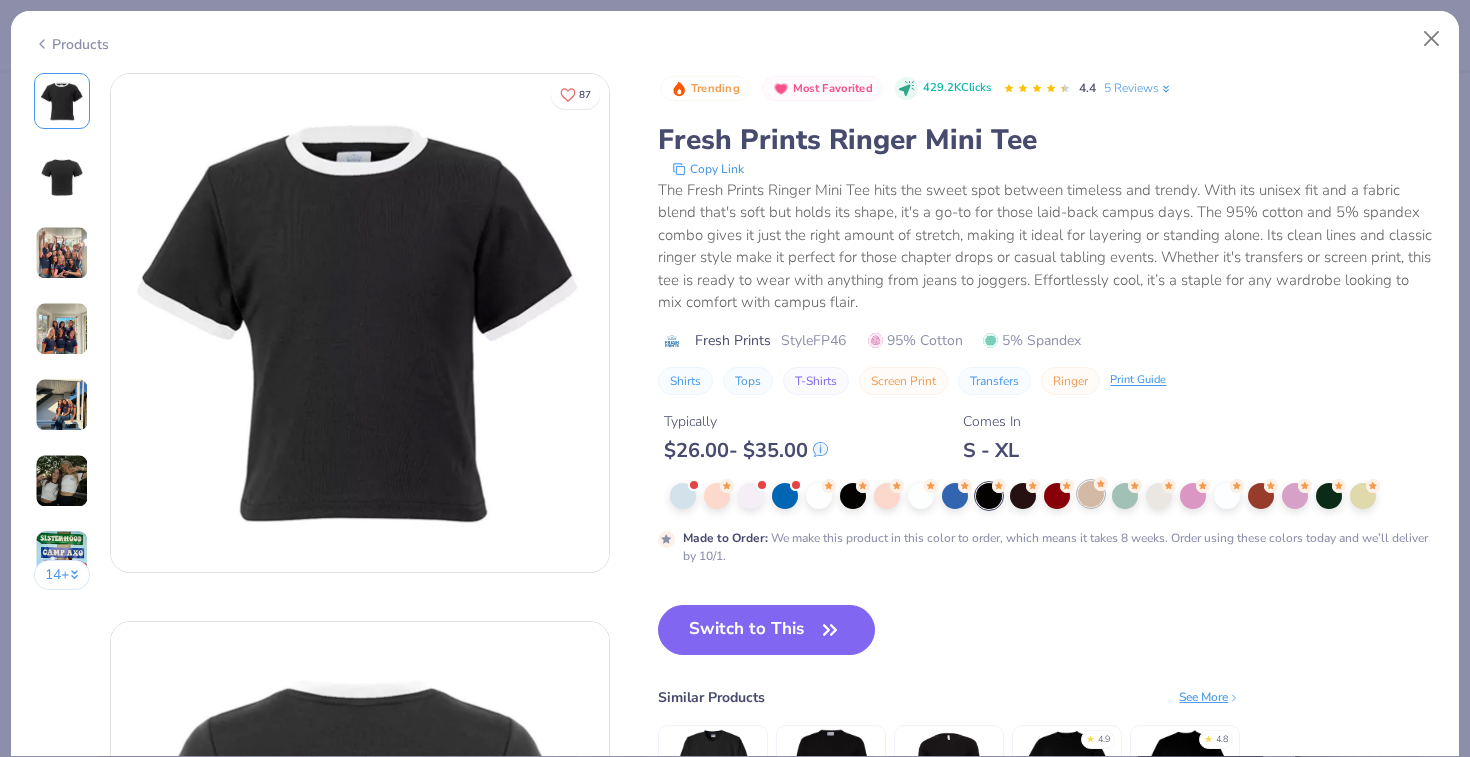 click at bounding box center (1091, 494) 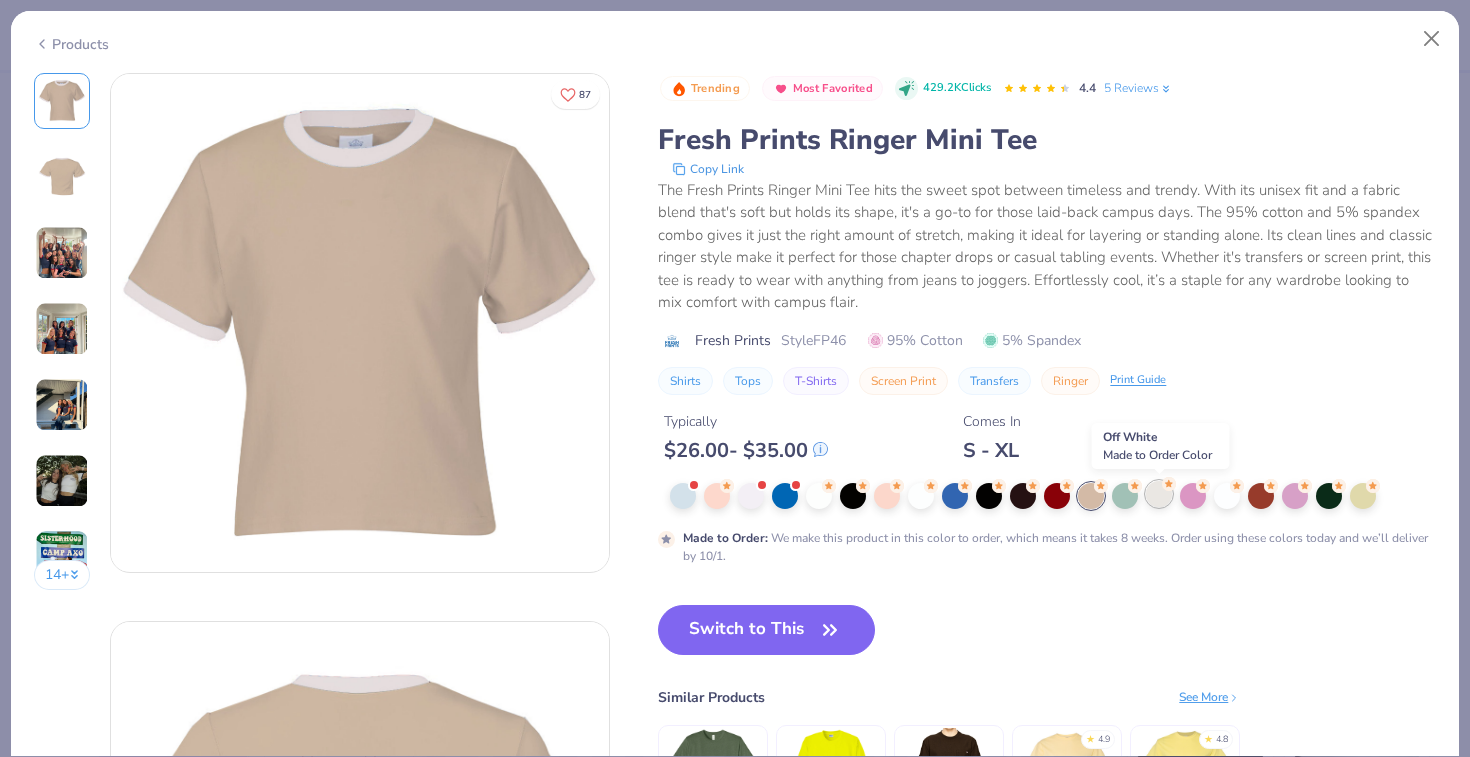 click at bounding box center [1159, 494] 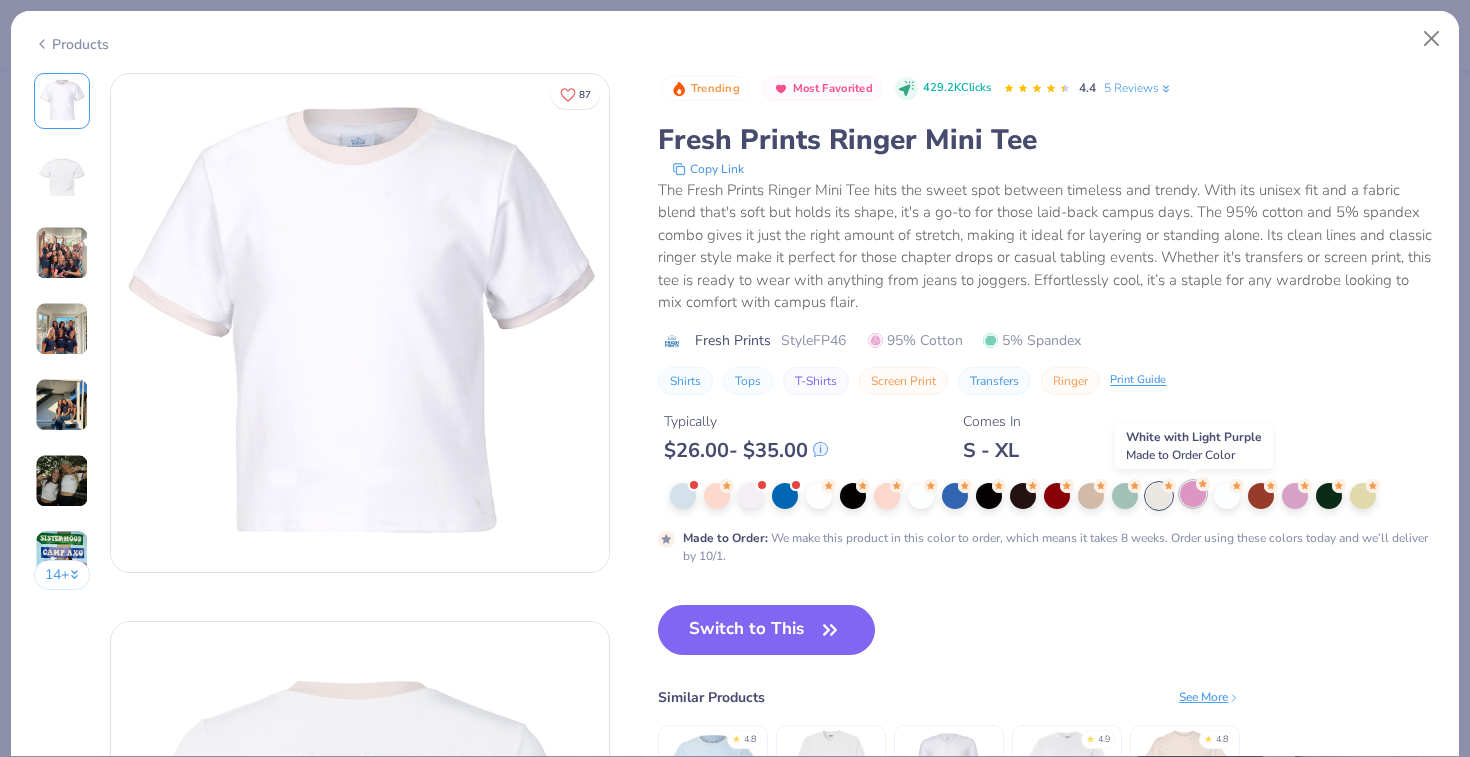 click at bounding box center [1193, 494] 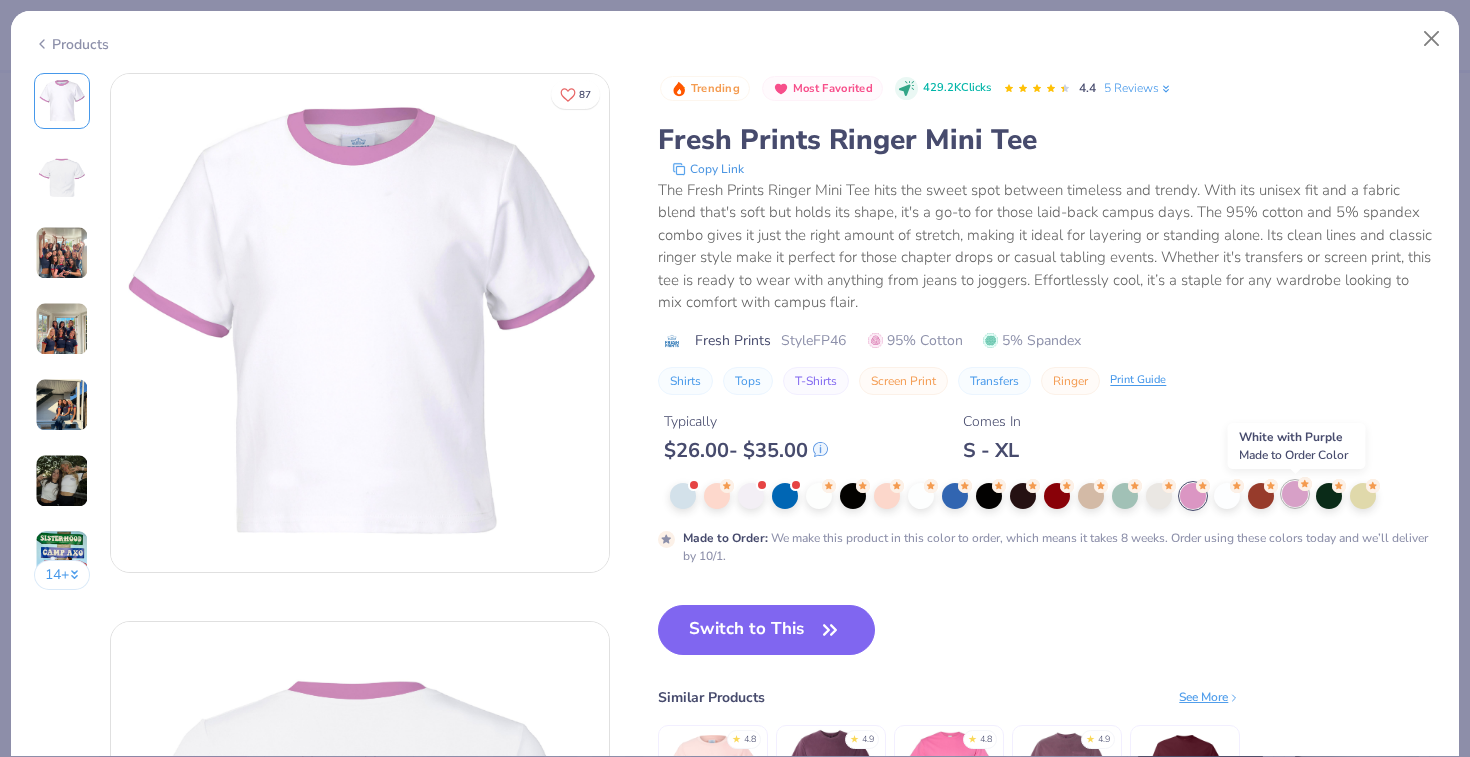click at bounding box center (1295, 494) 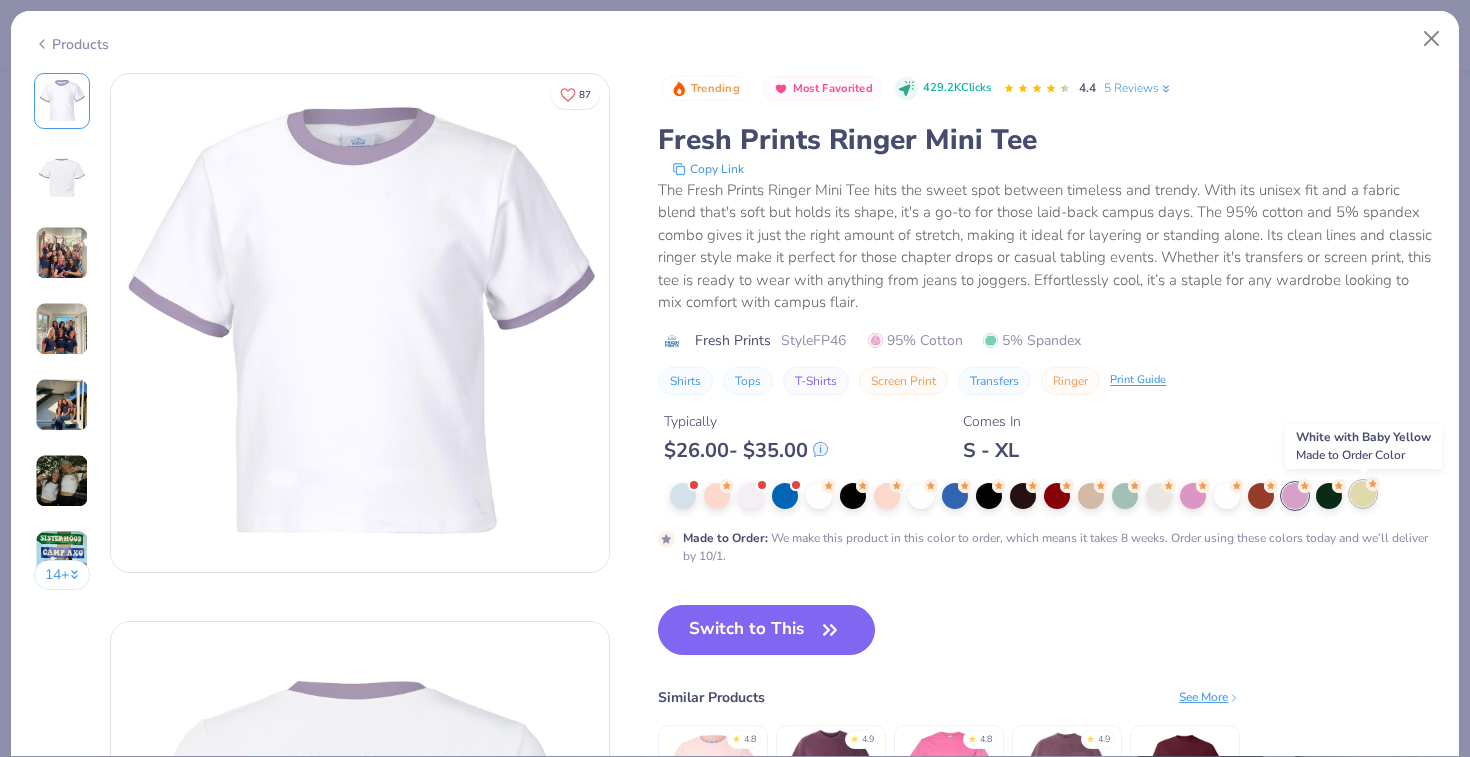 click at bounding box center (1363, 494) 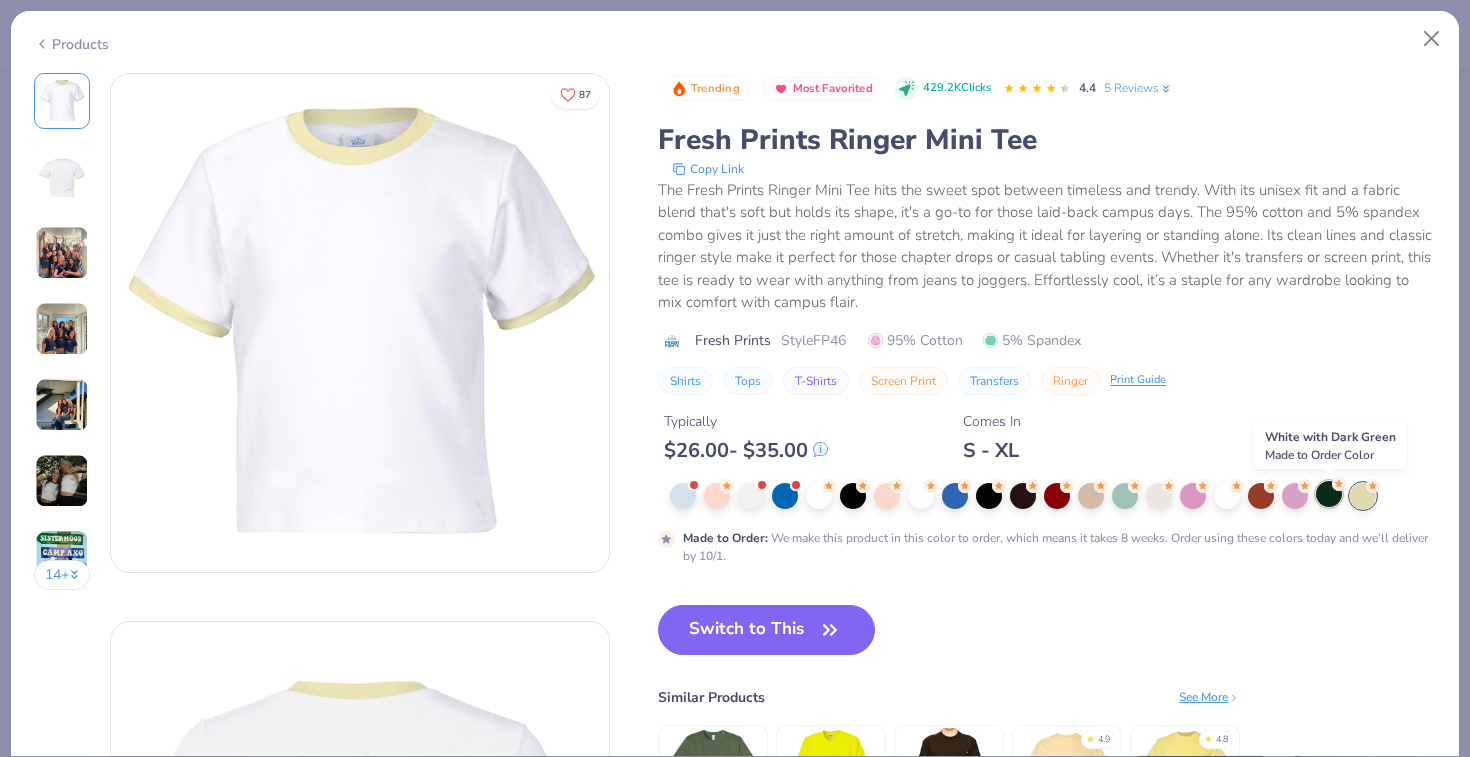 click at bounding box center (1329, 494) 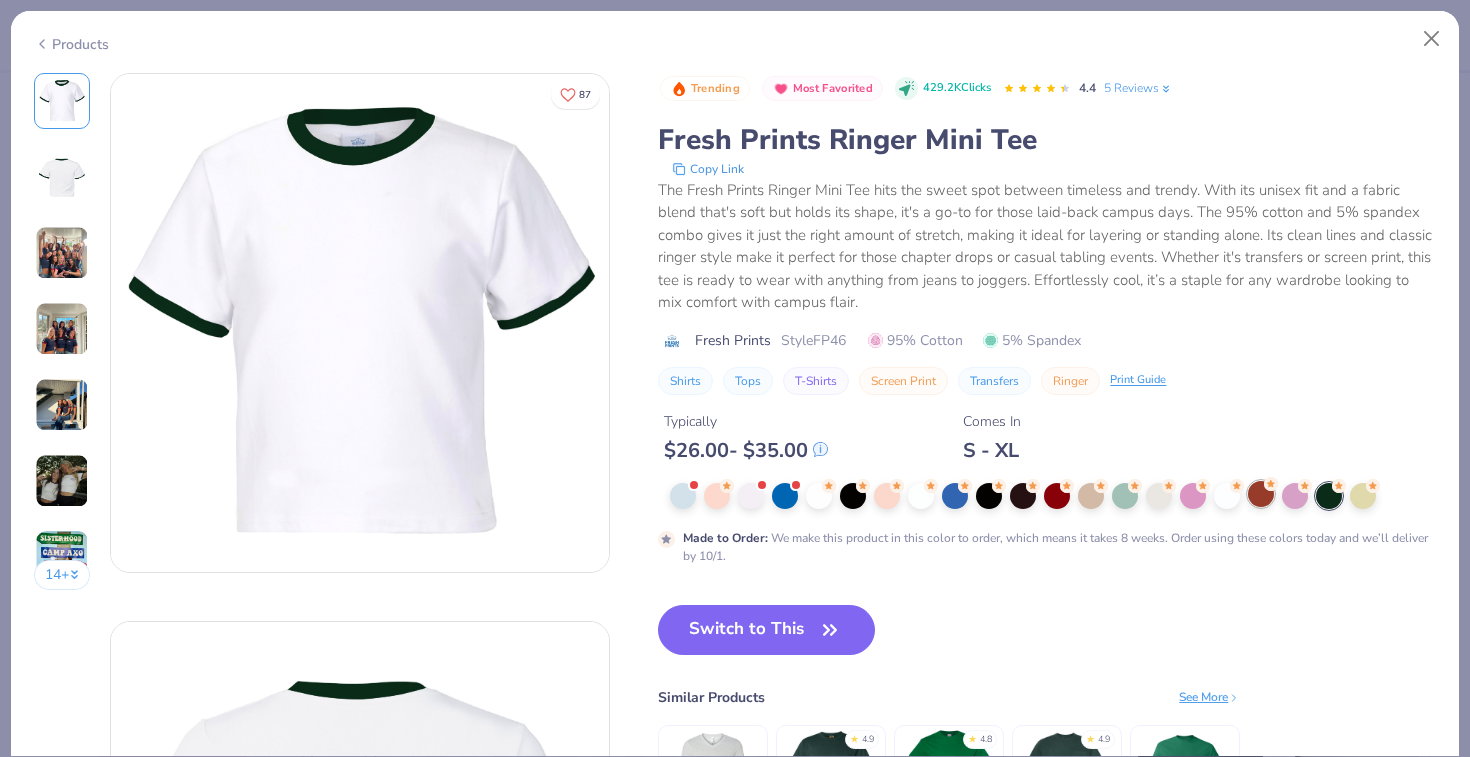 click at bounding box center (1261, 494) 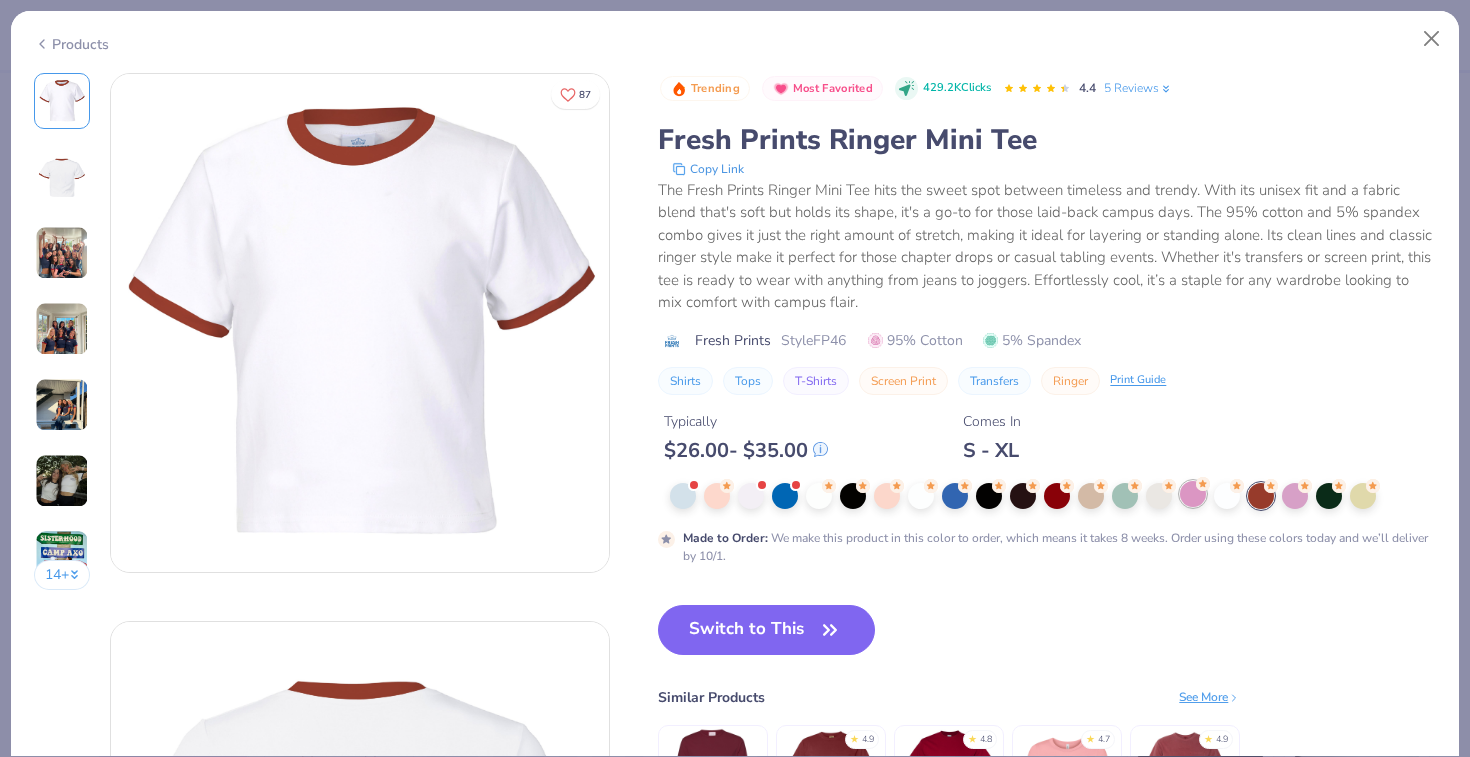click 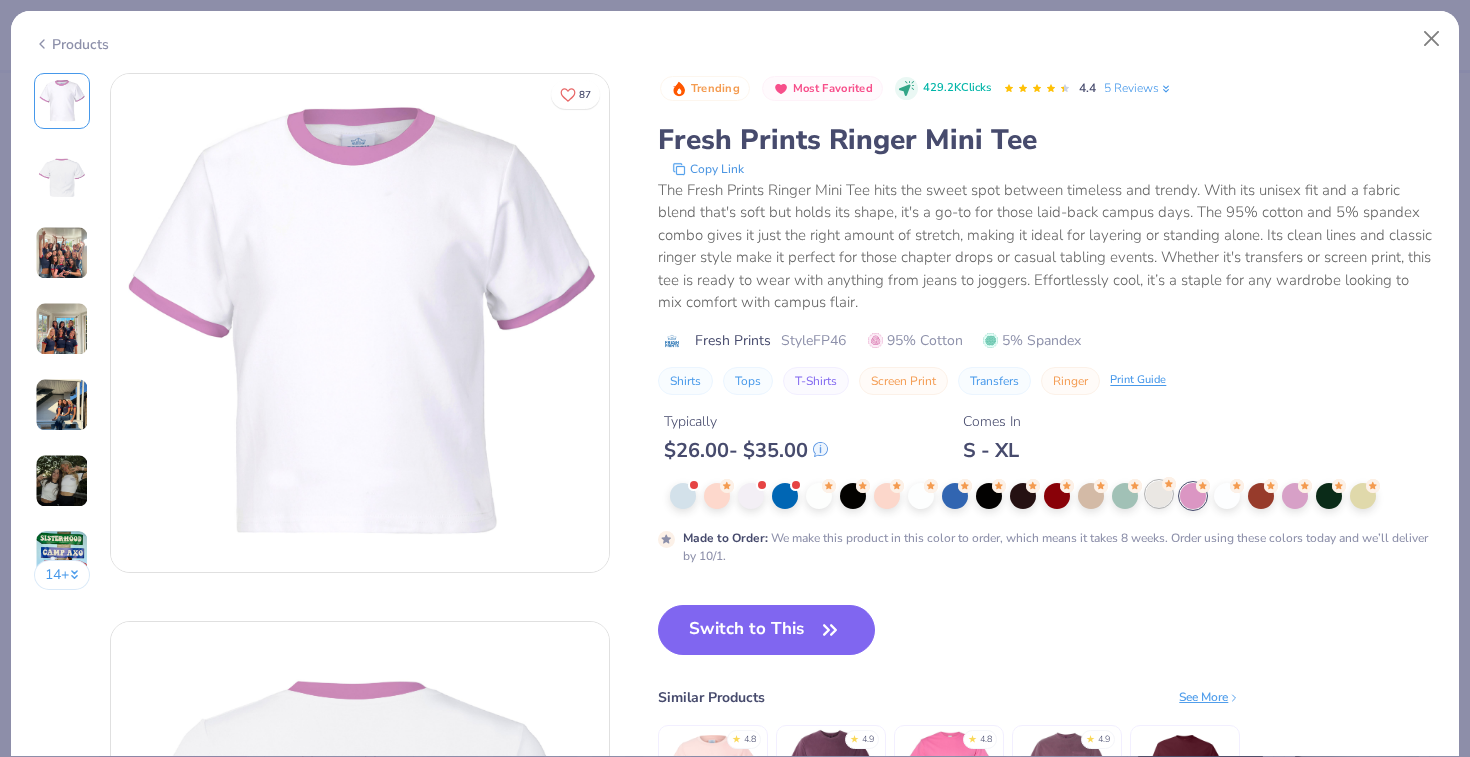 click at bounding box center (1159, 494) 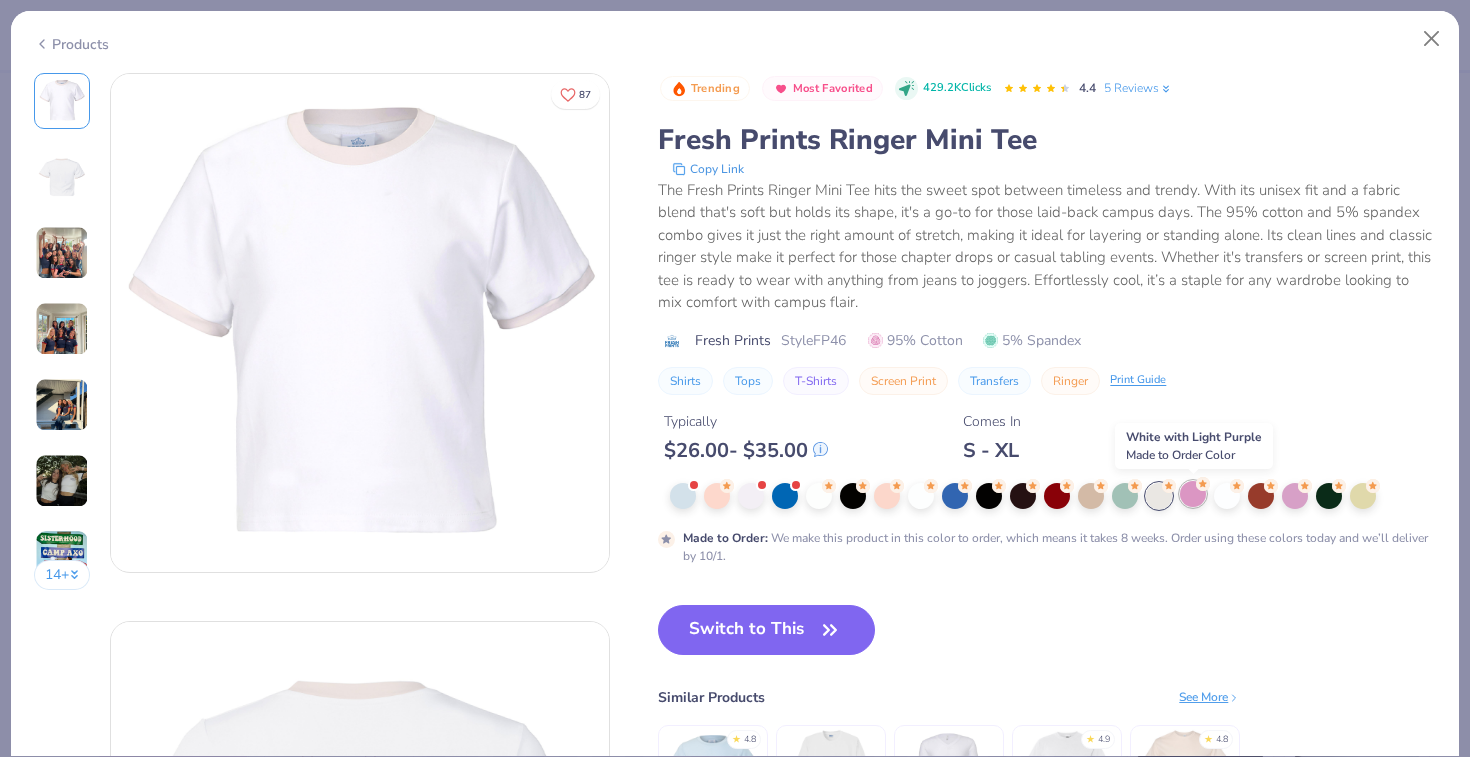click 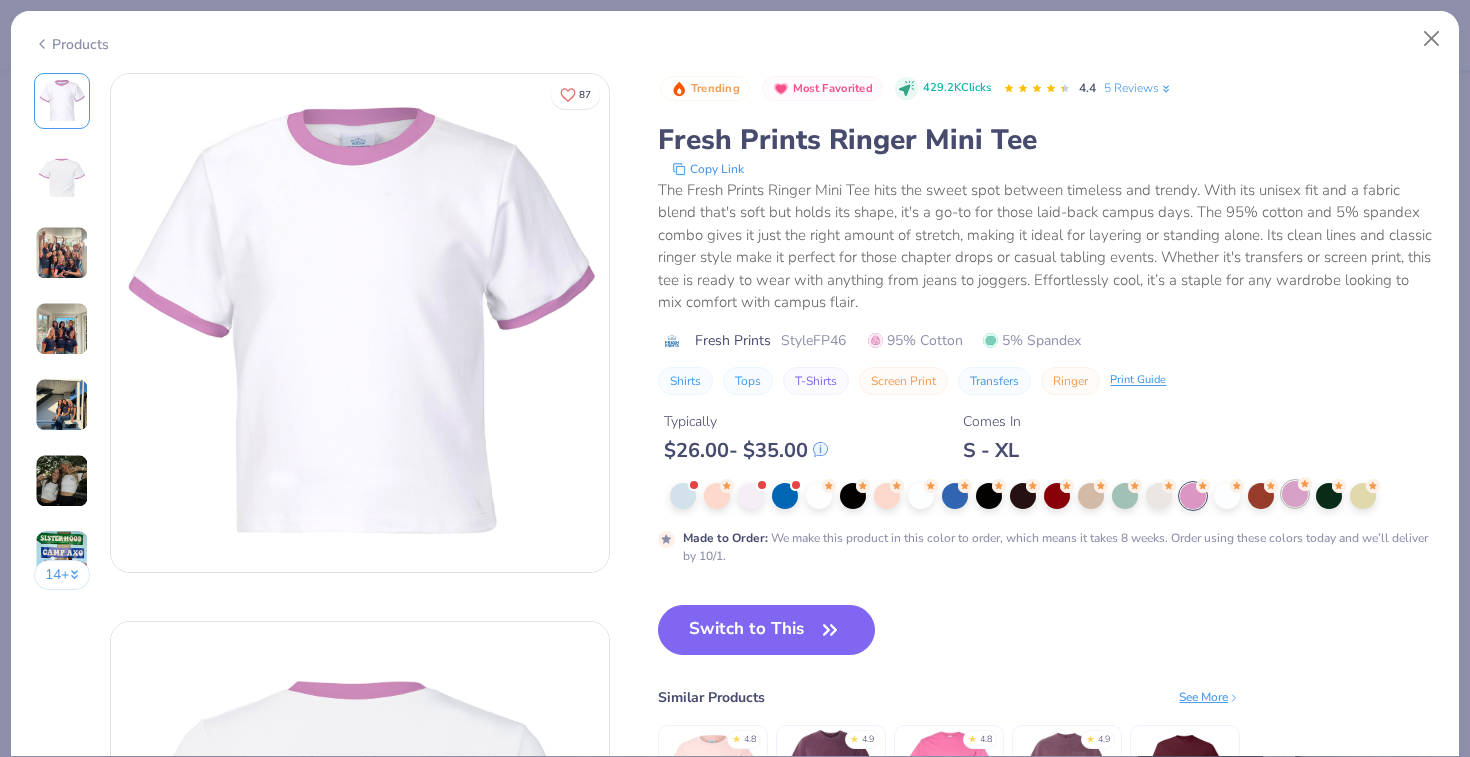 click at bounding box center [1295, 494] 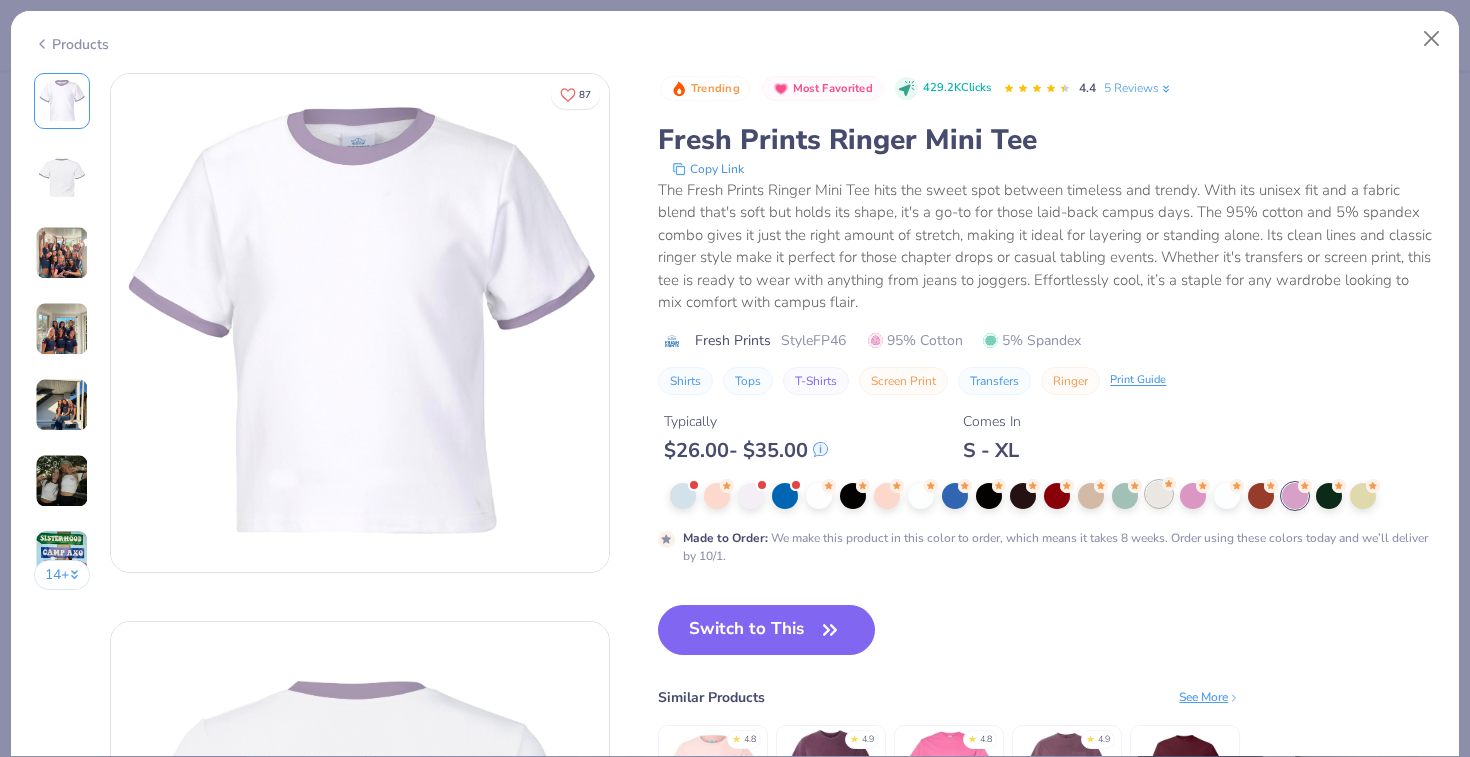 click at bounding box center (1159, 494) 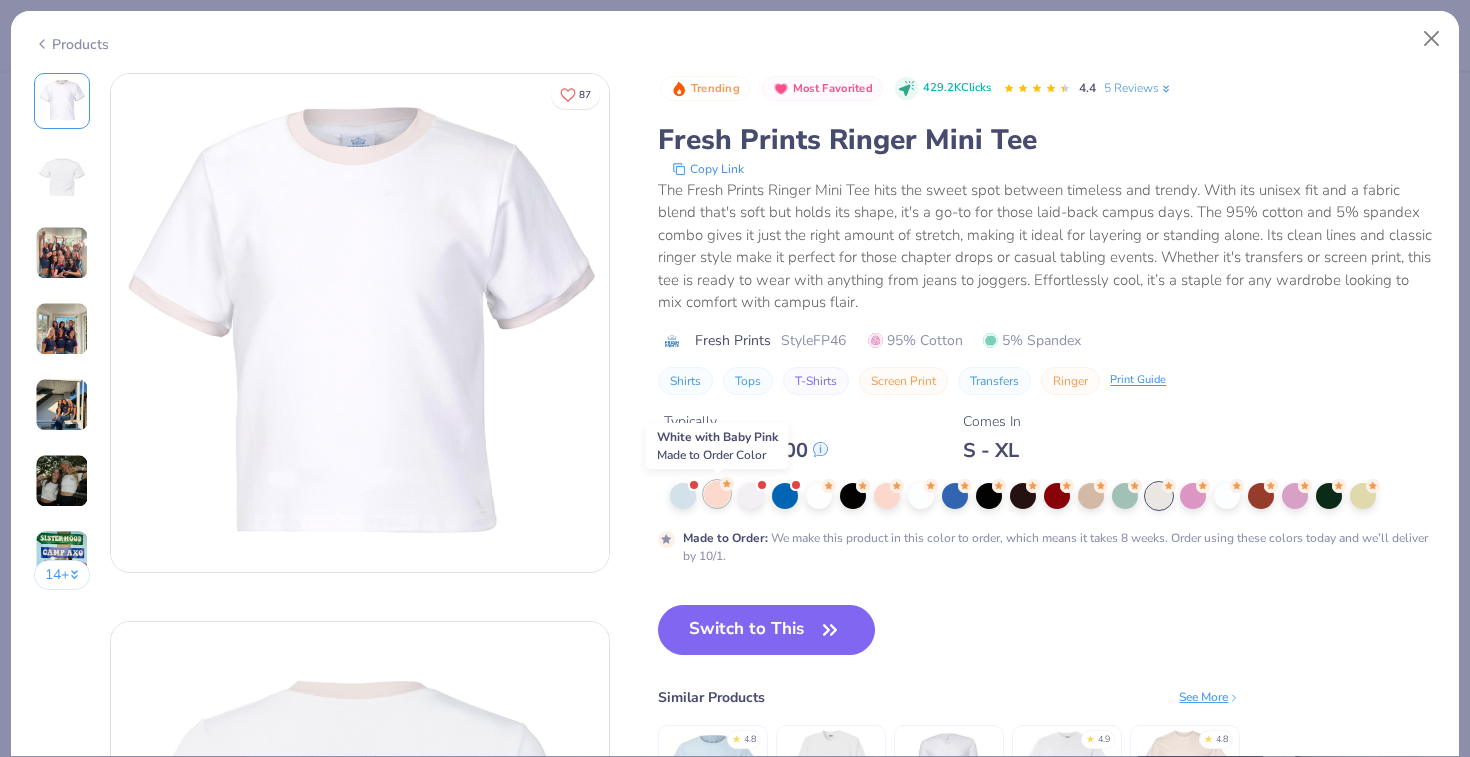 click at bounding box center (717, 494) 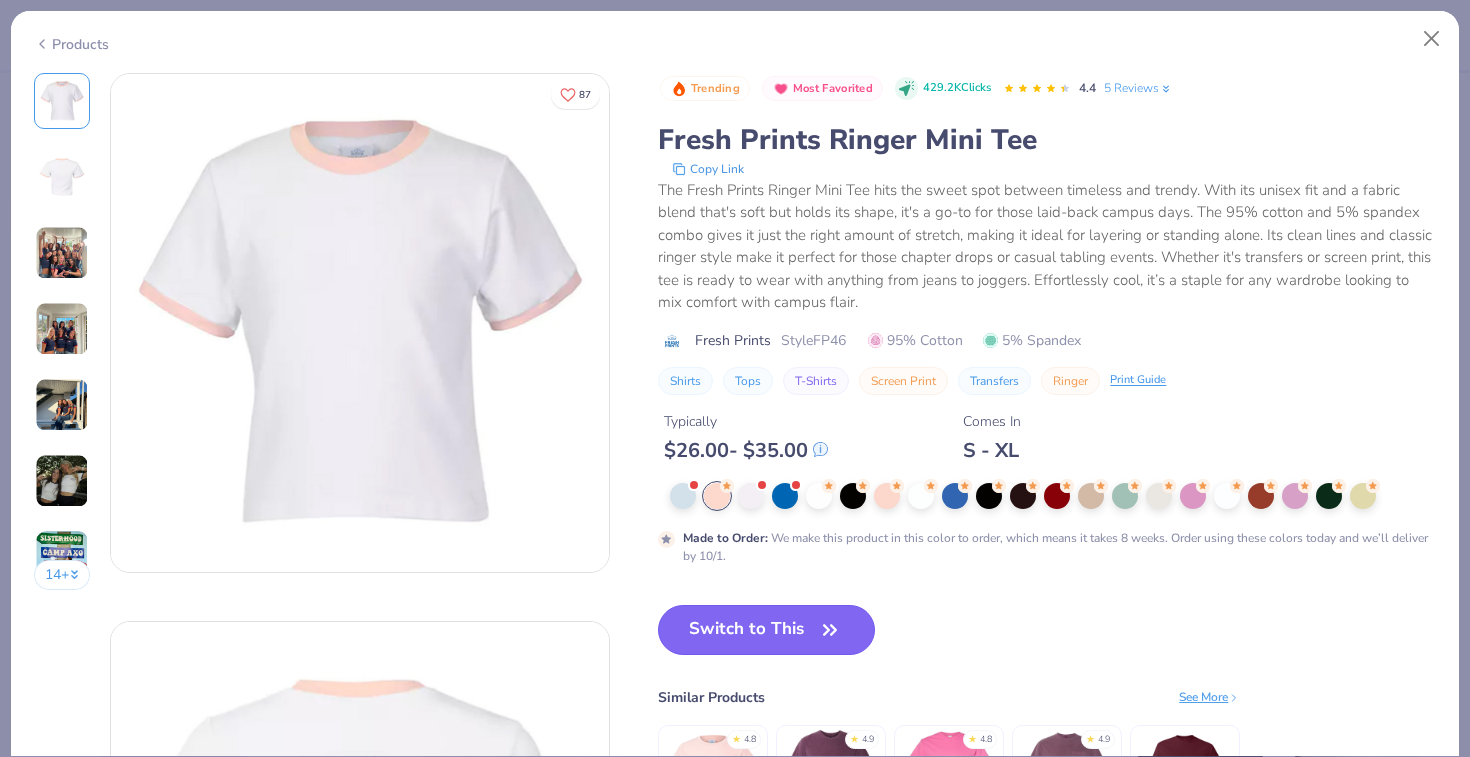 click on "Switch to This" at bounding box center [766, 630] 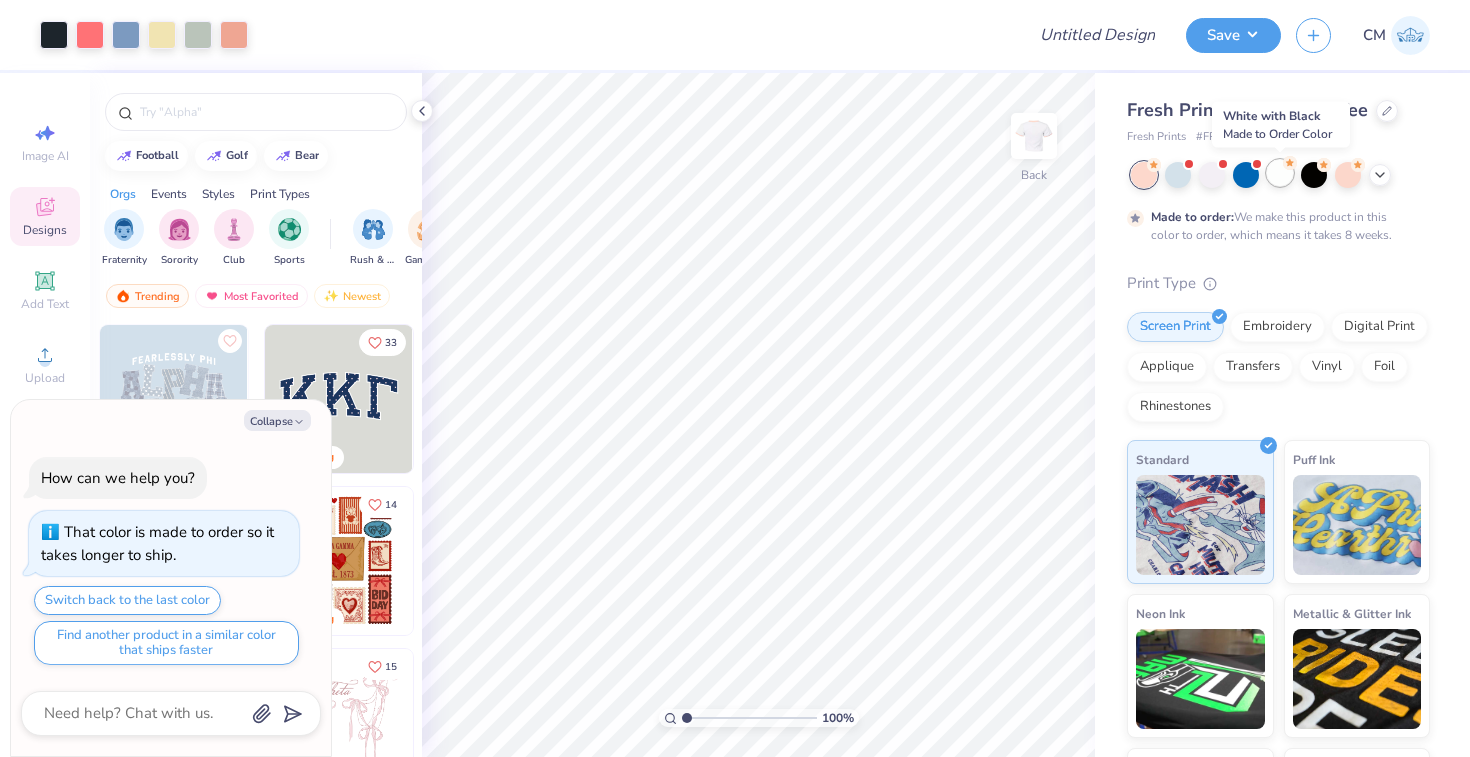 click at bounding box center (1280, 173) 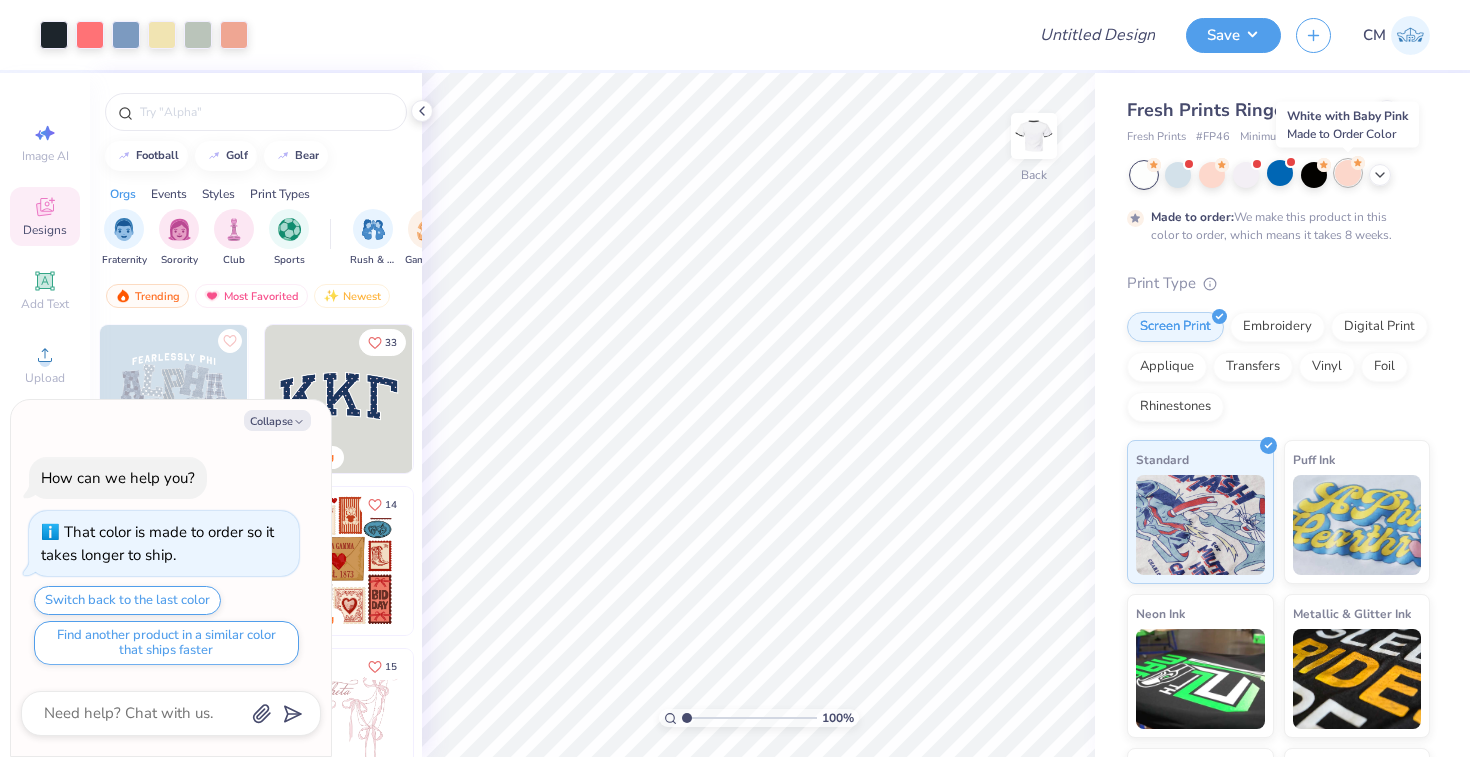 click at bounding box center (1348, 173) 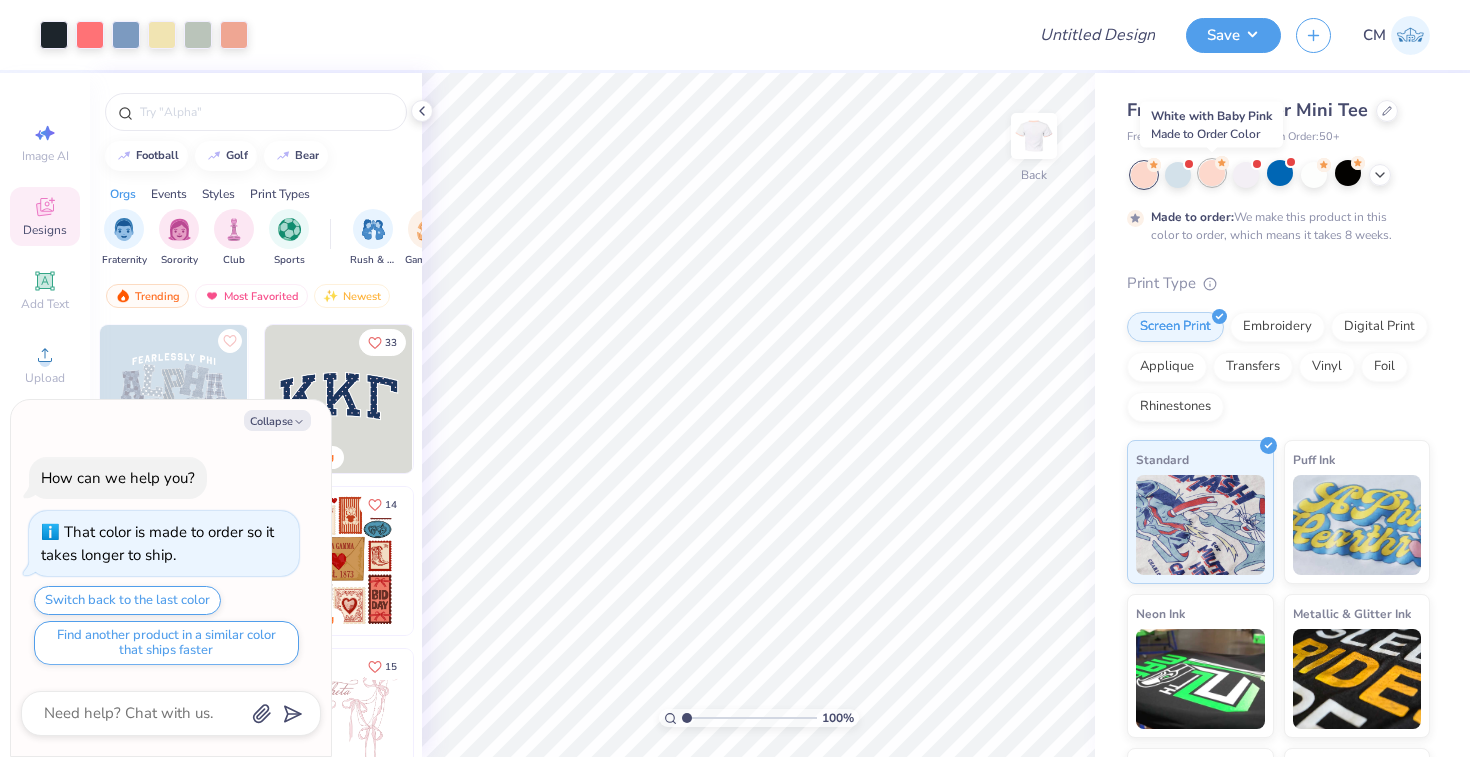 click at bounding box center (1212, 173) 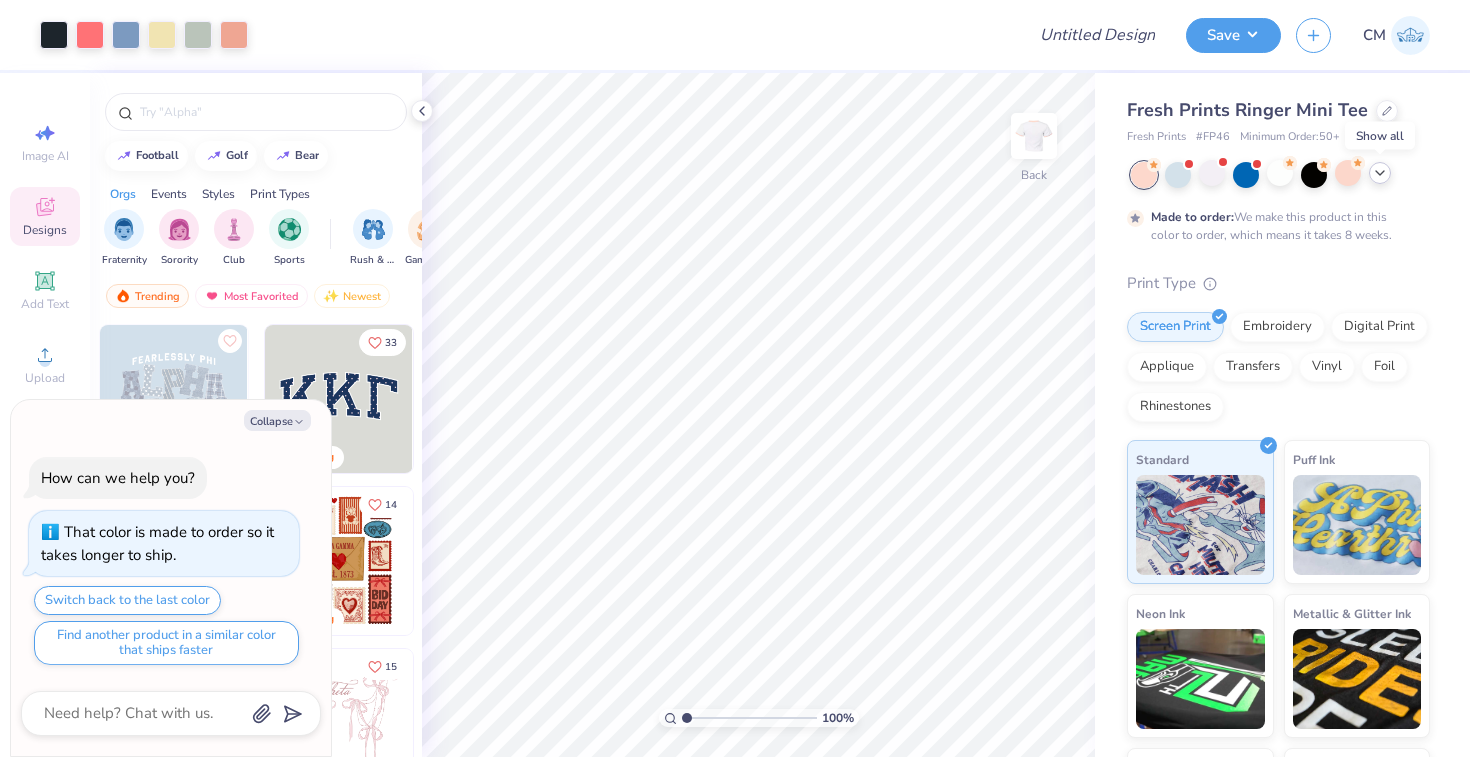 click 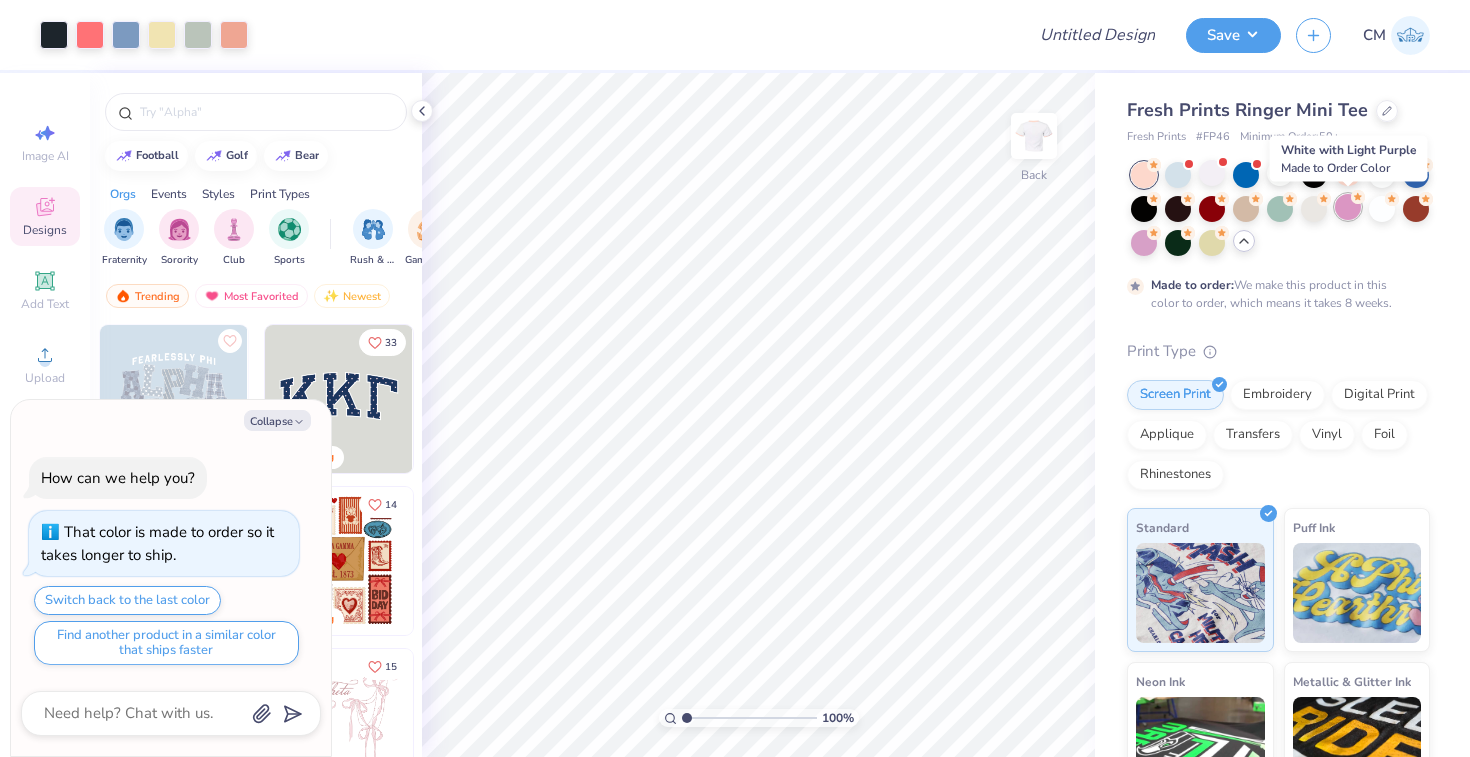 click at bounding box center (1348, 207) 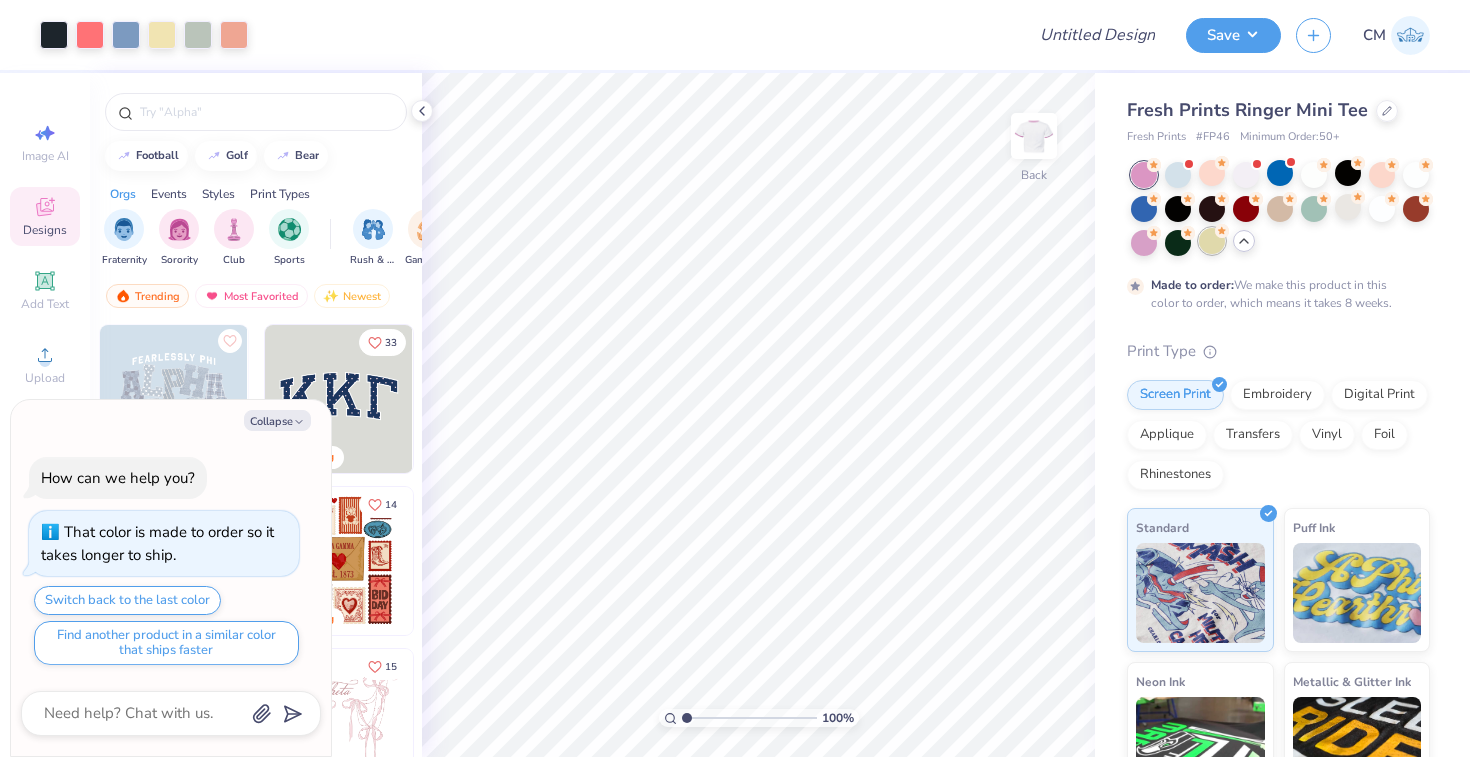 click at bounding box center [1212, 241] 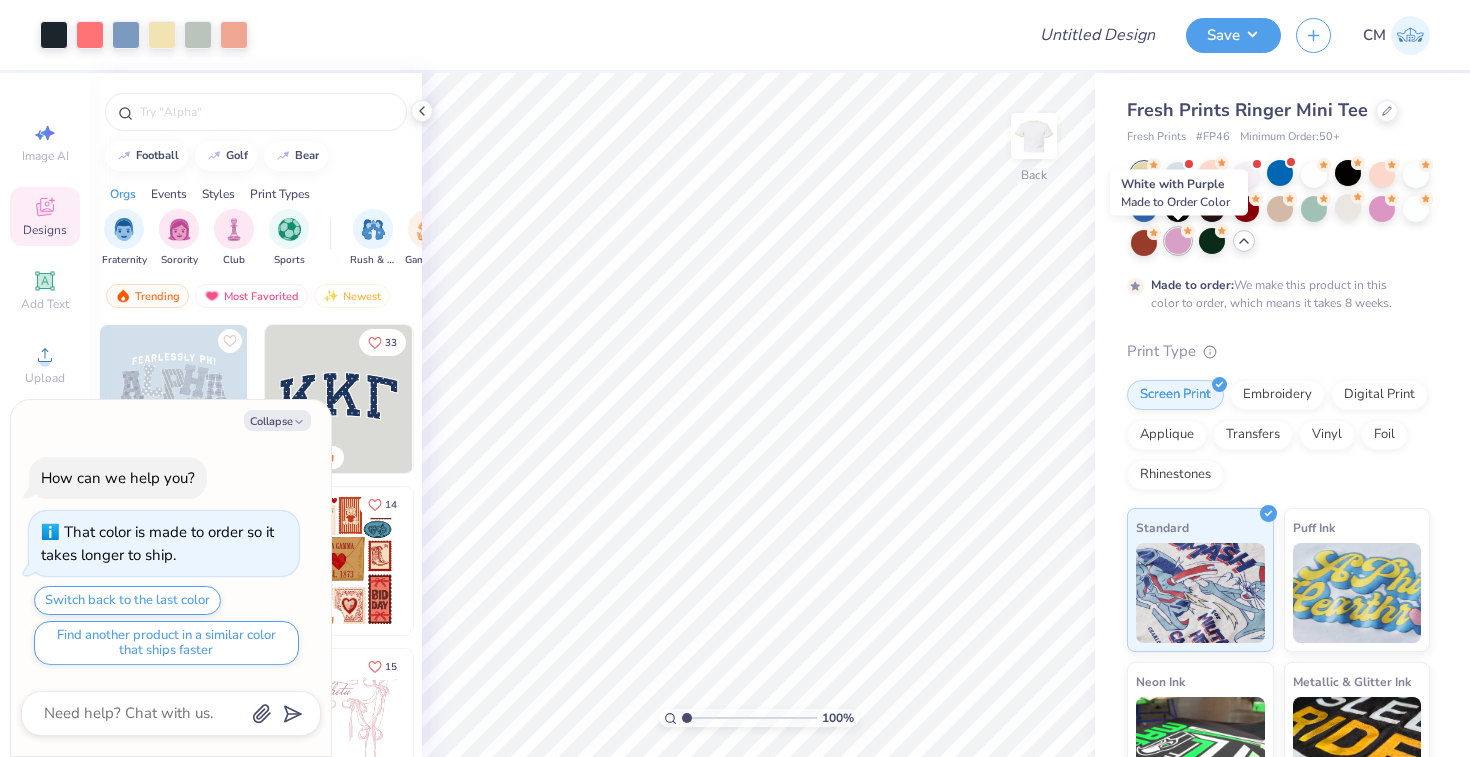 click 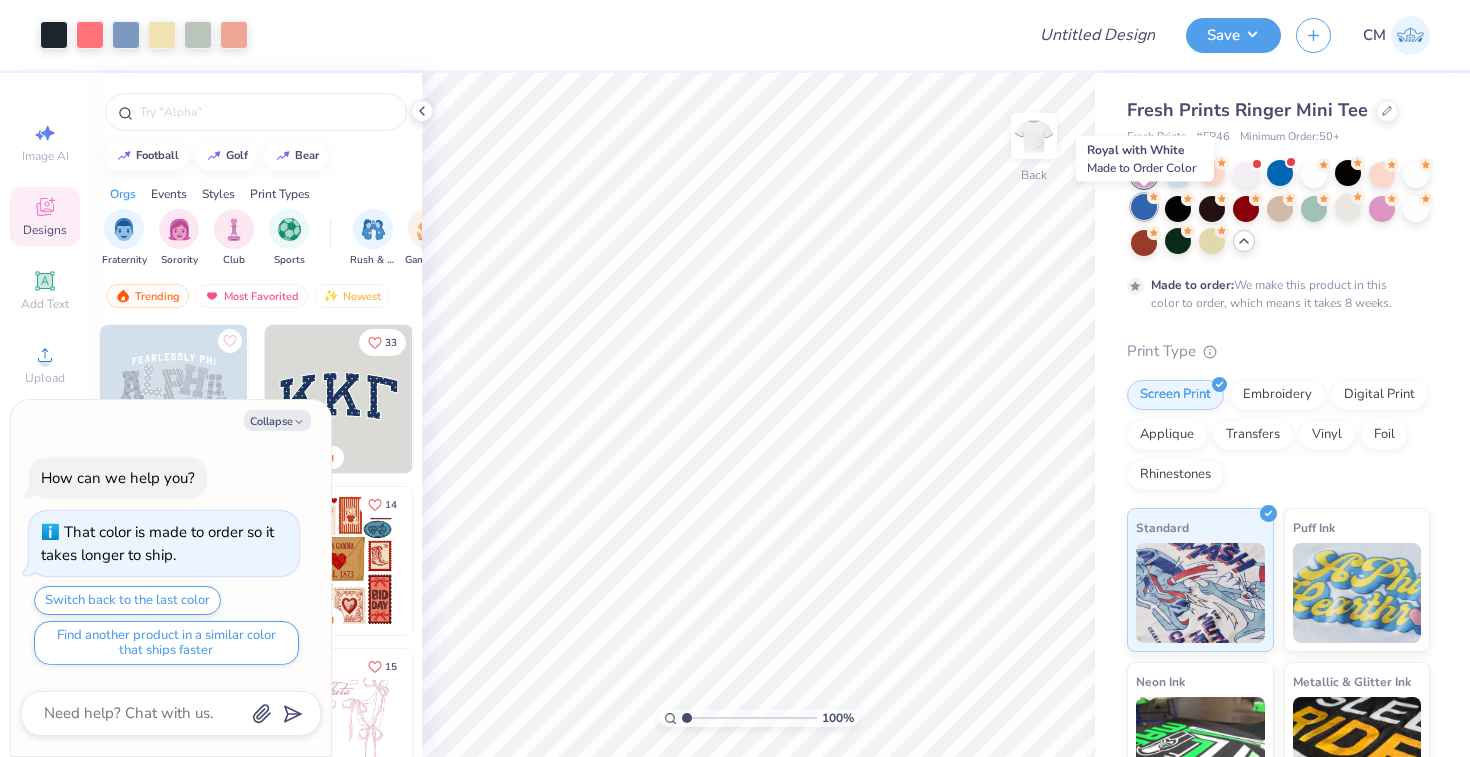 click at bounding box center (1144, 207) 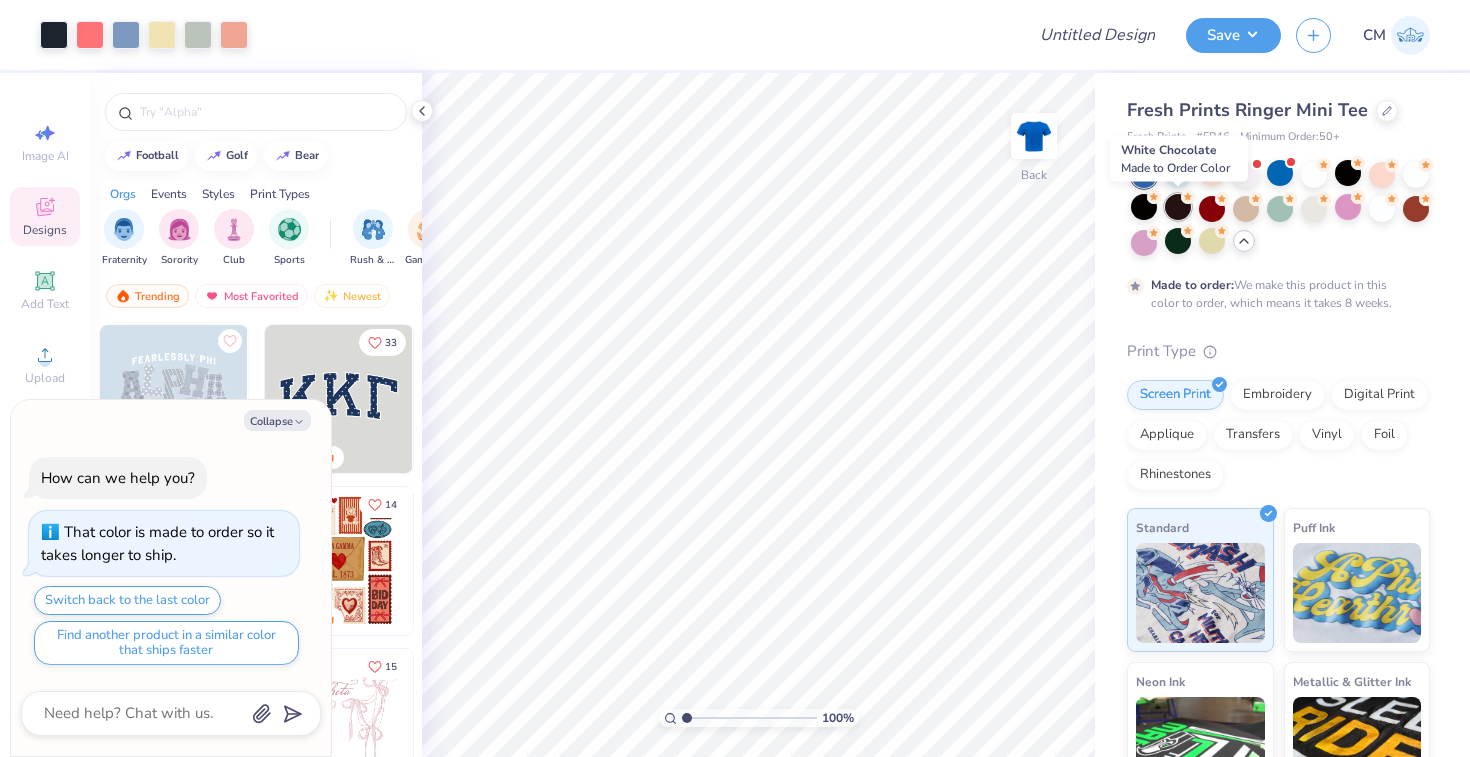 click at bounding box center [1178, 207] 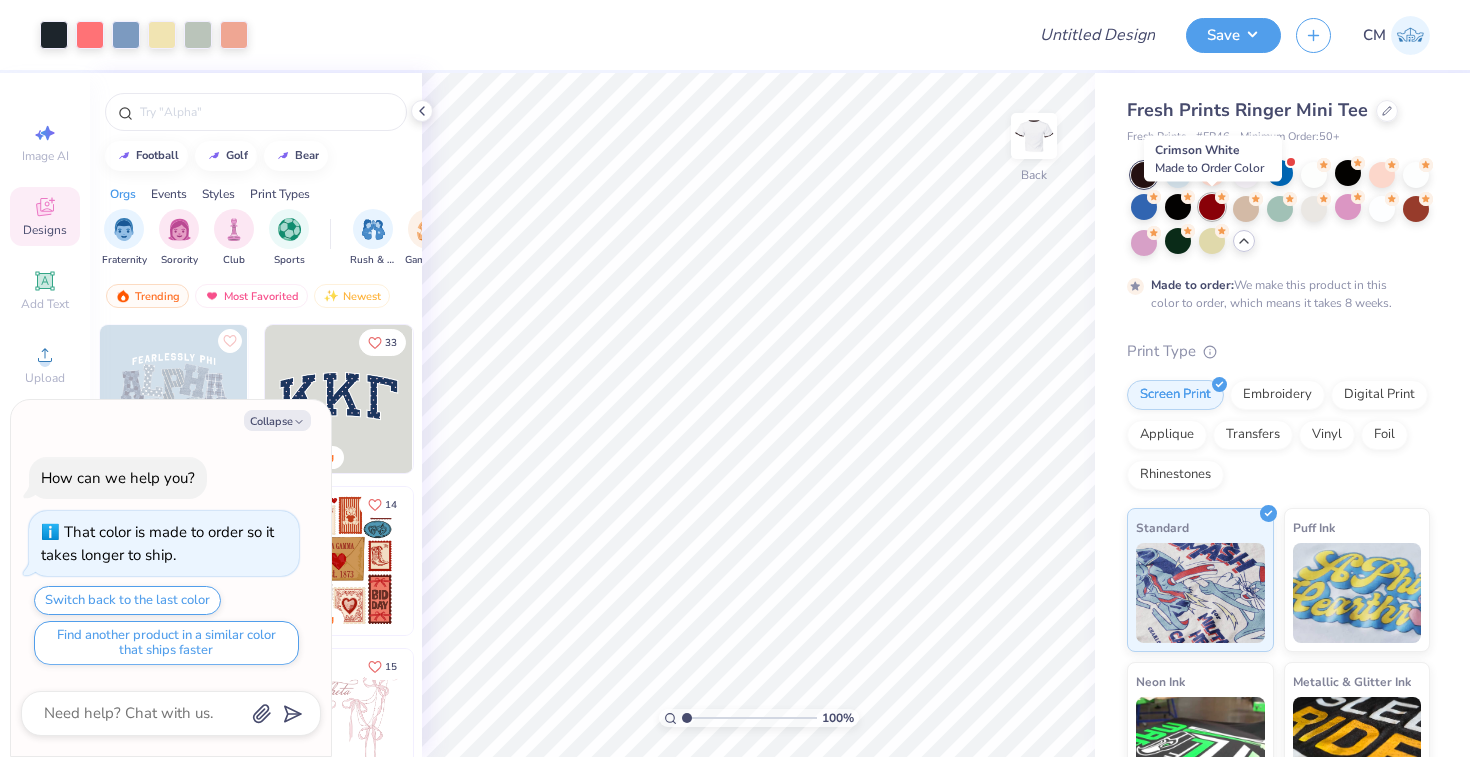 click at bounding box center (1212, 207) 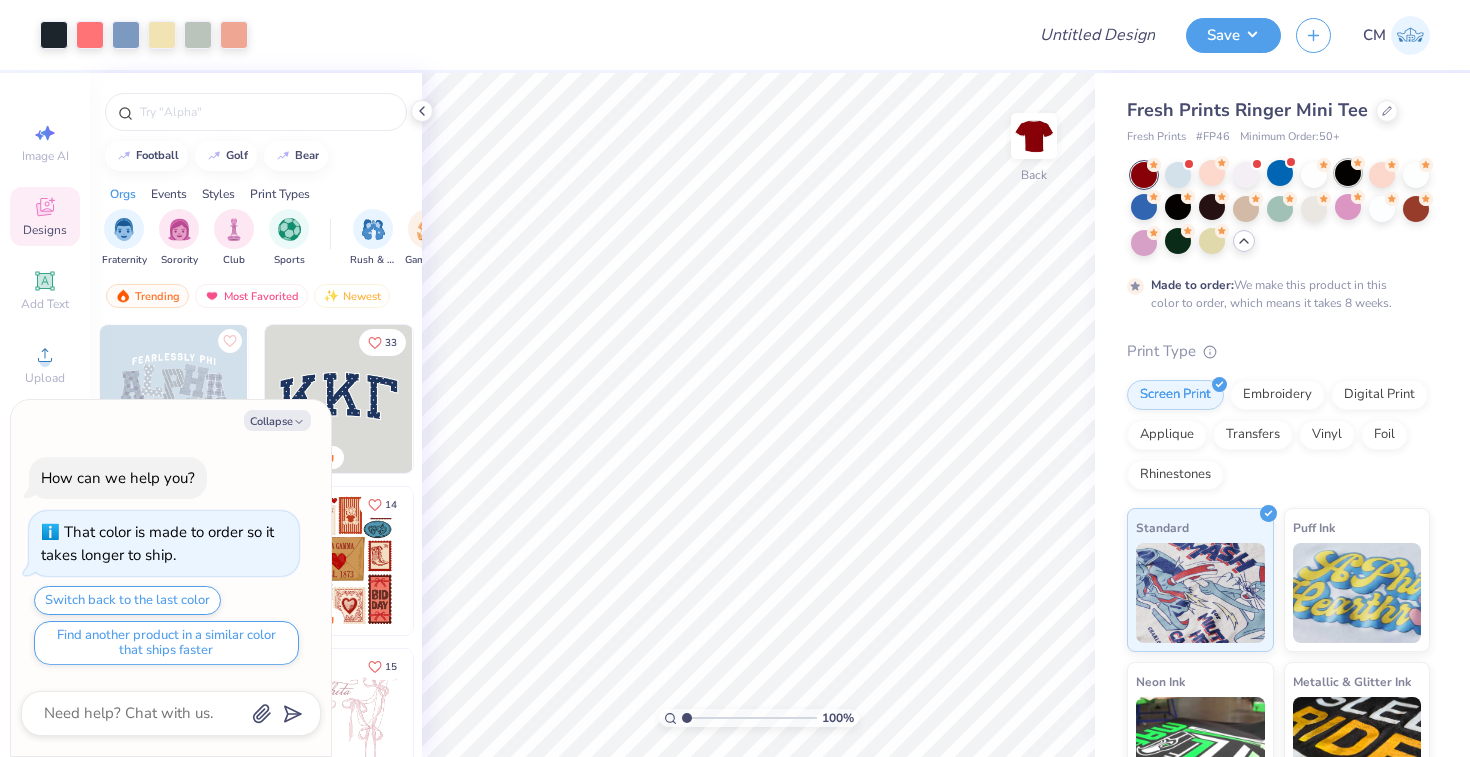 click at bounding box center [1348, 173] 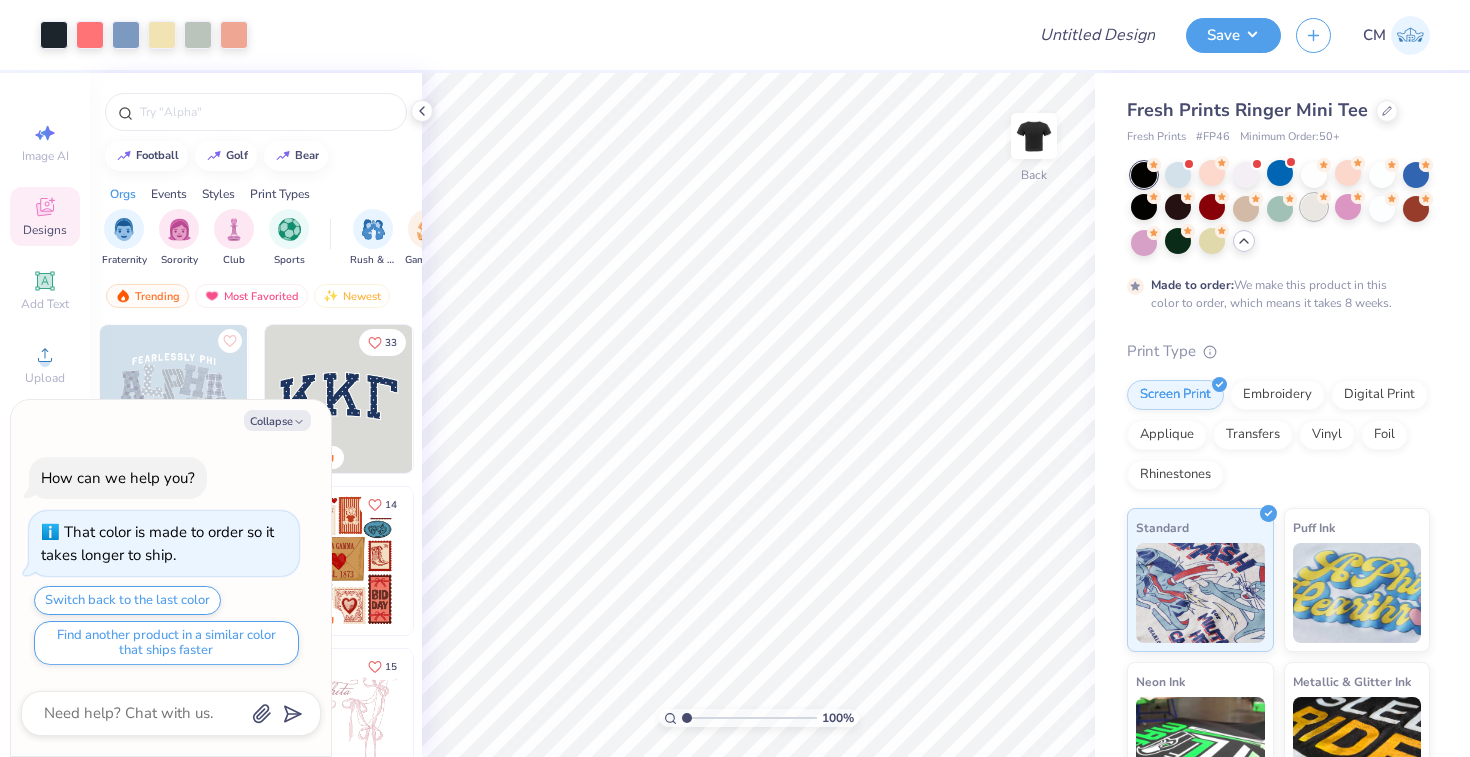 click at bounding box center [1314, 207] 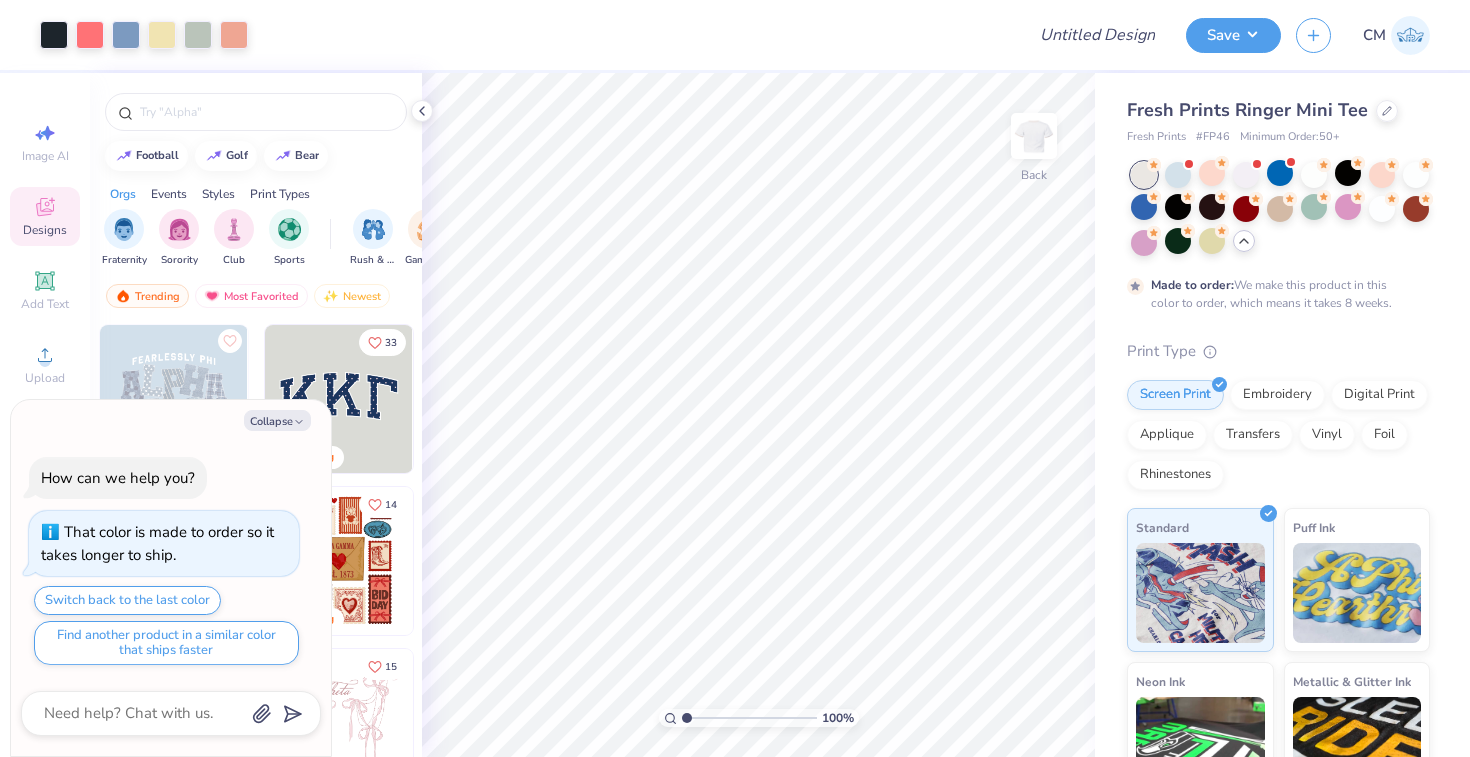 type on "x" 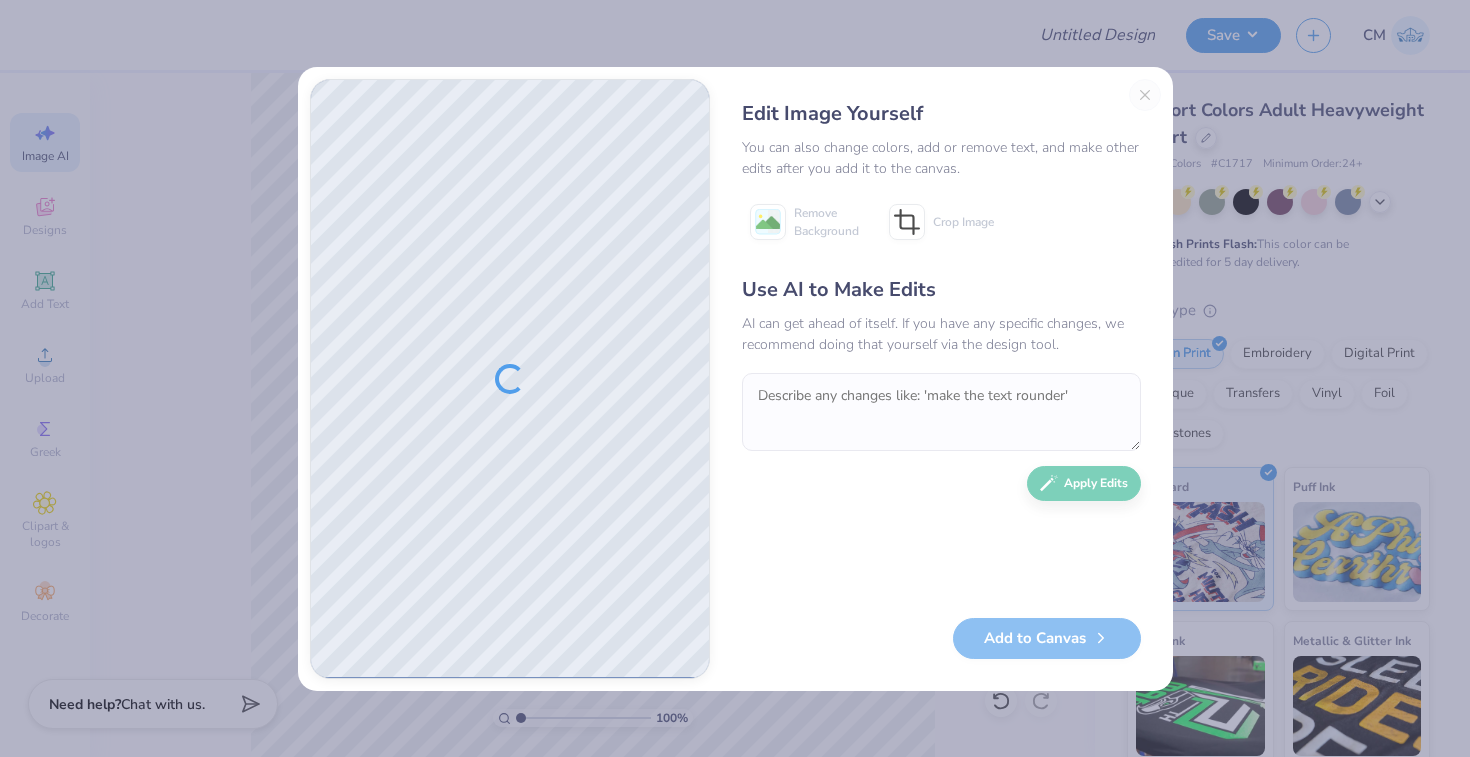 scroll, scrollTop: 0, scrollLeft: 0, axis: both 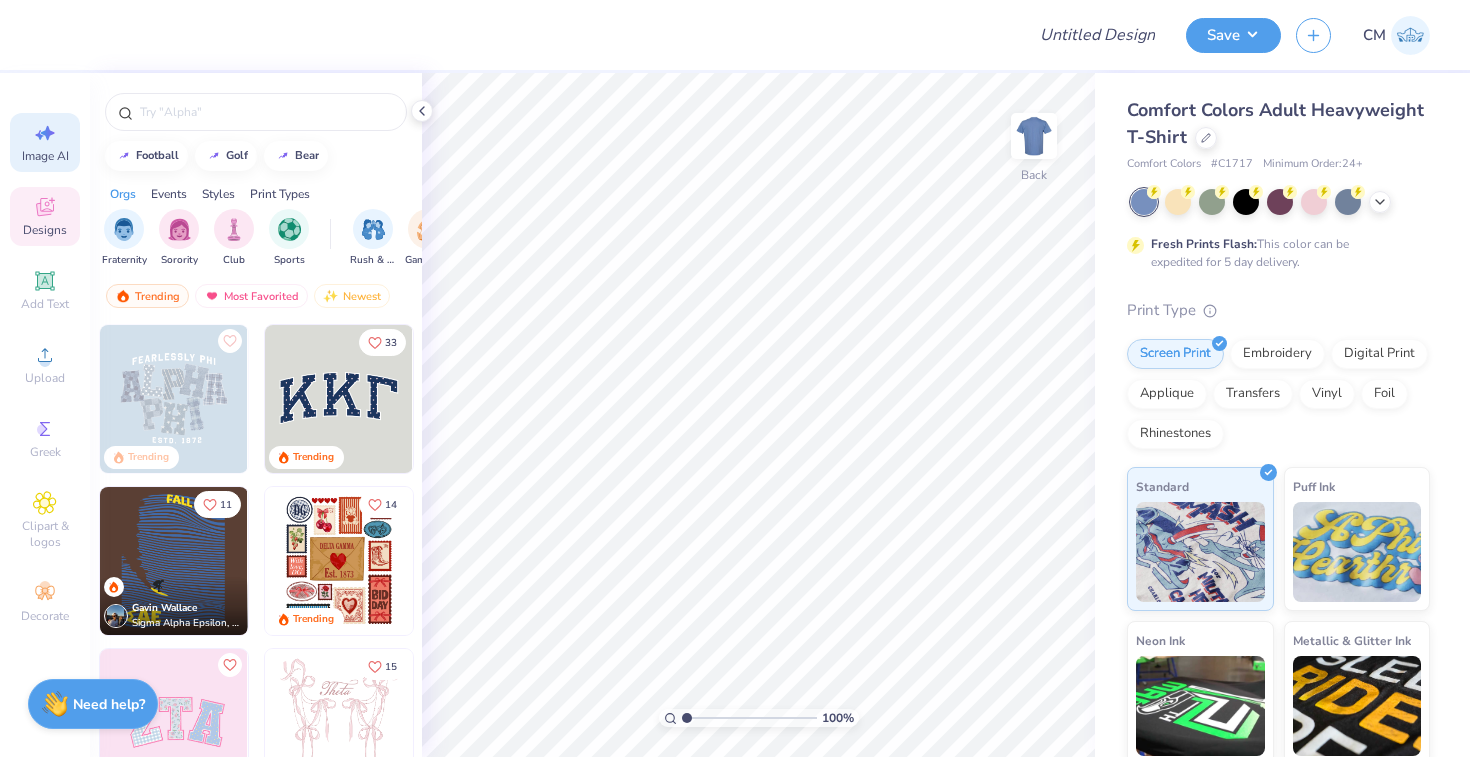 click on "Image AI" at bounding box center (45, 156) 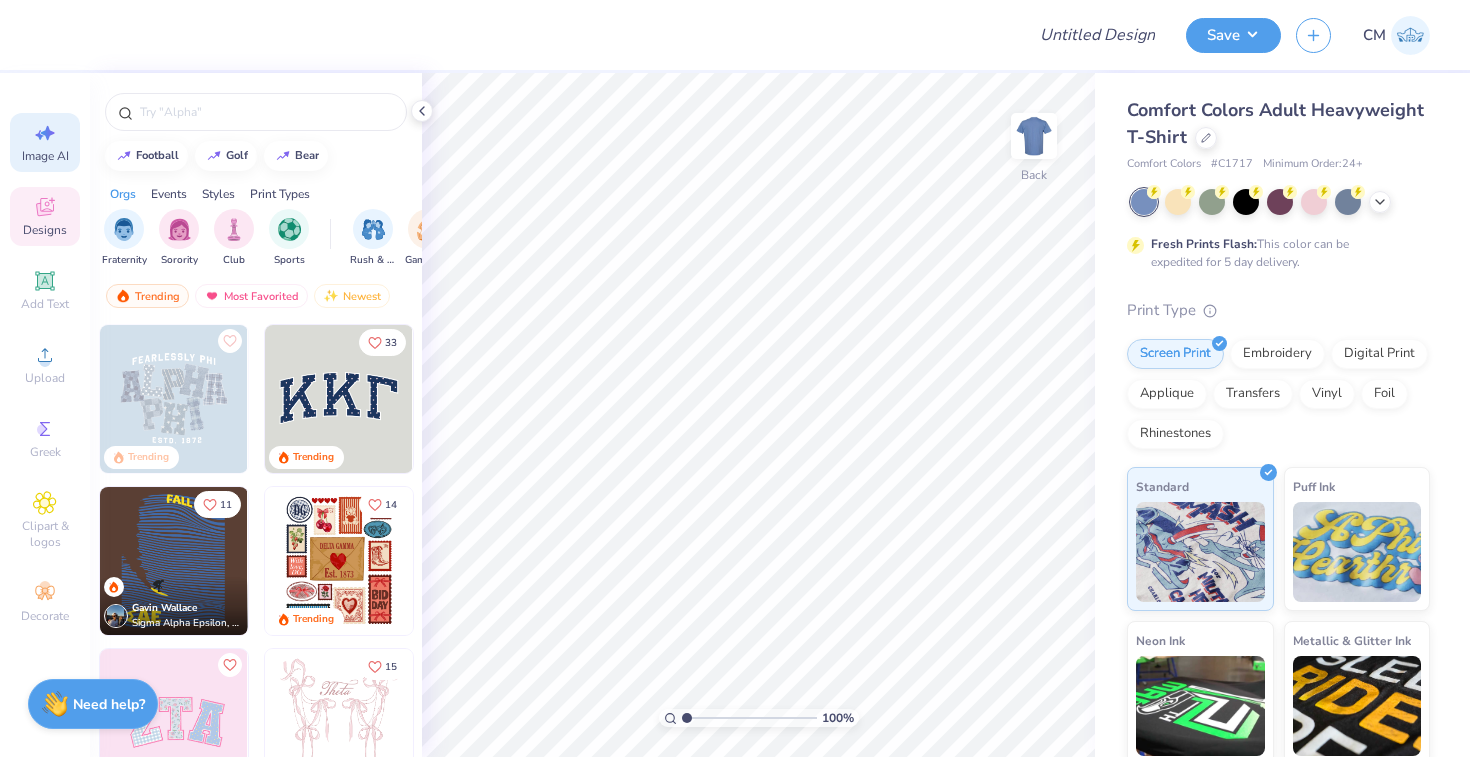 select on "4" 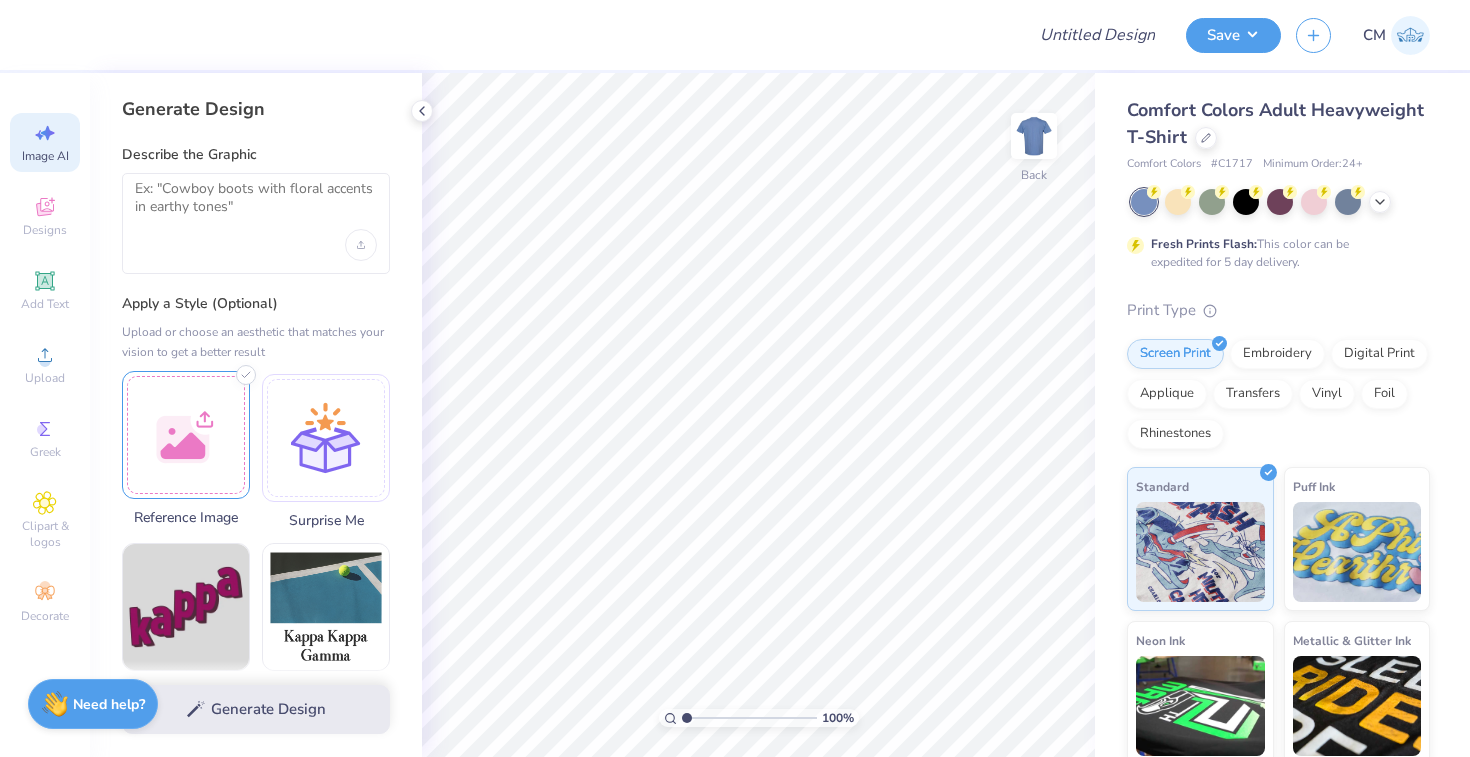 click at bounding box center [186, 435] 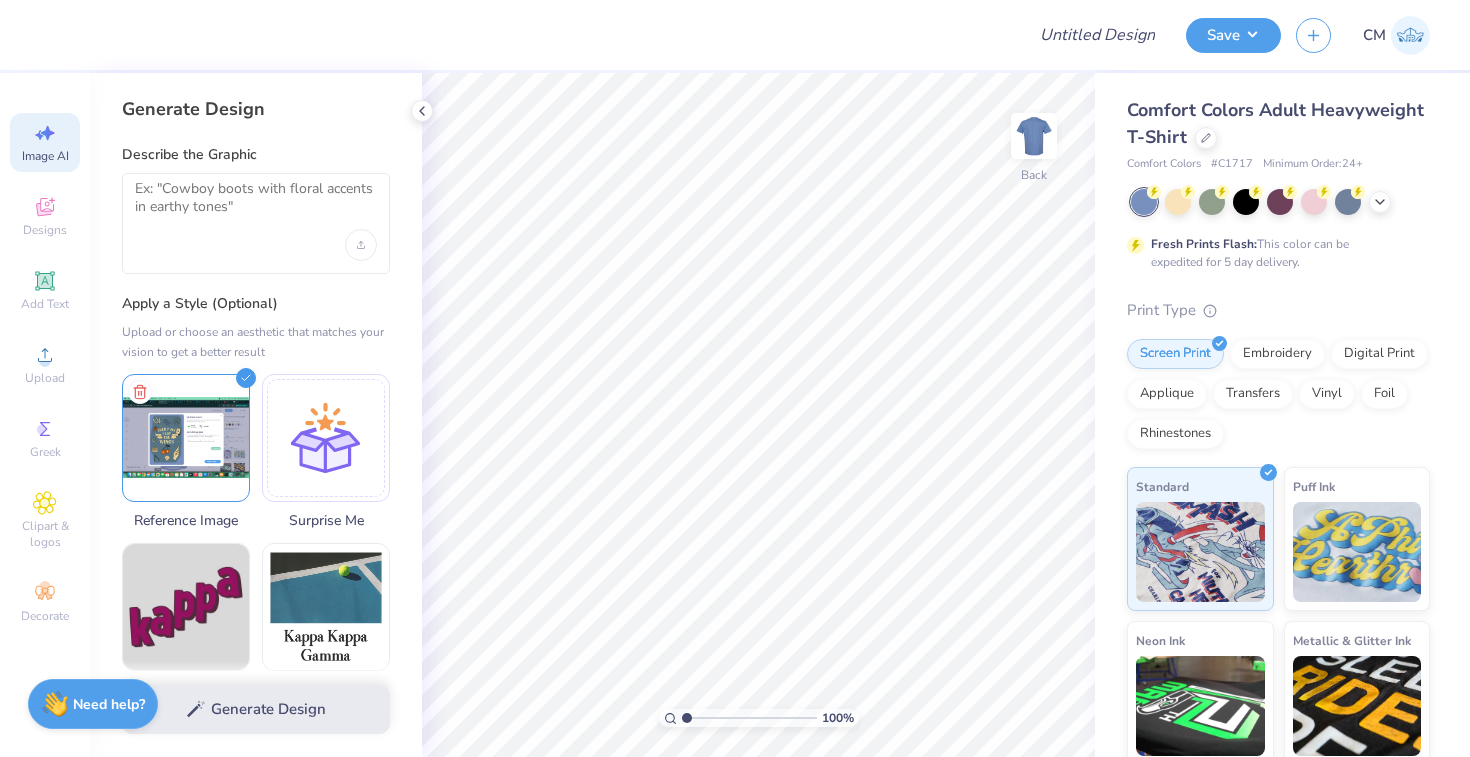 click at bounding box center [256, 223] 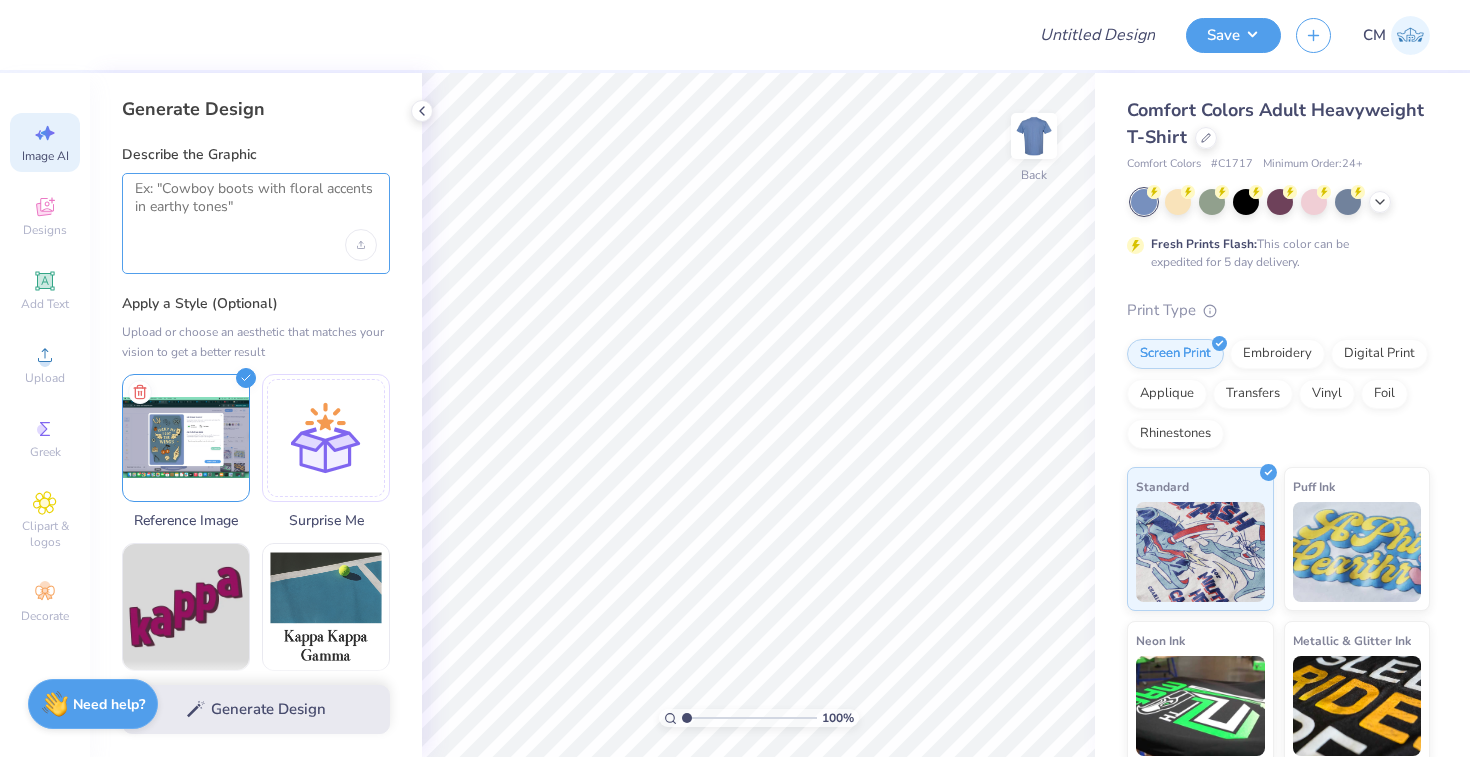 click at bounding box center (256, 205) 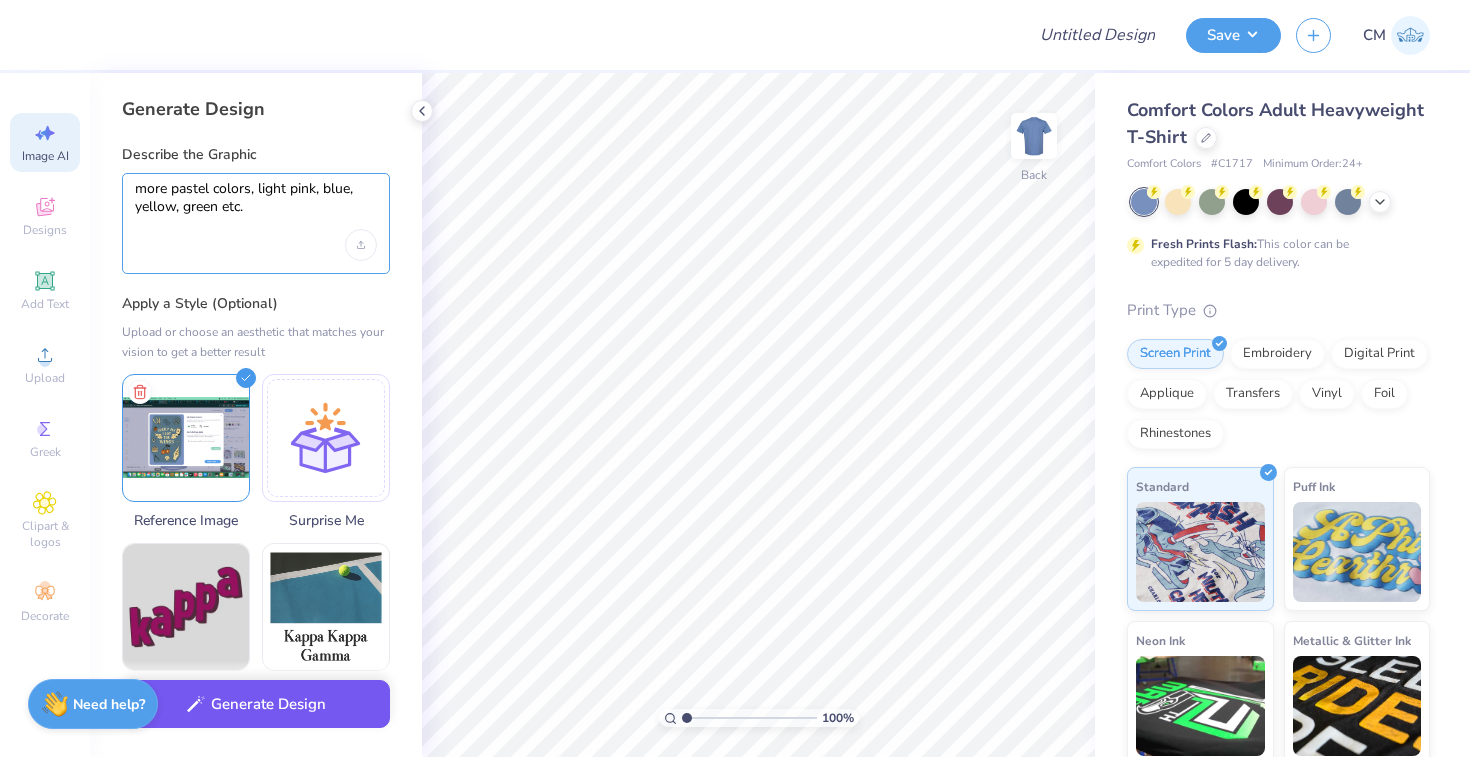 type on "more pastel colors, light pink, blue, yellow, green etc." 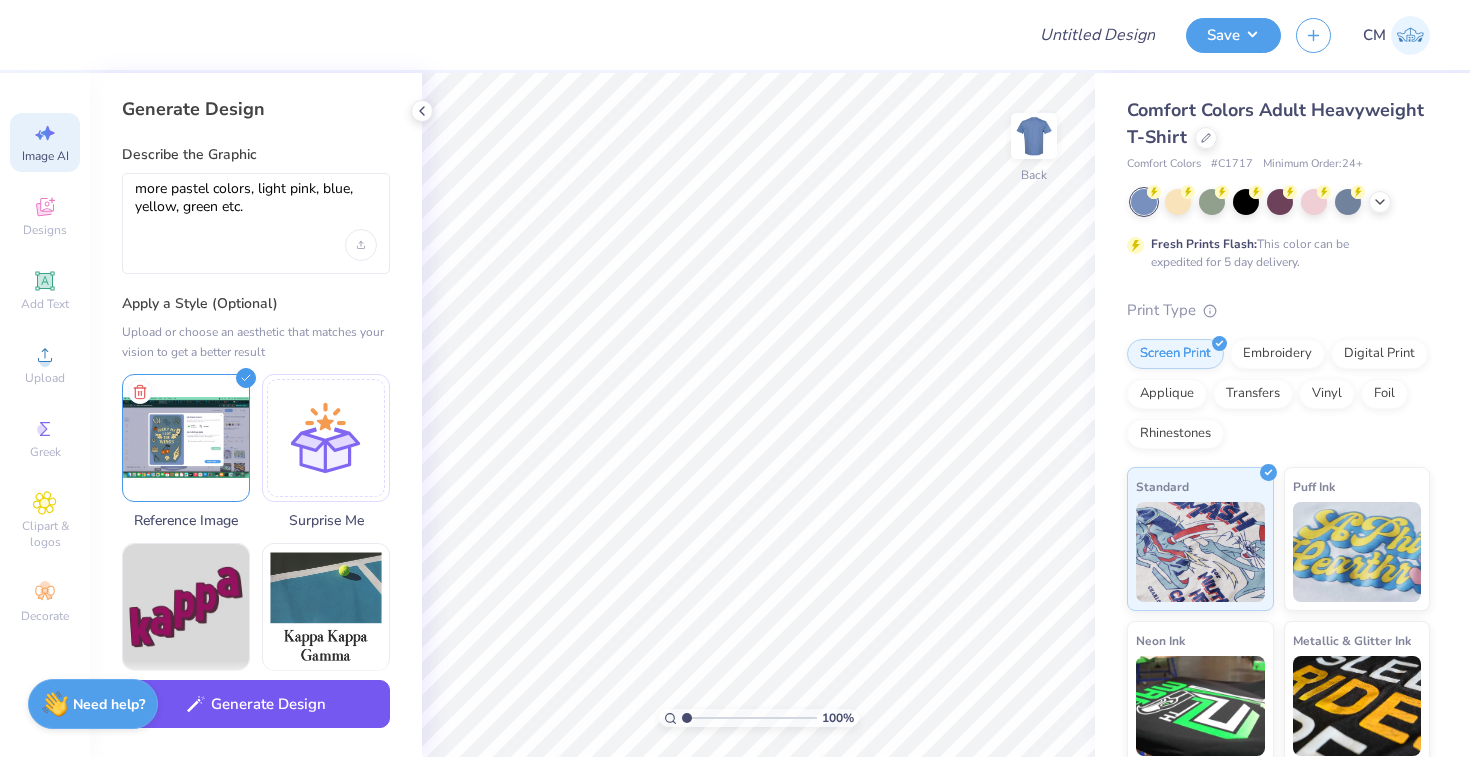 click on "Generate Design" at bounding box center (256, 704) 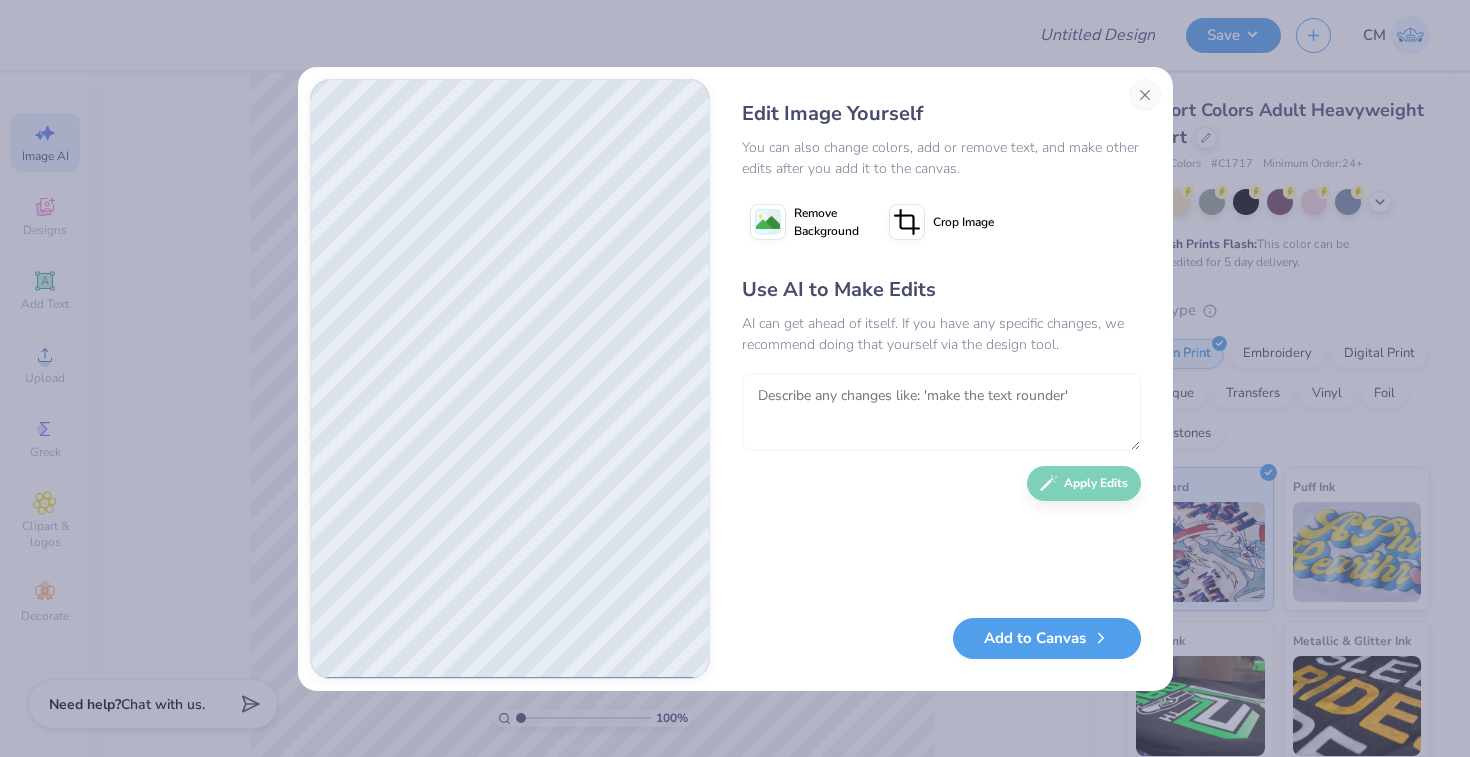 click at bounding box center [941, 412] 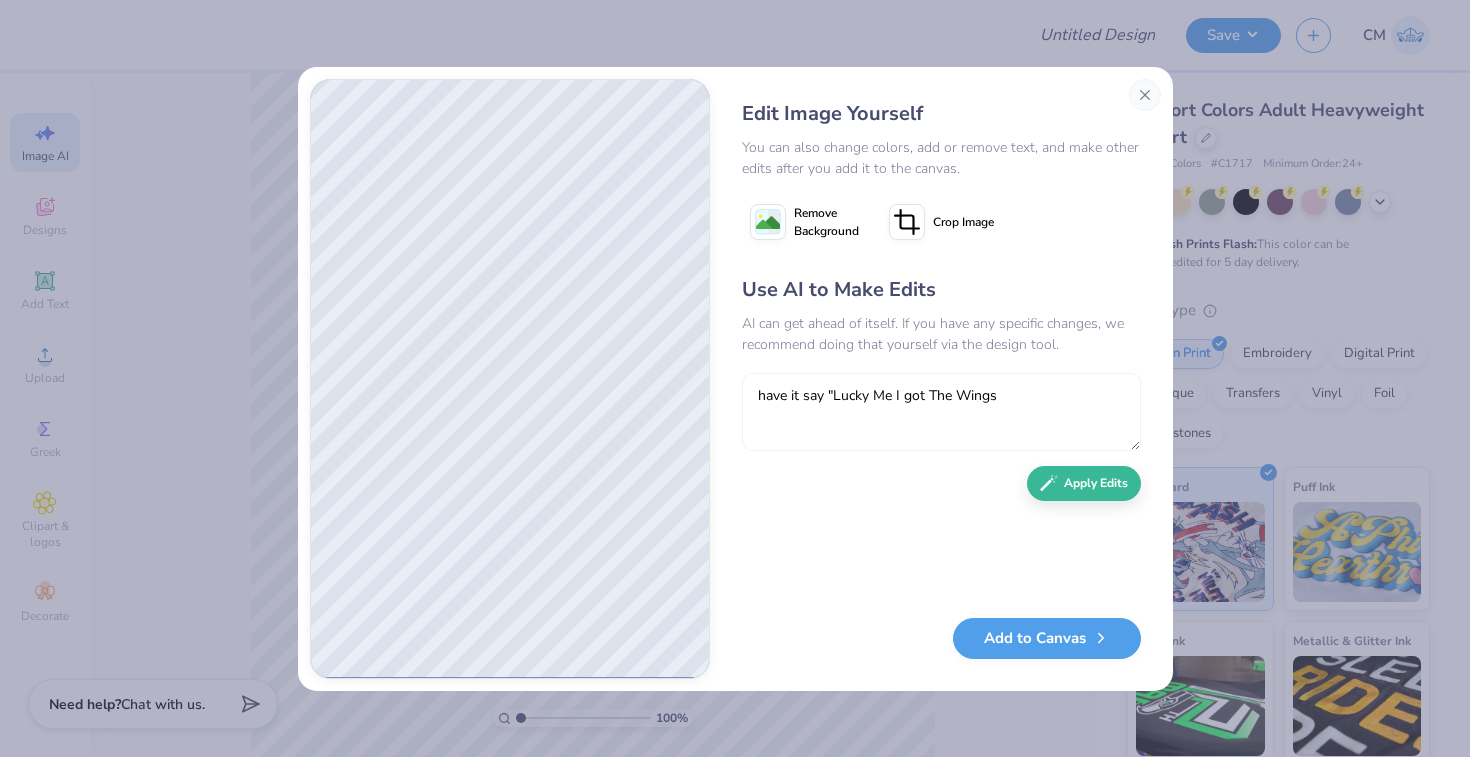 click on "have it say "Lucky Me I got The Wings" at bounding box center [941, 412] 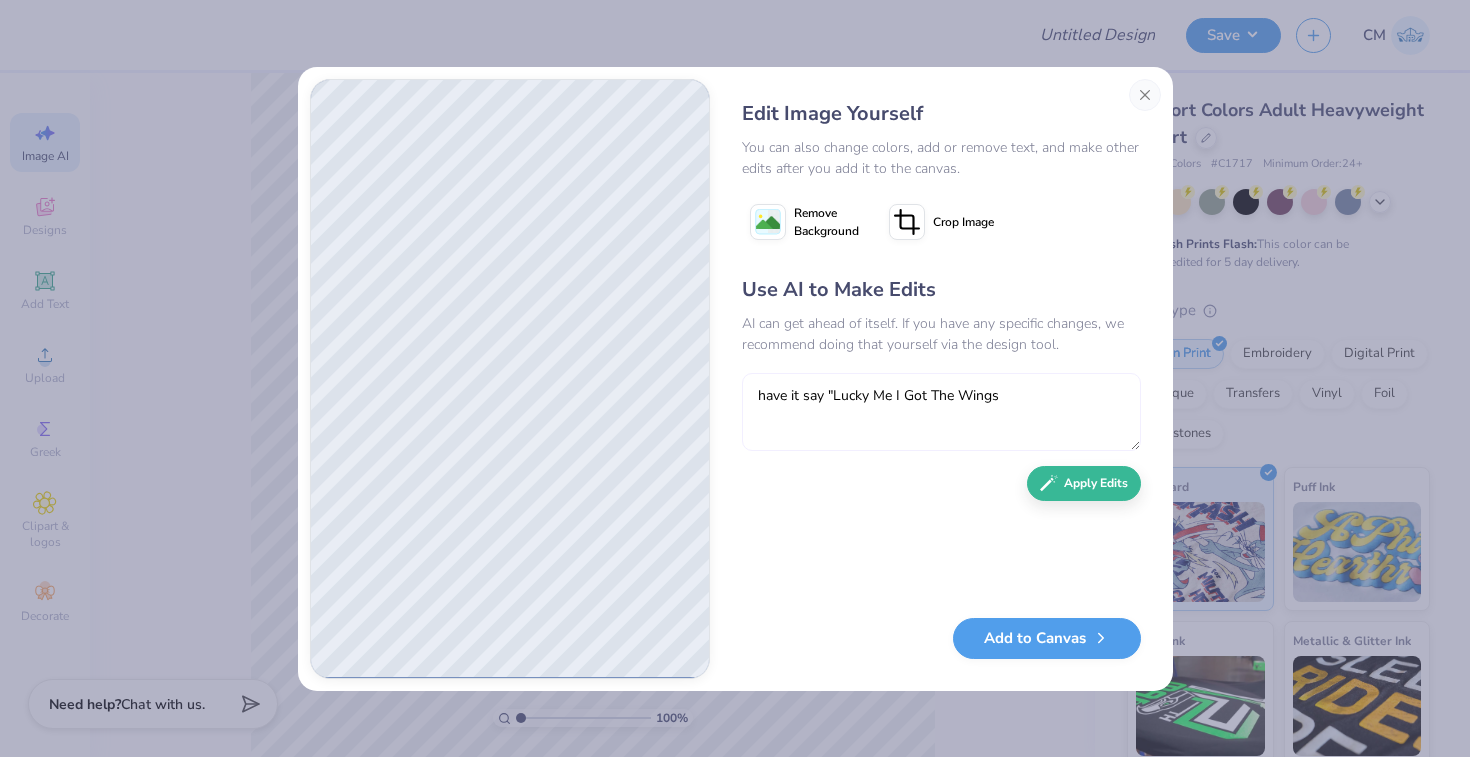click on "have it say "Lucky Me I Got The Wings" at bounding box center (941, 412) 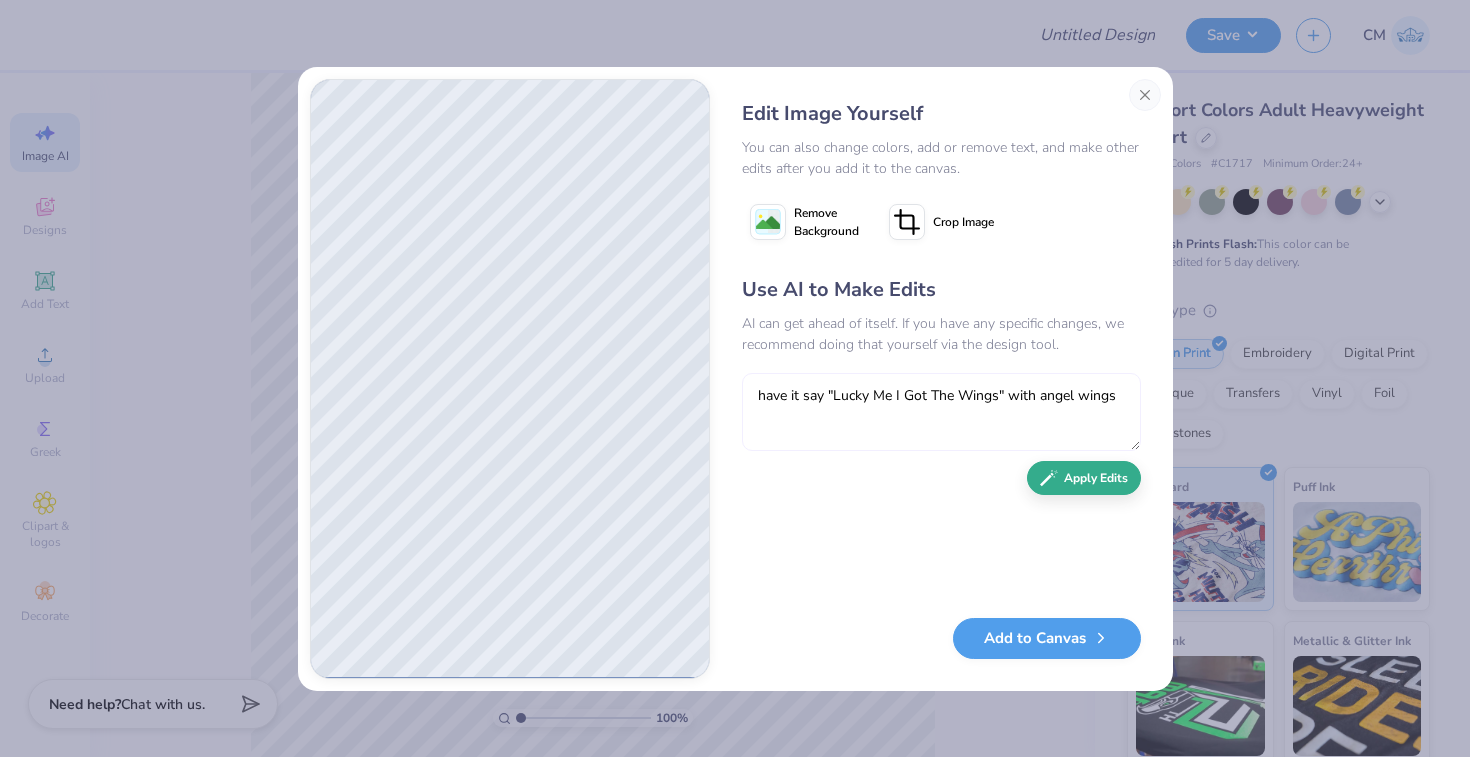 type on "have it say "Lucky Me I Got The Wings" with angel wings" 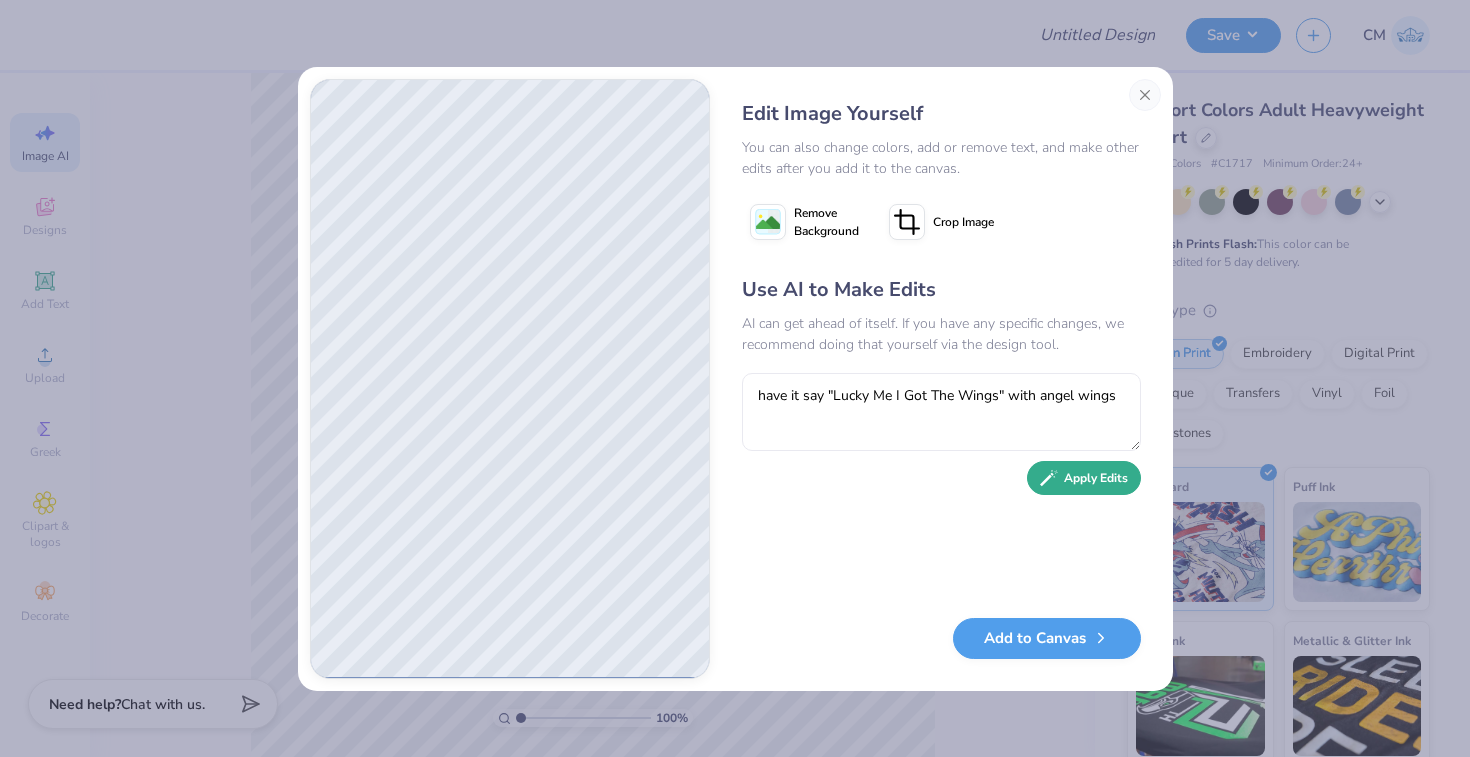 click on "Apply Edits" at bounding box center [1084, 478] 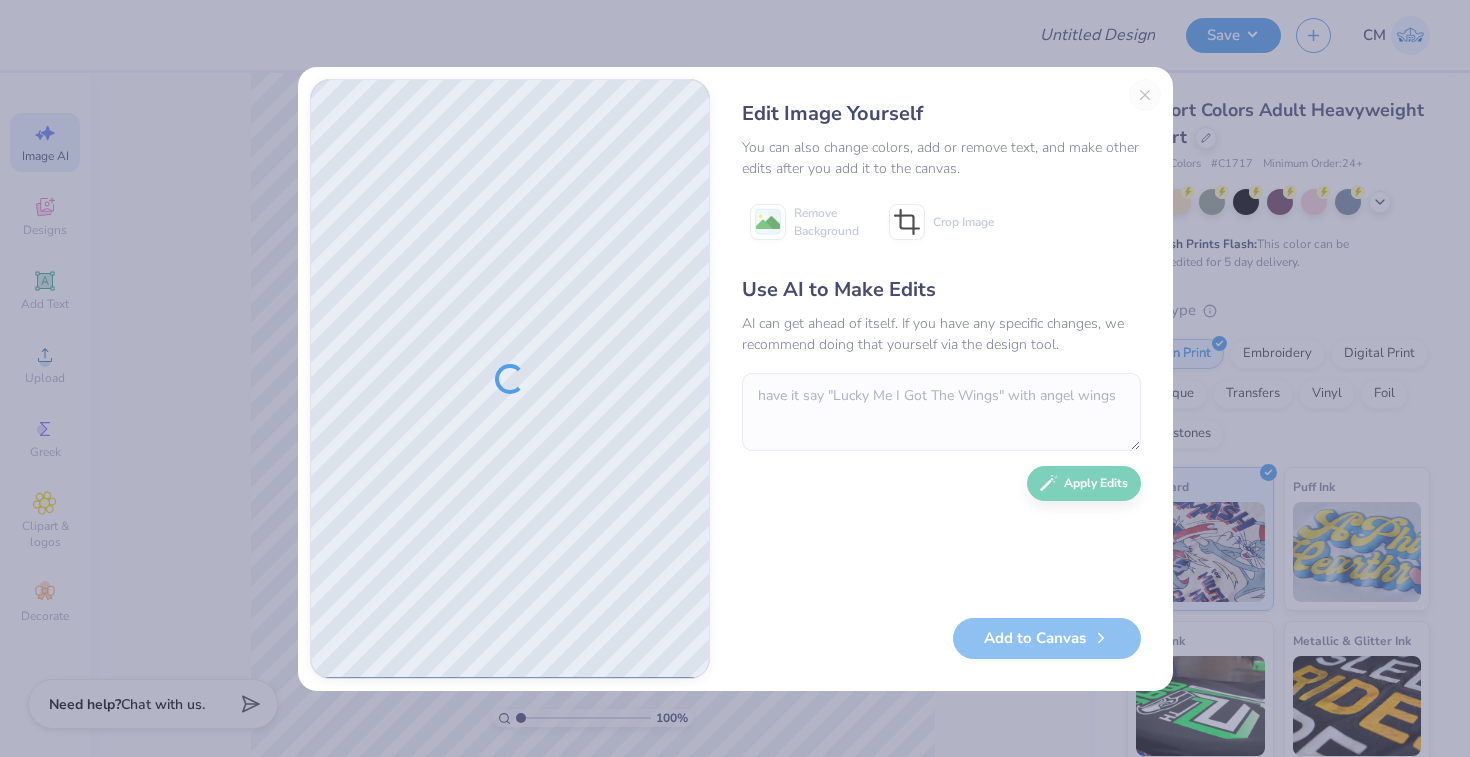 scroll, scrollTop: 0, scrollLeft: 0, axis: both 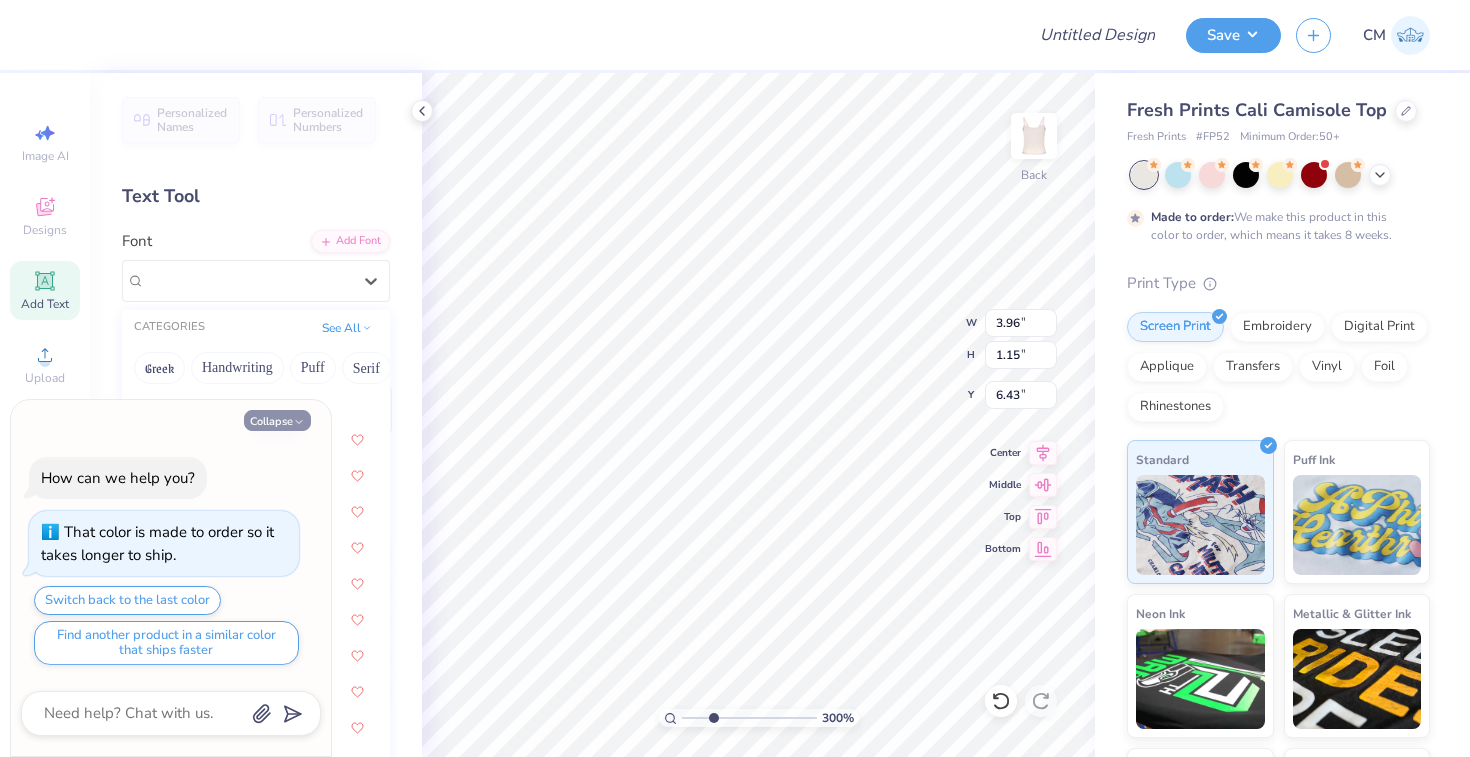 click on "Collapse" at bounding box center (277, 420) 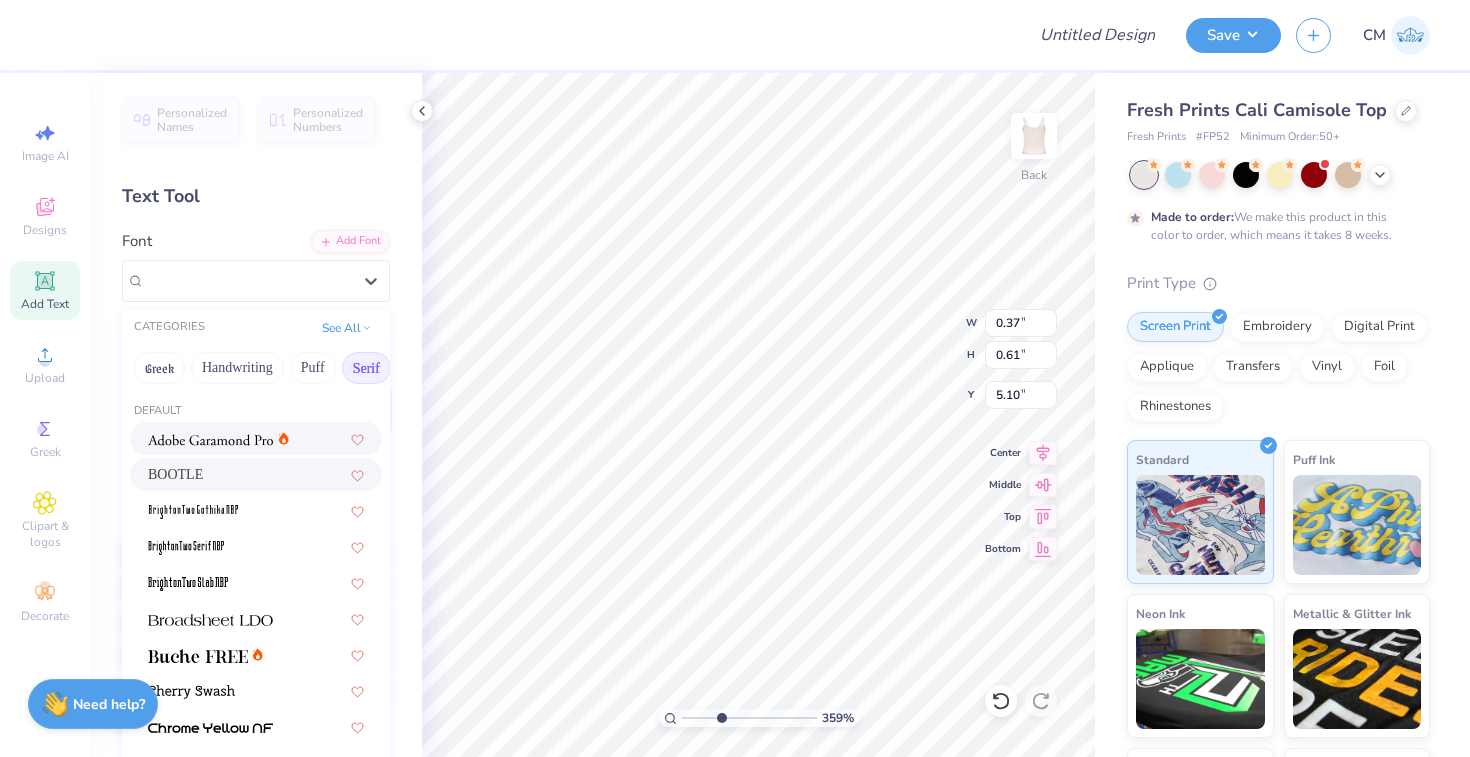 scroll, scrollTop: 0, scrollLeft: 0, axis: both 